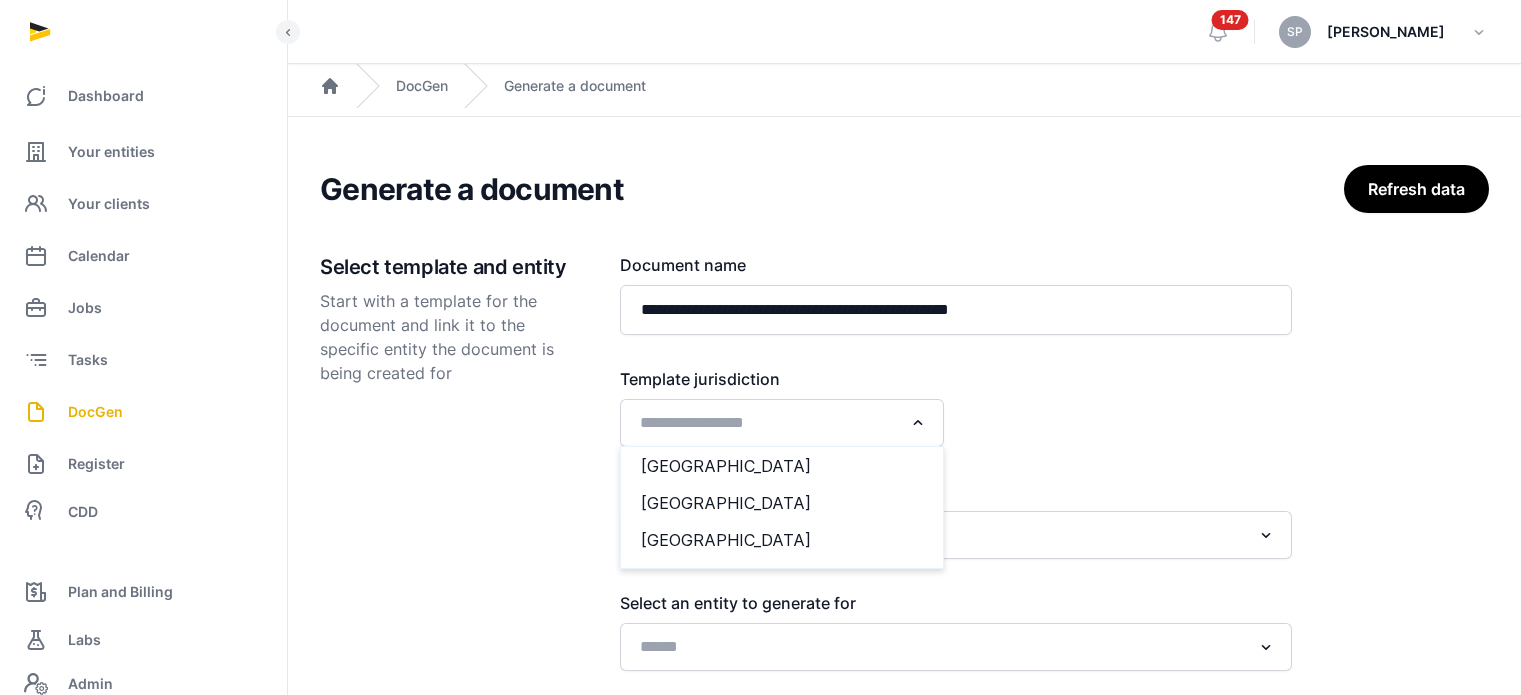 scroll, scrollTop: 0, scrollLeft: 0, axis: both 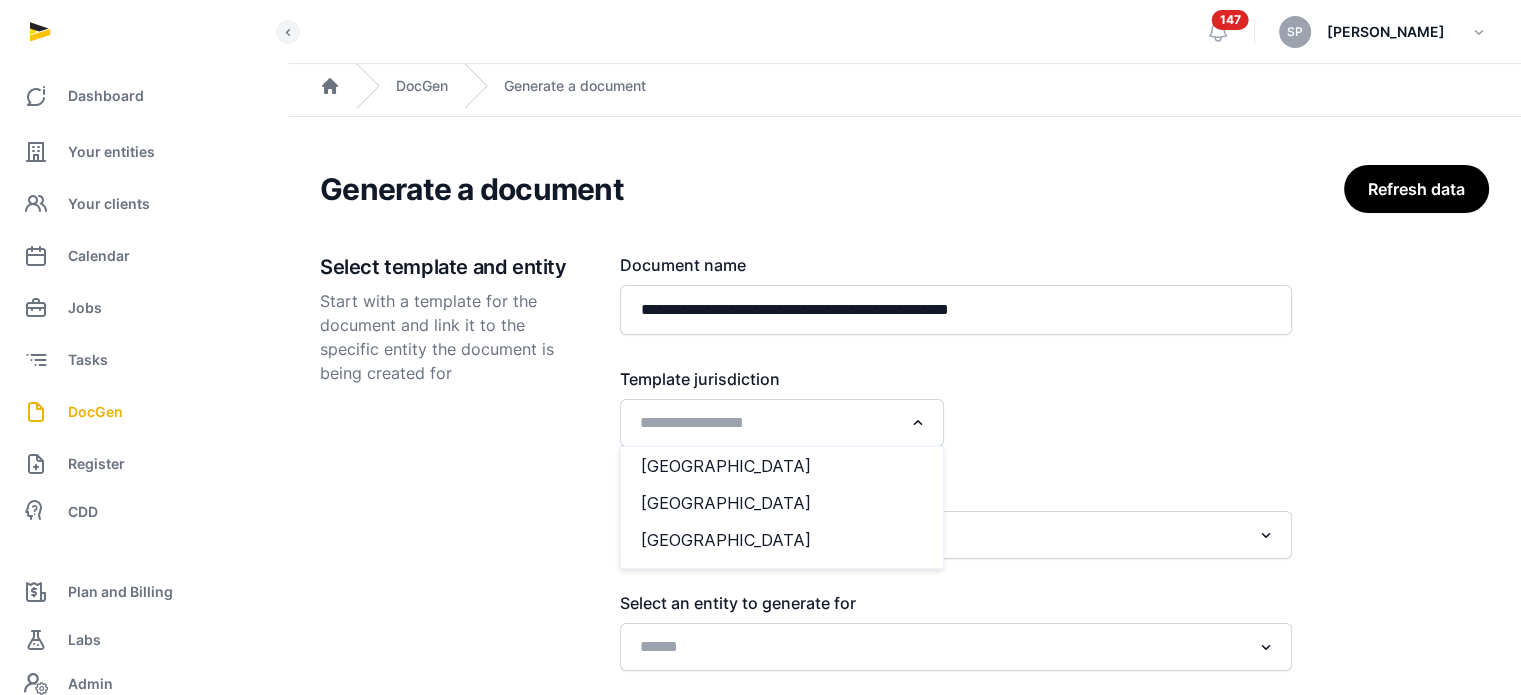 click 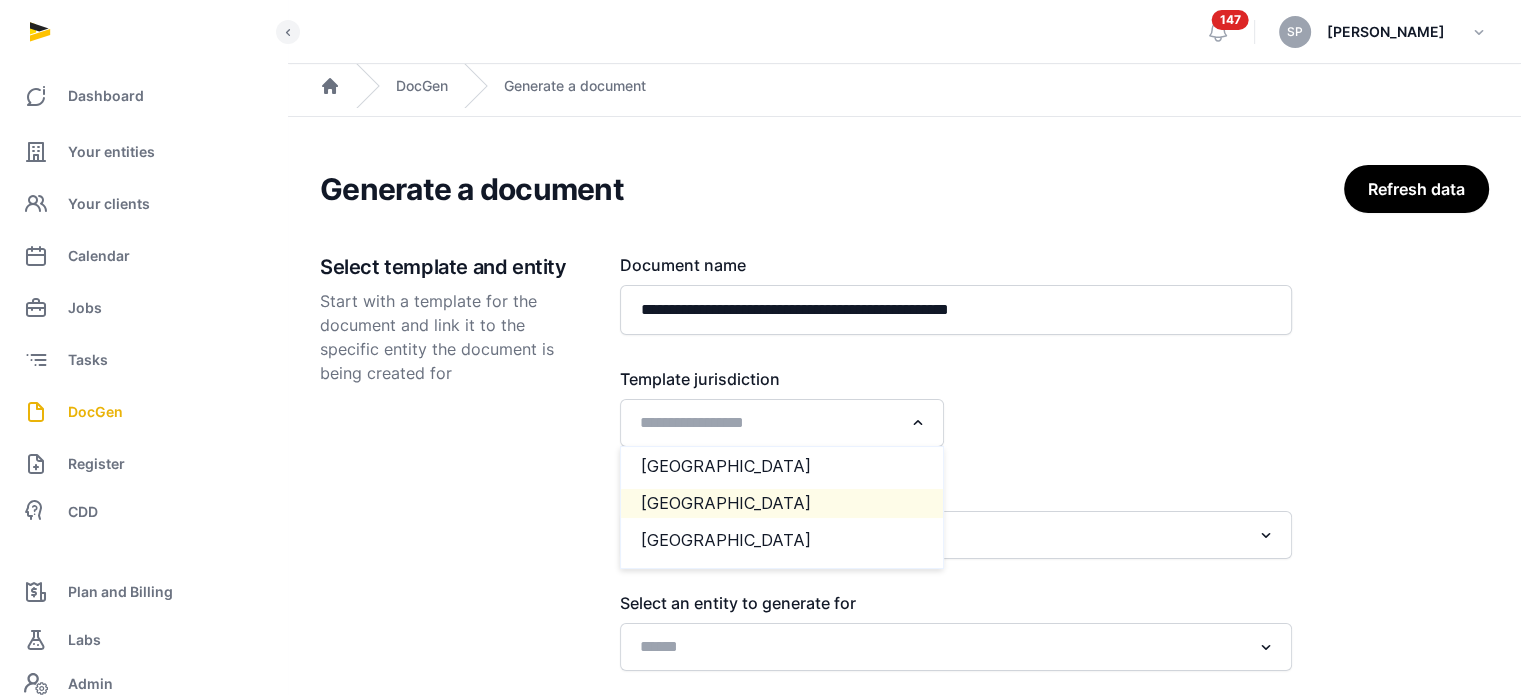 click on "[GEOGRAPHIC_DATA]" 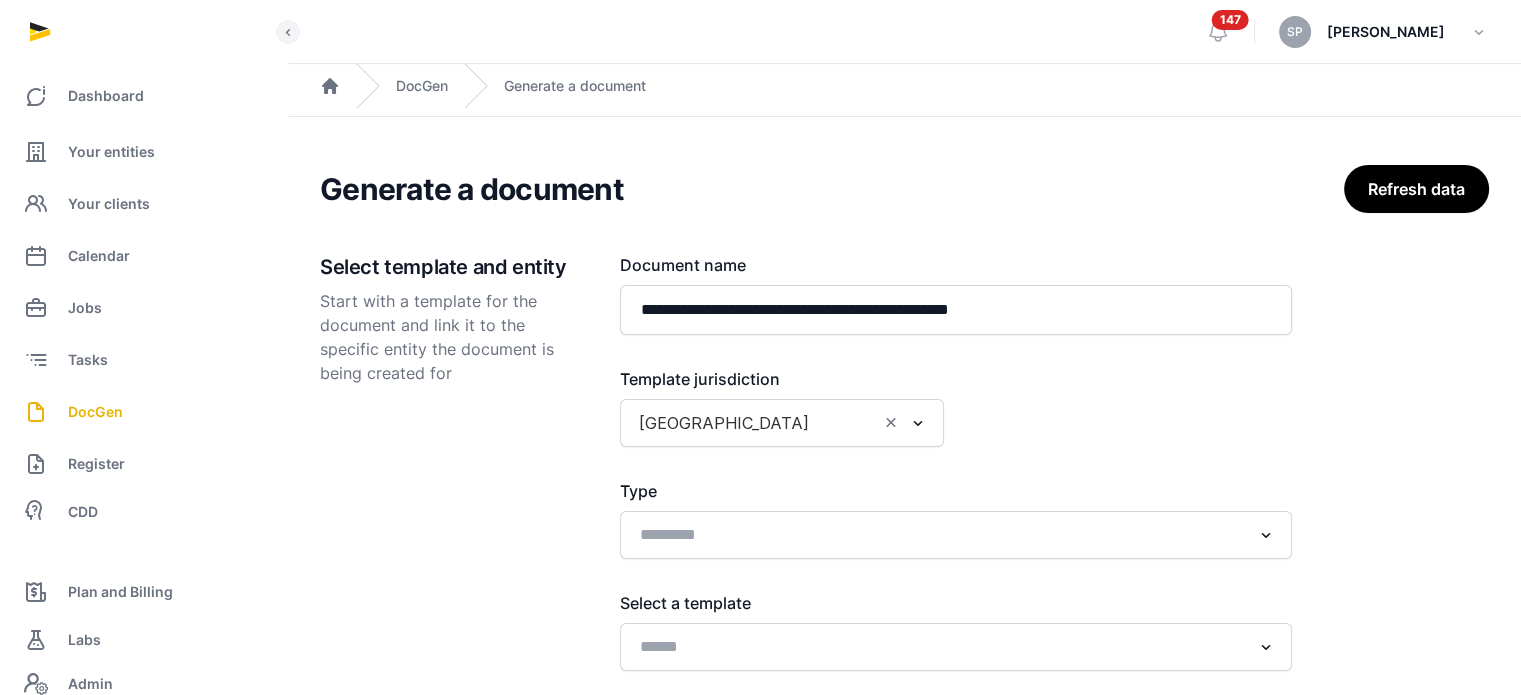 scroll, scrollTop: 249, scrollLeft: 0, axis: vertical 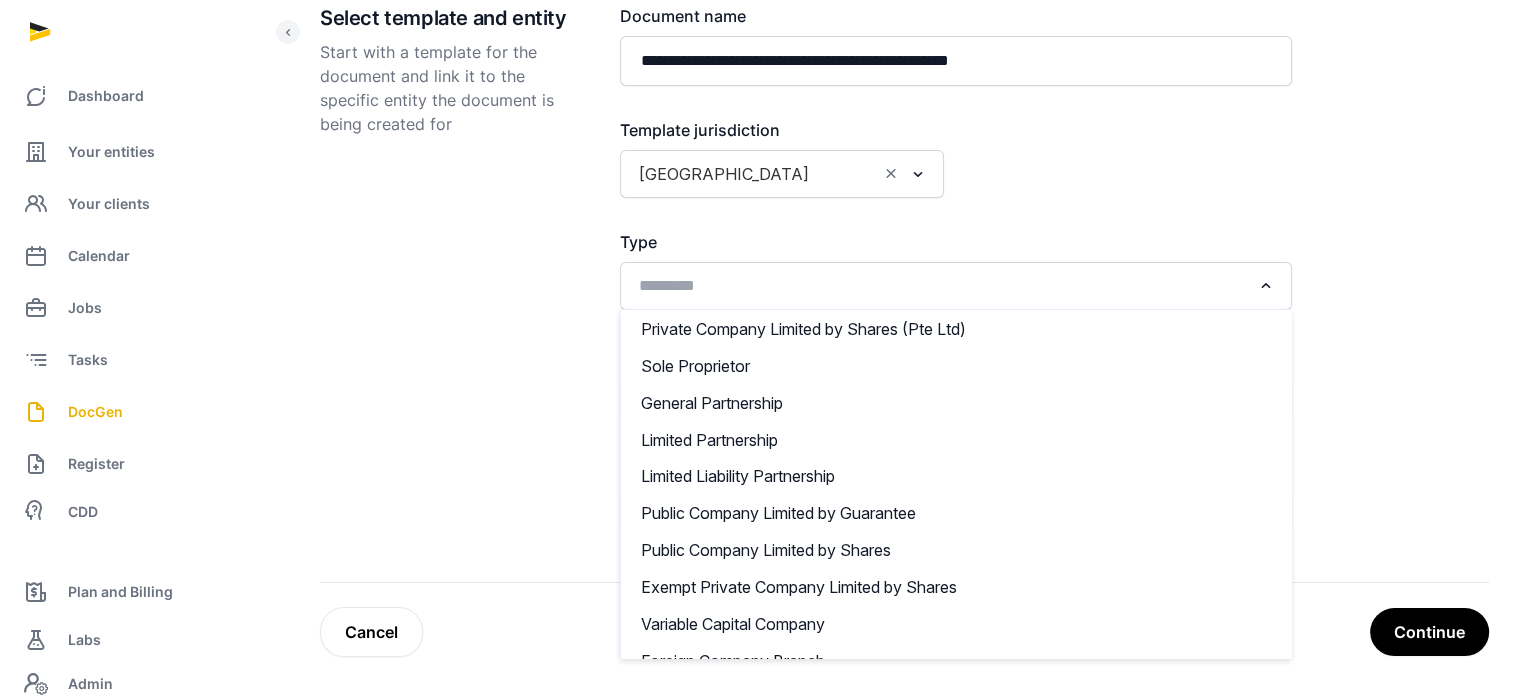 click 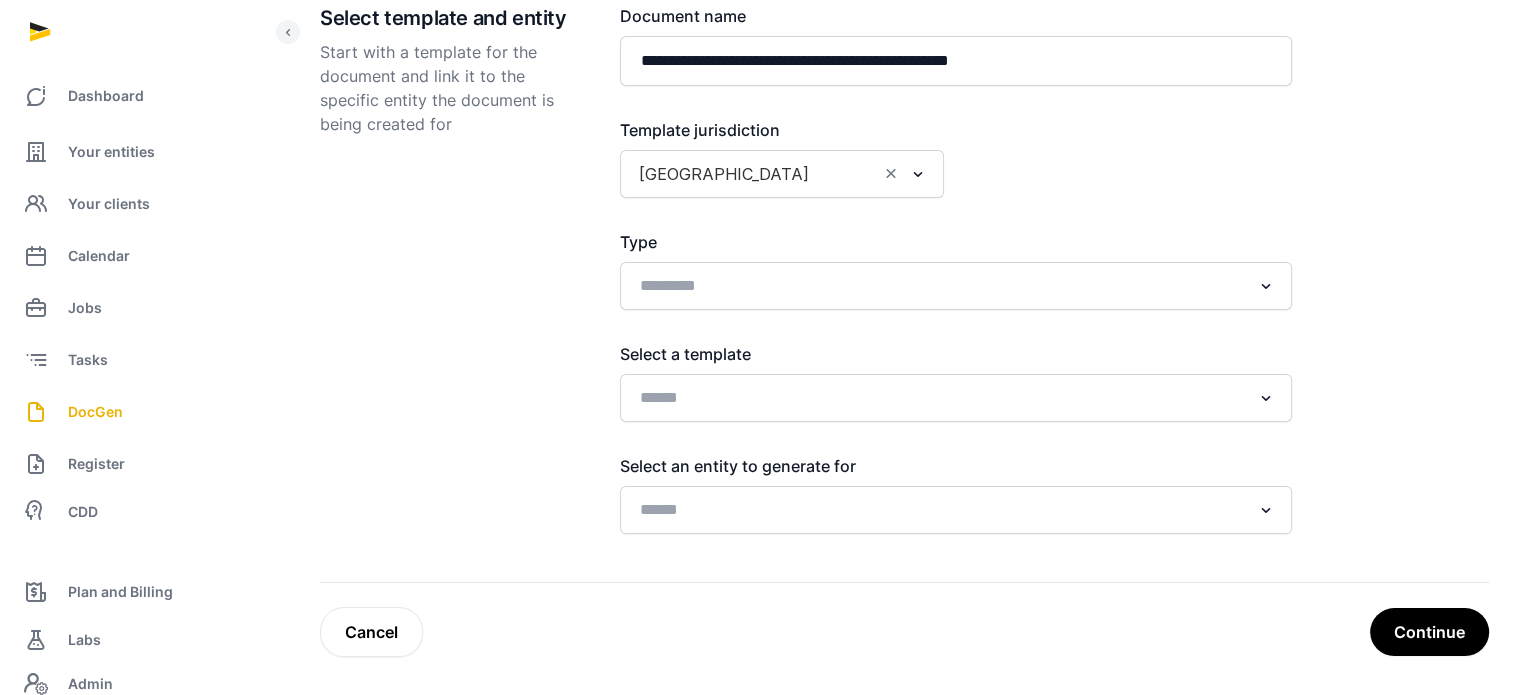 click on "**********" at bounding box center (904, 293) 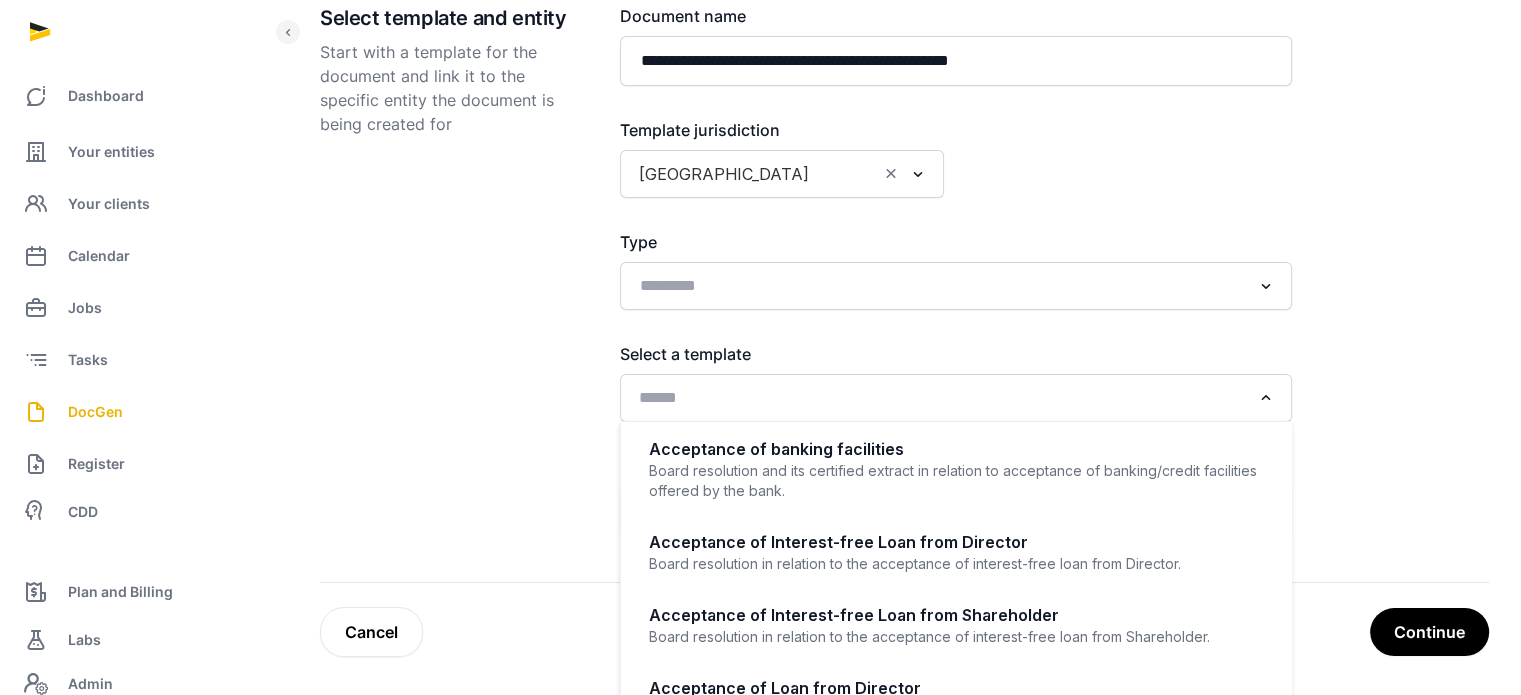 click 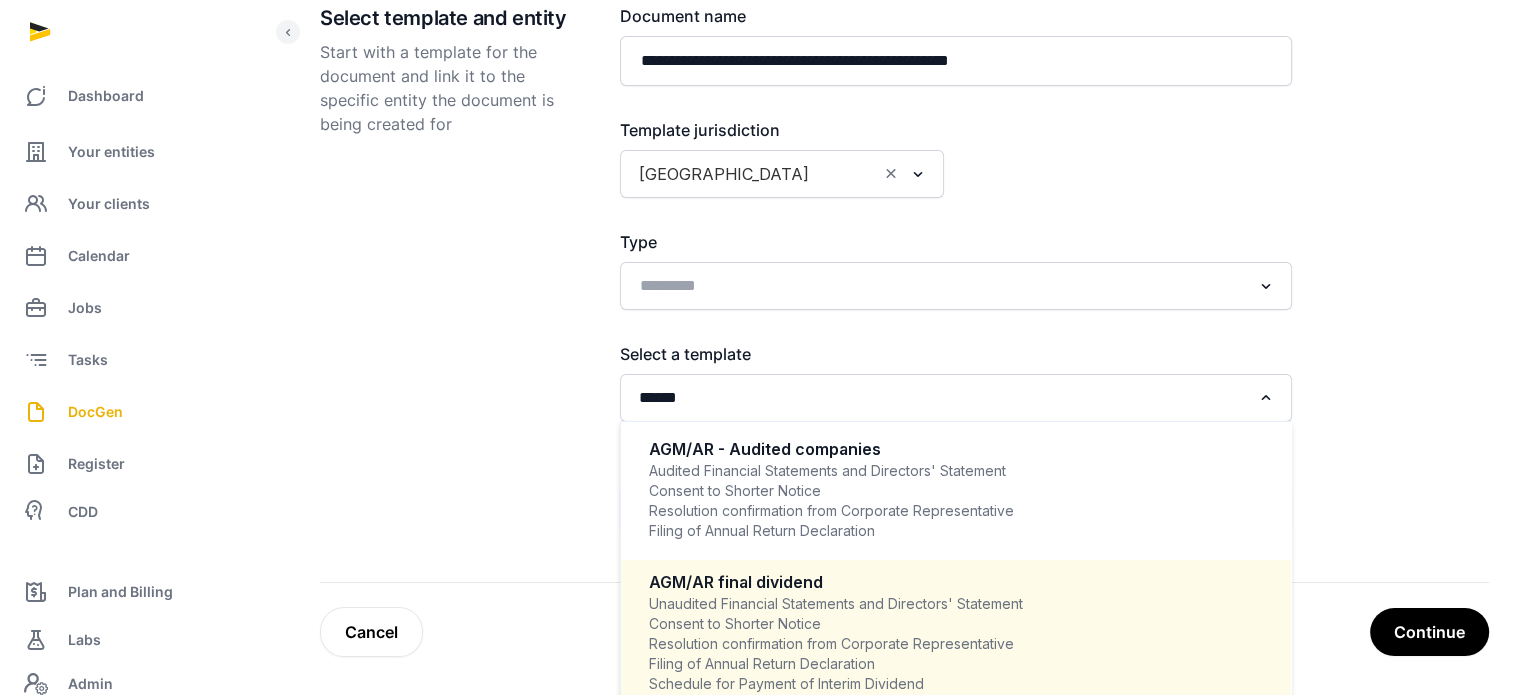 click on "Unaudited Financial Statements and Directors' Statement
Consent to Shorter Notice
Resolution confirmation from Corporate Representative
Filing of Annual Return Declaration
Schedule for Payment of Interim Dividend
Declaration of Interim Dividend for Financial Year Ending" at bounding box center (956, 654) 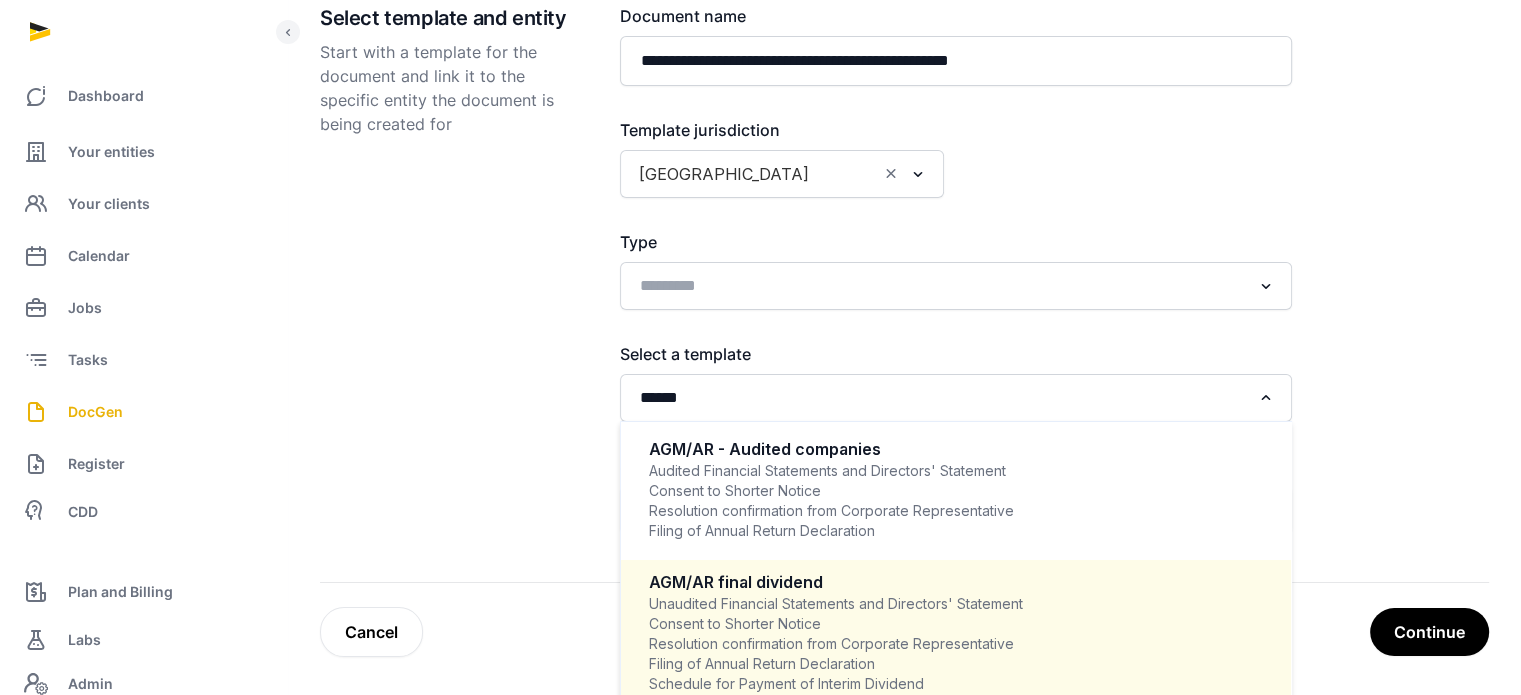 type 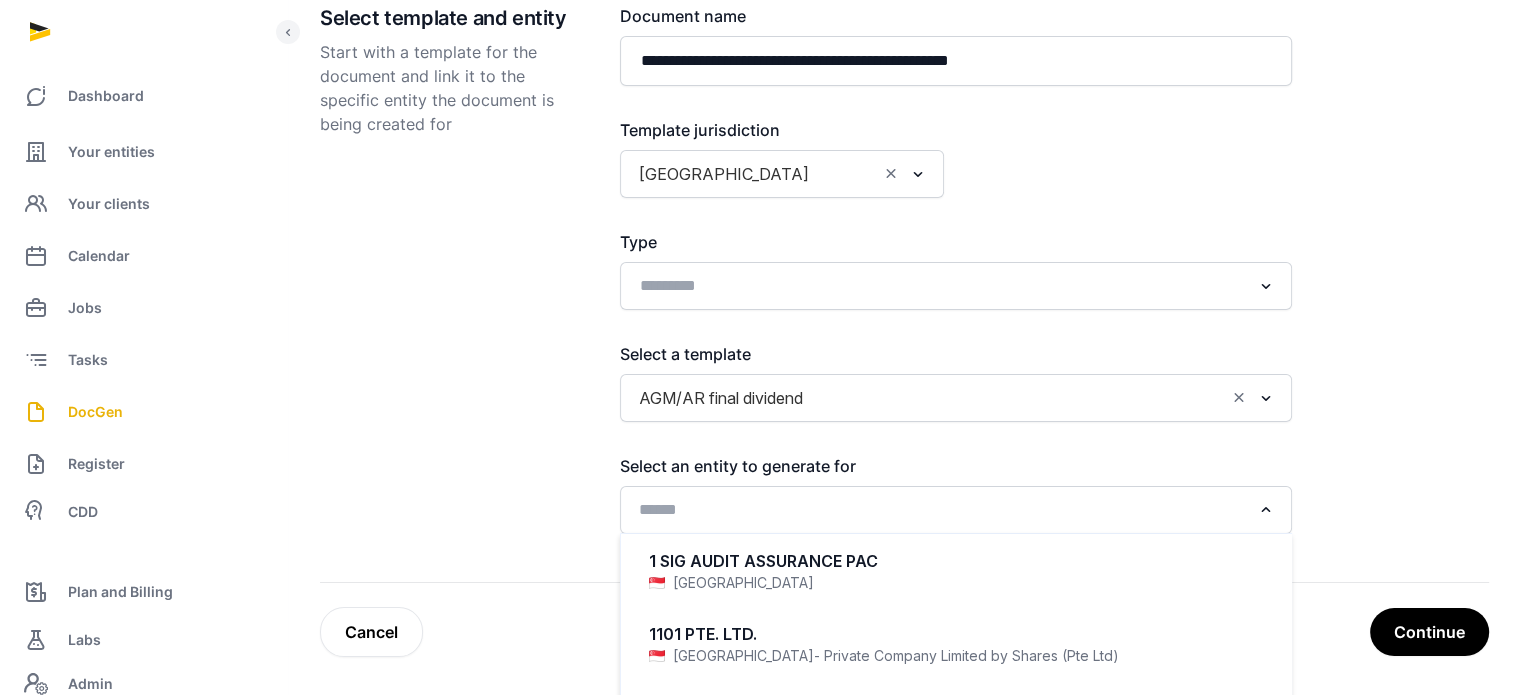 click 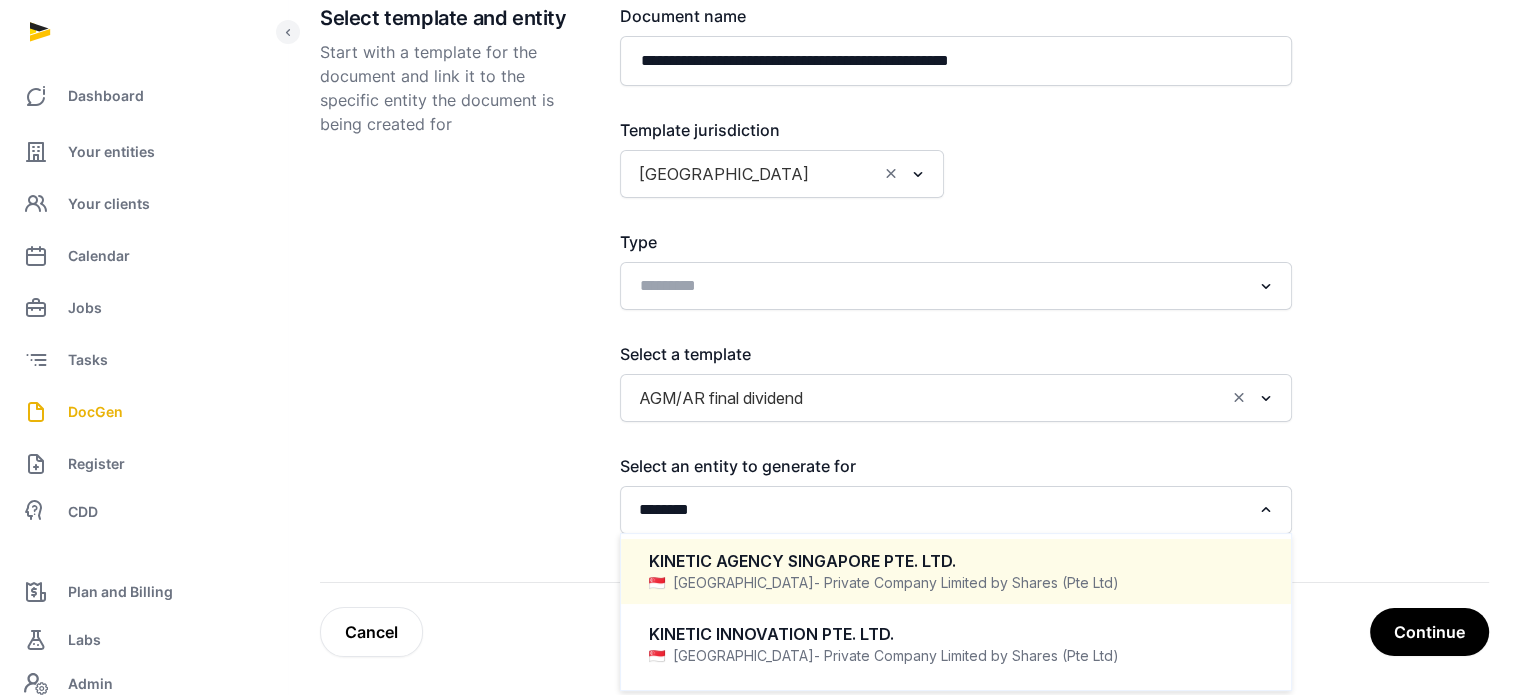 click on "KINETIC AGENCY SINGAPORE PTE. LTD." at bounding box center [956, 561] 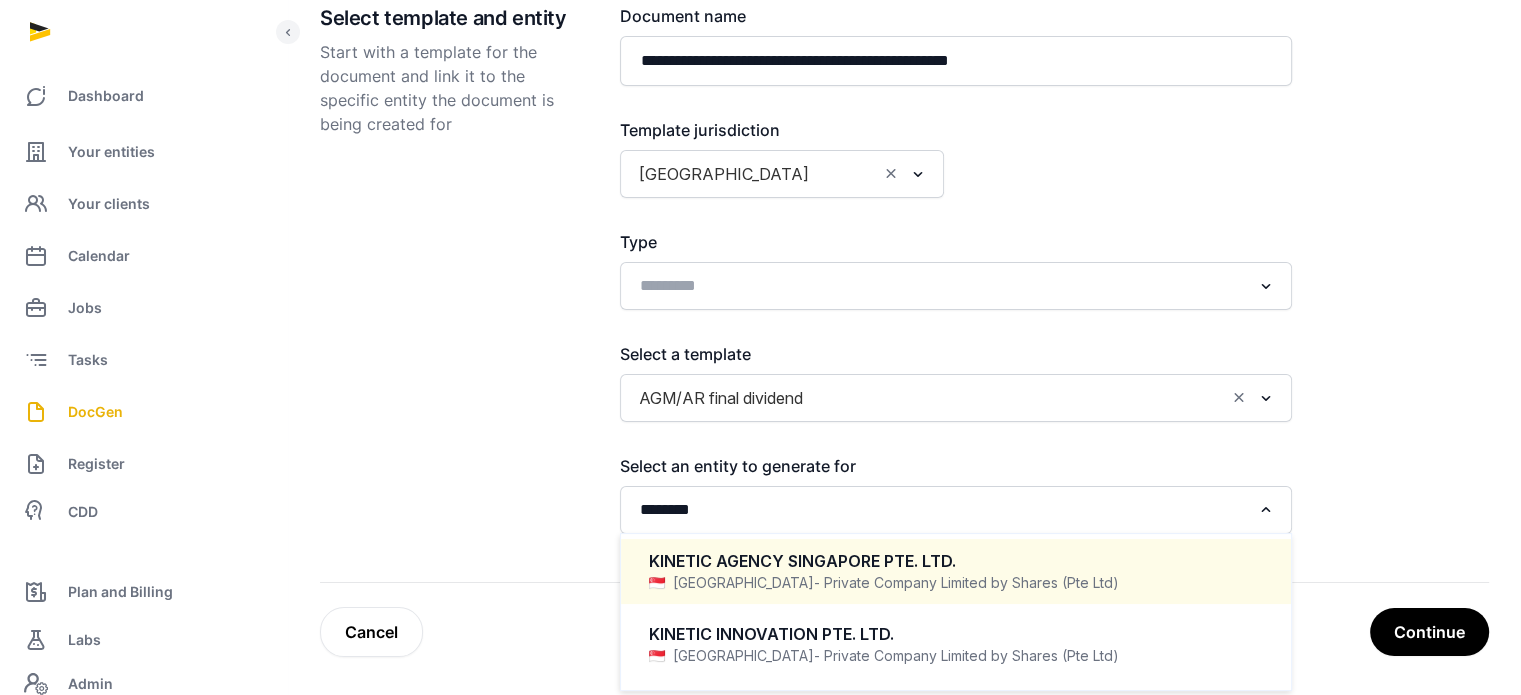 type 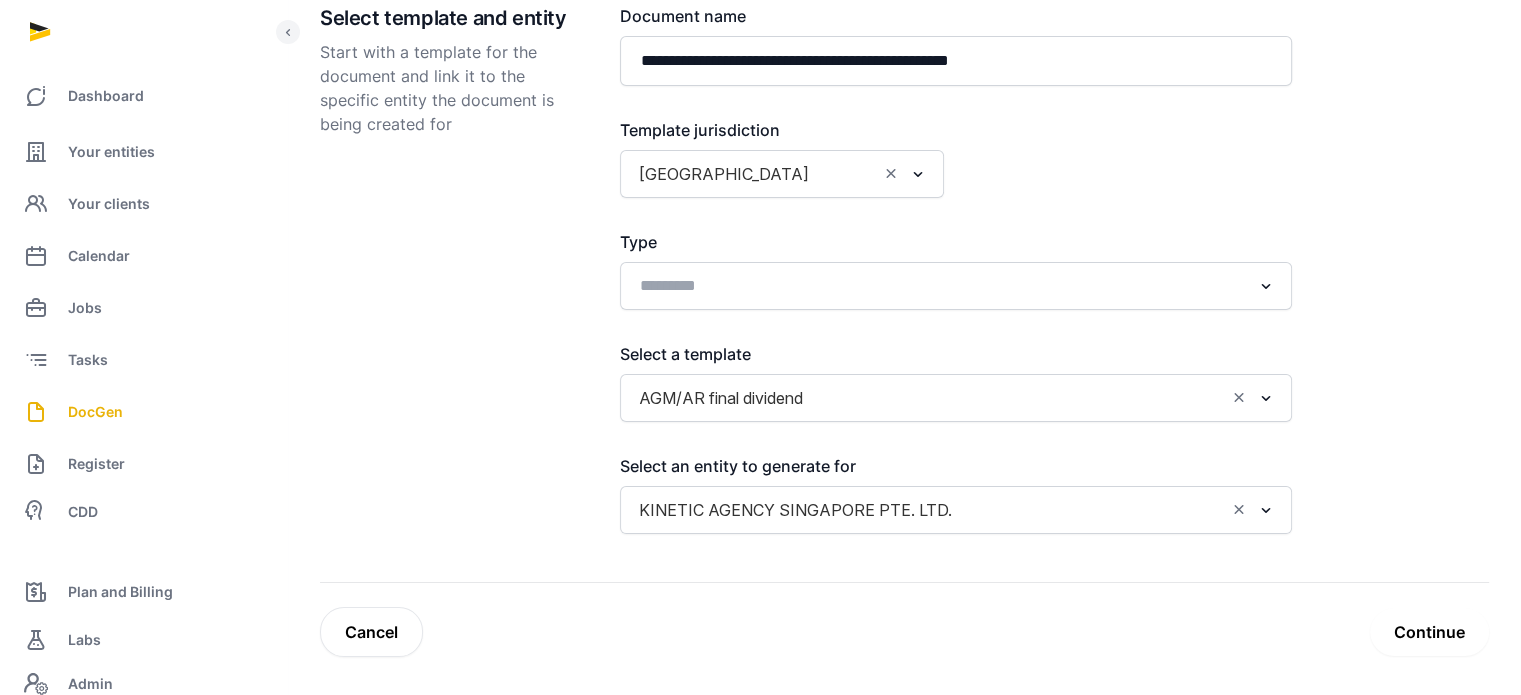 click on "Continue" at bounding box center [1429, 632] 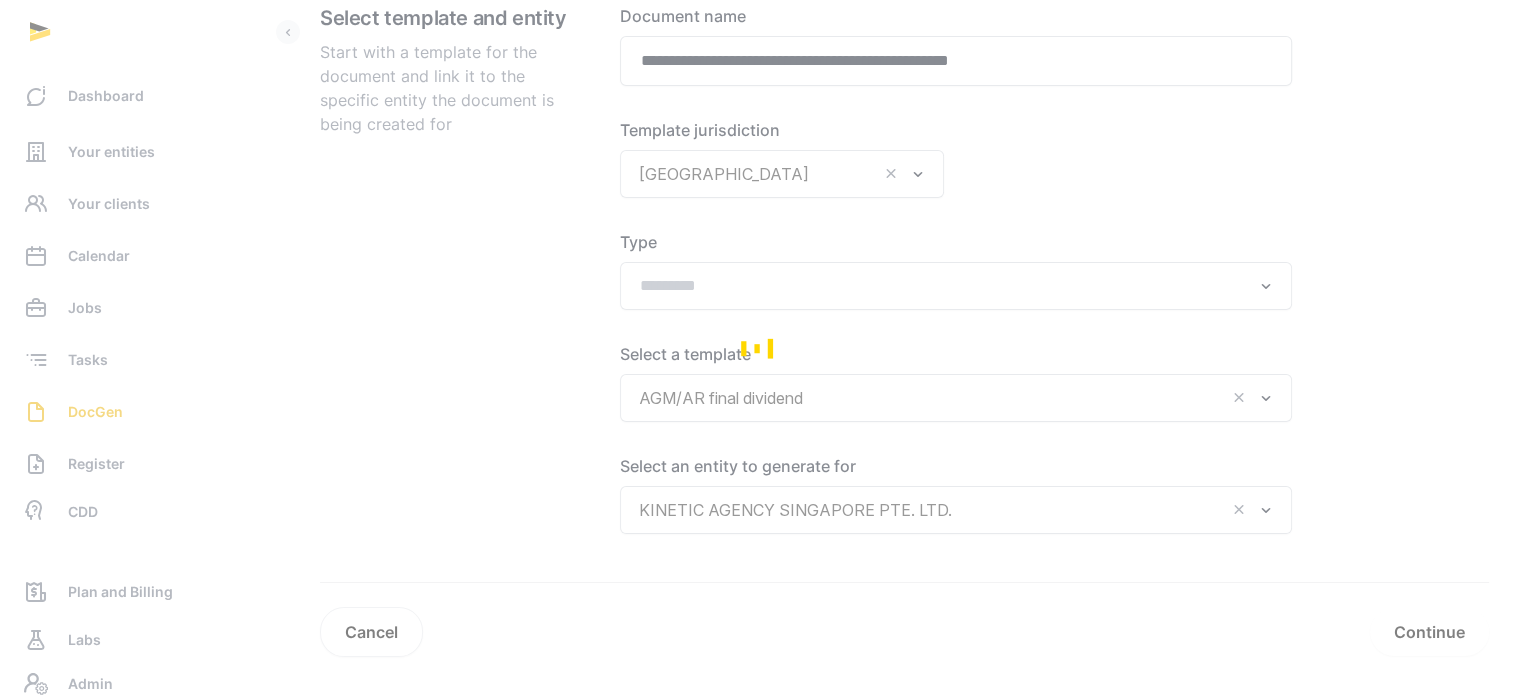 scroll, scrollTop: 308, scrollLeft: 0, axis: vertical 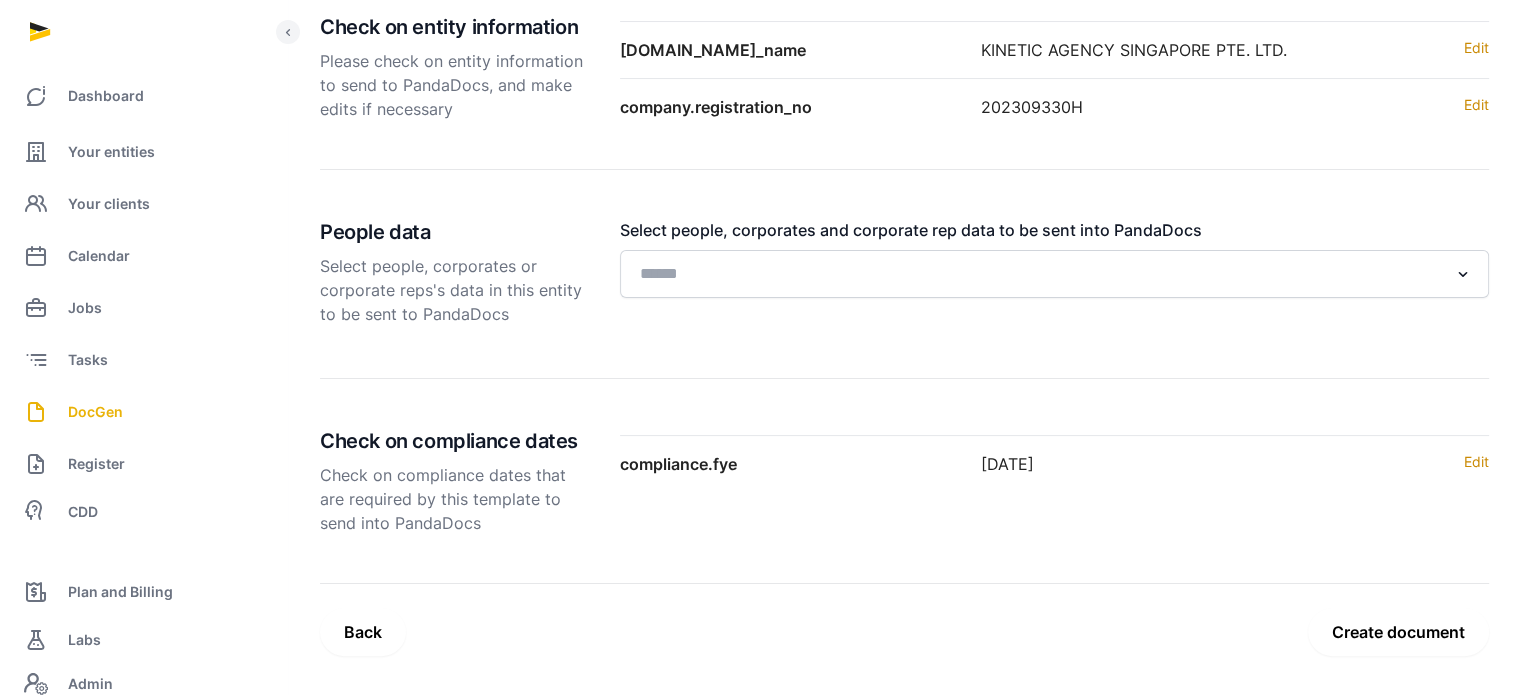 click on "Create document" at bounding box center (1398, 632) 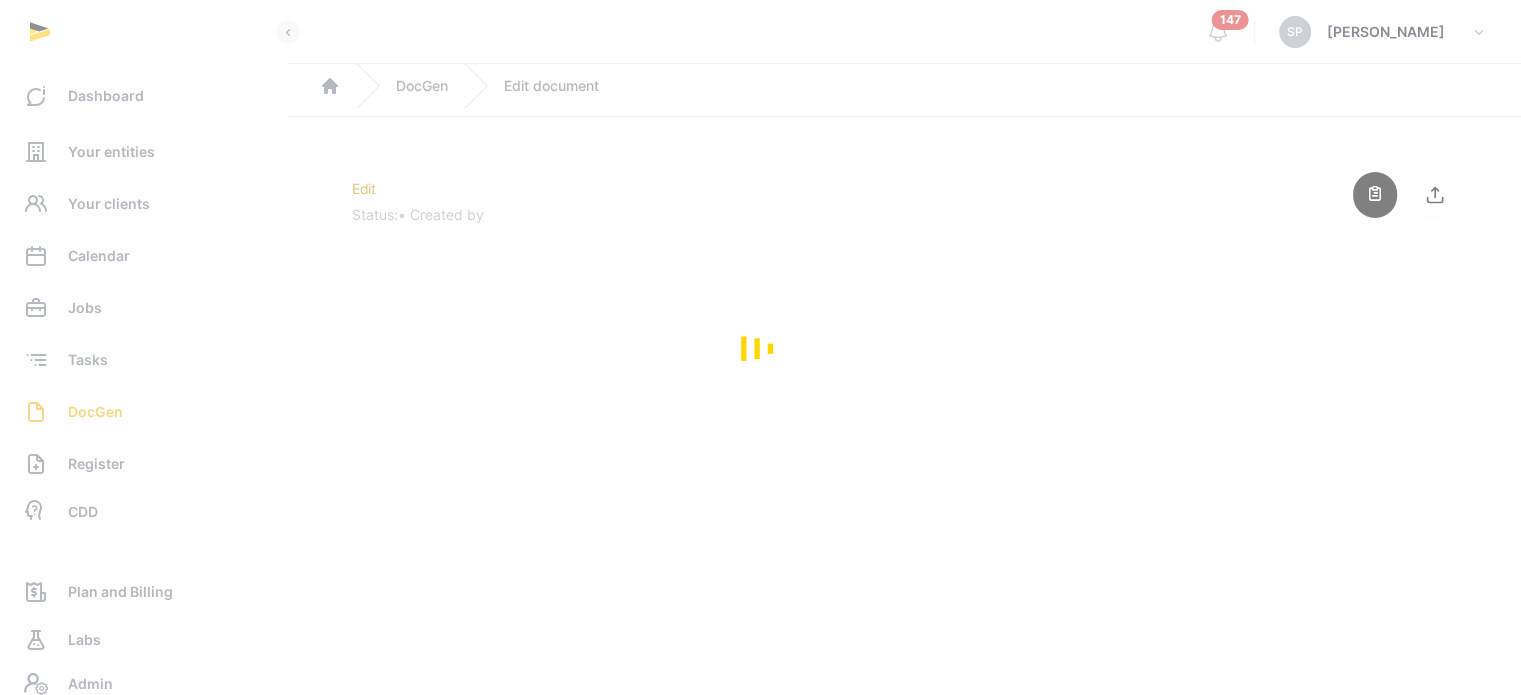 scroll, scrollTop: 0, scrollLeft: 0, axis: both 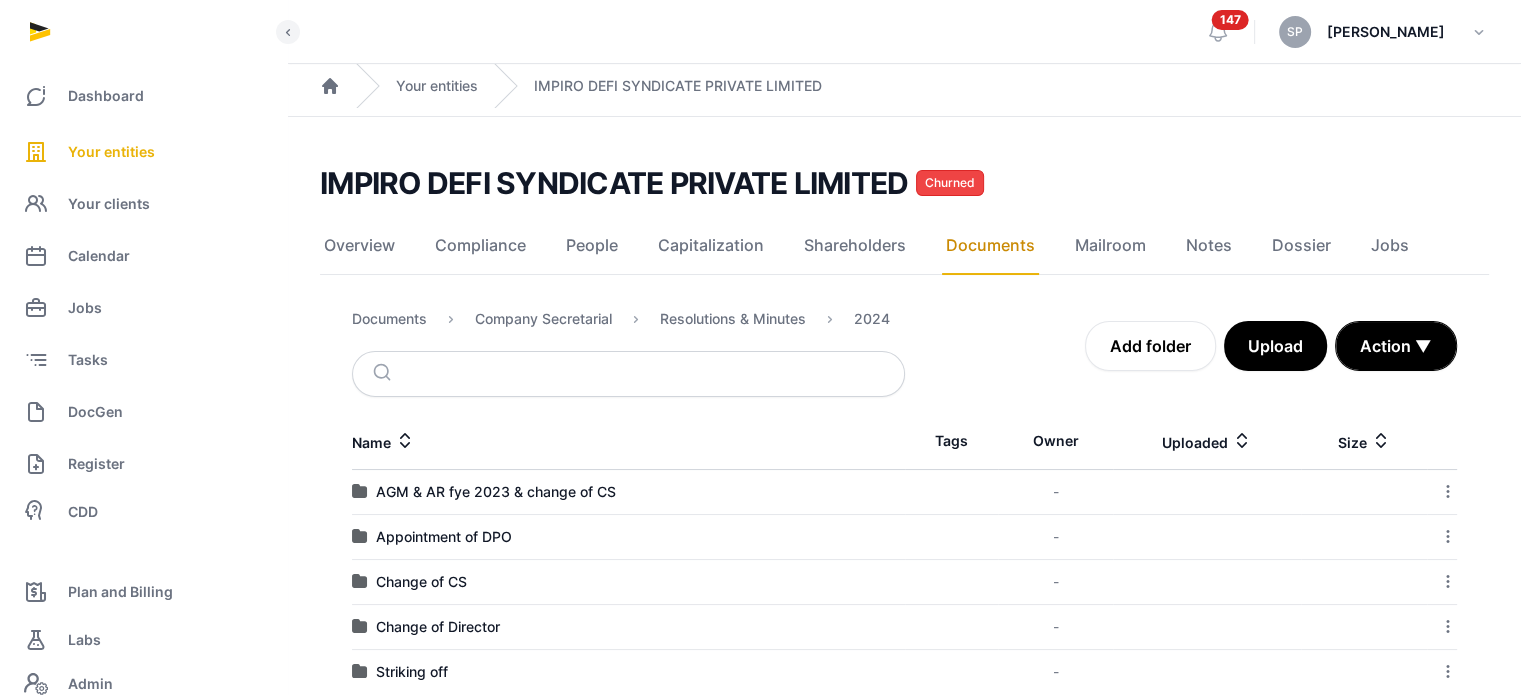 click on "Your entities" at bounding box center (143, 152) 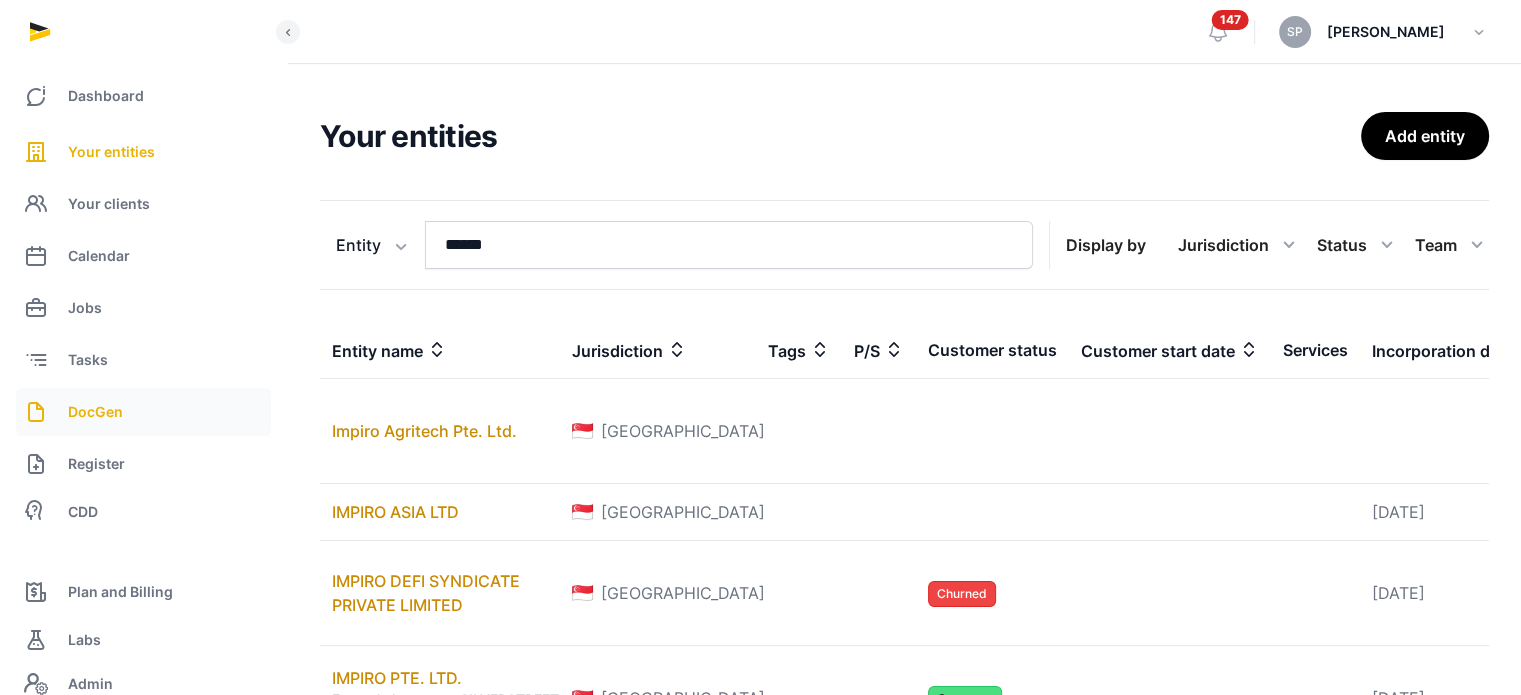 click on "DocGen" at bounding box center (143, 412) 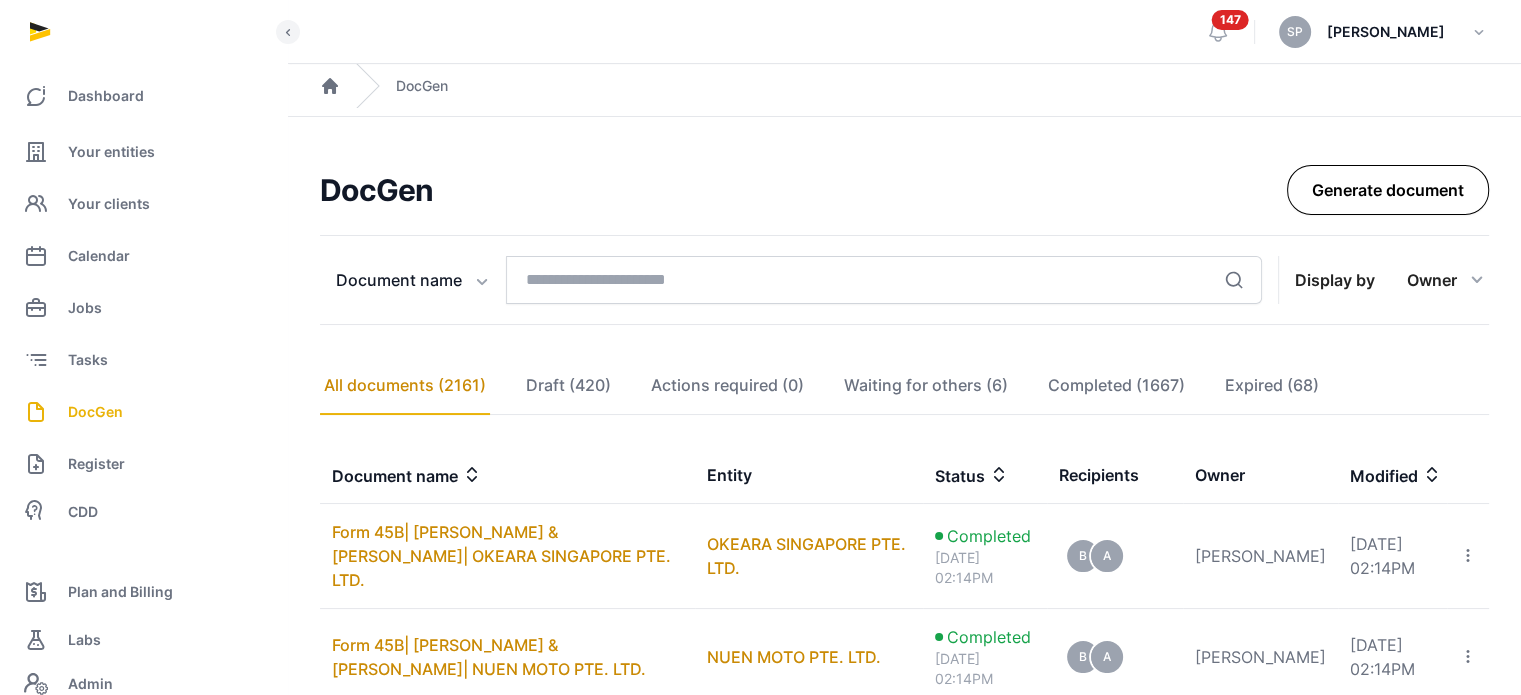 click on "Generate document" at bounding box center [1388, 190] 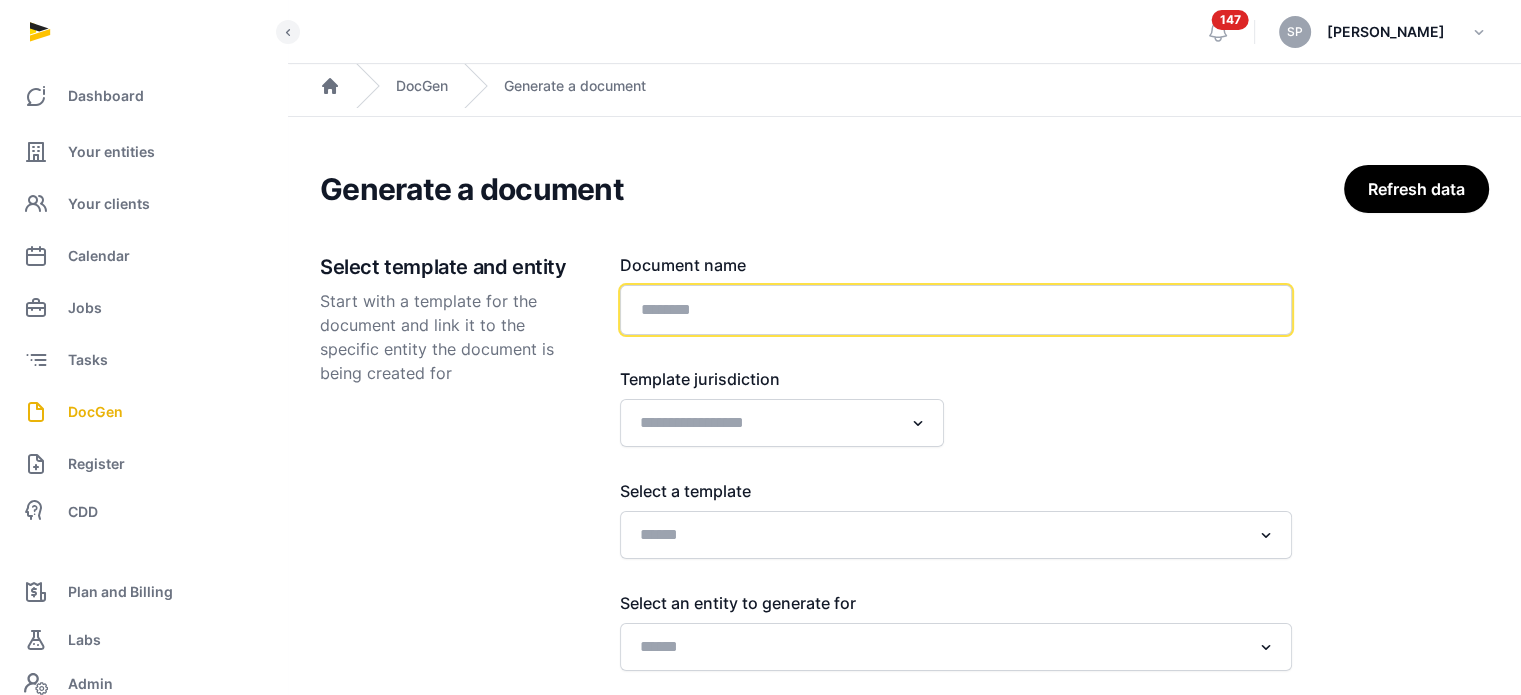 click 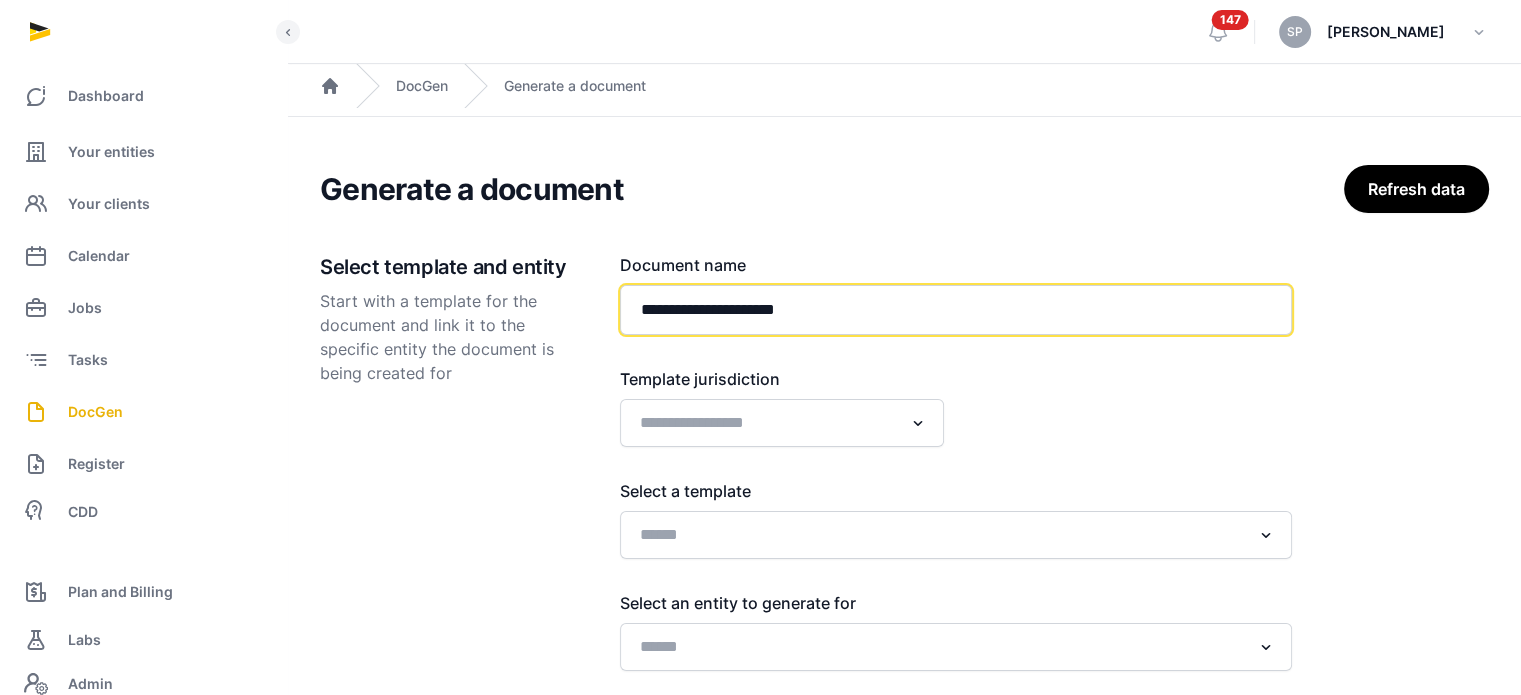 paste on "**********" 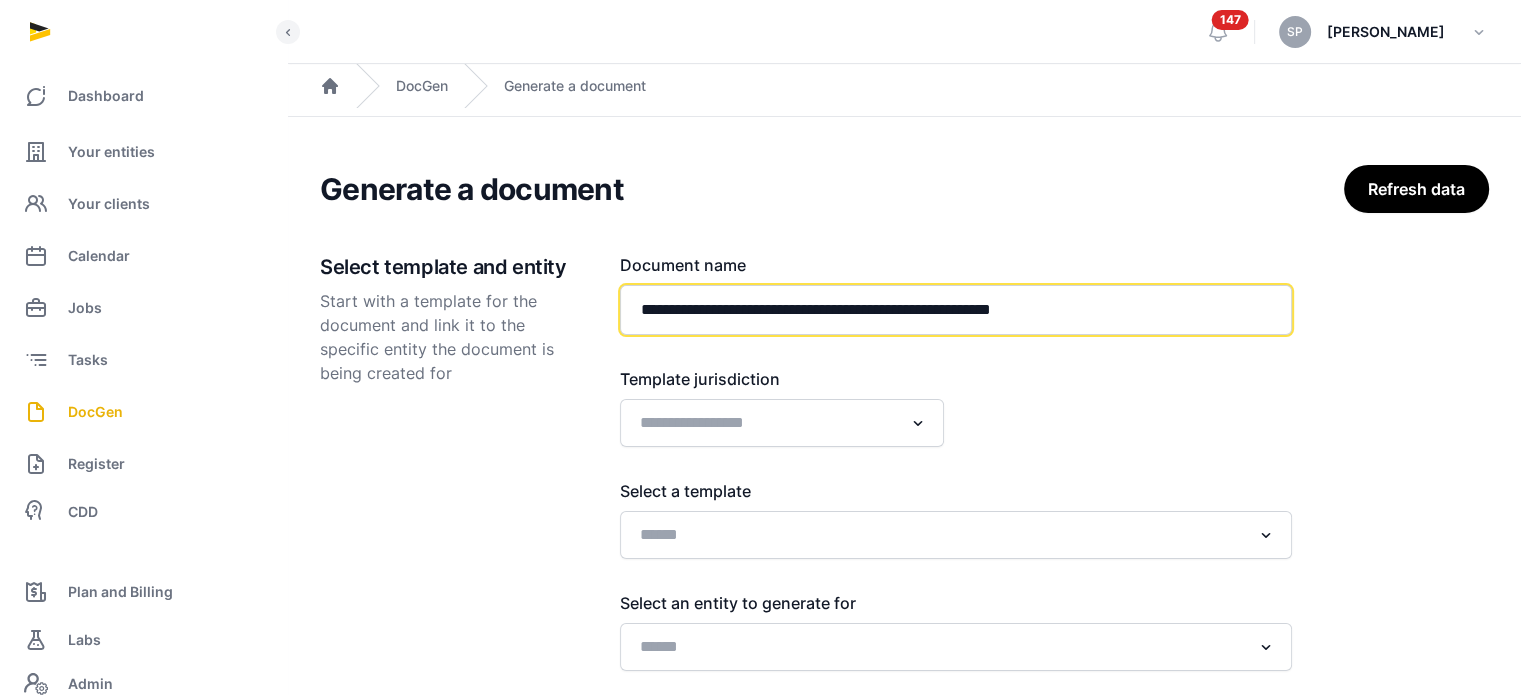 type on "**********" 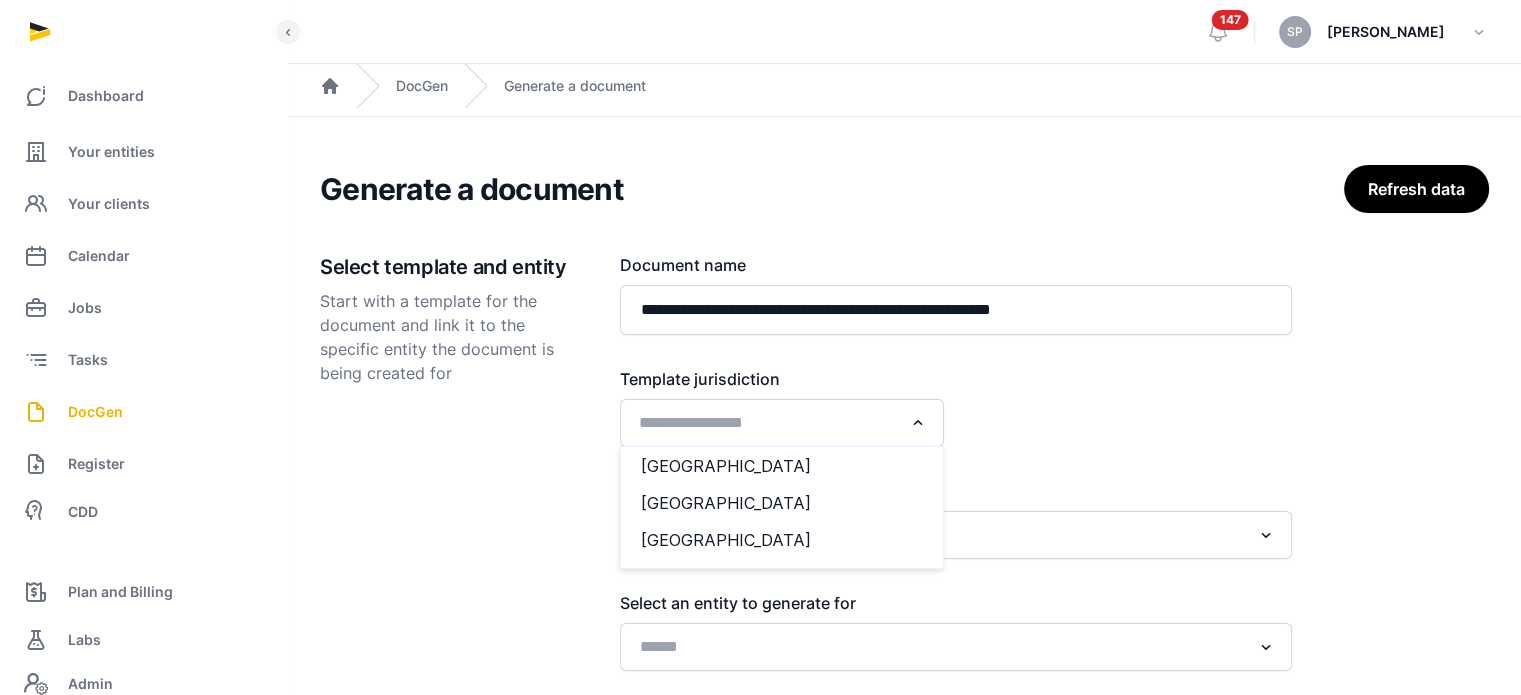 click 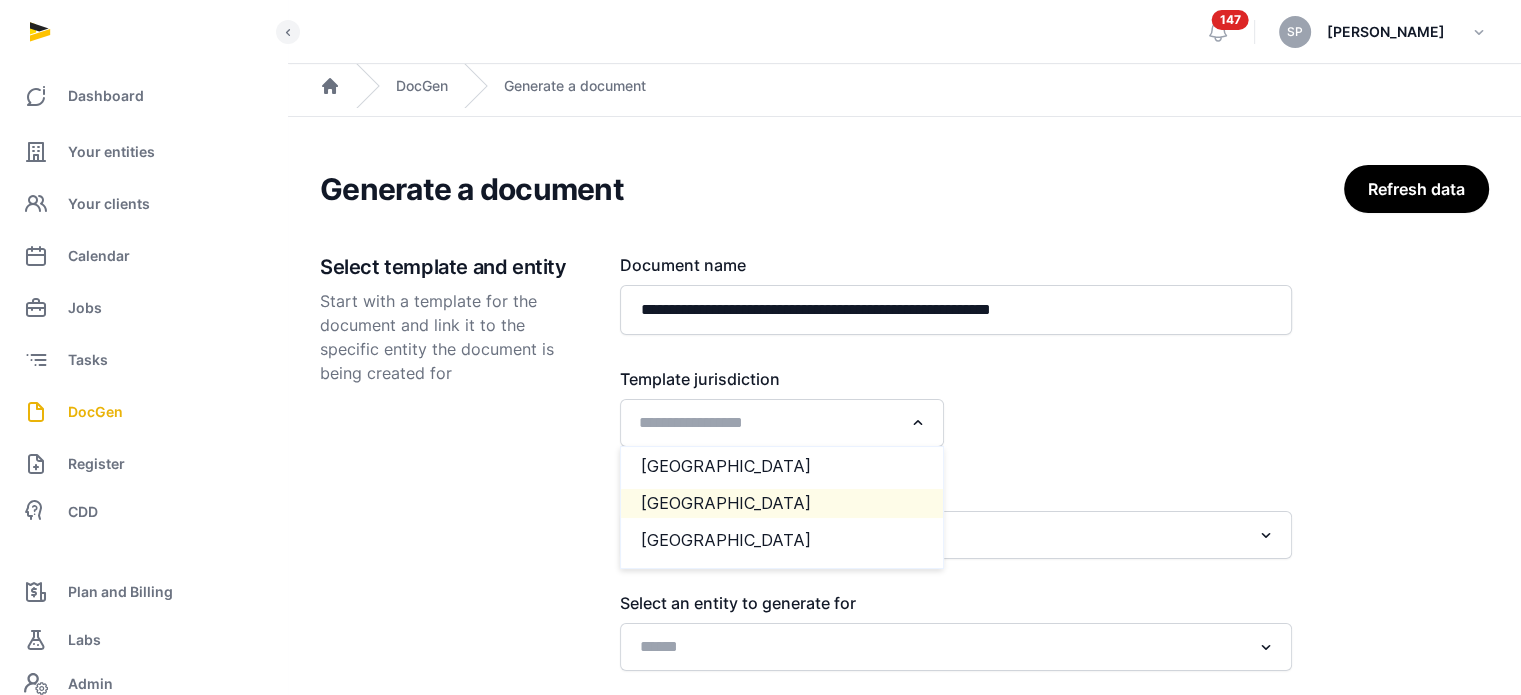 click on "Singapore" 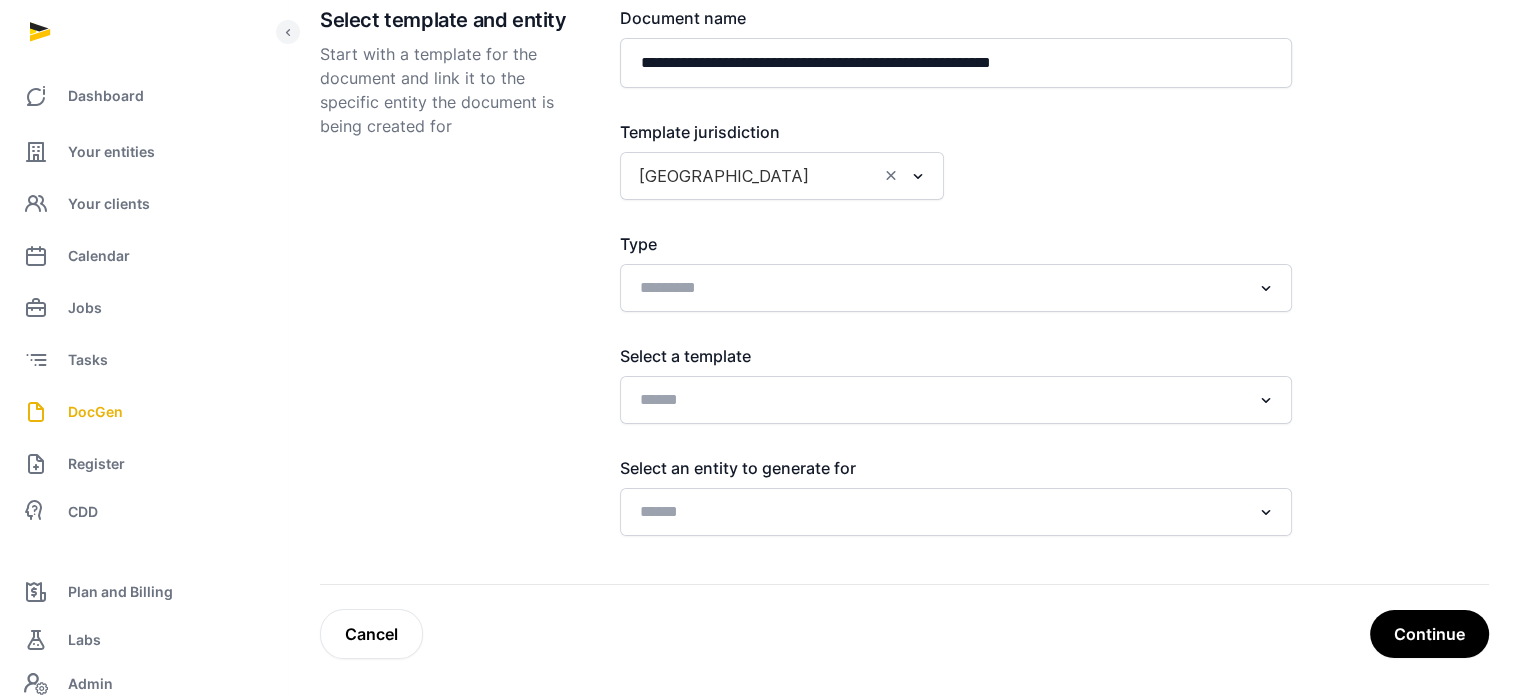scroll, scrollTop: 248, scrollLeft: 0, axis: vertical 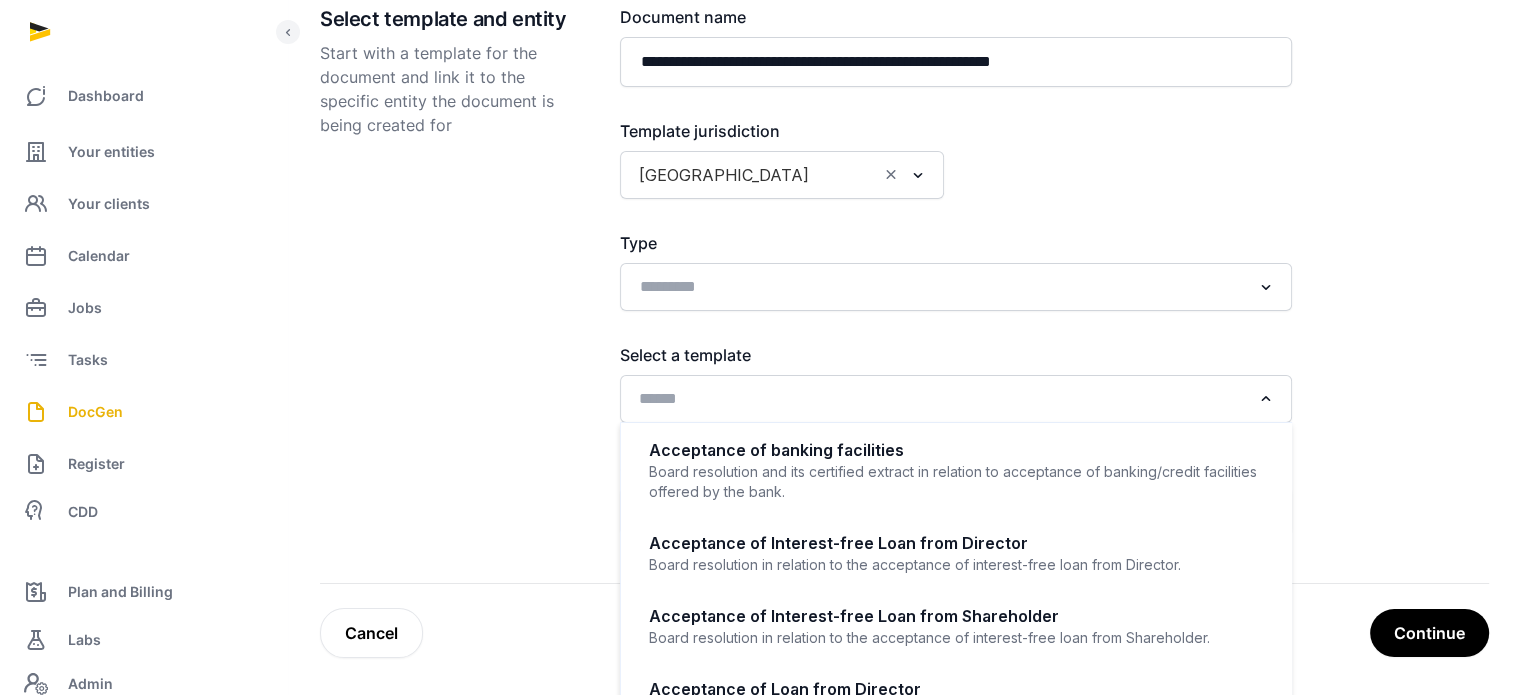 click 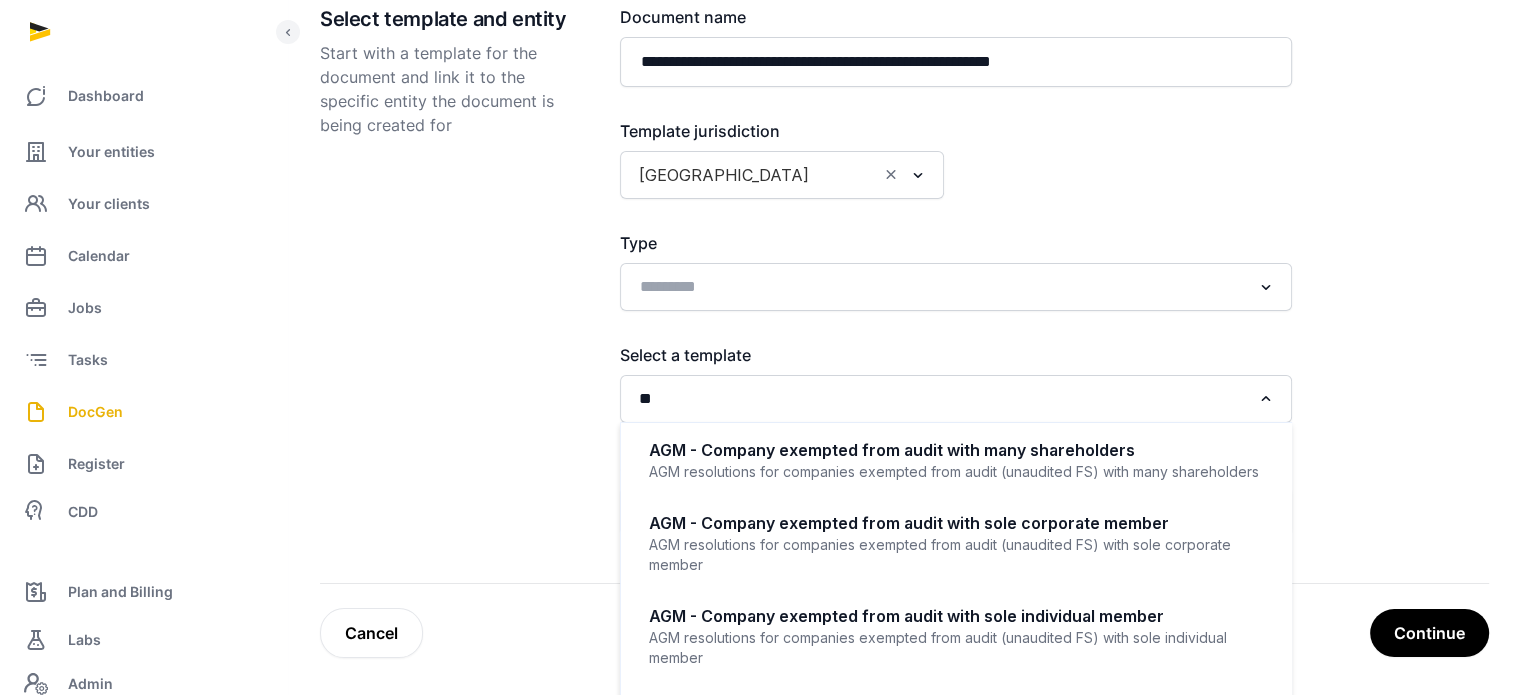 type on "*" 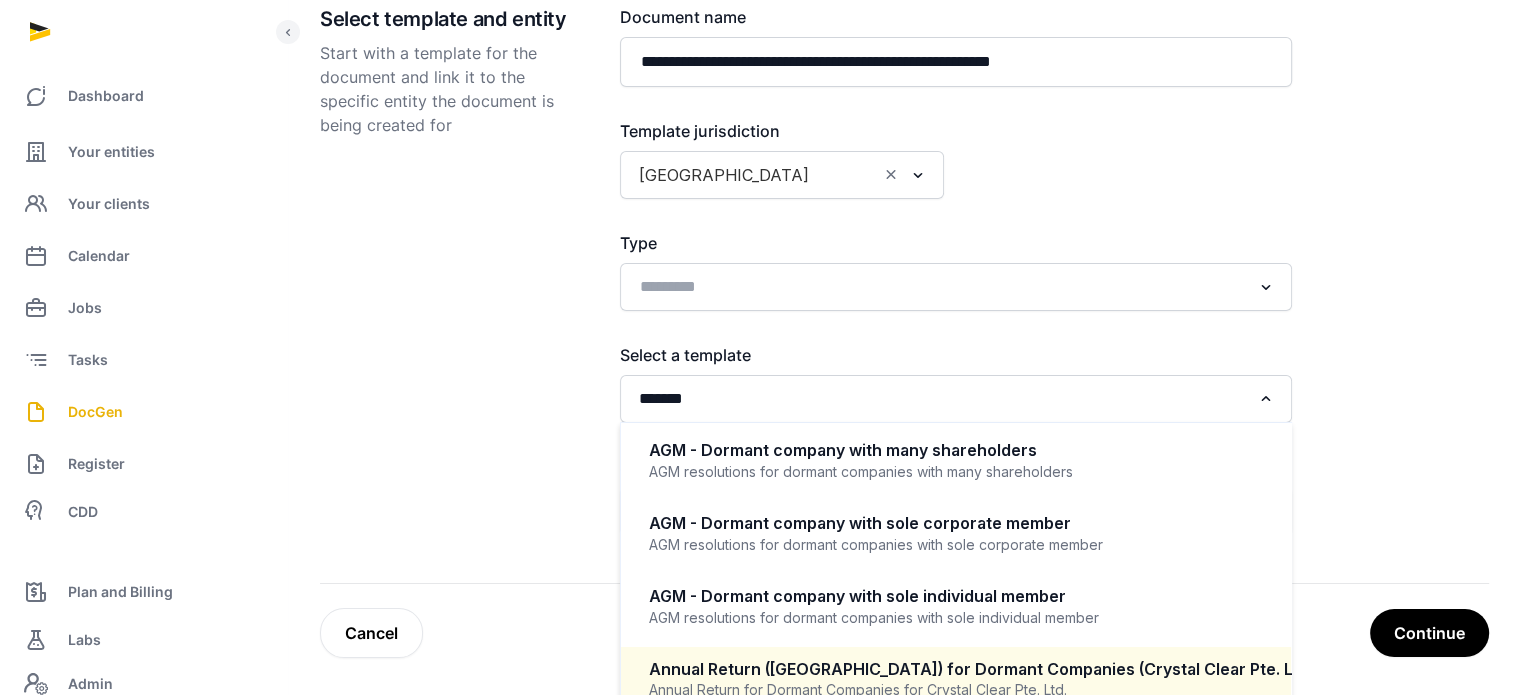 scroll, scrollTop: 324, scrollLeft: 0, axis: vertical 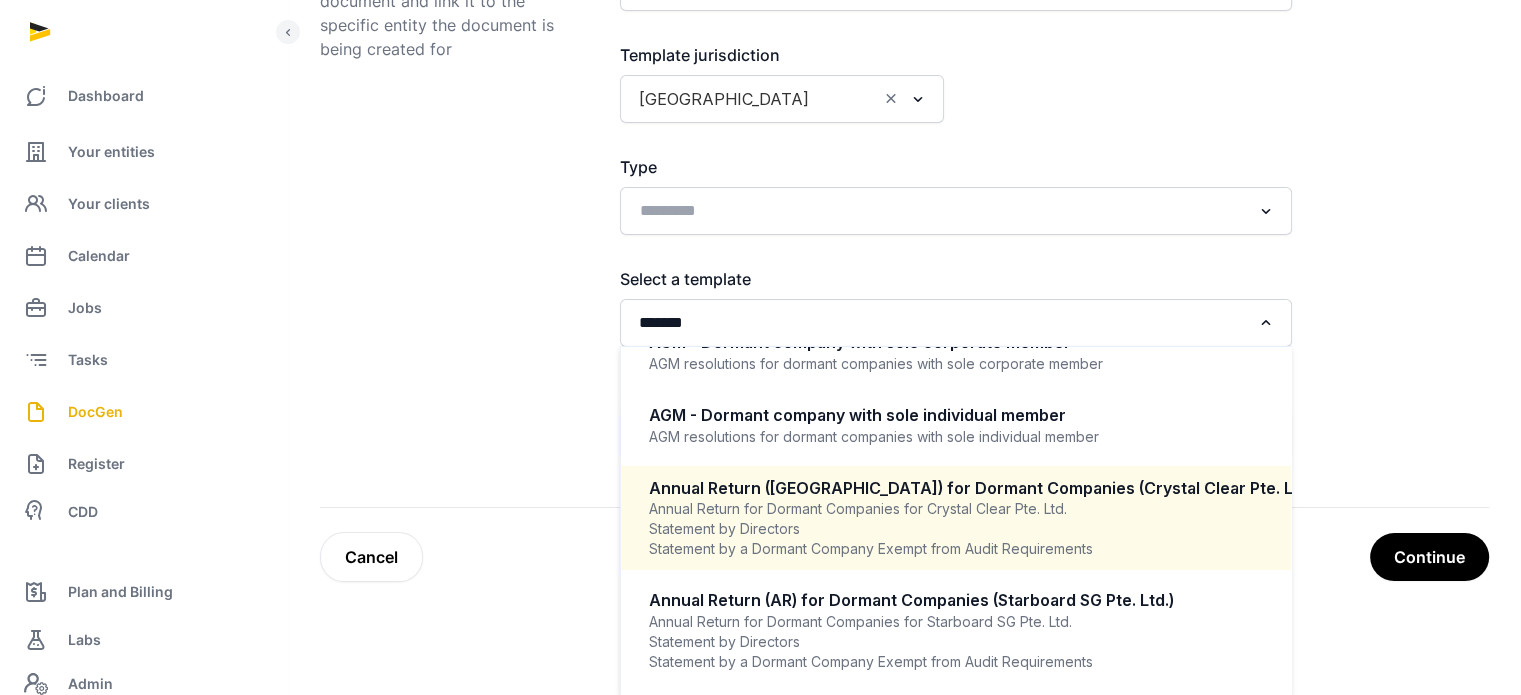 click on "Annual Return (AR) for Dormant Companies (Crystal Clear Pte. Ltd.)" at bounding box center [956, 488] 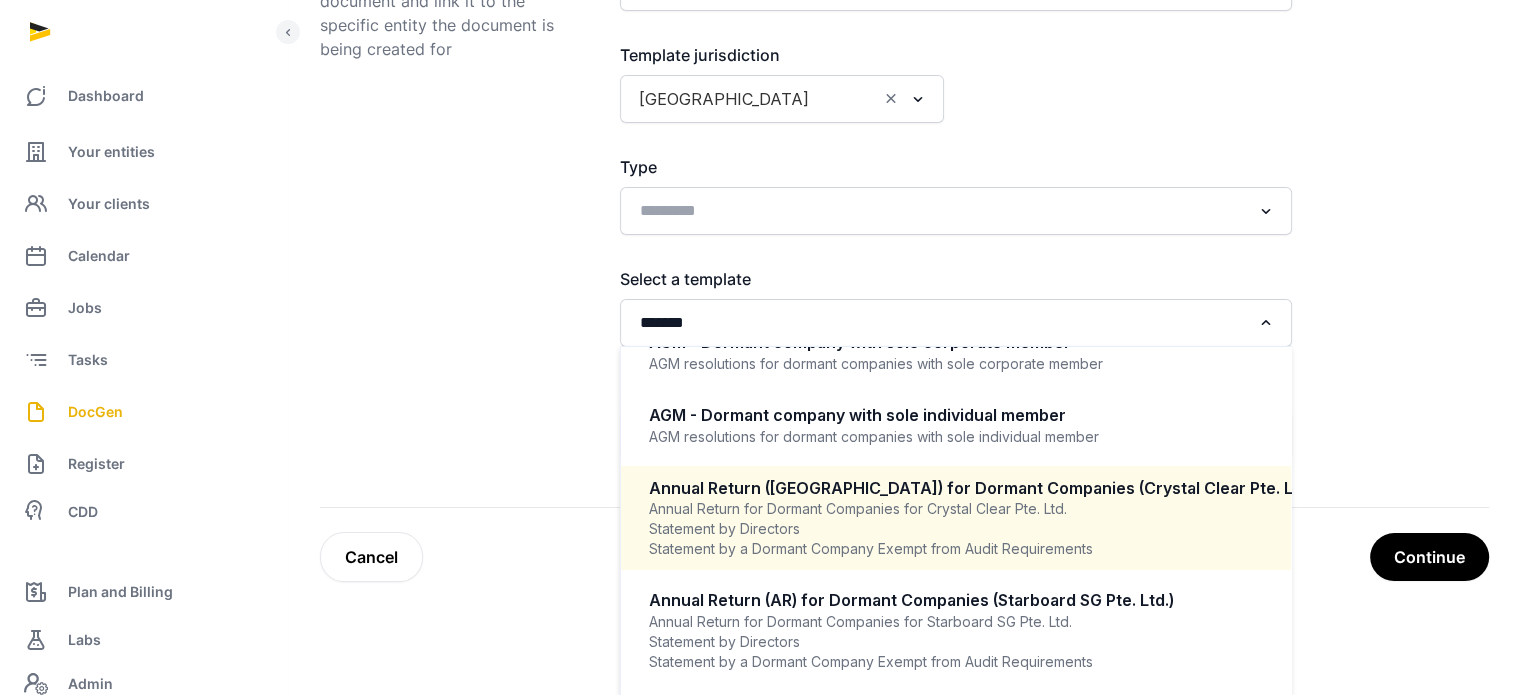 type 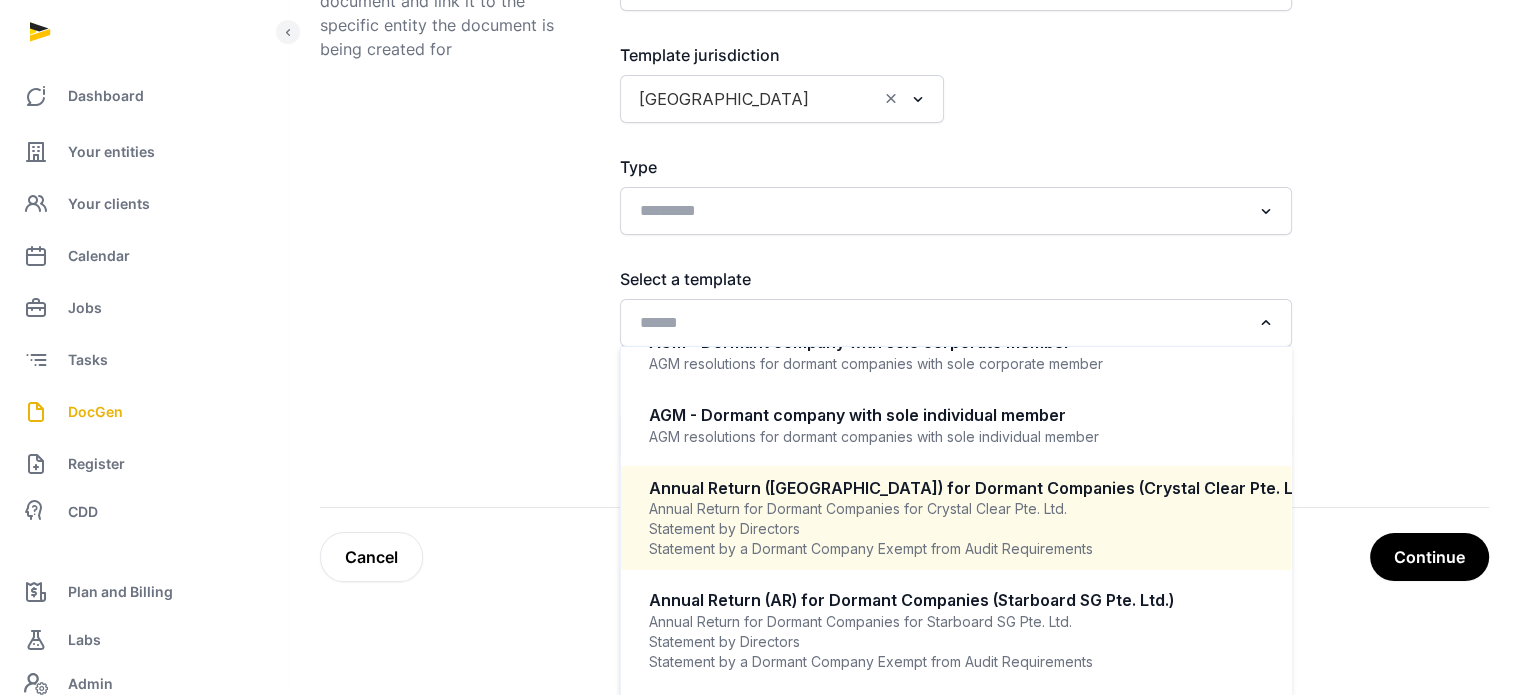scroll, scrollTop: 4, scrollLeft: 0, axis: vertical 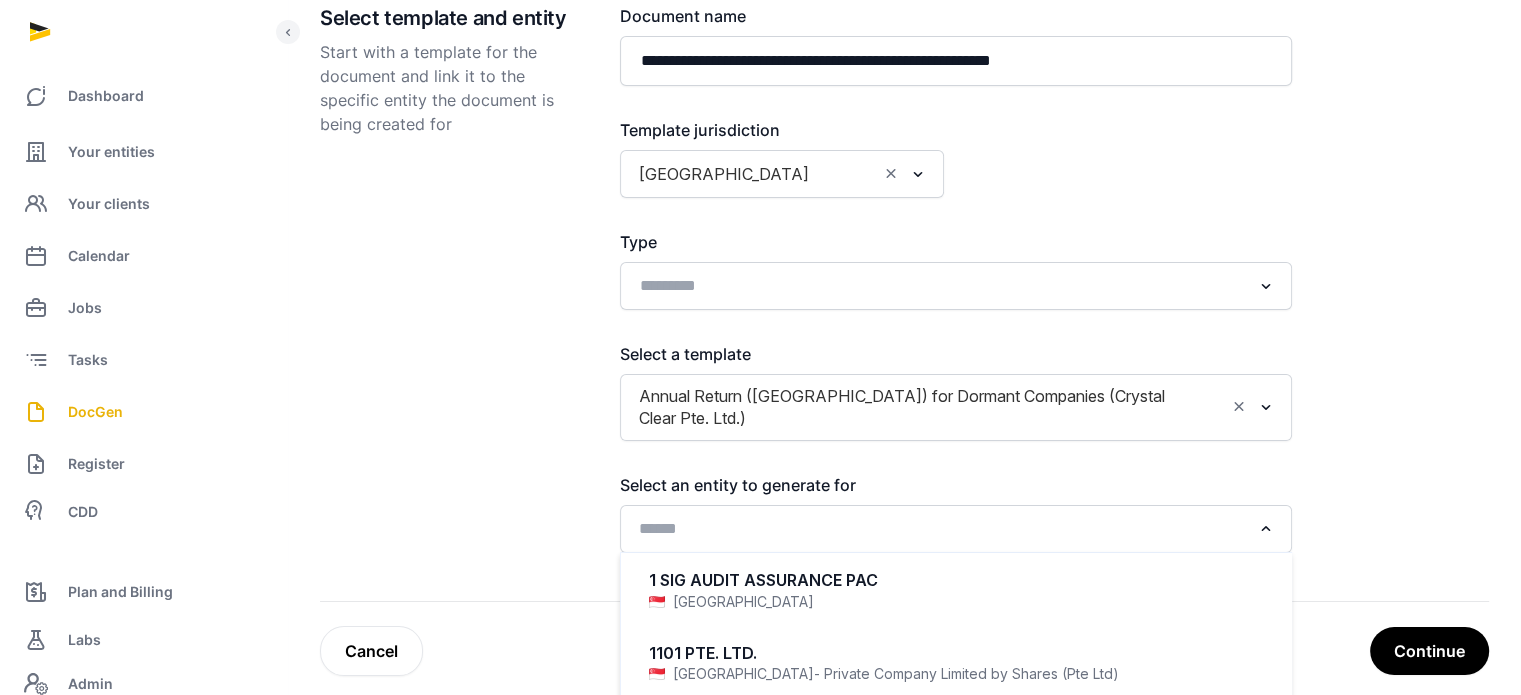click 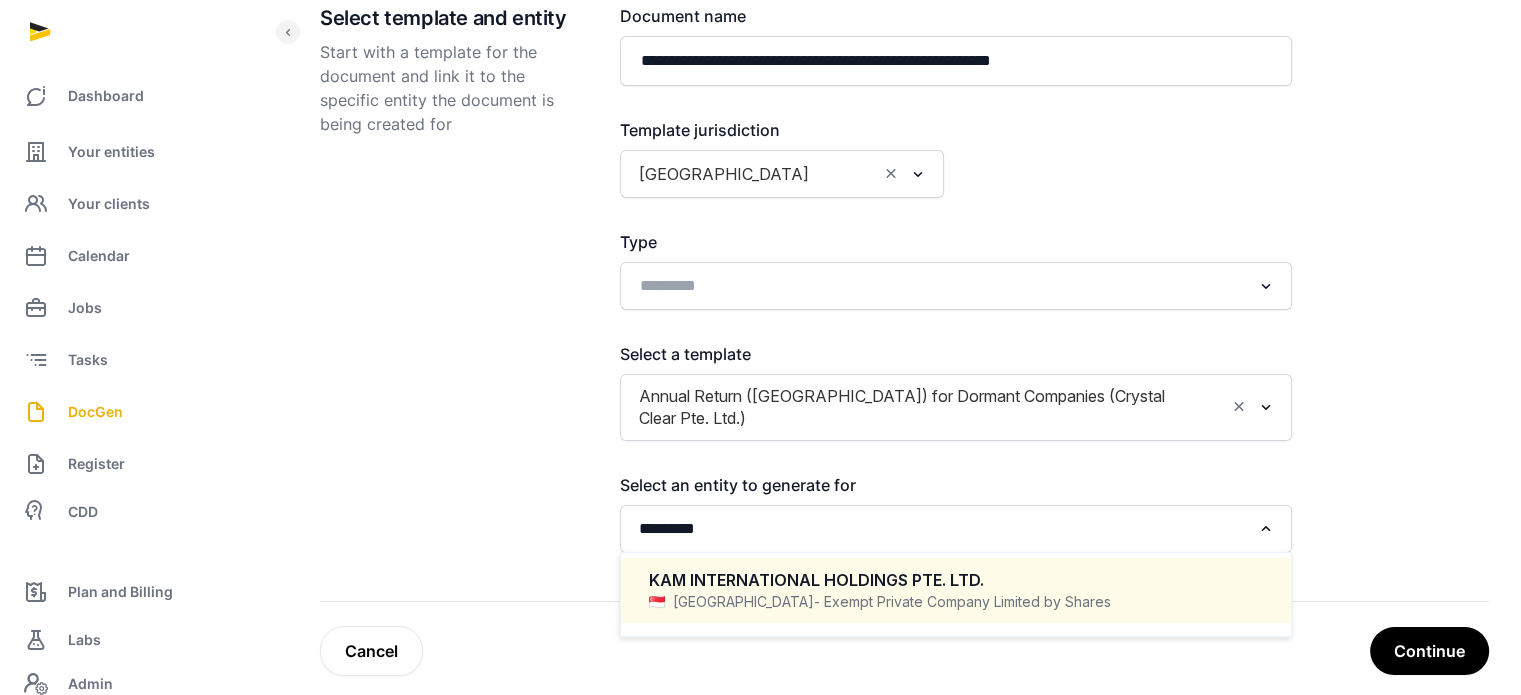 click on "KAM INTERNATIONAL HOLDINGS PTE. LTD.  Singapore   - Exempt Private Company Limited by Shares" 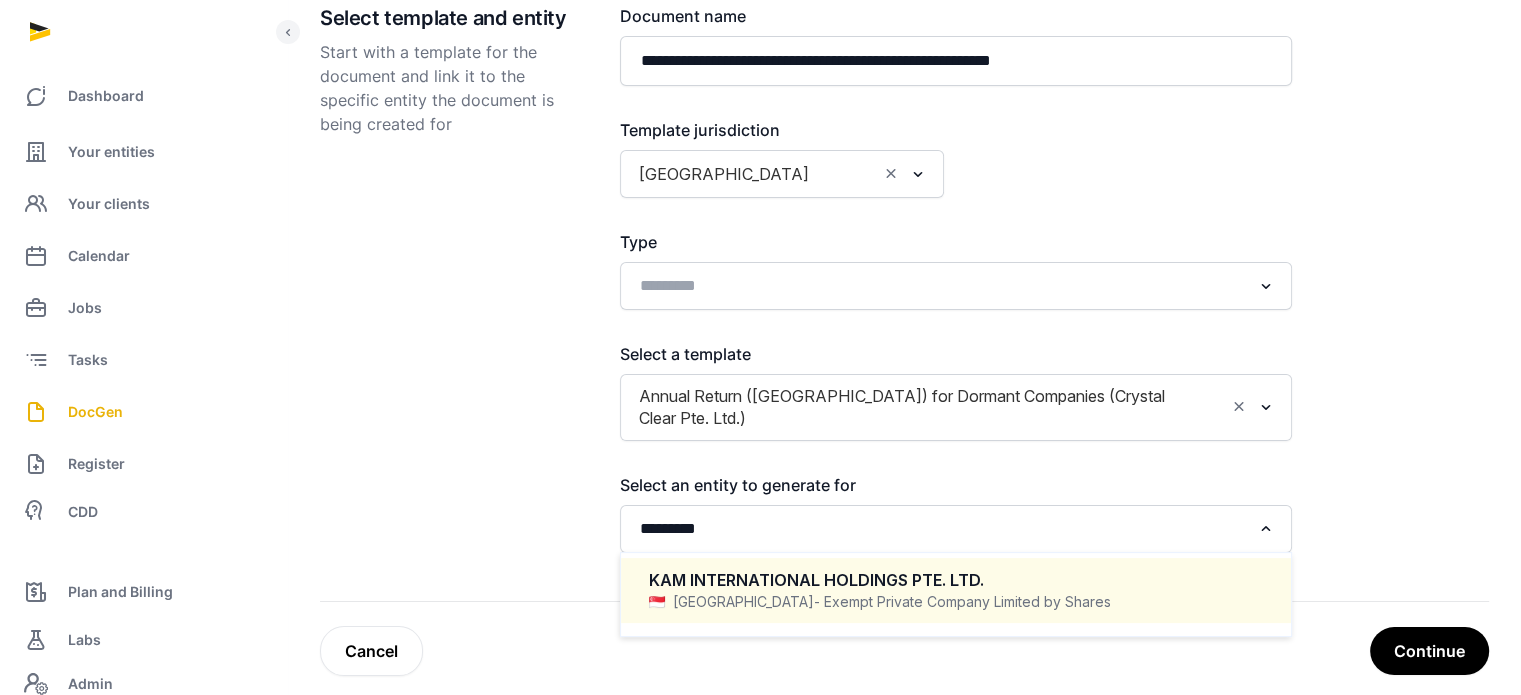 type 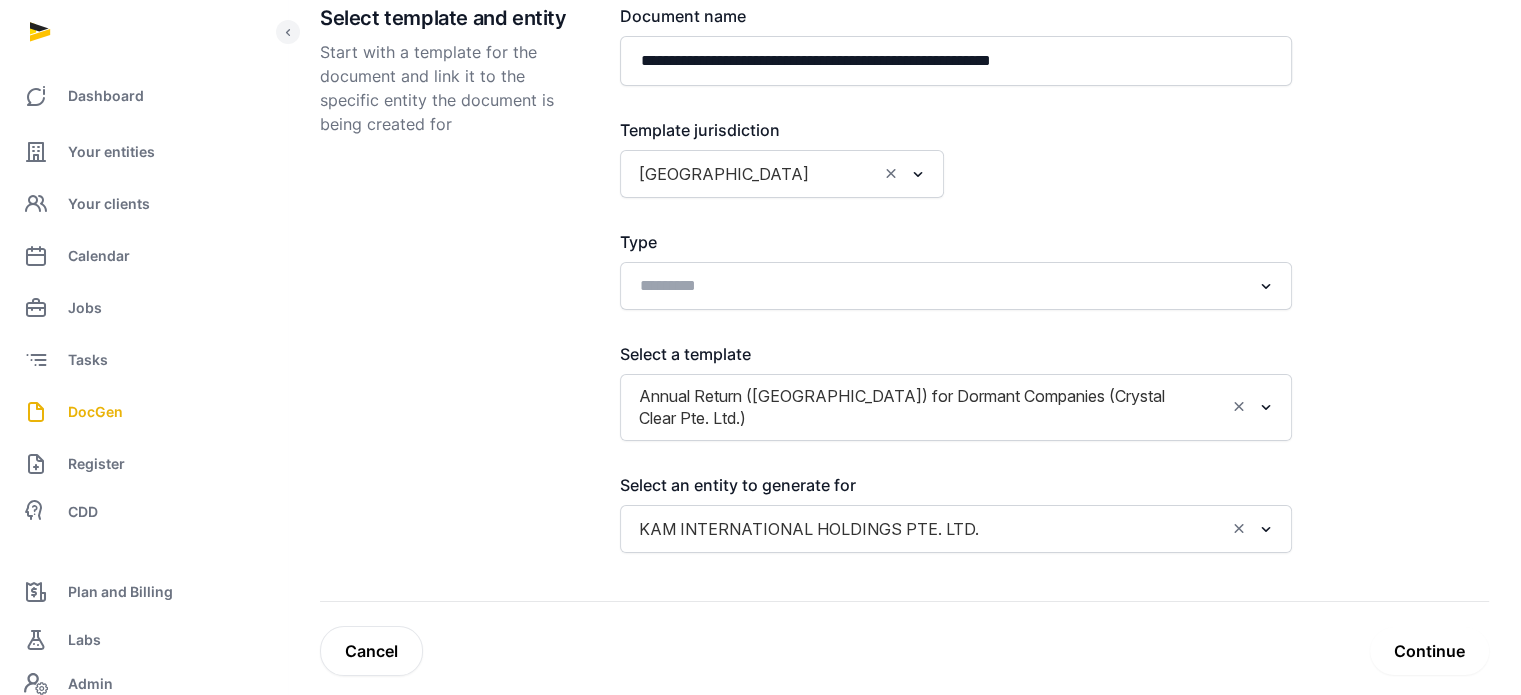 click on "Continue" at bounding box center [1429, 651] 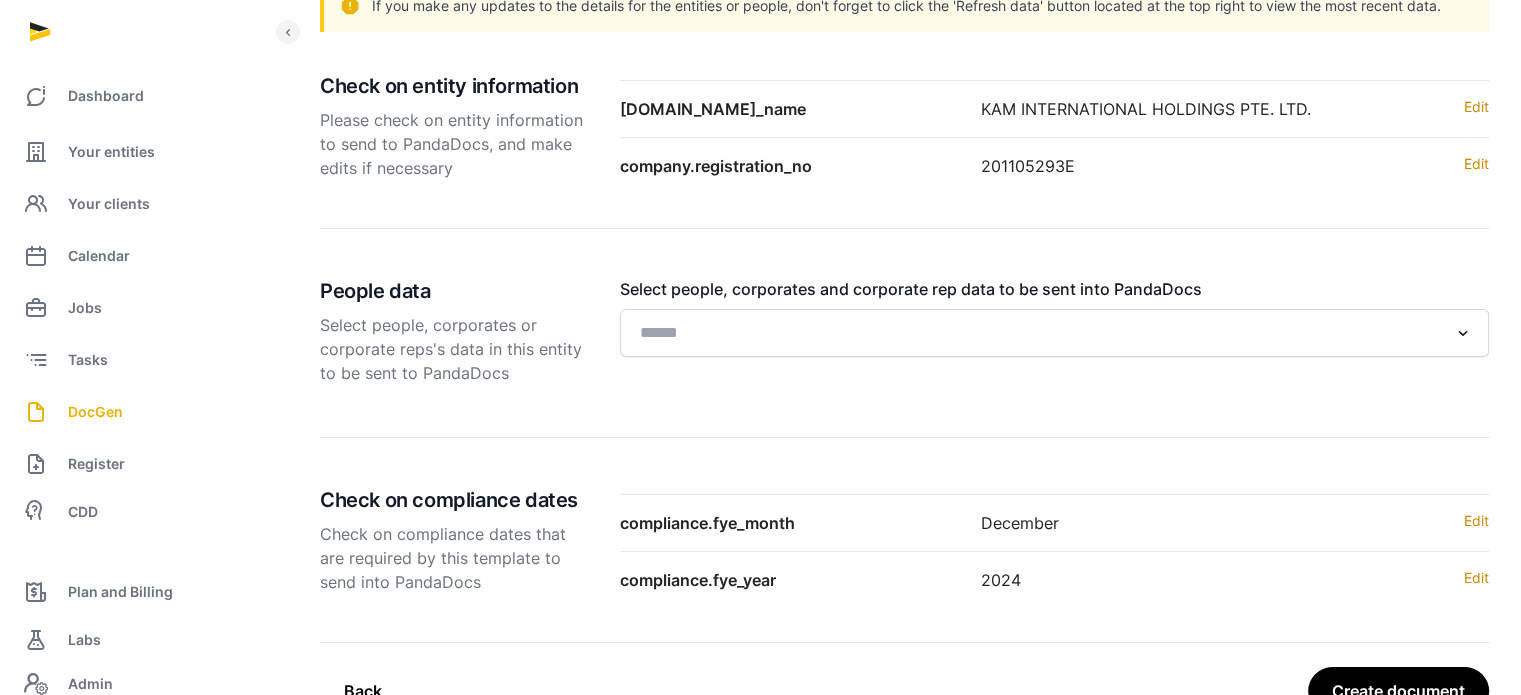 scroll, scrollTop: 308, scrollLeft: 0, axis: vertical 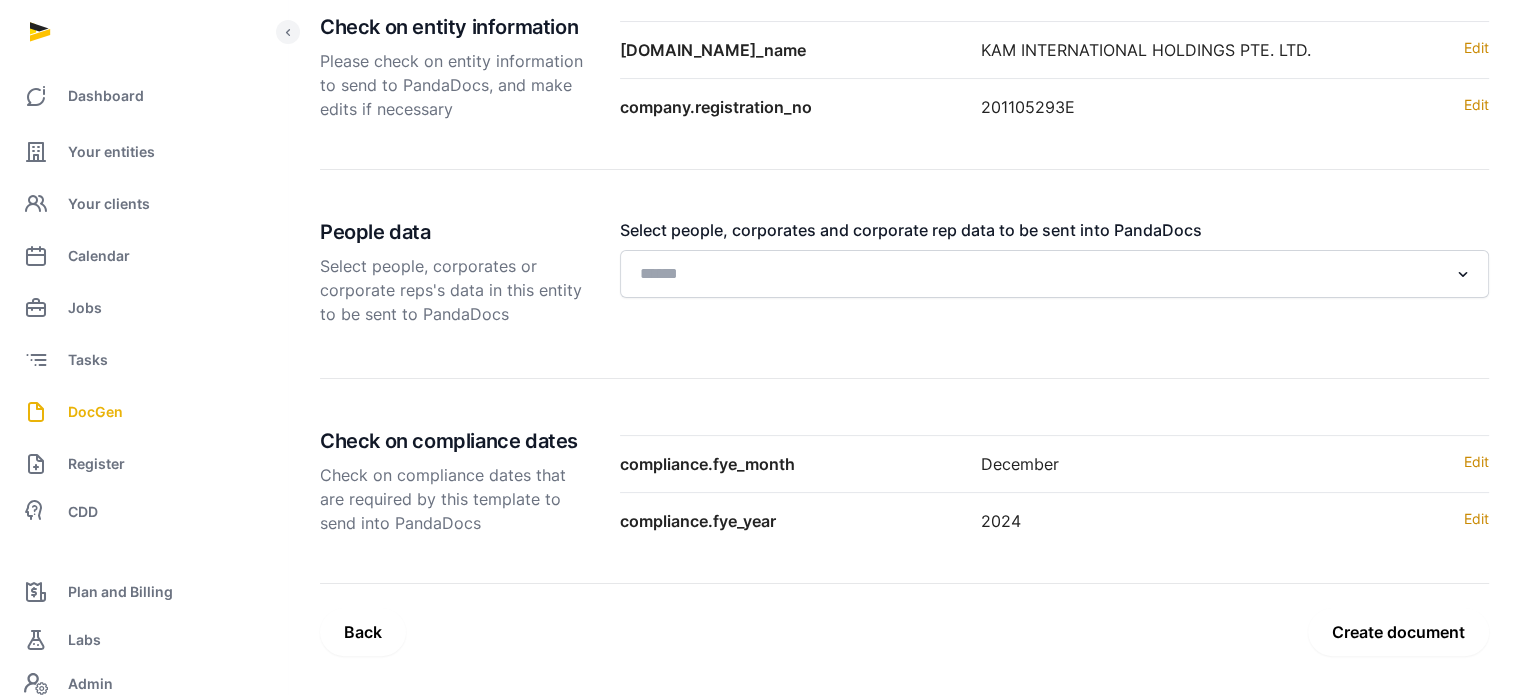 click on "Create document" at bounding box center (1398, 632) 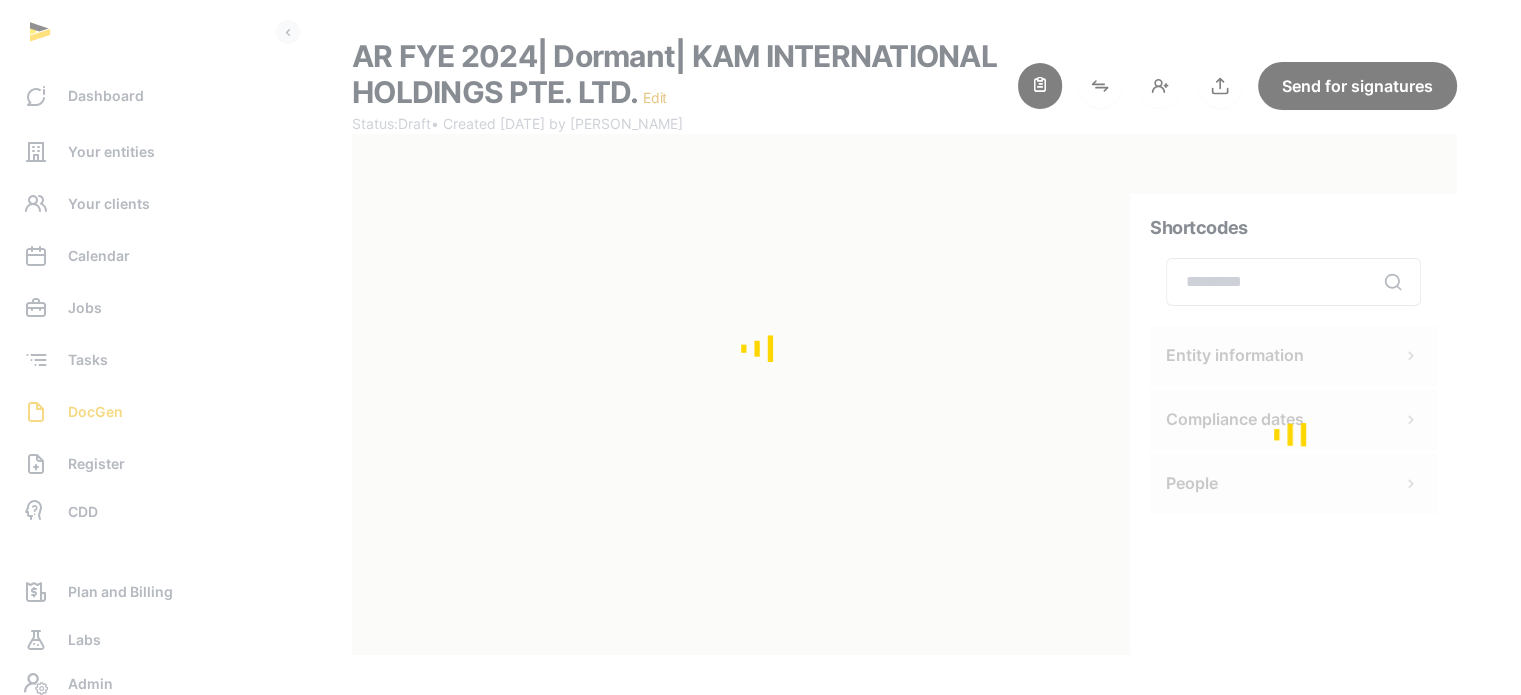 scroll, scrollTop: 0, scrollLeft: 0, axis: both 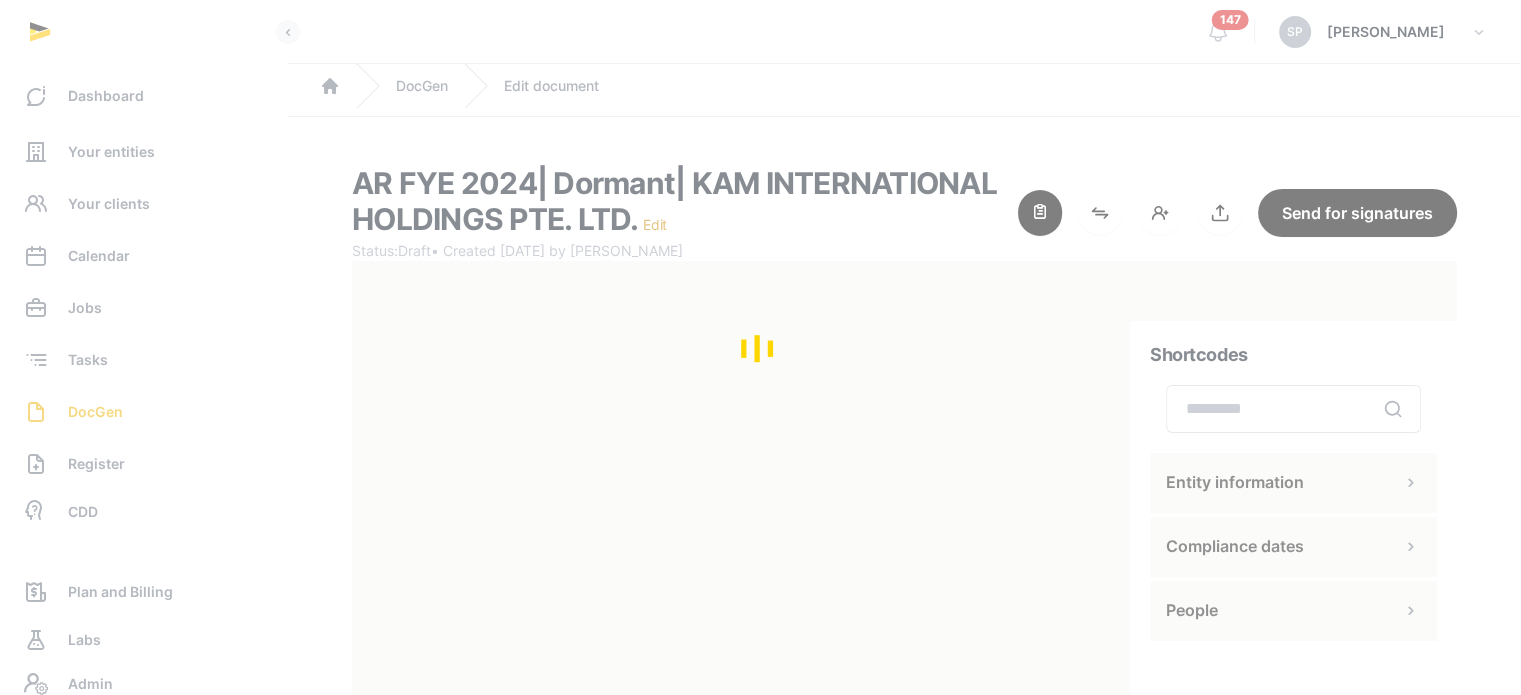 click at bounding box center (760, 347) 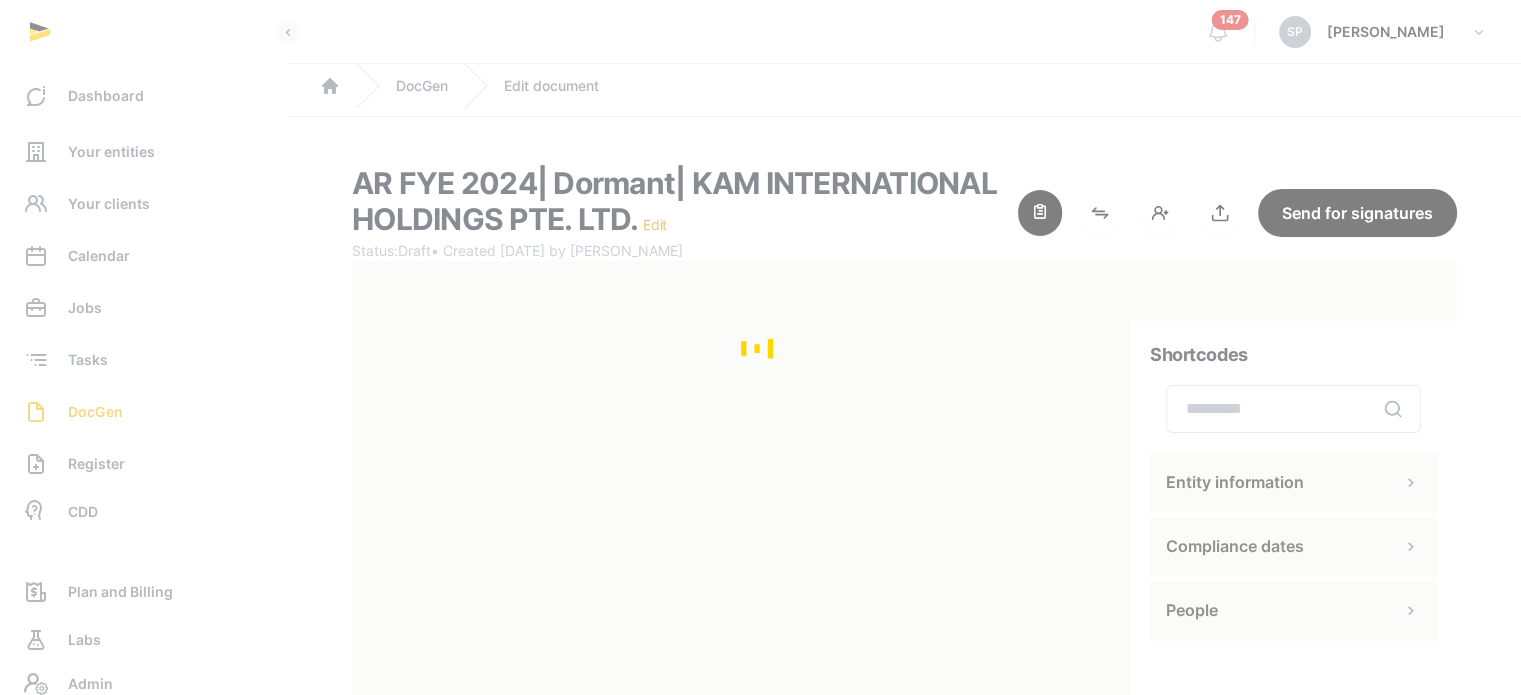 click at bounding box center (760, 347) 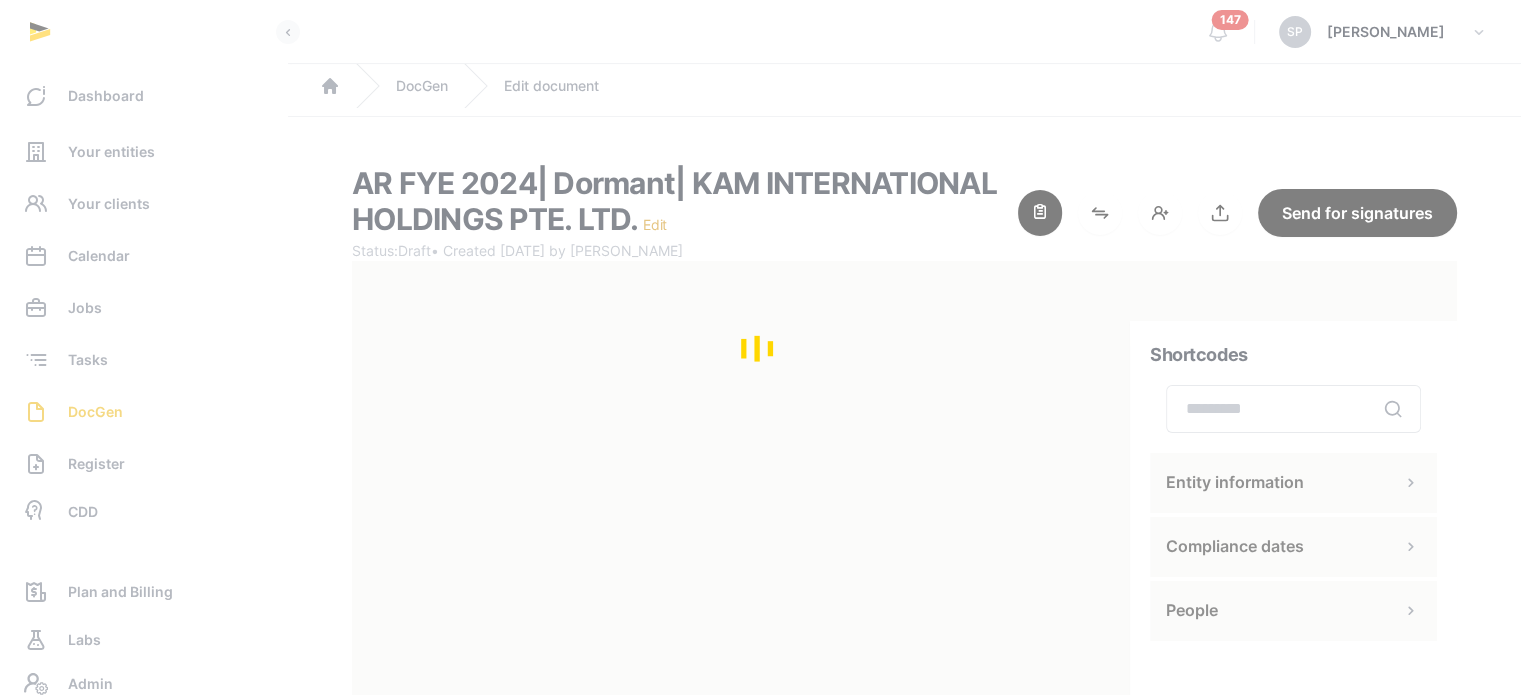 click at bounding box center [760, 347] 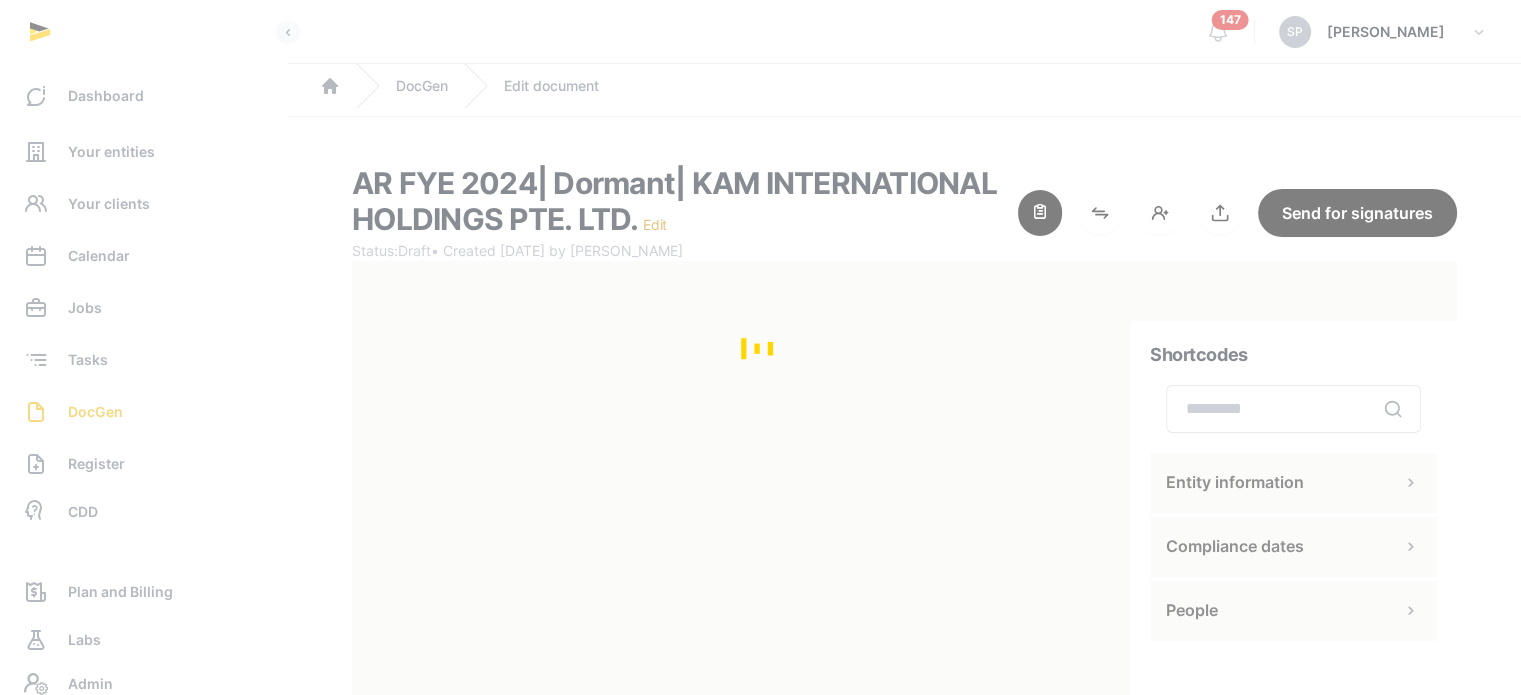 drag, startPoint x: 1124, startPoint y: 403, endPoint x: 1126, endPoint y: 435, distance: 32.06244 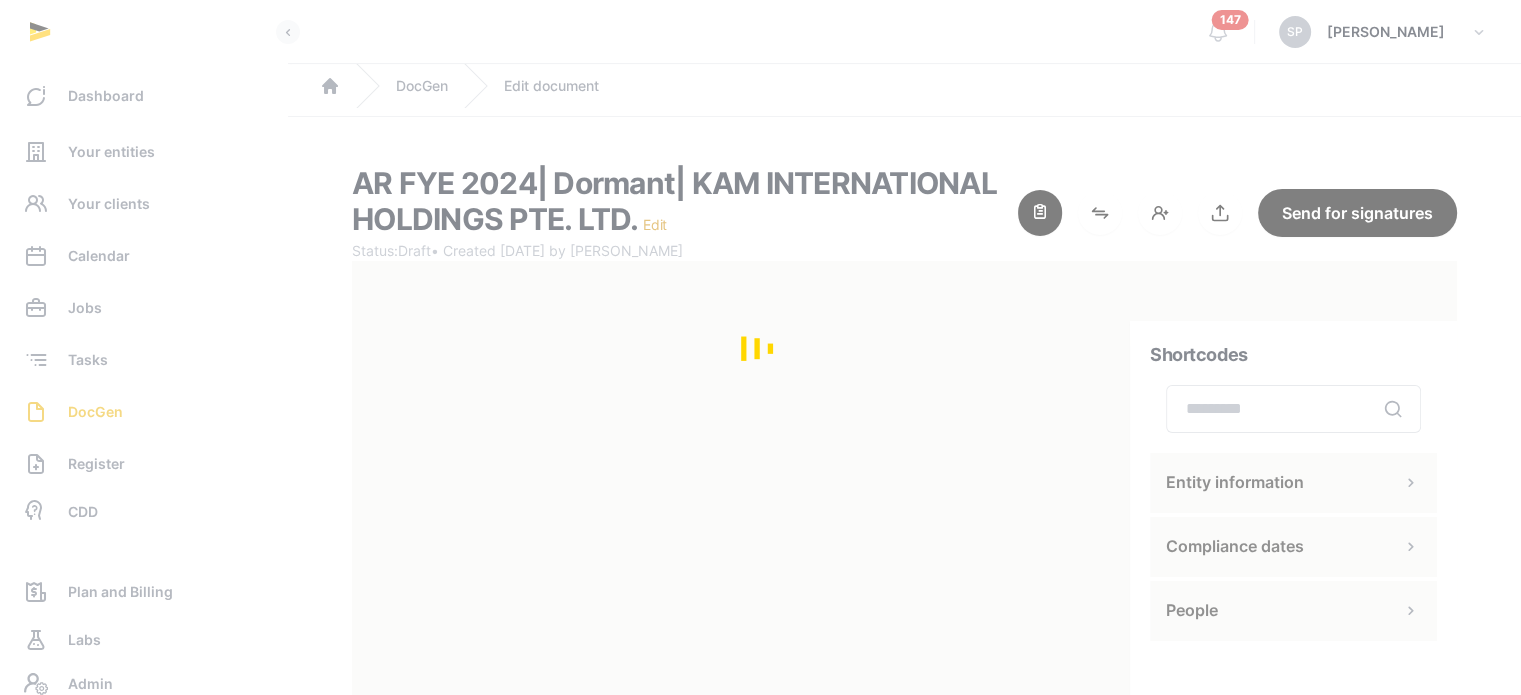 click at bounding box center (760, 347) 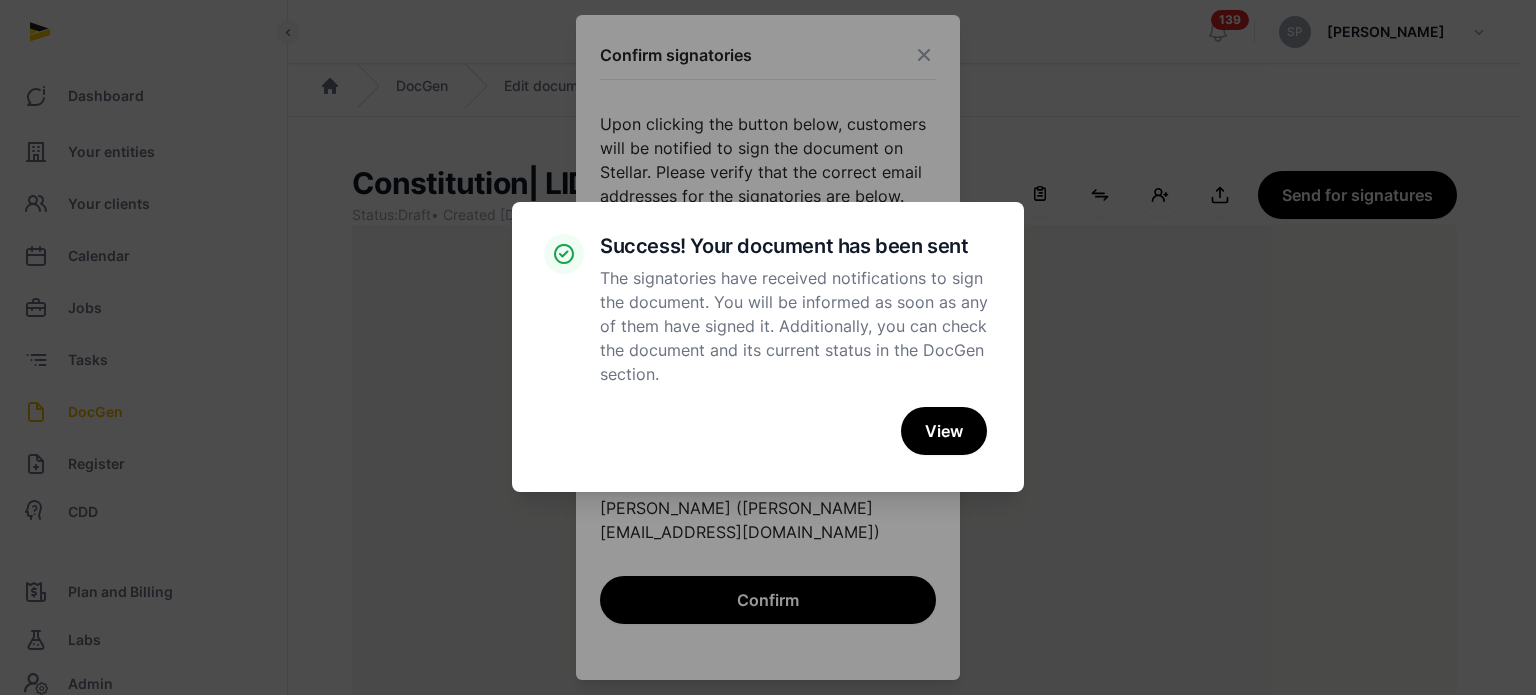 scroll, scrollTop: 91, scrollLeft: 0, axis: vertical 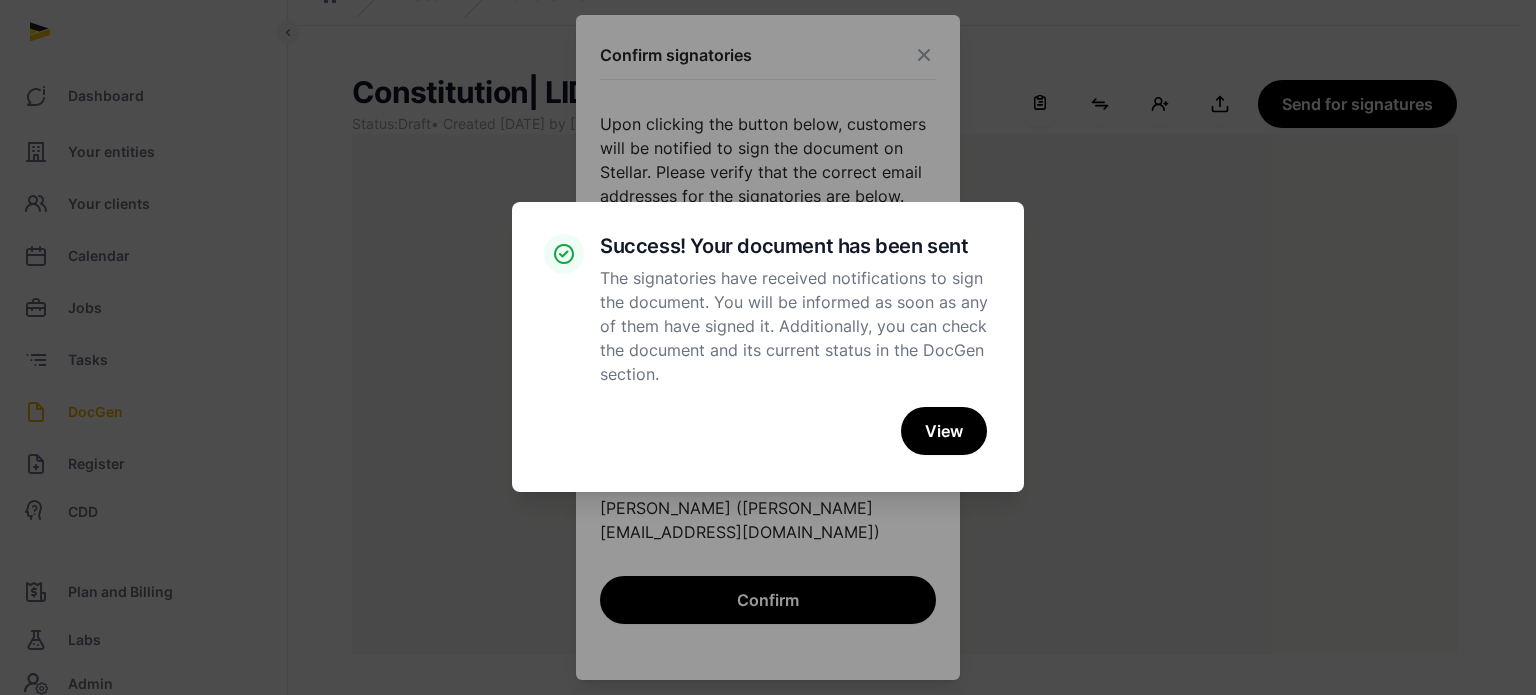 click on "×
Success! Your document has been sent
The signatories have received notifications to sign the document. You will be informed as soon as any of them have signed it. Additionally, you can check the document and its current status in the DocGen section.
Cancel No View" at bounding box center (768, 347) 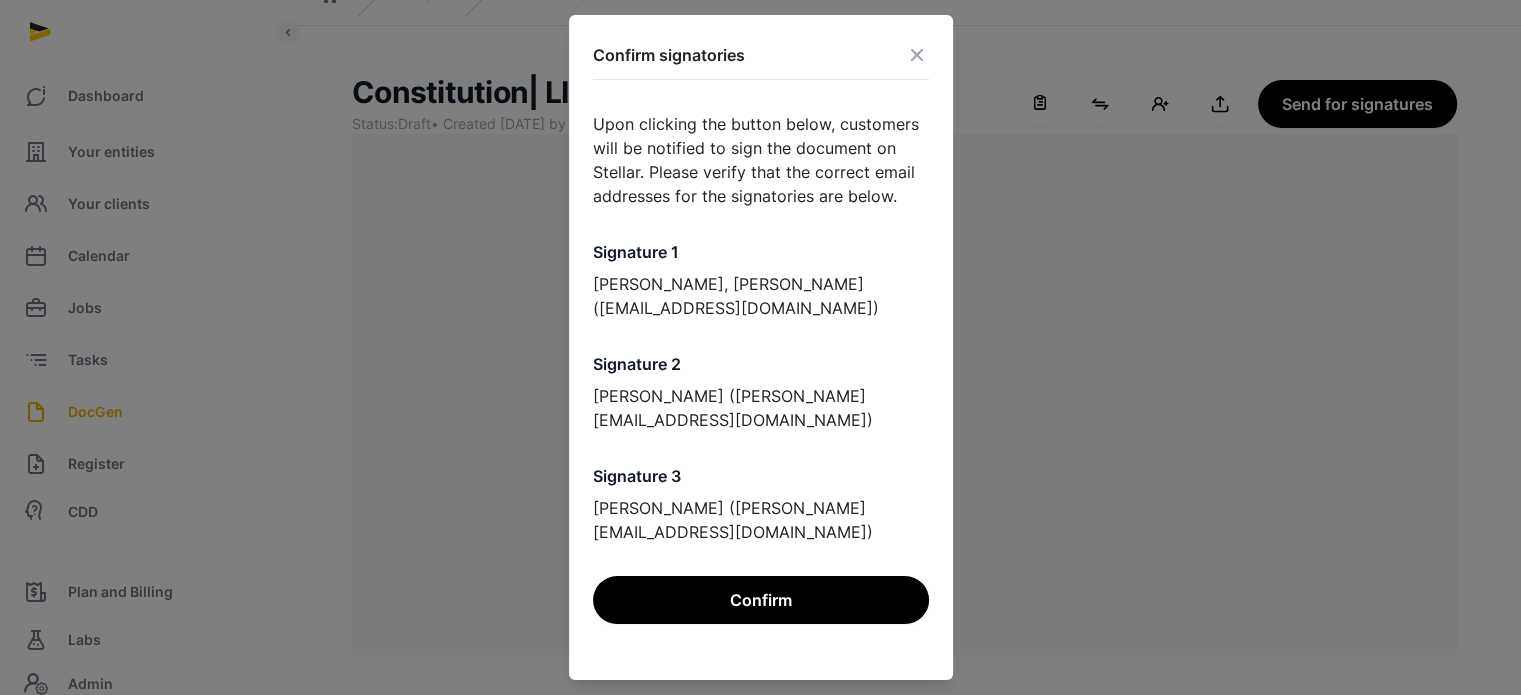 click at bounding box center [917, 55] 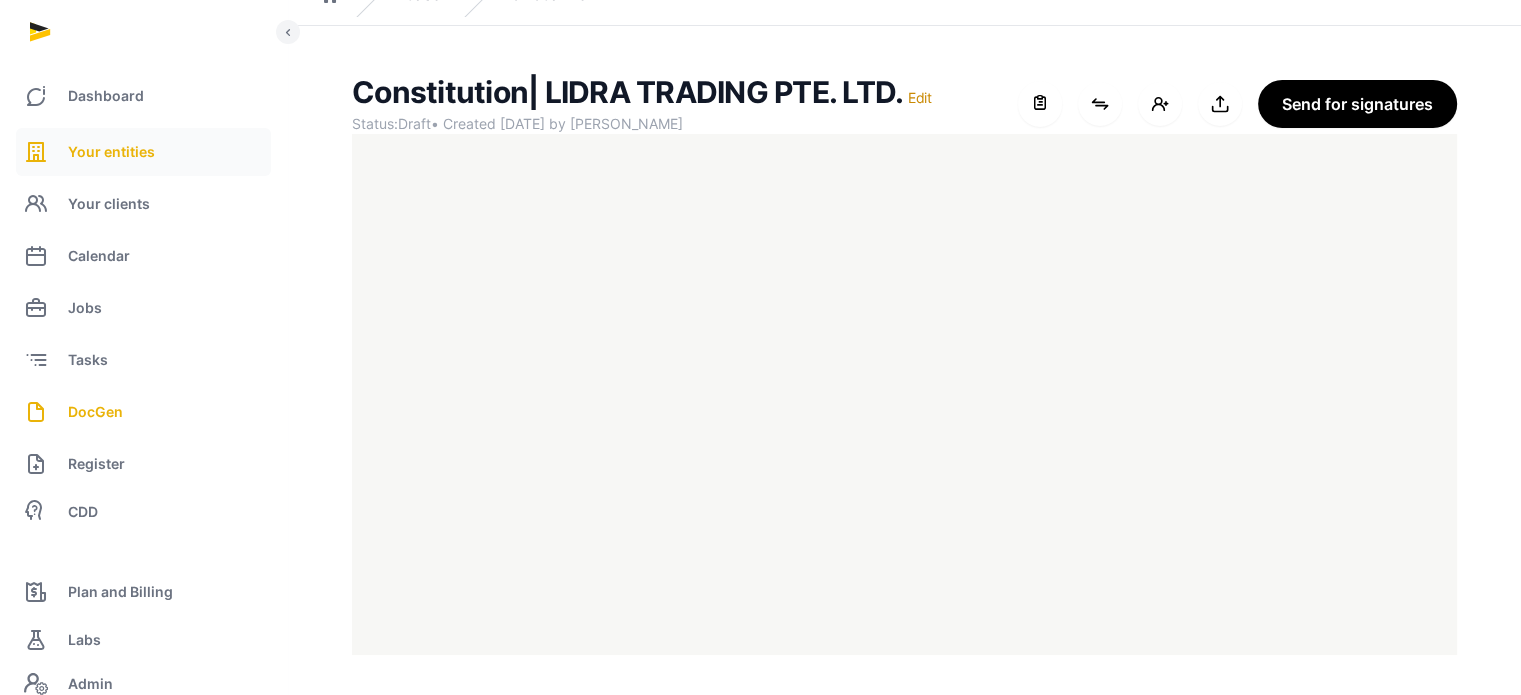 click on "Your entities" at bounding box center [111, 152] 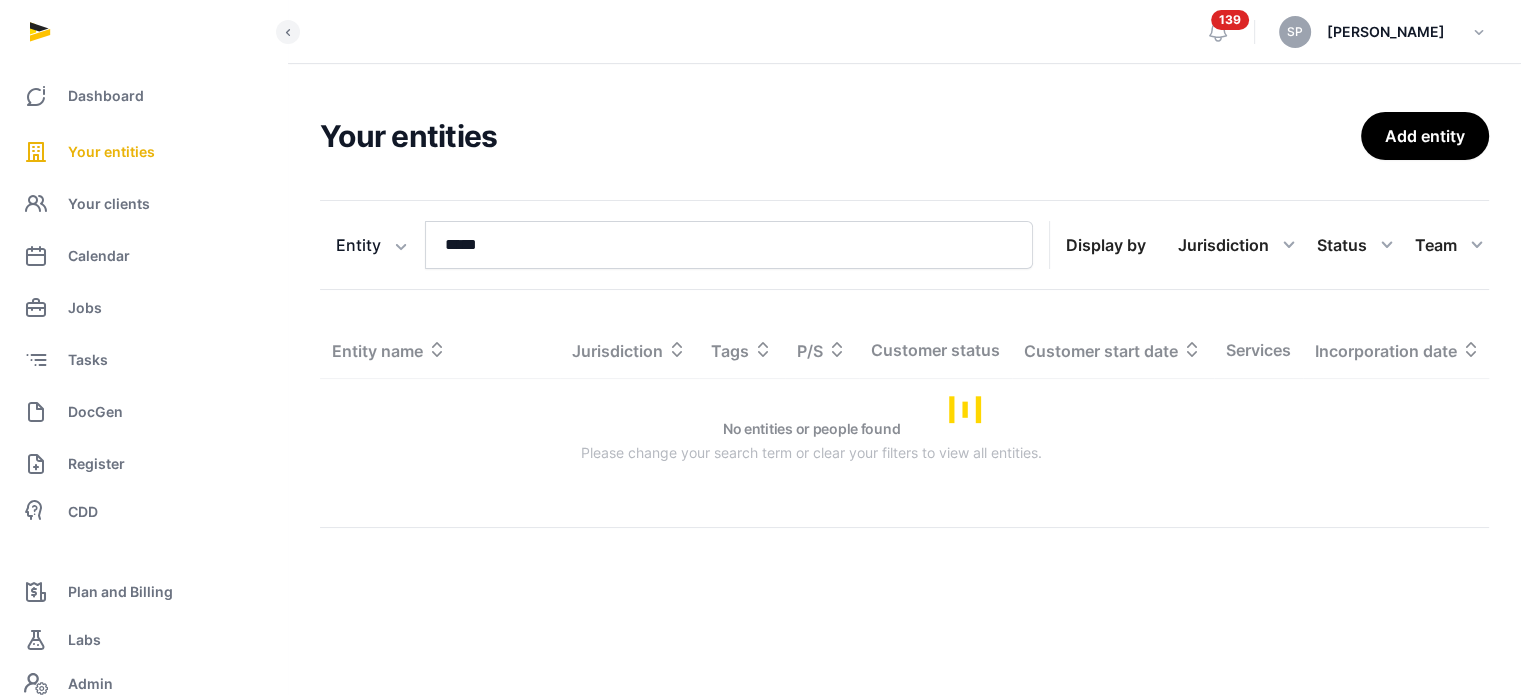 scroll, scrollTop: 0, scrollLeft: 0, axis: both 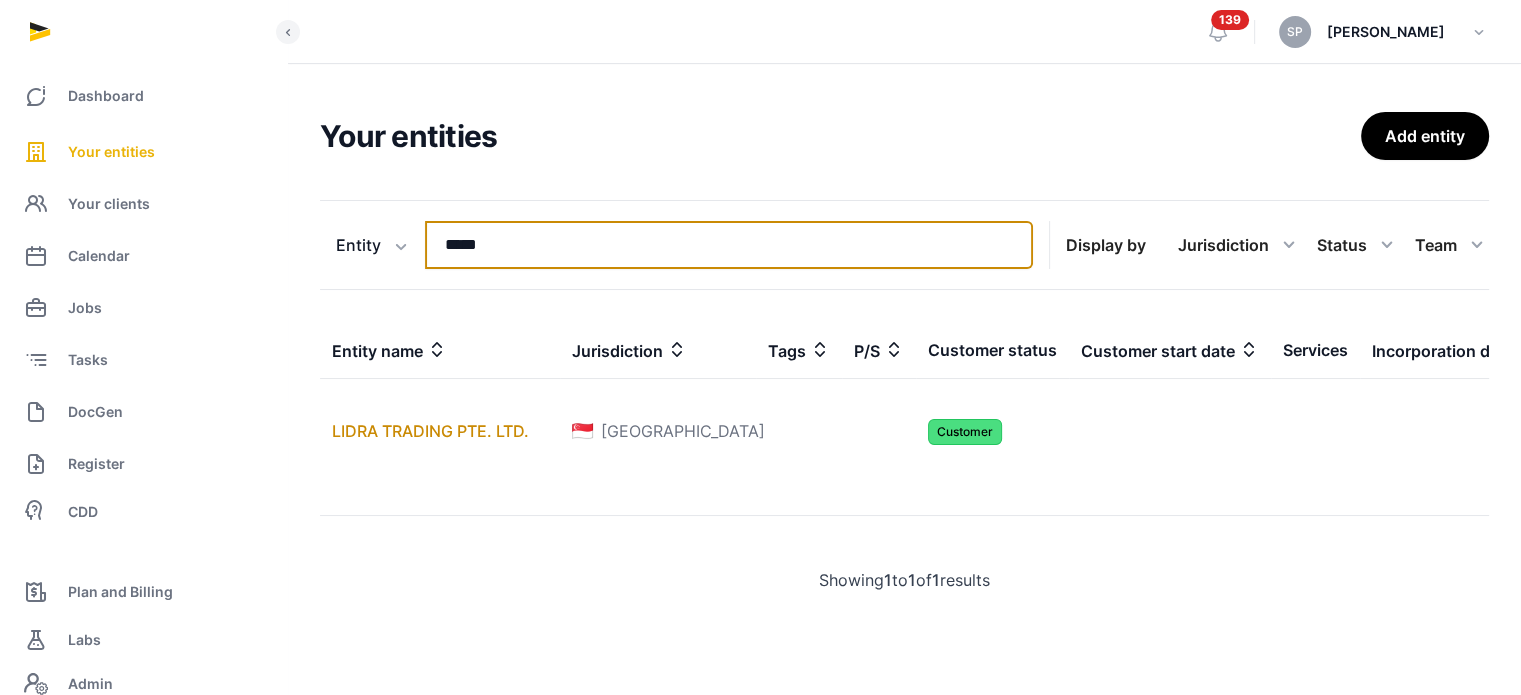 click on "*****" at bounding box center (729, 245) 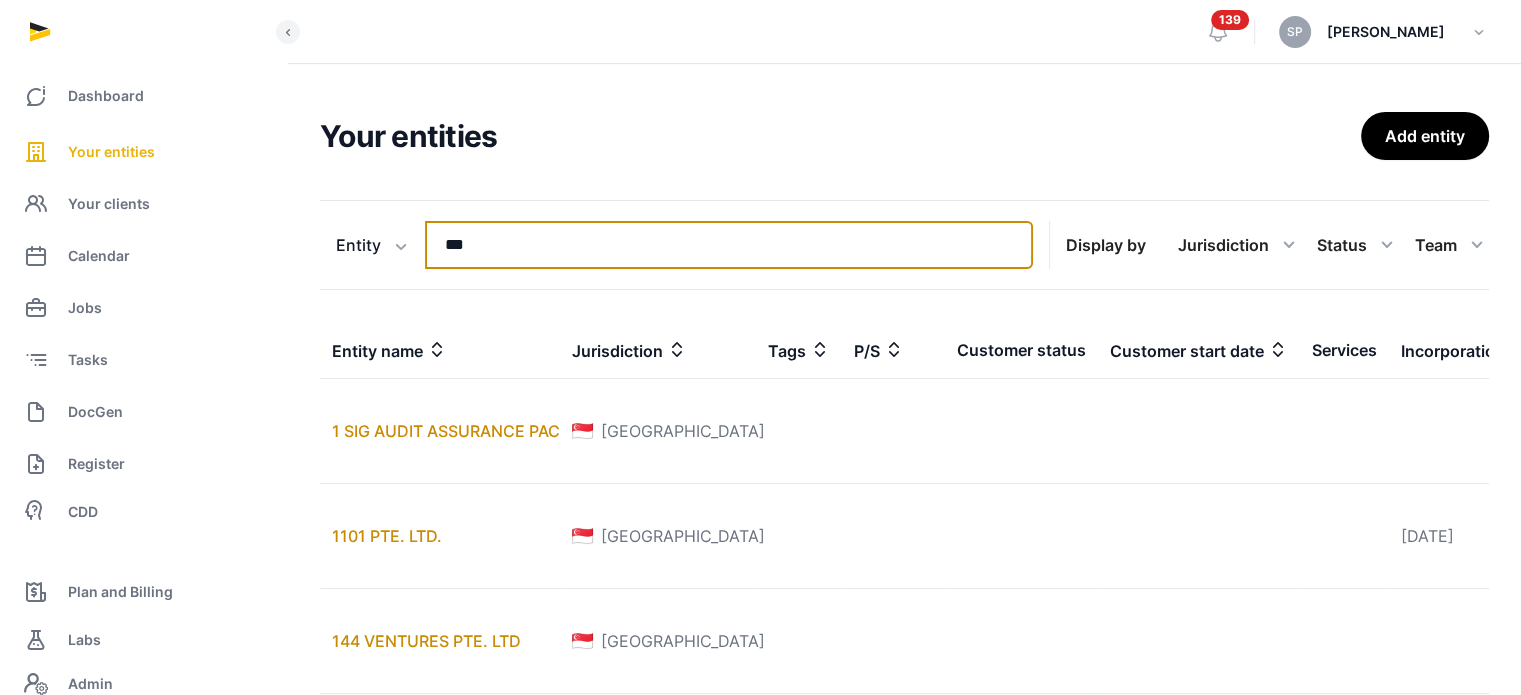 type on "***" 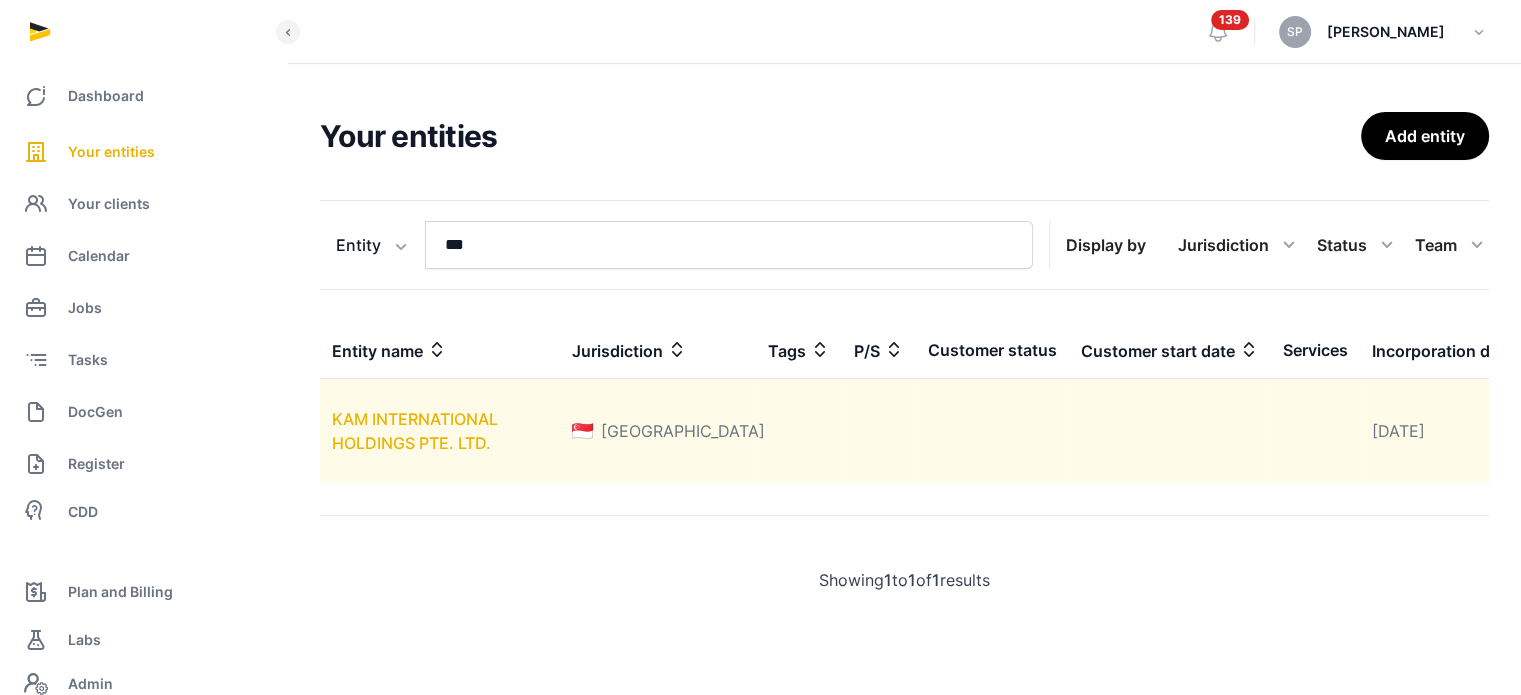 click on "KAM INTERNATIONAL HOLDINGS PTE. LTD." at bounding box center (415, 431) 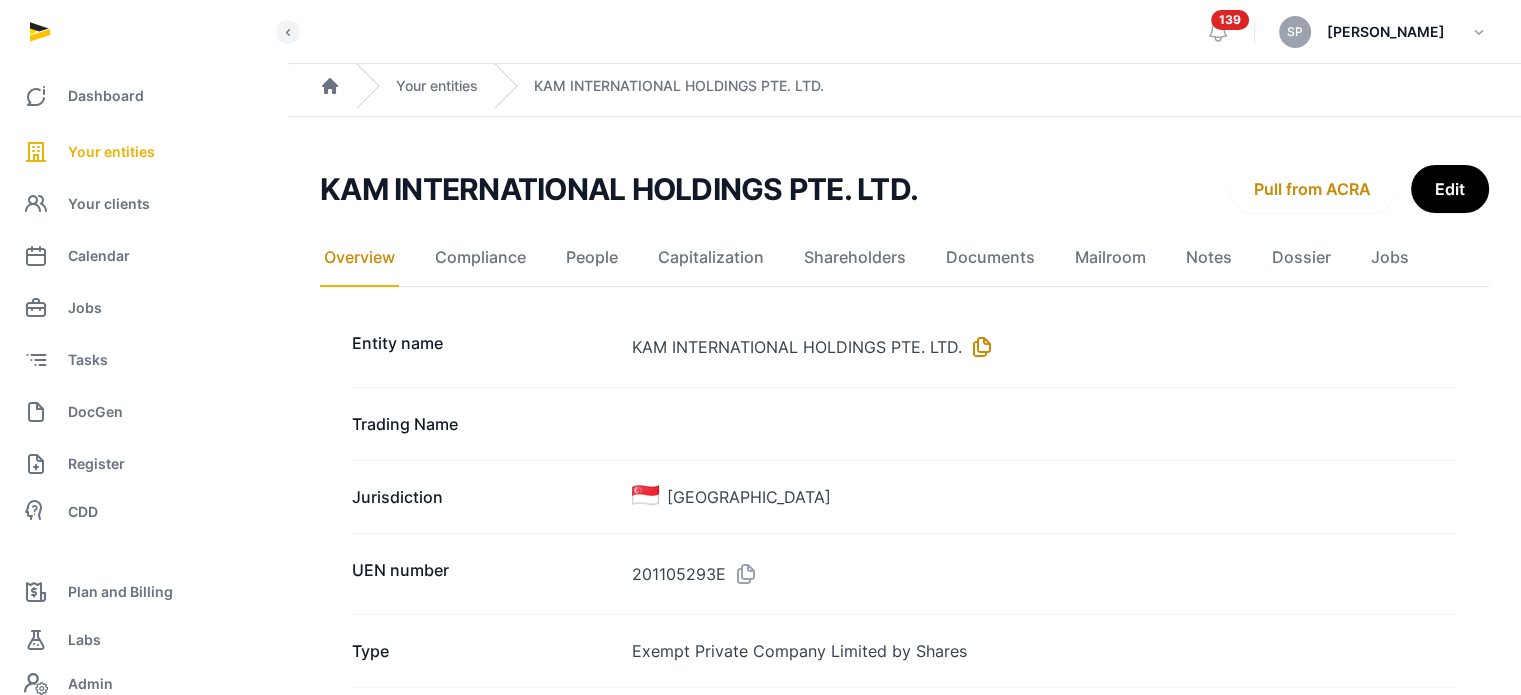 click at bounding box center (978, 347) 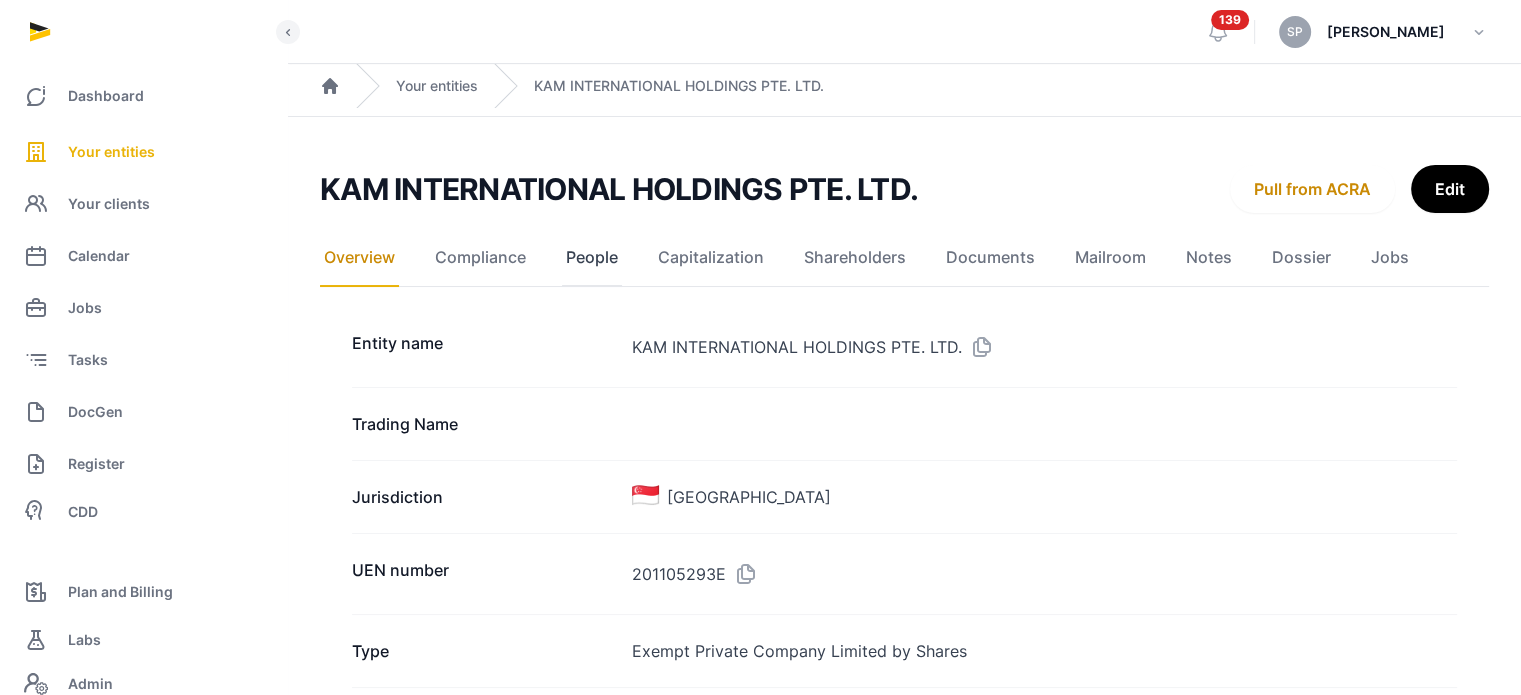 click on "People" 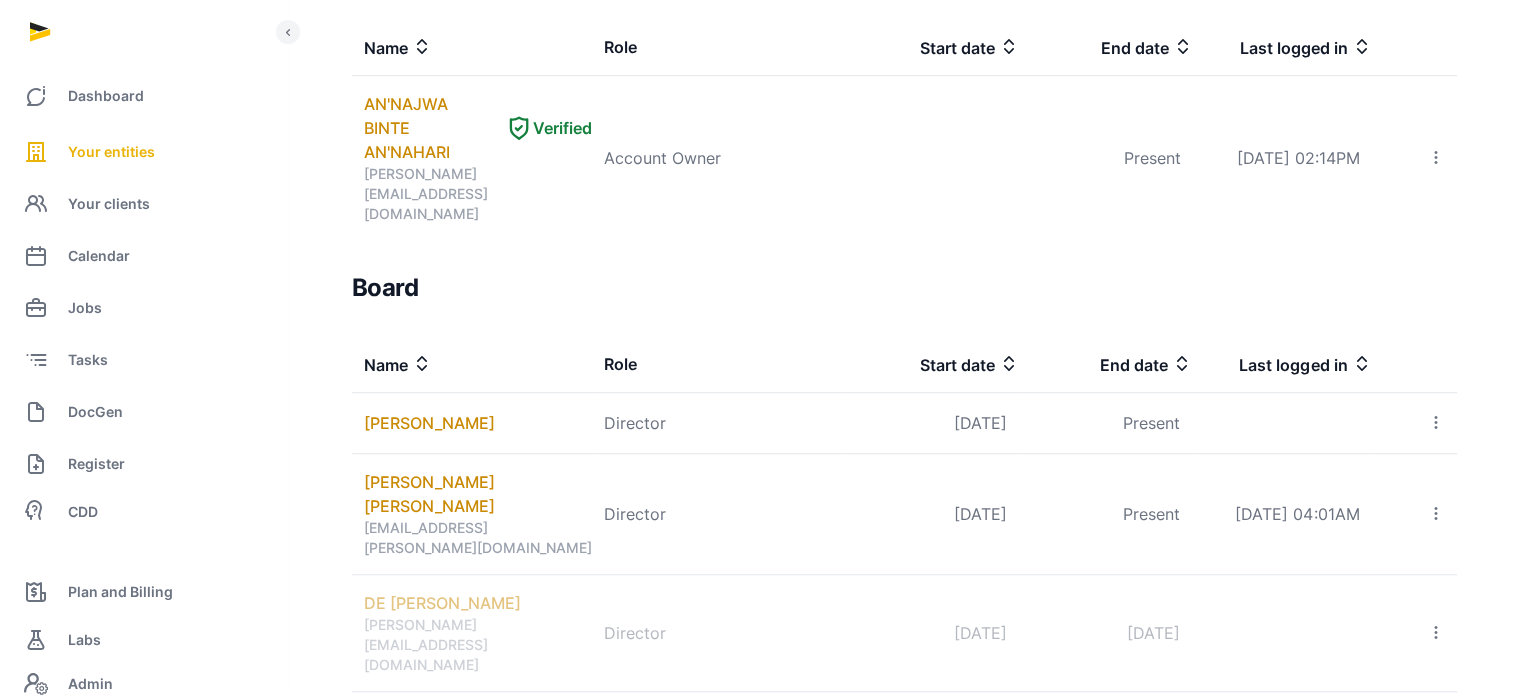 scroll, scrollTop: 1398, scrollLeft: 0, axis: vertical 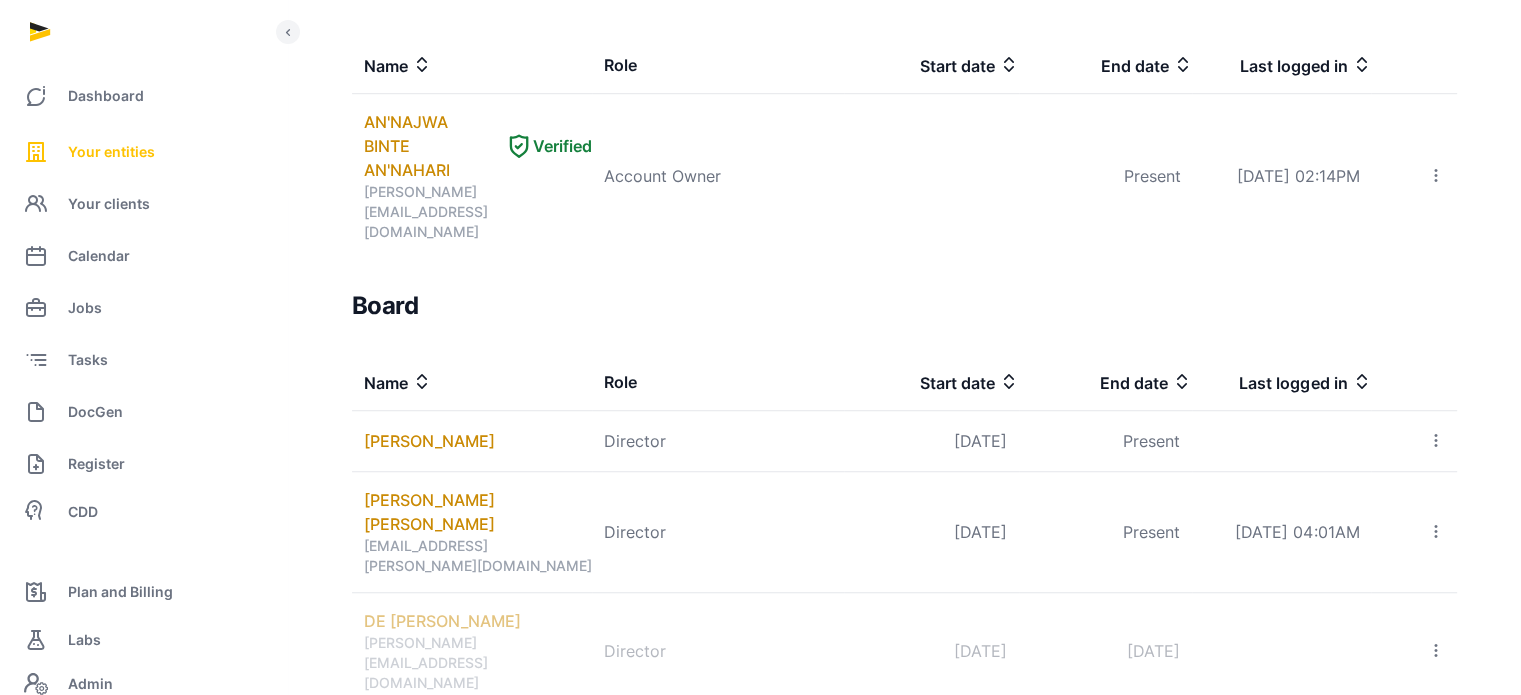click on "Your entities" at bounding box center (111, 152) 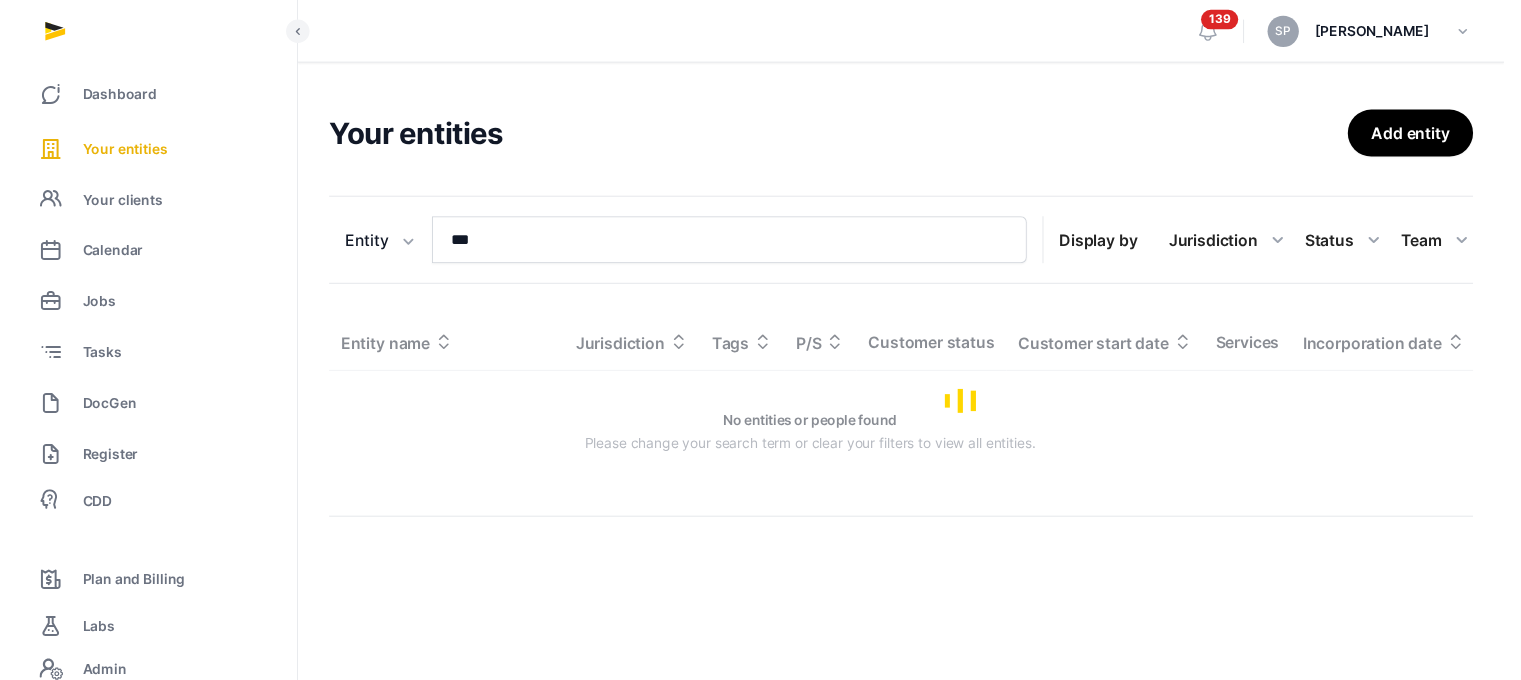 scroll, scrollTop: 0, scrollLeft: 0, axis: both 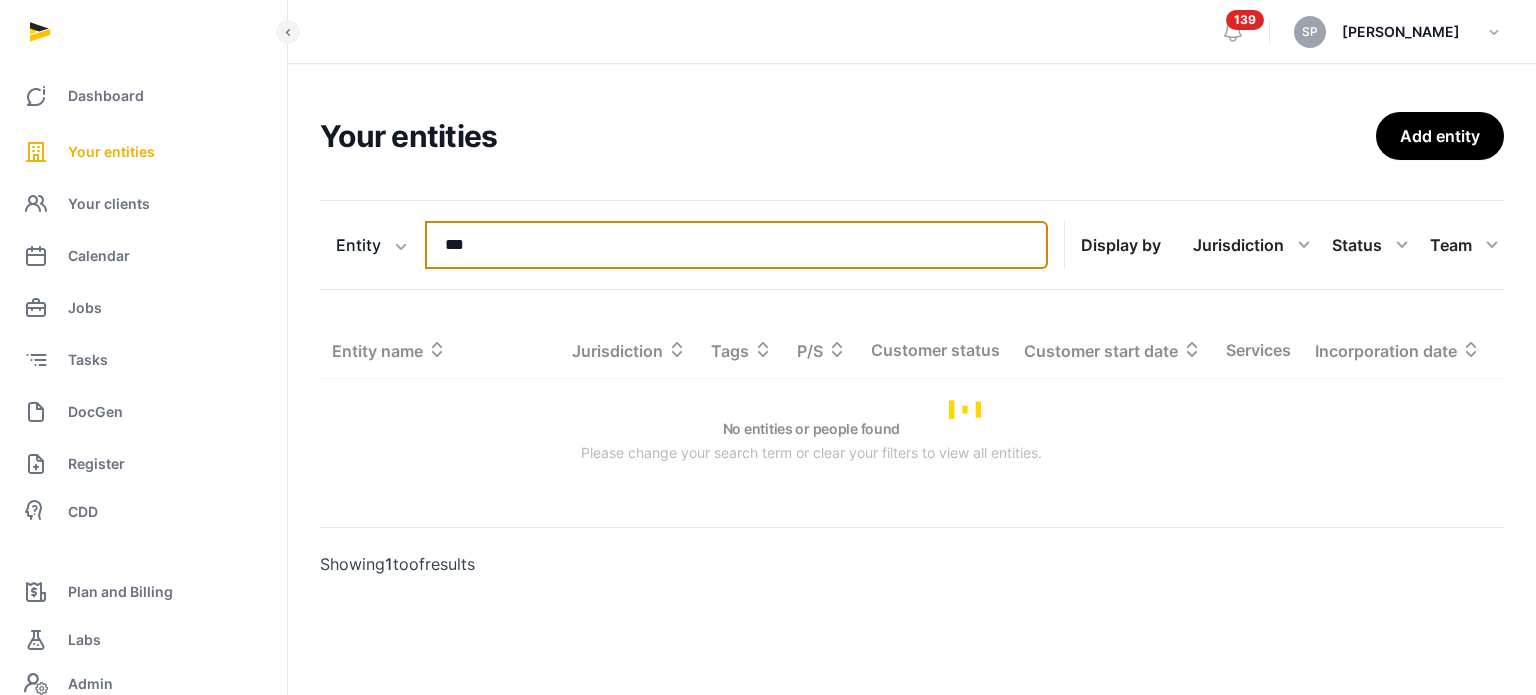 click on "***" at bounding box center (736, 245) 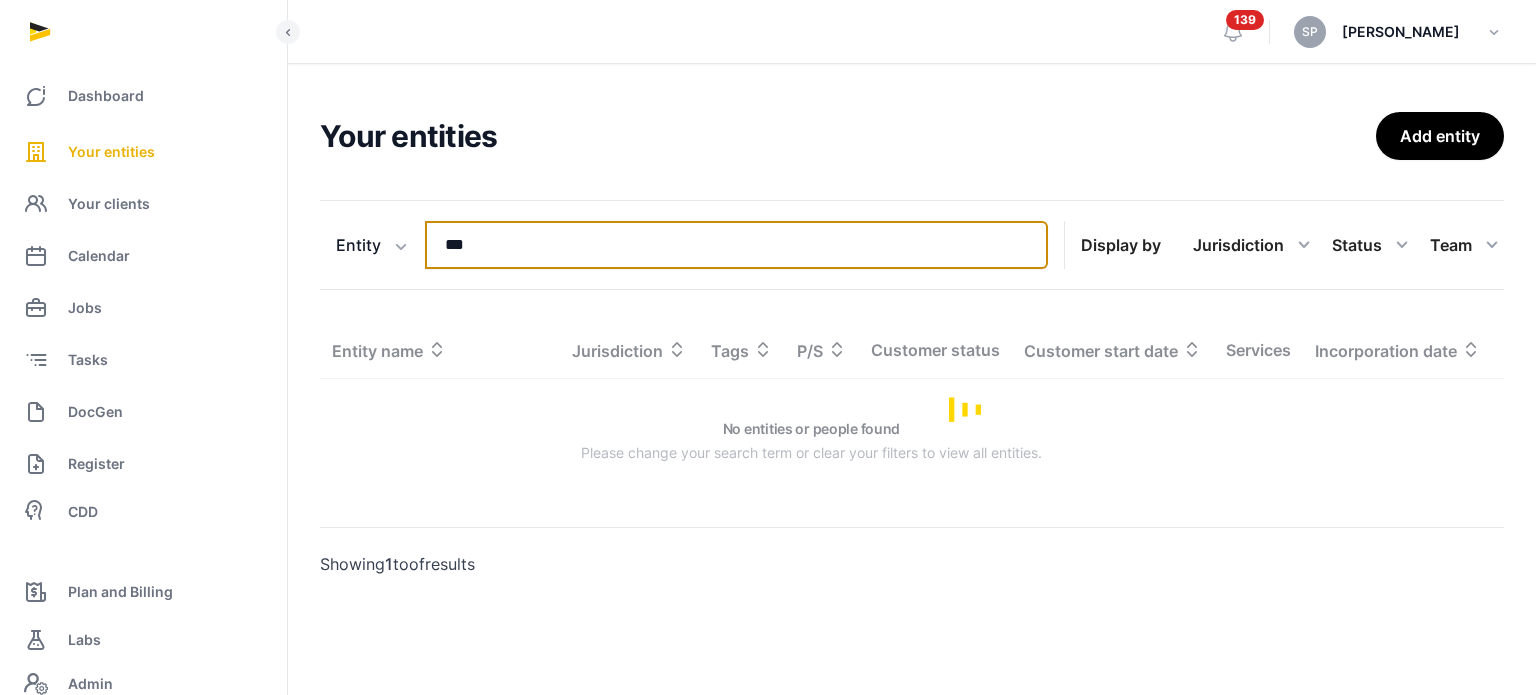 click on "***" at bounding box center [736, 245] 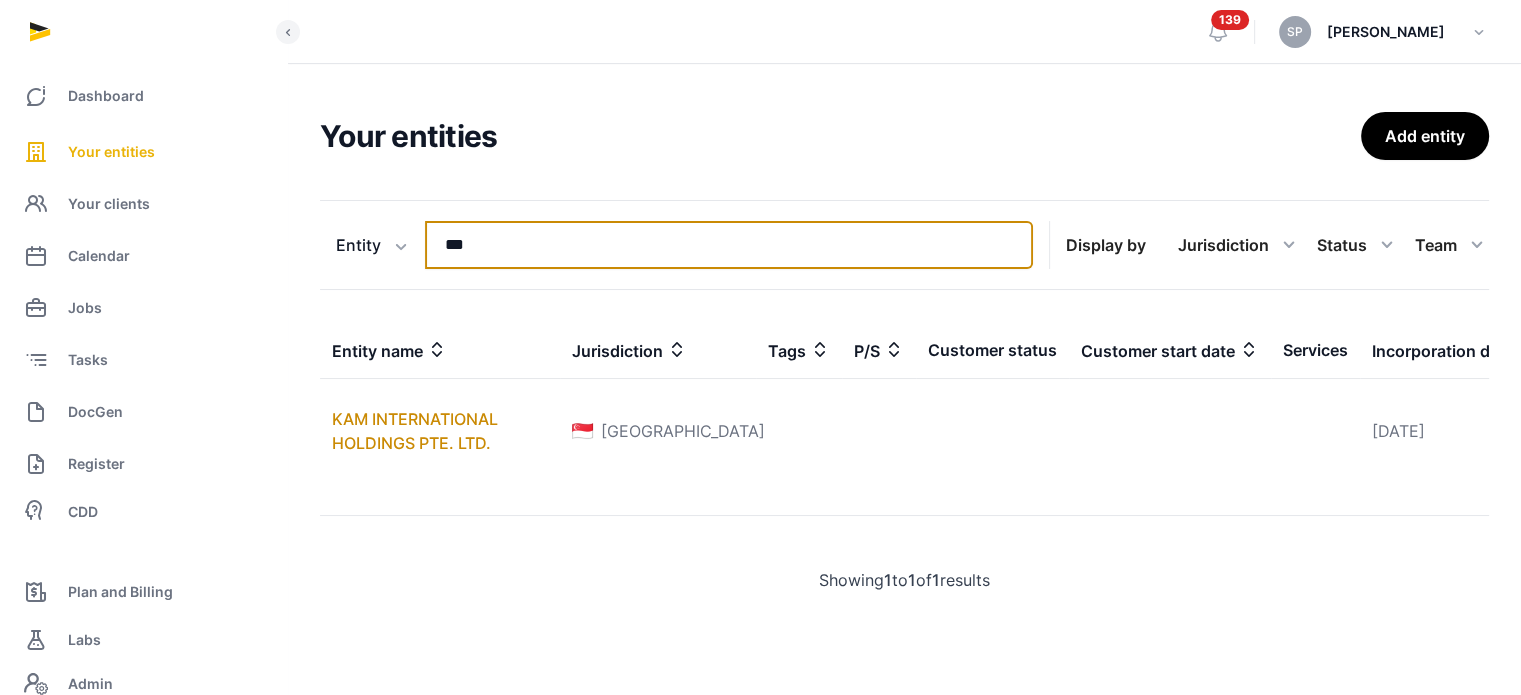 click on "***" at bounding box center (729, 245) 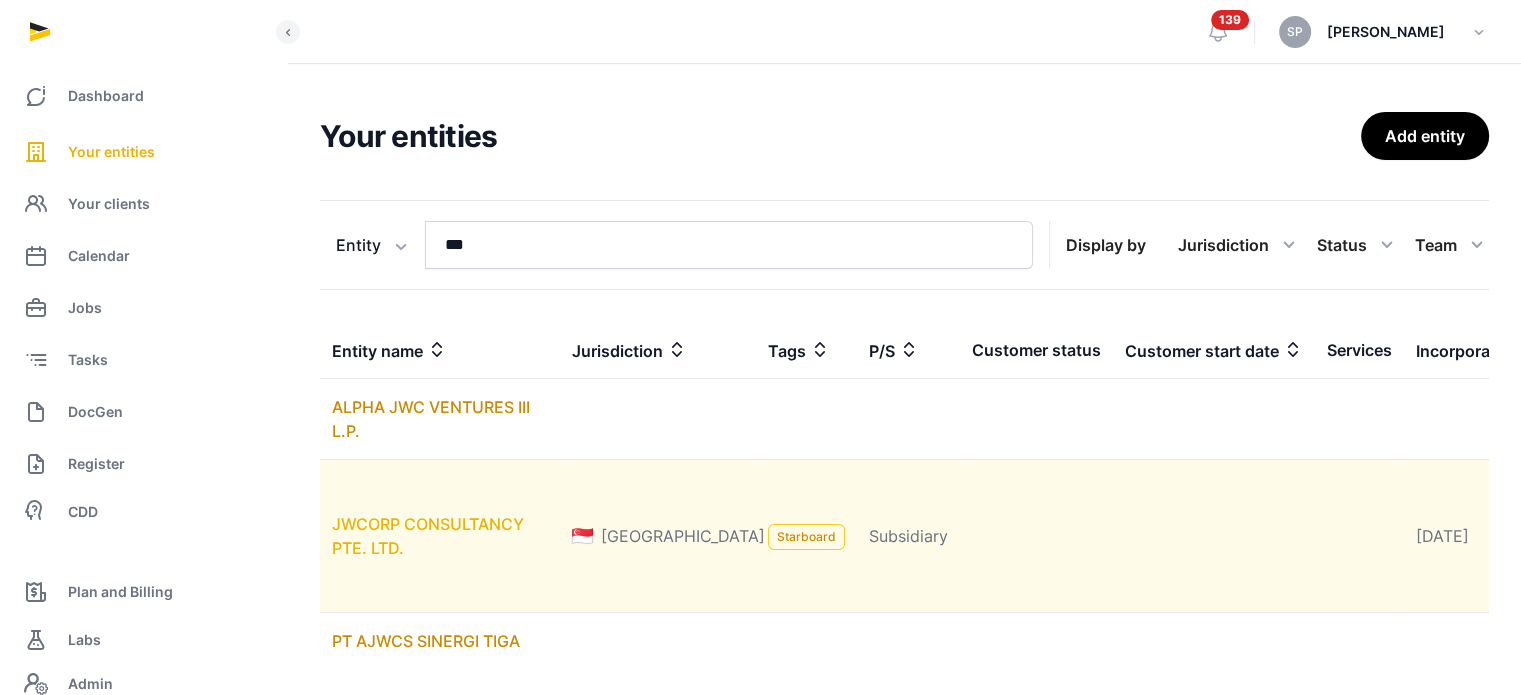 click on "JWCORP CONSULTANCY PTE. LTD." at bounding box center [428, 536] 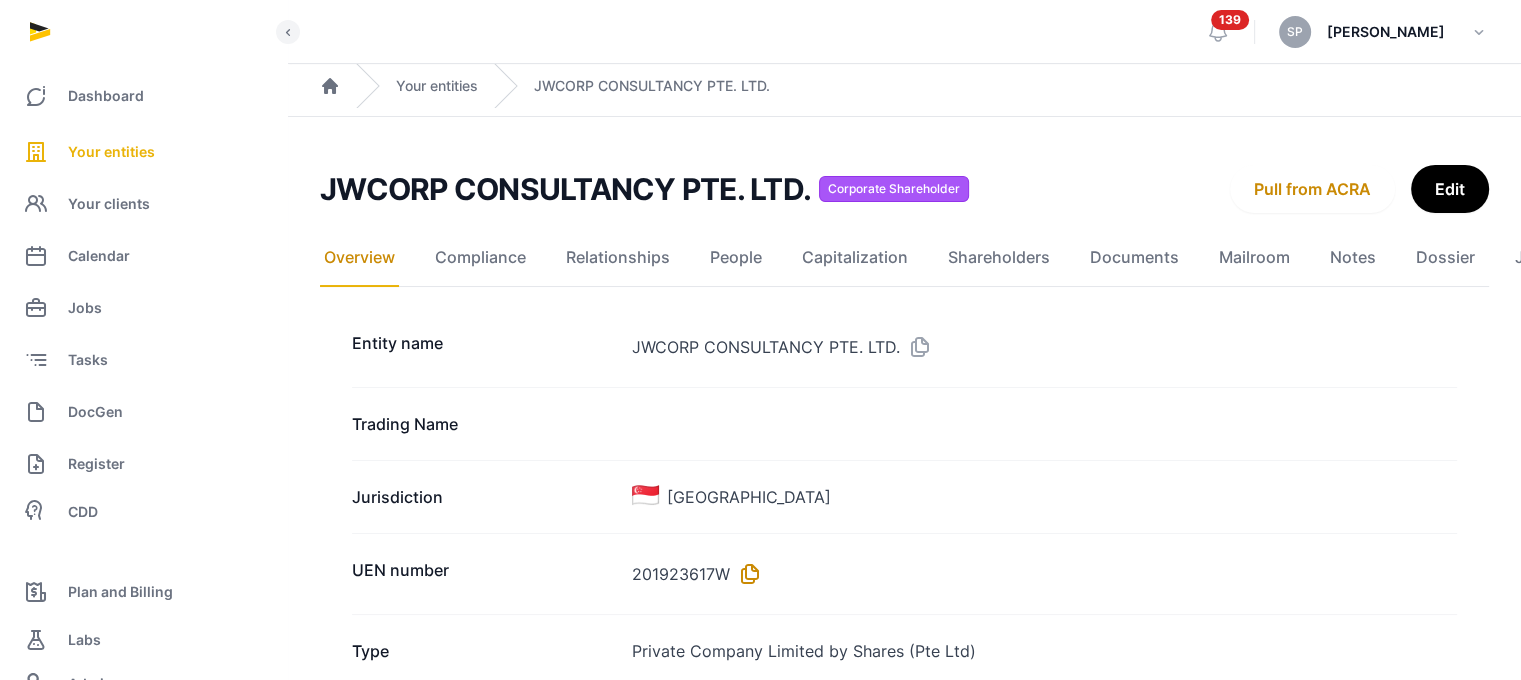 click at bounding box center (746, 574) 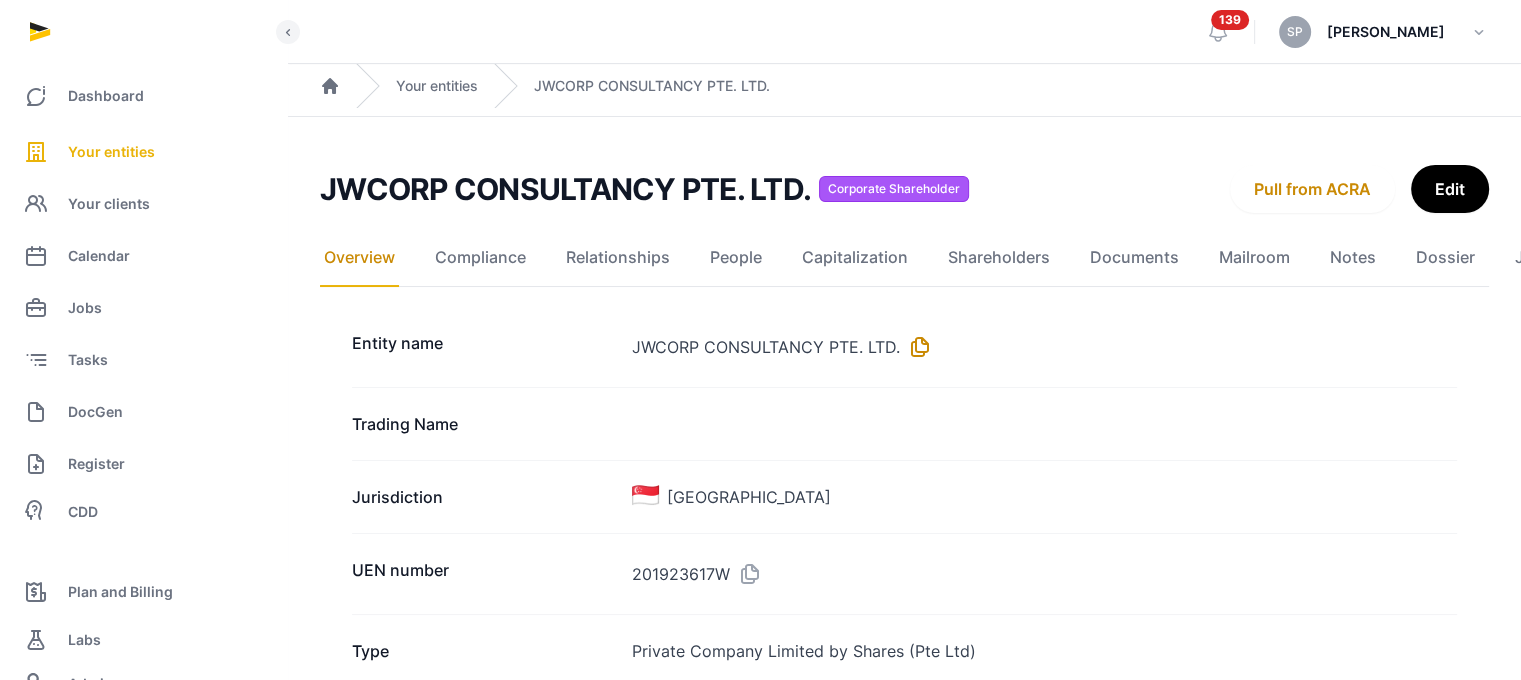 click at bounding box center [916, 347] 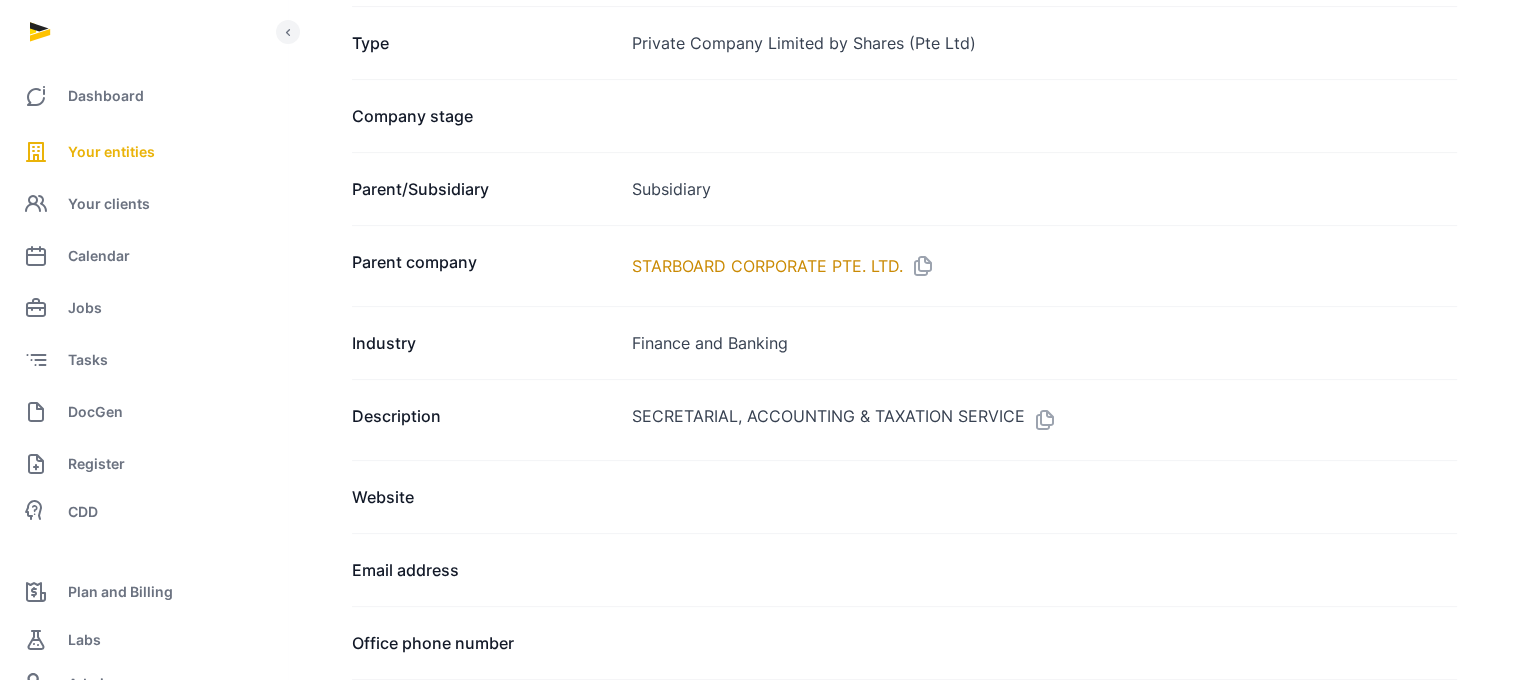scroll, scrollTop: 652, scrollLeft: 0, axis: vertical 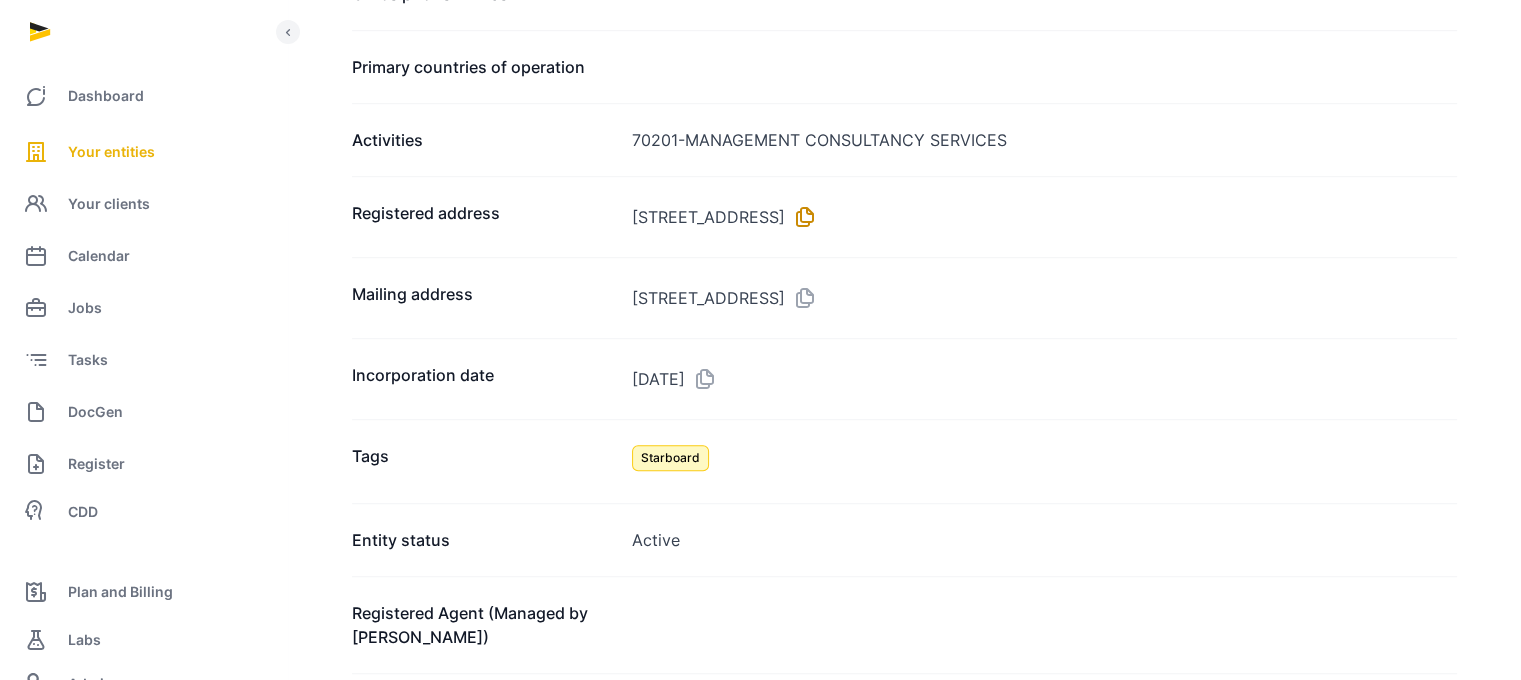 click at bounding box center [801, 217] 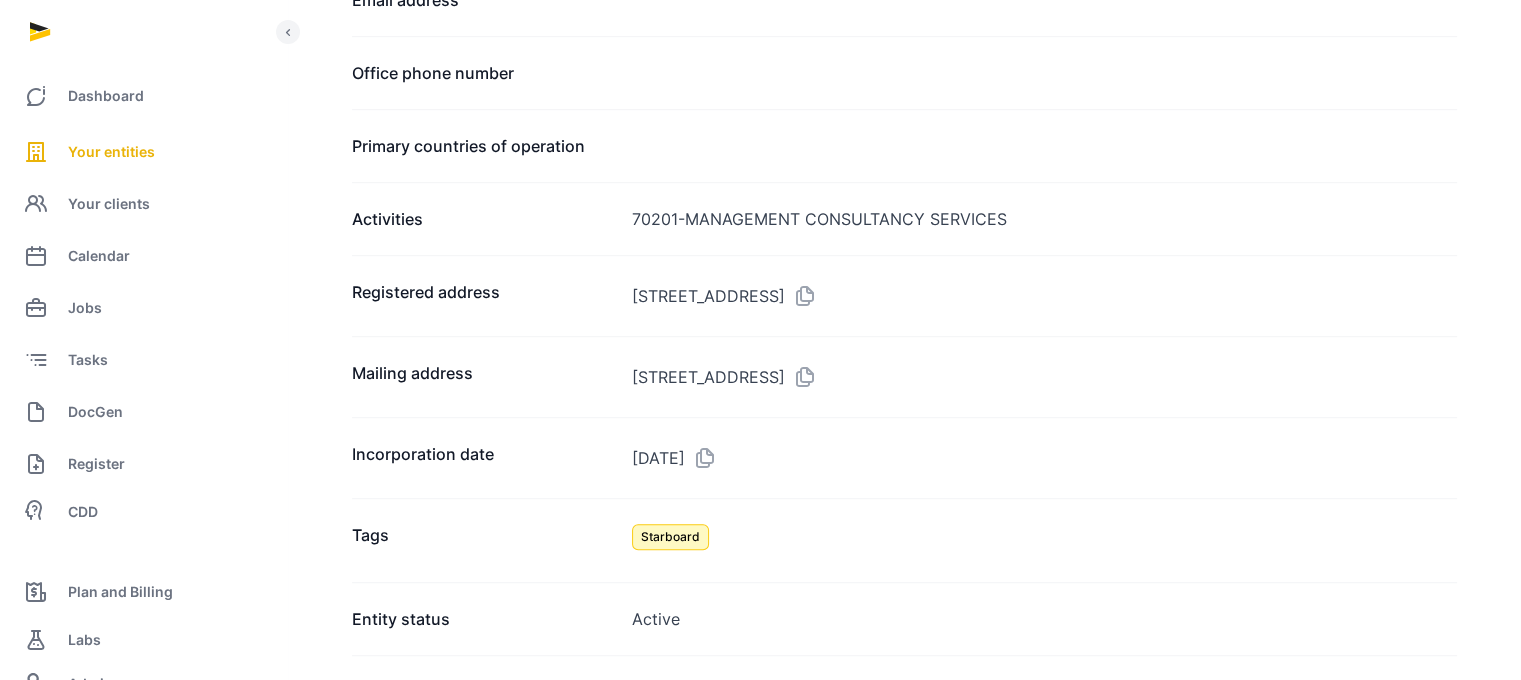 scroll, scrollTop: 0, scrollLeft: 0, axis: both 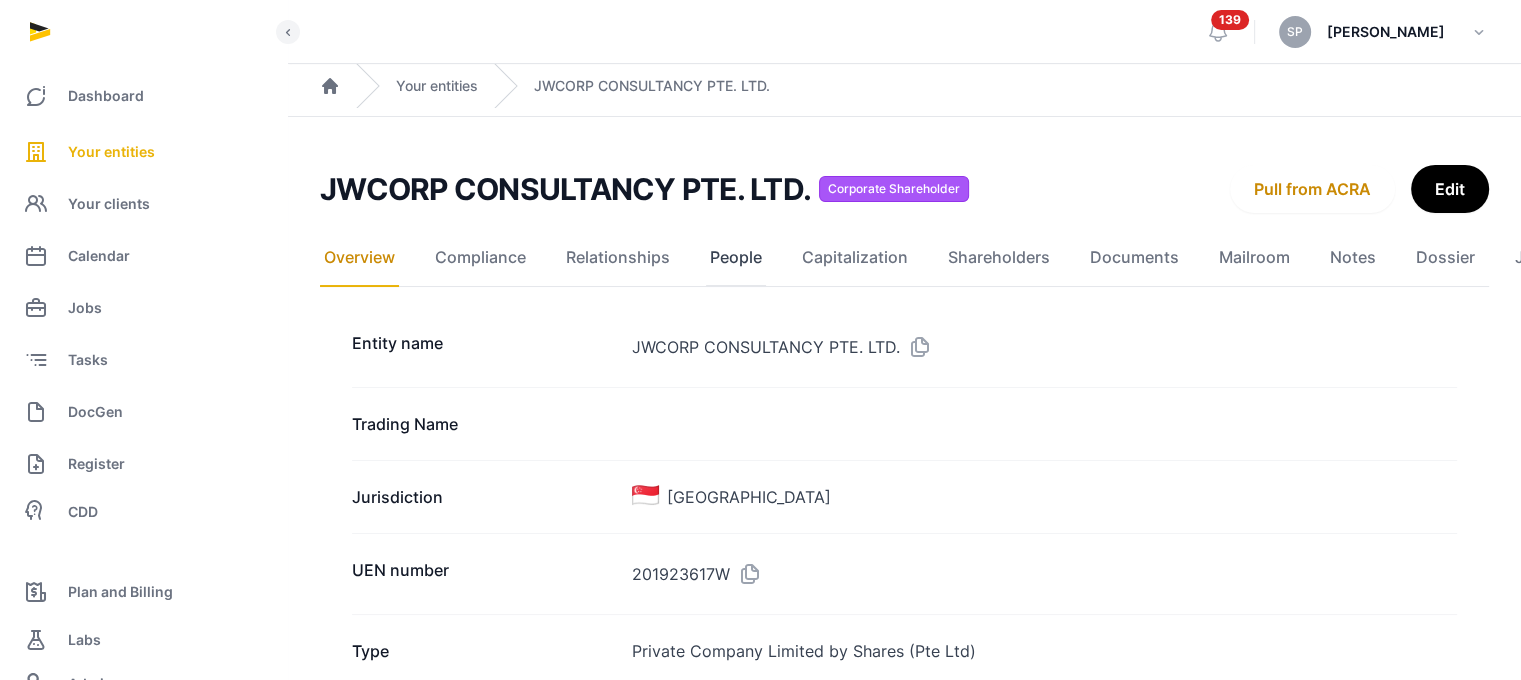 click on "People" 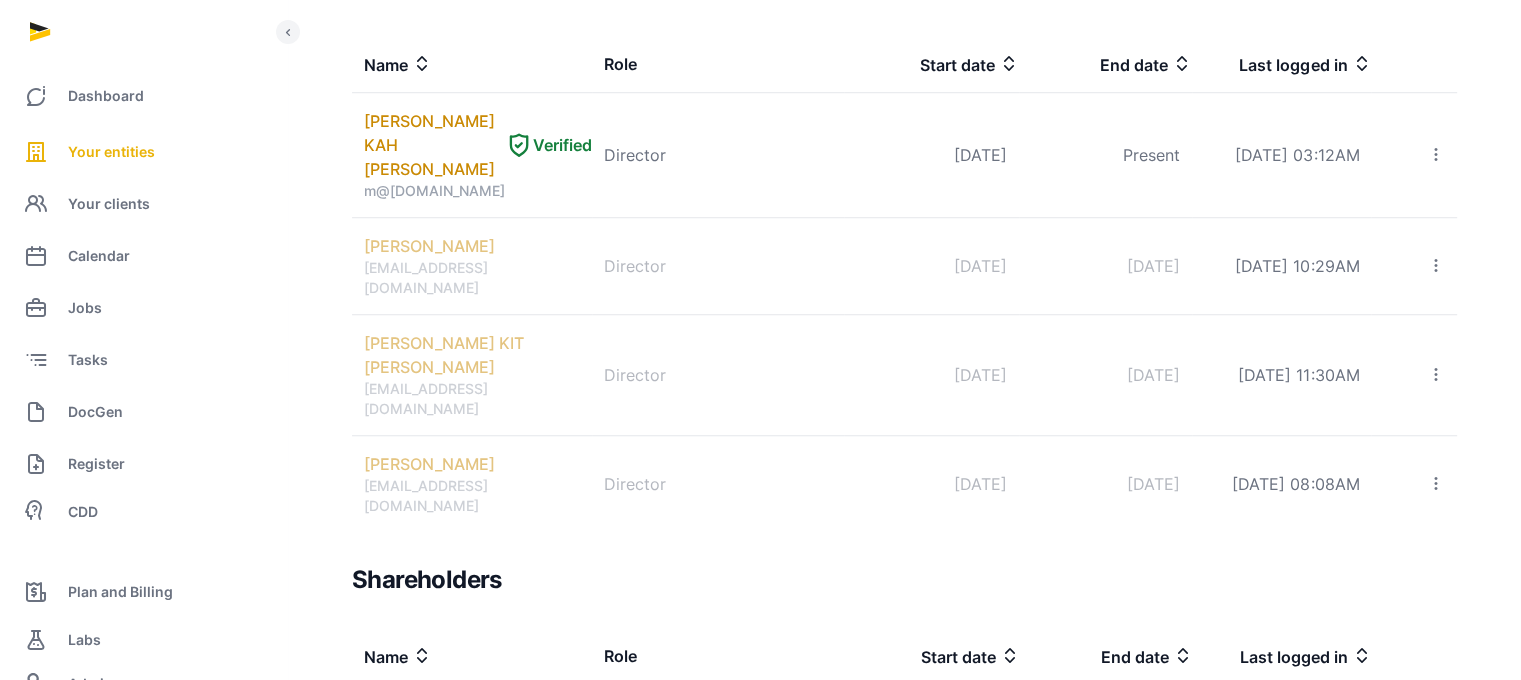 scroll, scrollTop: 1546, scrollLeft: 0, axis: vertical 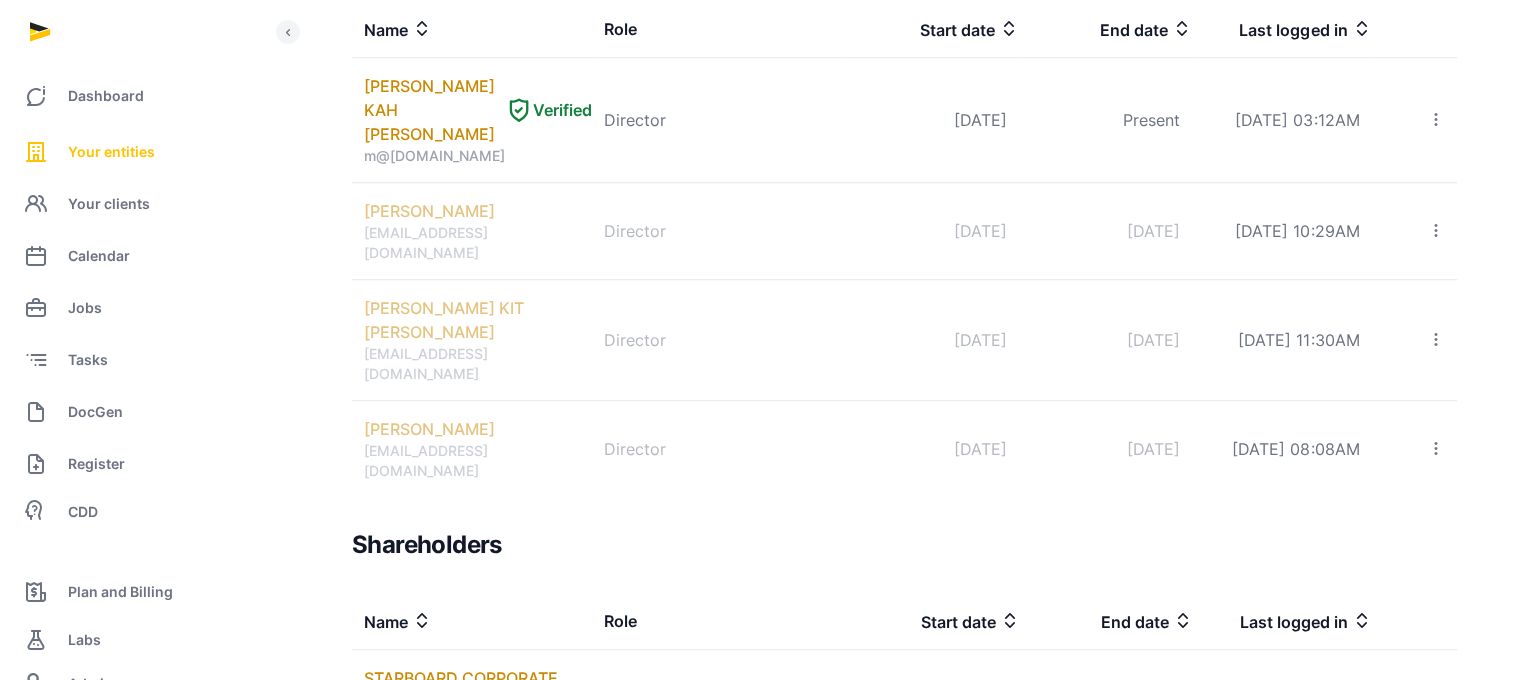click on "Your entities" at bounding box center [111, 152] 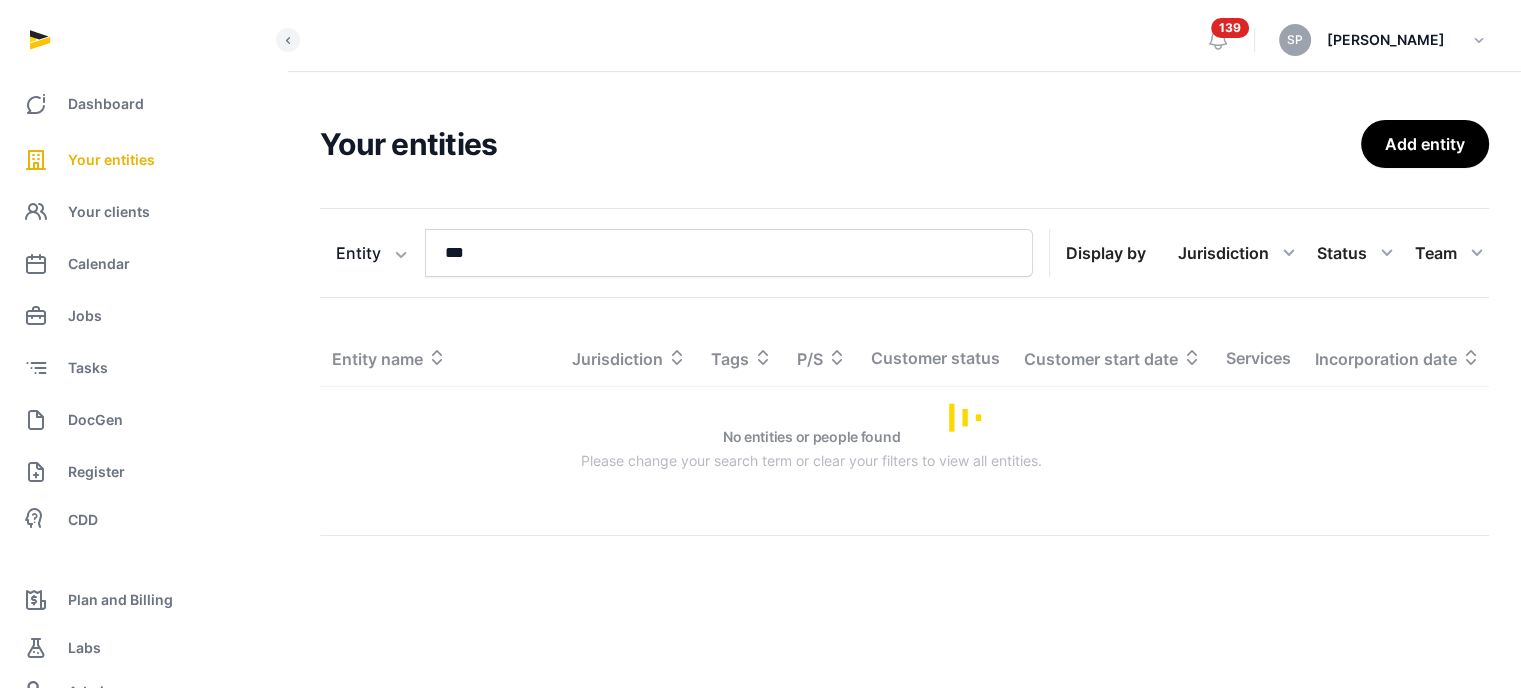 scroll, scrollTop: 0, scrollLeft: 0, axis: both 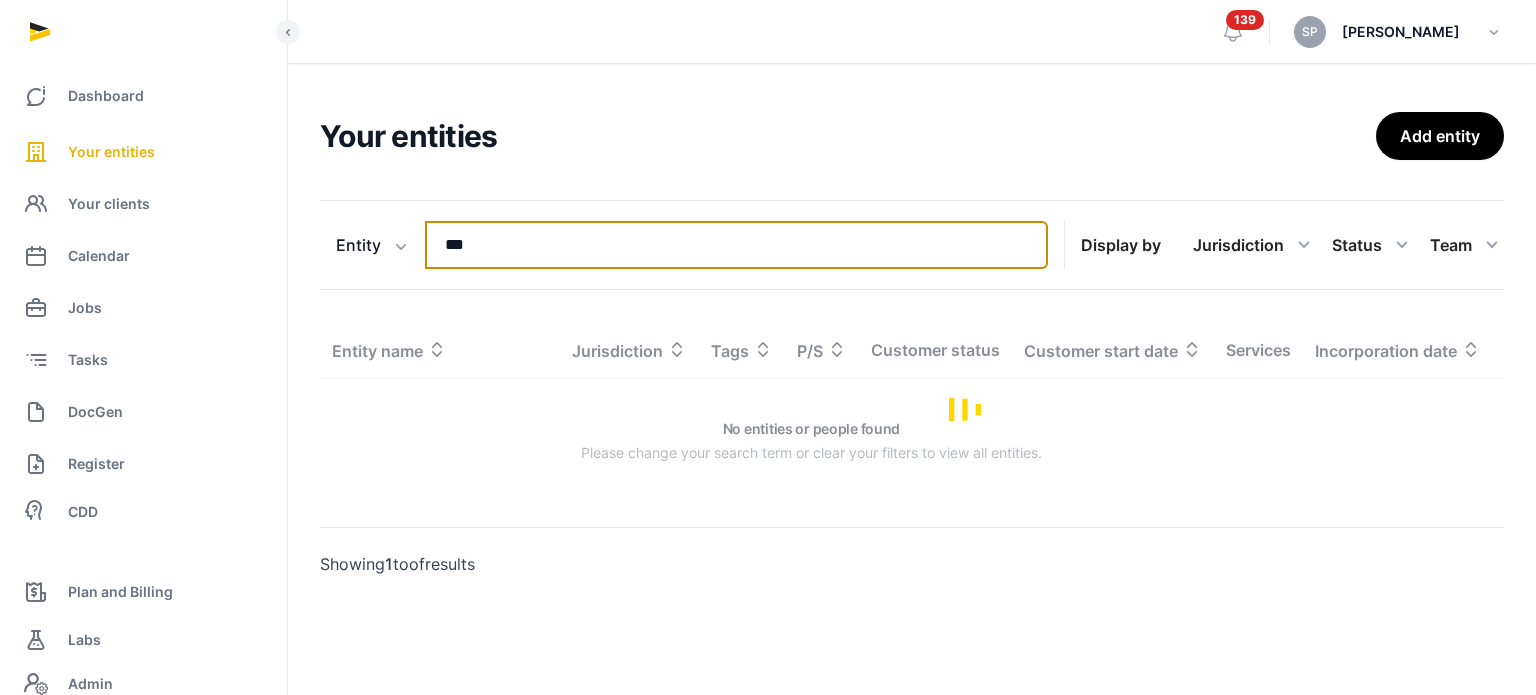click on "***" at bounding box center [736, 245] 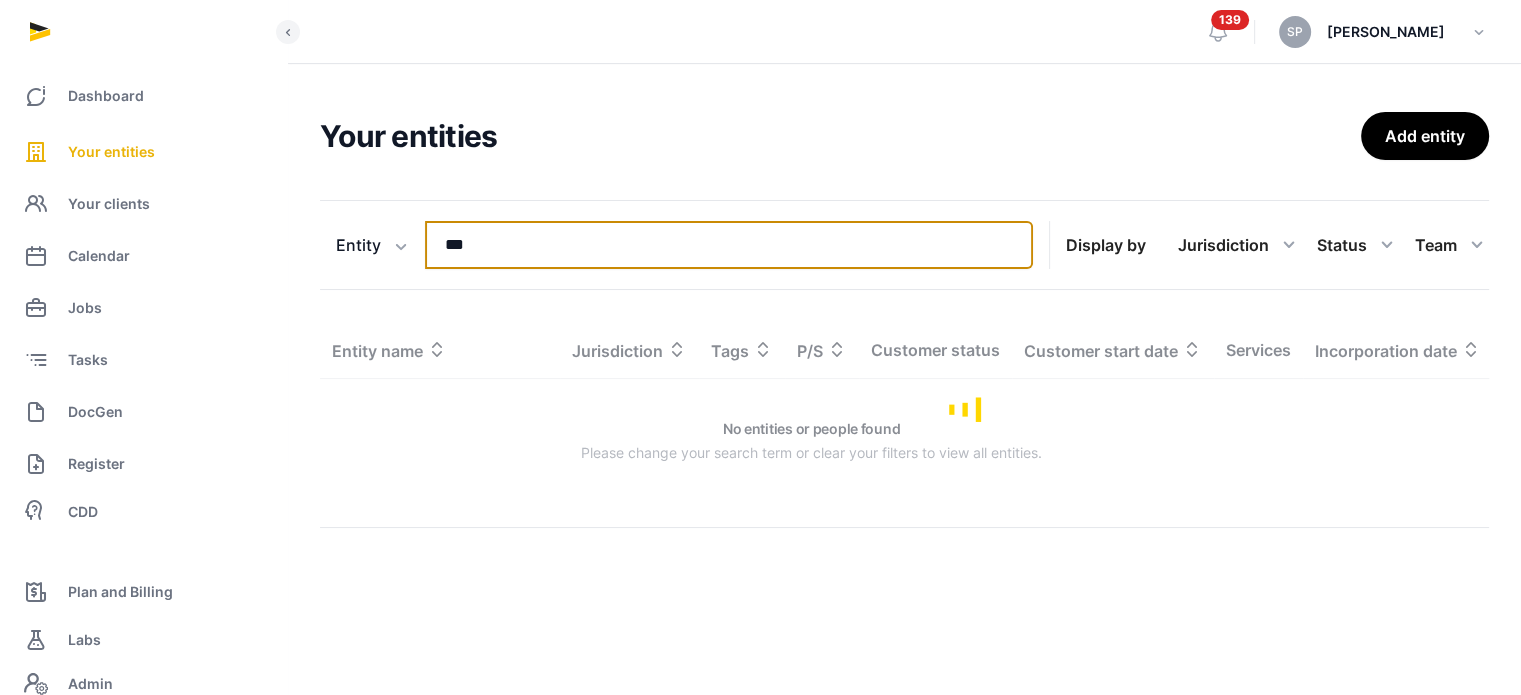 click on "***" at bounding box center (729, 245) 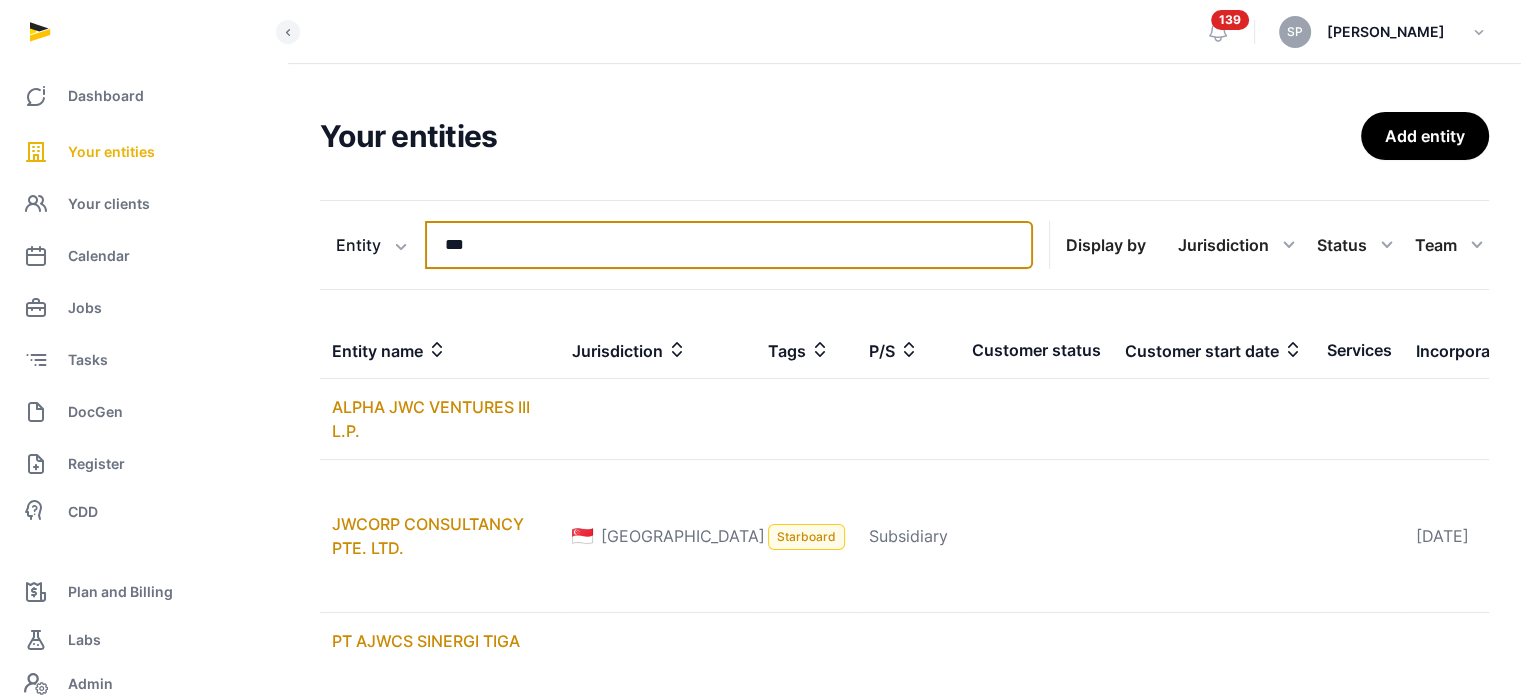 click on "***" at bounding box center [729, 245] 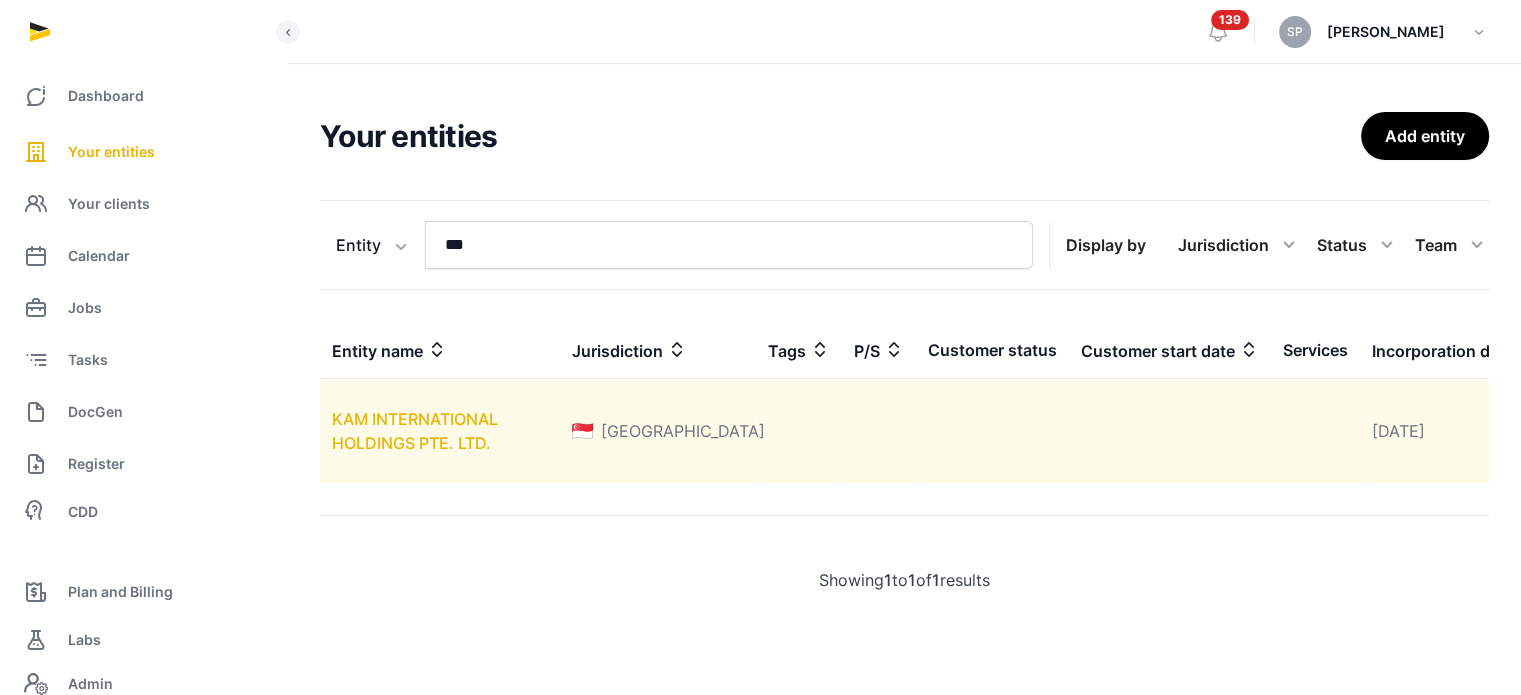 click on "KAM INTERNATIONAL HOLDINGS PTE. LTD." at bounding box center (415, 431) 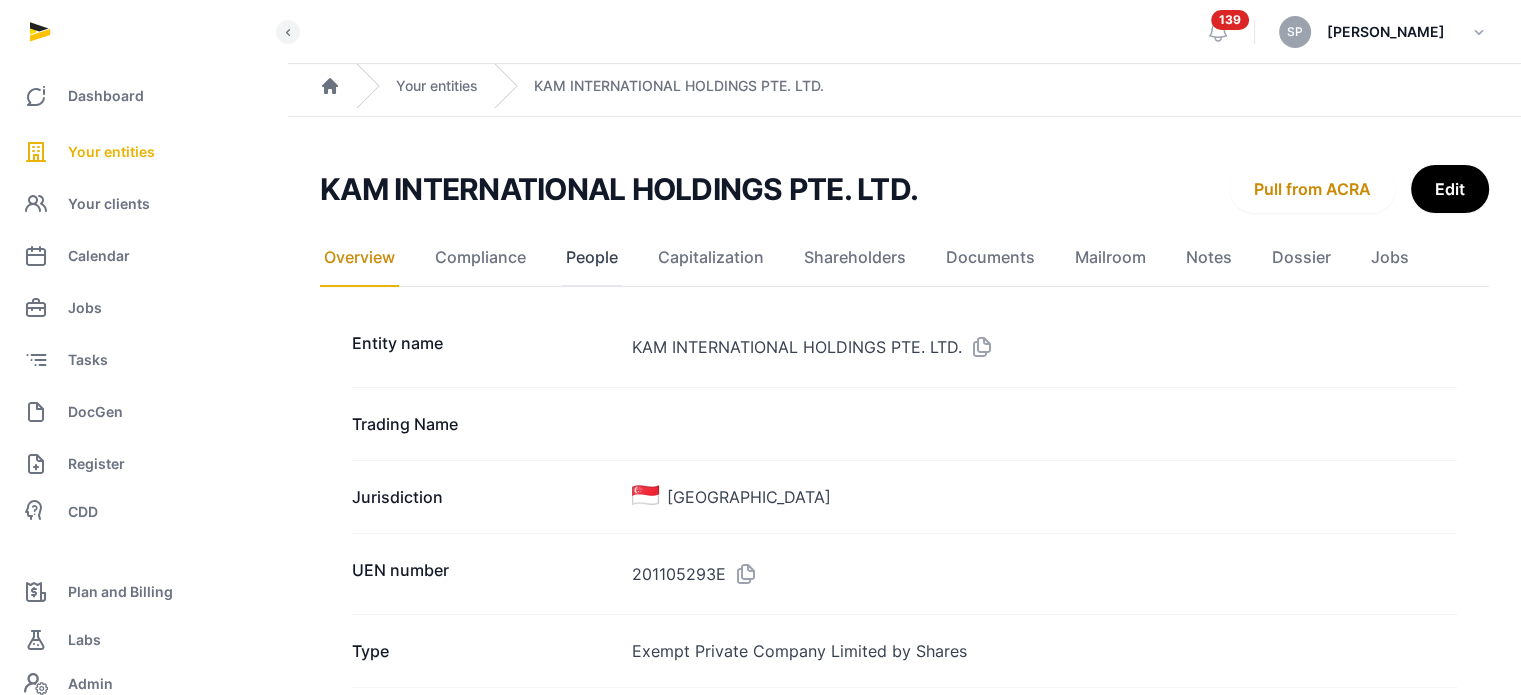click on "People" 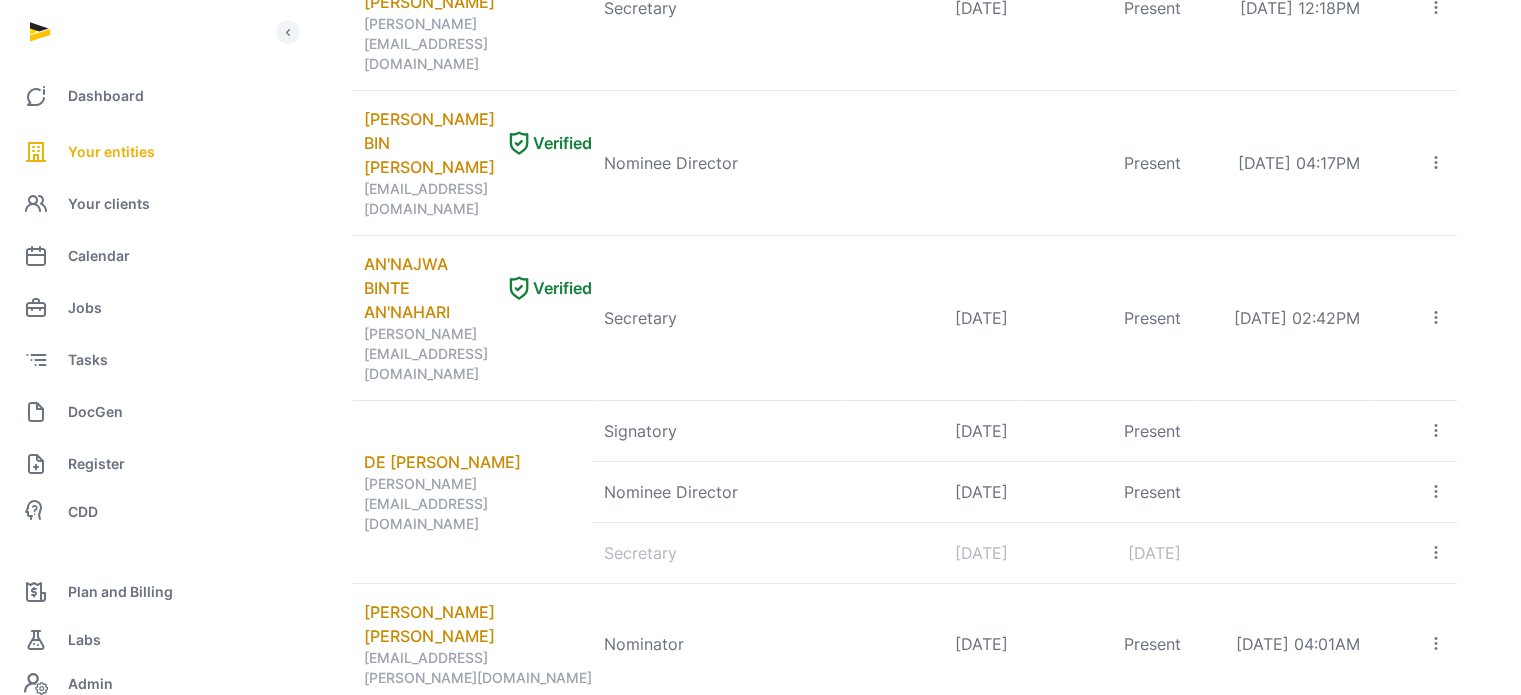 scroll, scrollTop: 521, scrollLeft: 0, axis: vertical 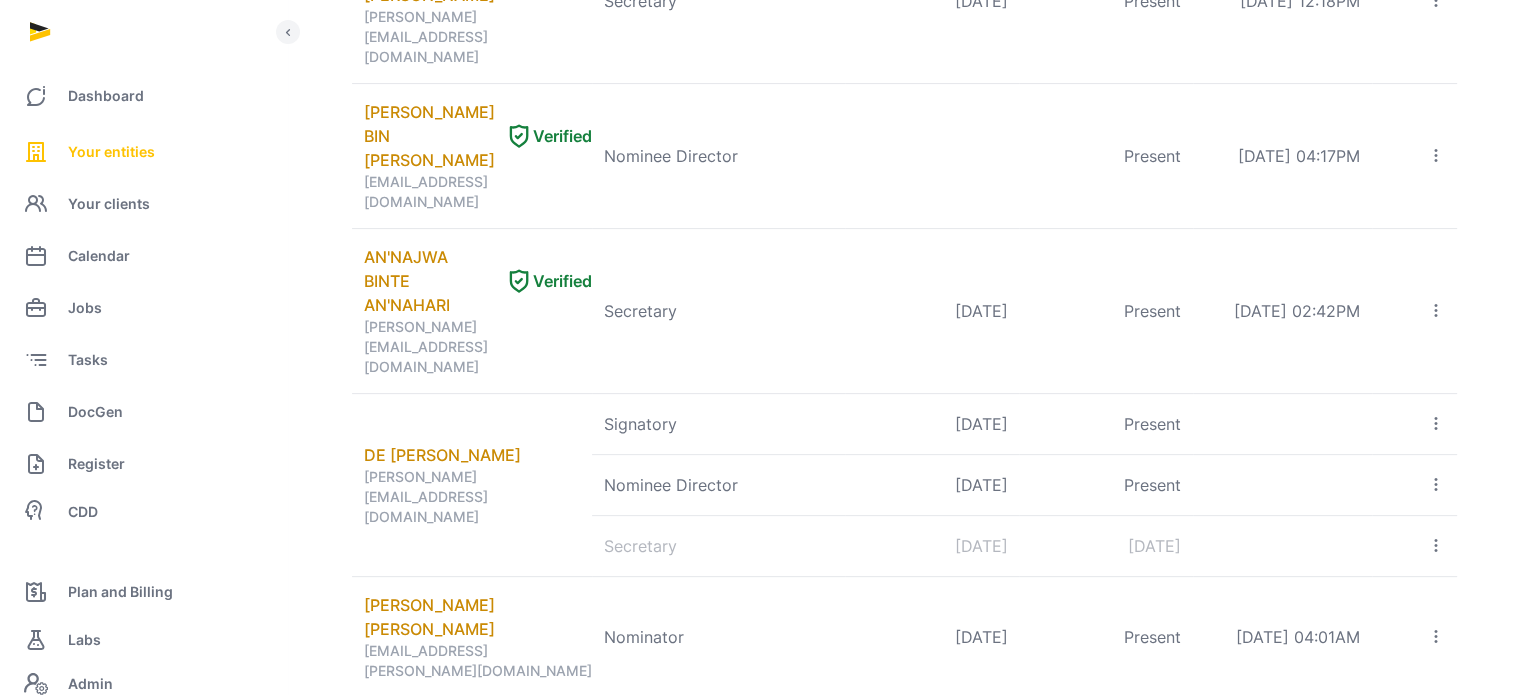 click on "Your entities" at bounding box center (111, 152) 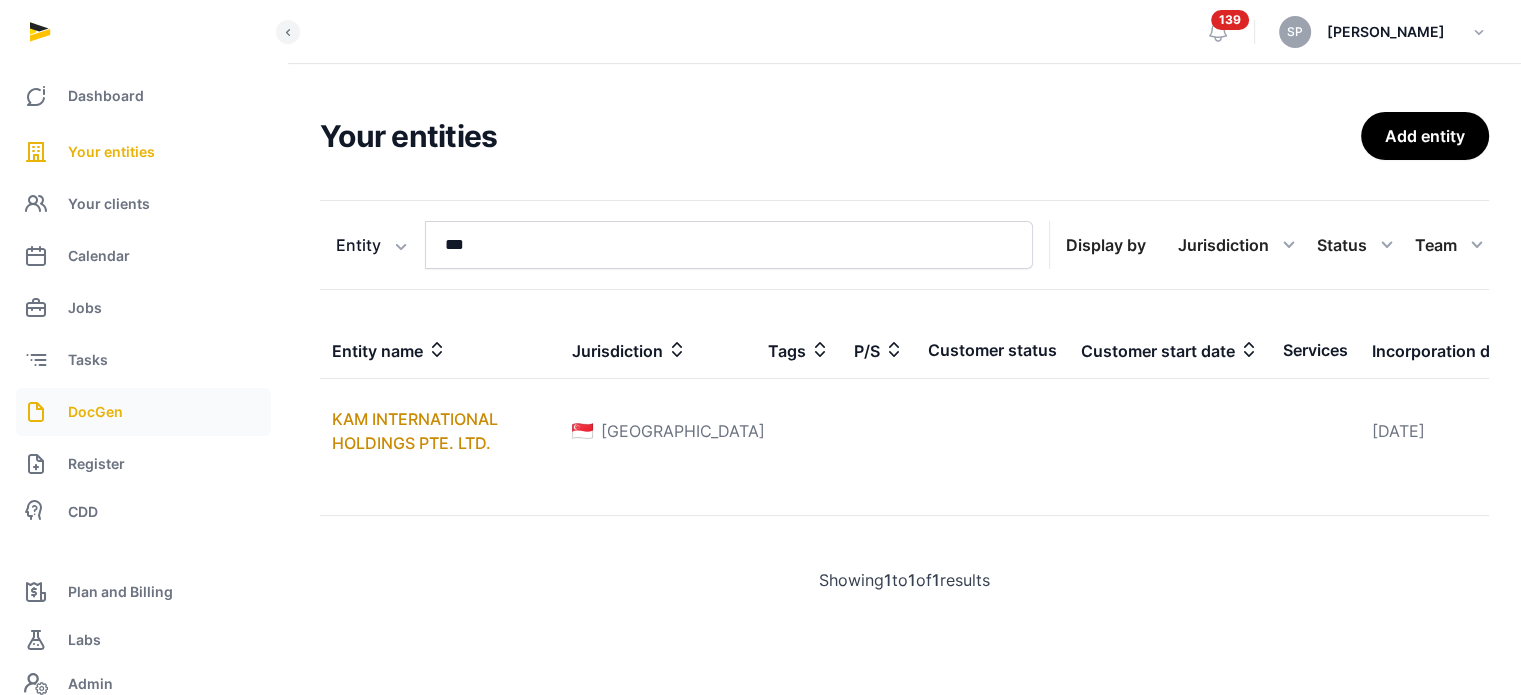 click on "DocGen" at bounding box center [143, 412] 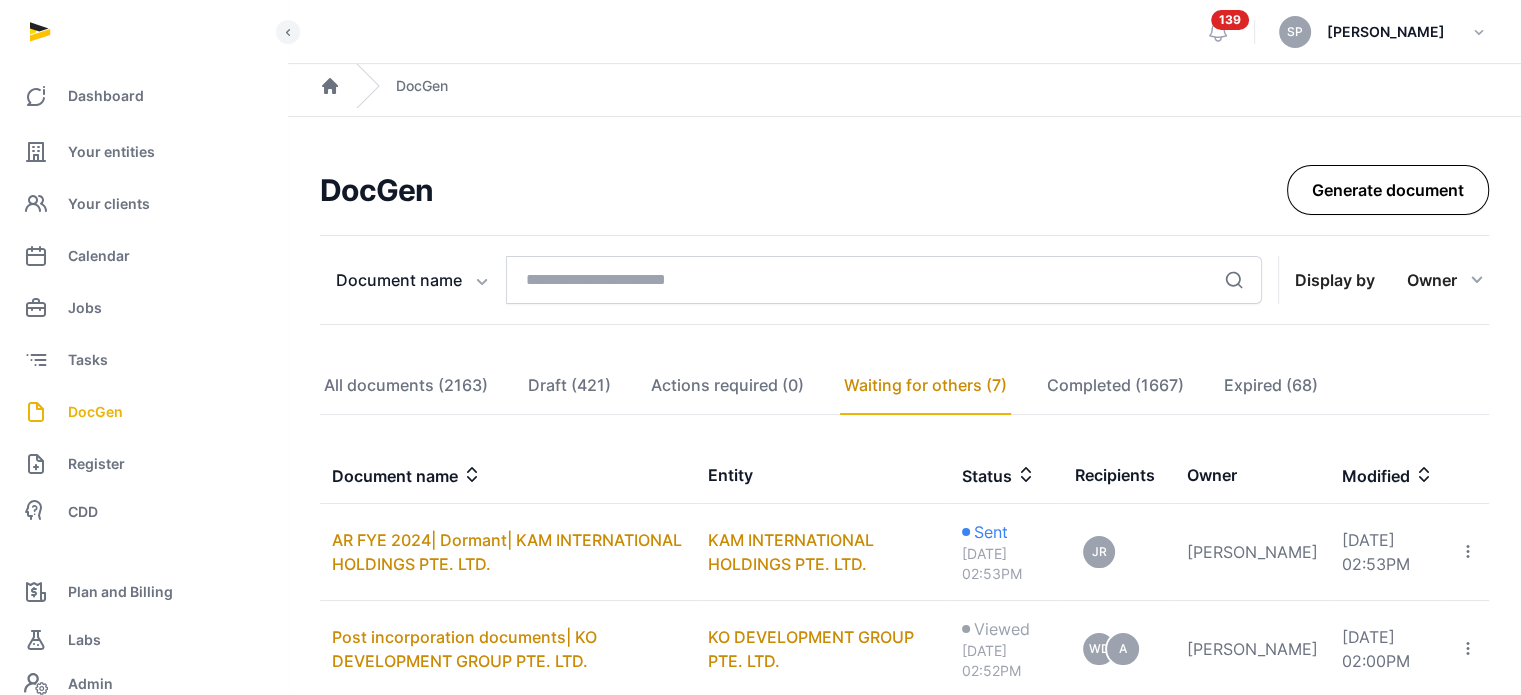 click on "Generate document" at bounding box center (1388, 190) 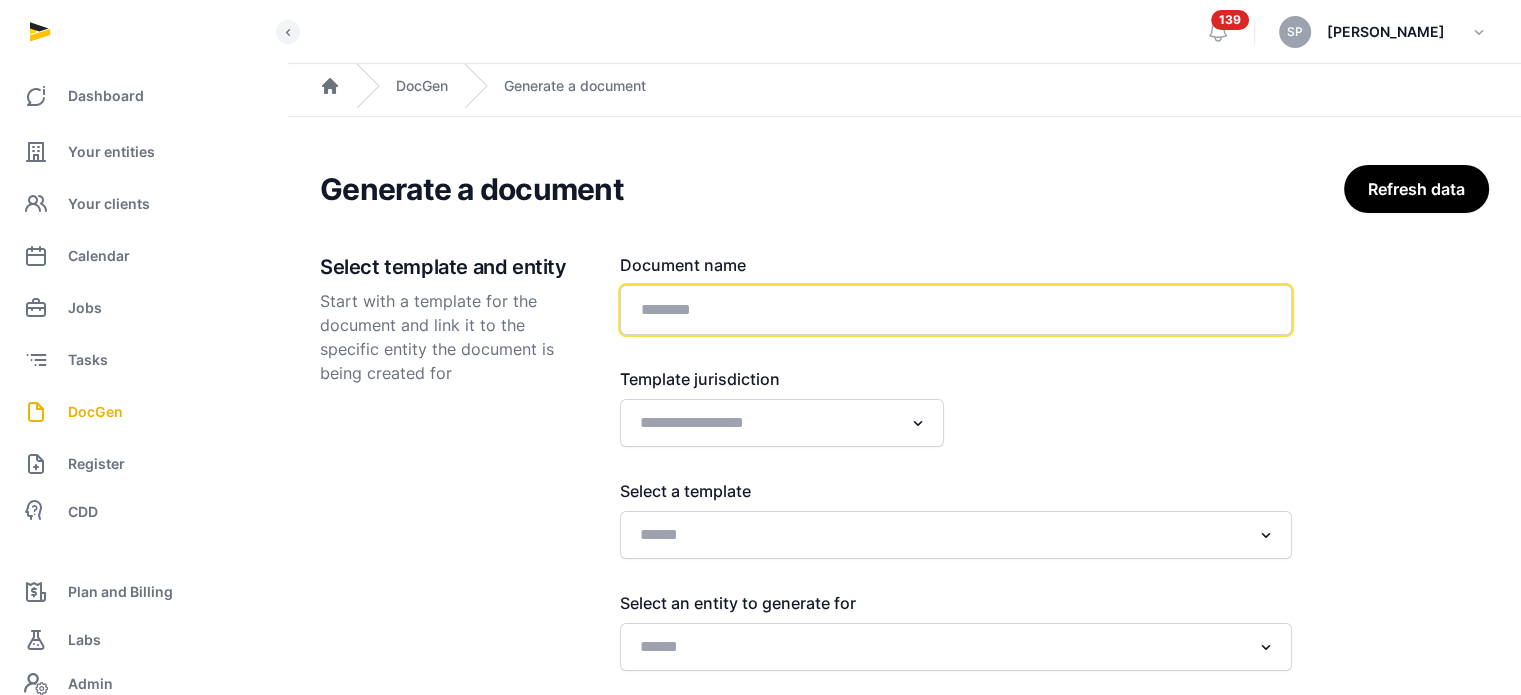 click 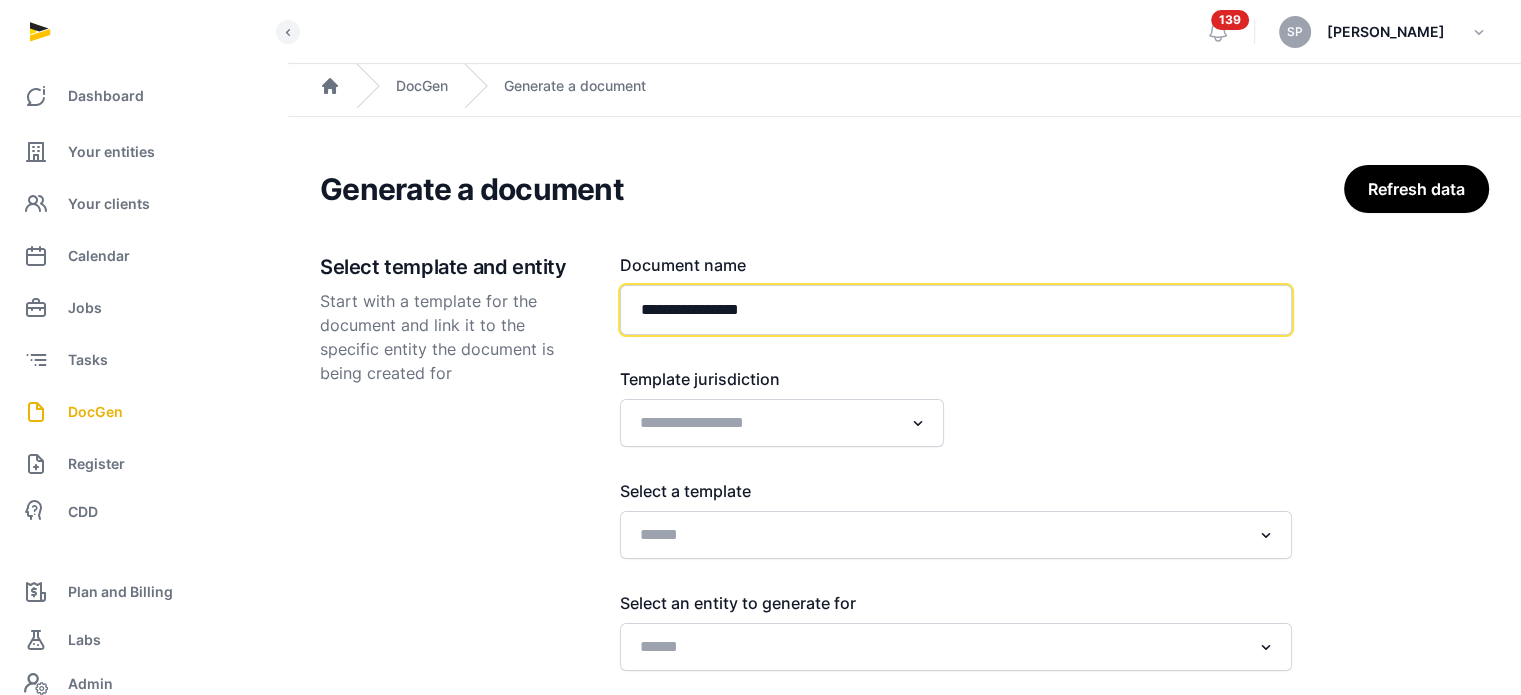 paste on "**********" 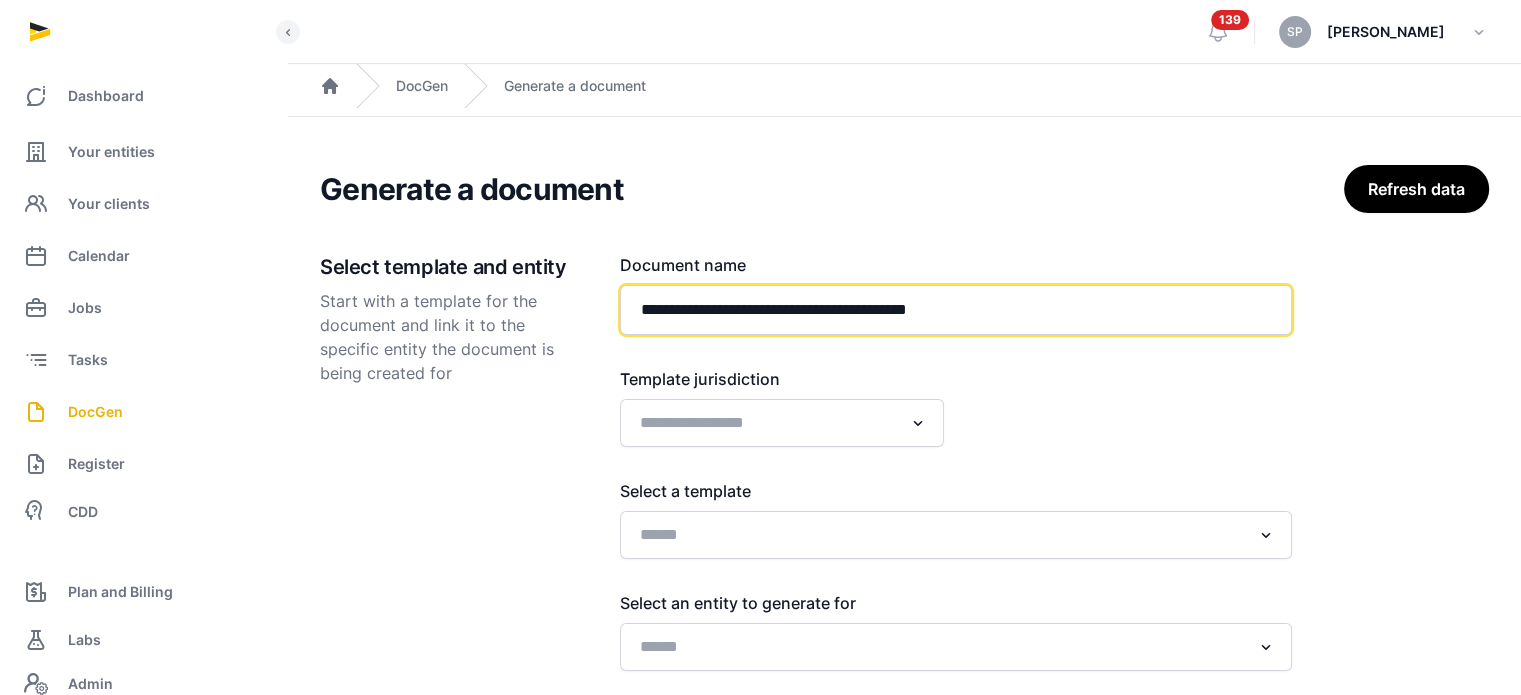 type on "**********" 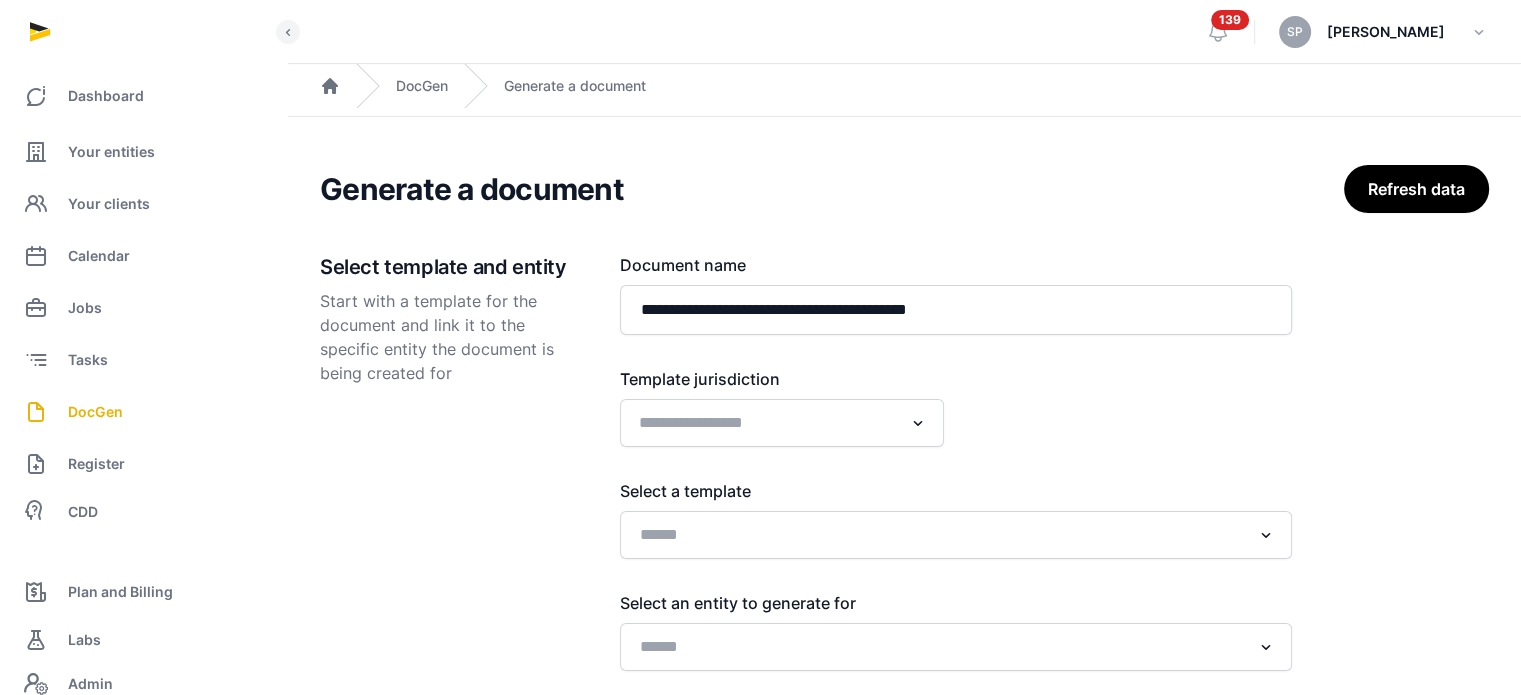 click 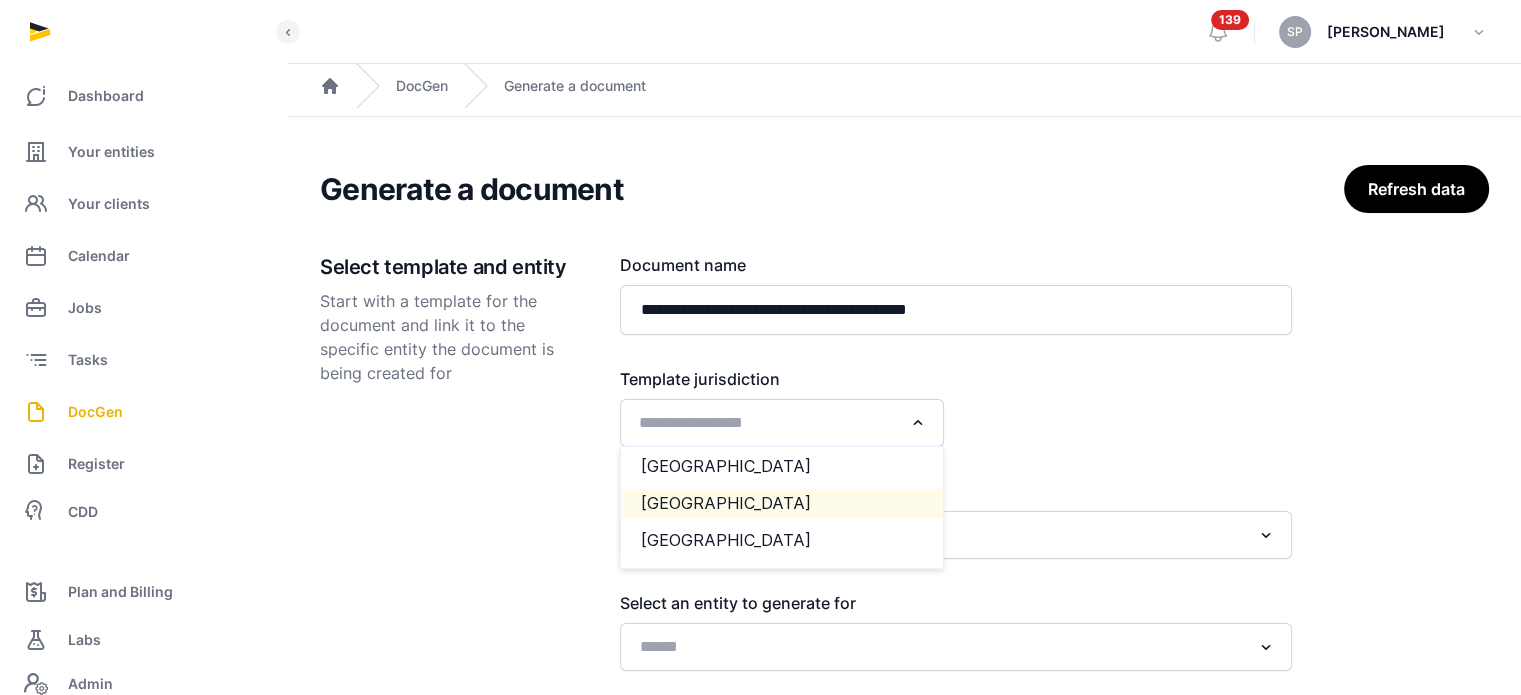 click on "Singapore" 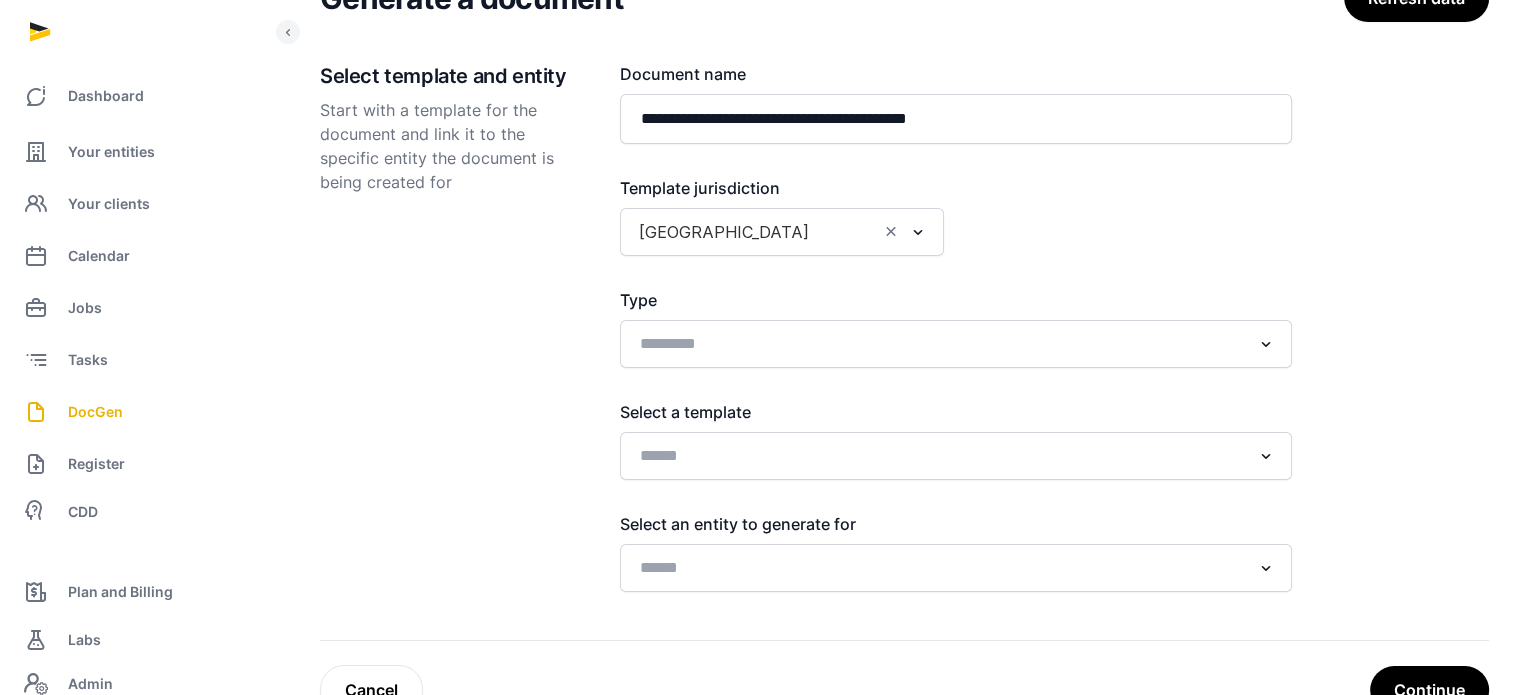 scroll, scrollTop: 249, scrollLeft: 0, axis: vertical 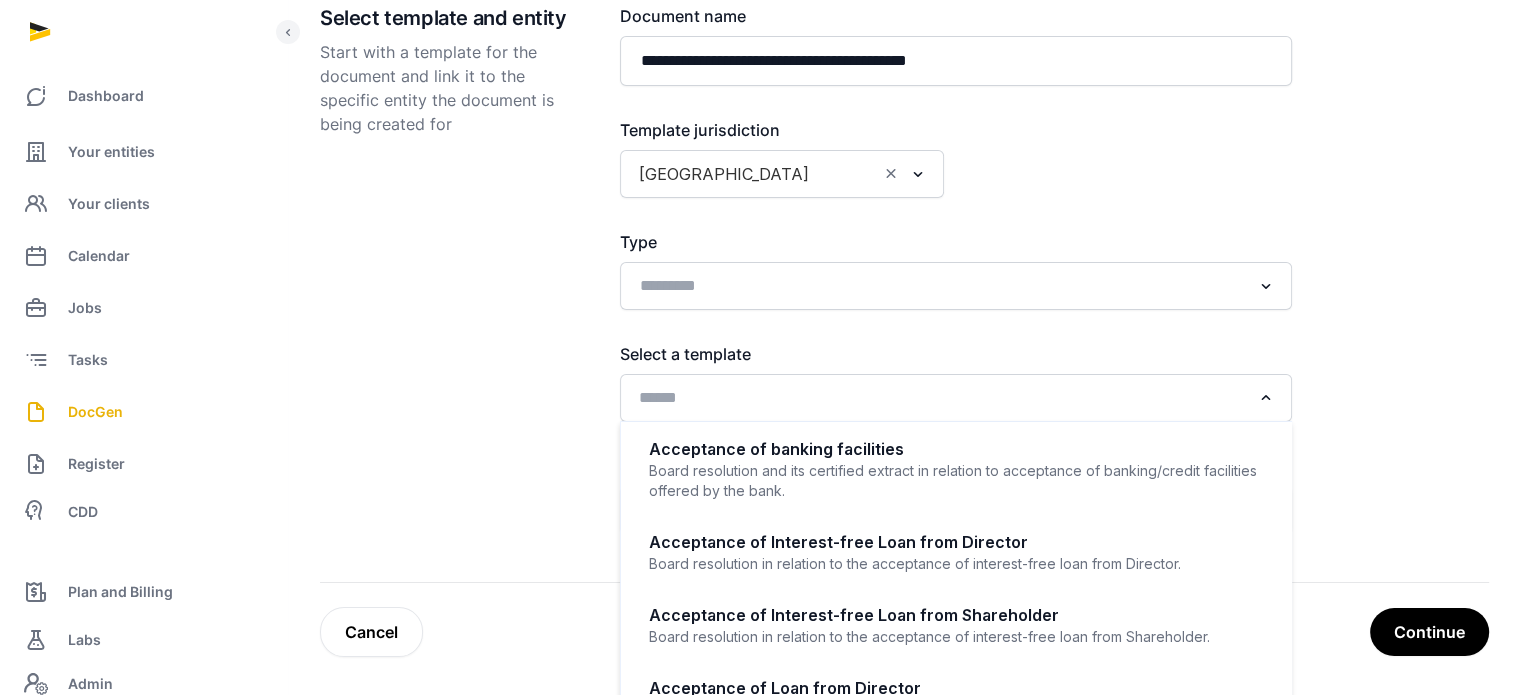 click 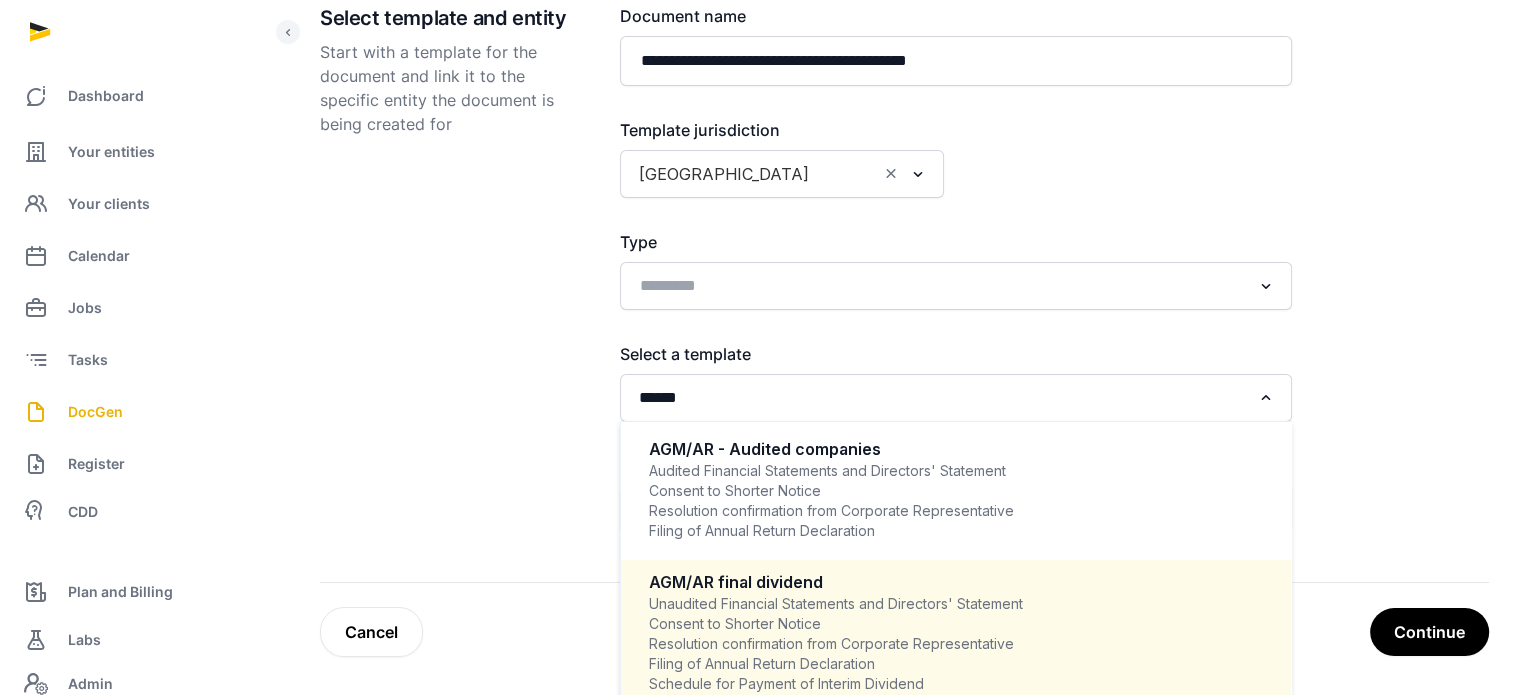 click on "Unaudited Financial Statements and Directors' Statement
Consent to Shorter Notice
Resolution confirmation from Corporate Representative
Filing of Annual Return Declaration
Schedule for Payment of Interim Dividend
Declaration of Interim Dividend for Financial Year Ending" at bounding box center (956, 654) 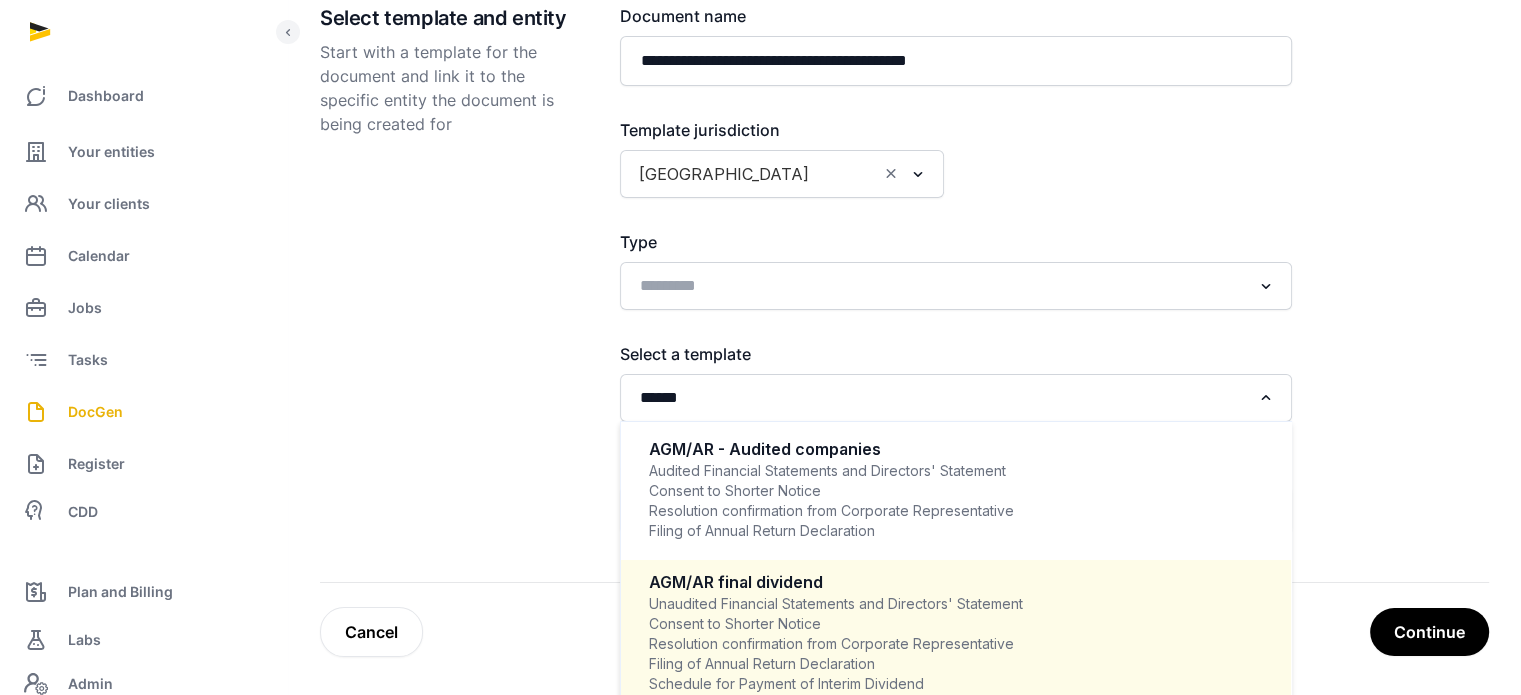 type 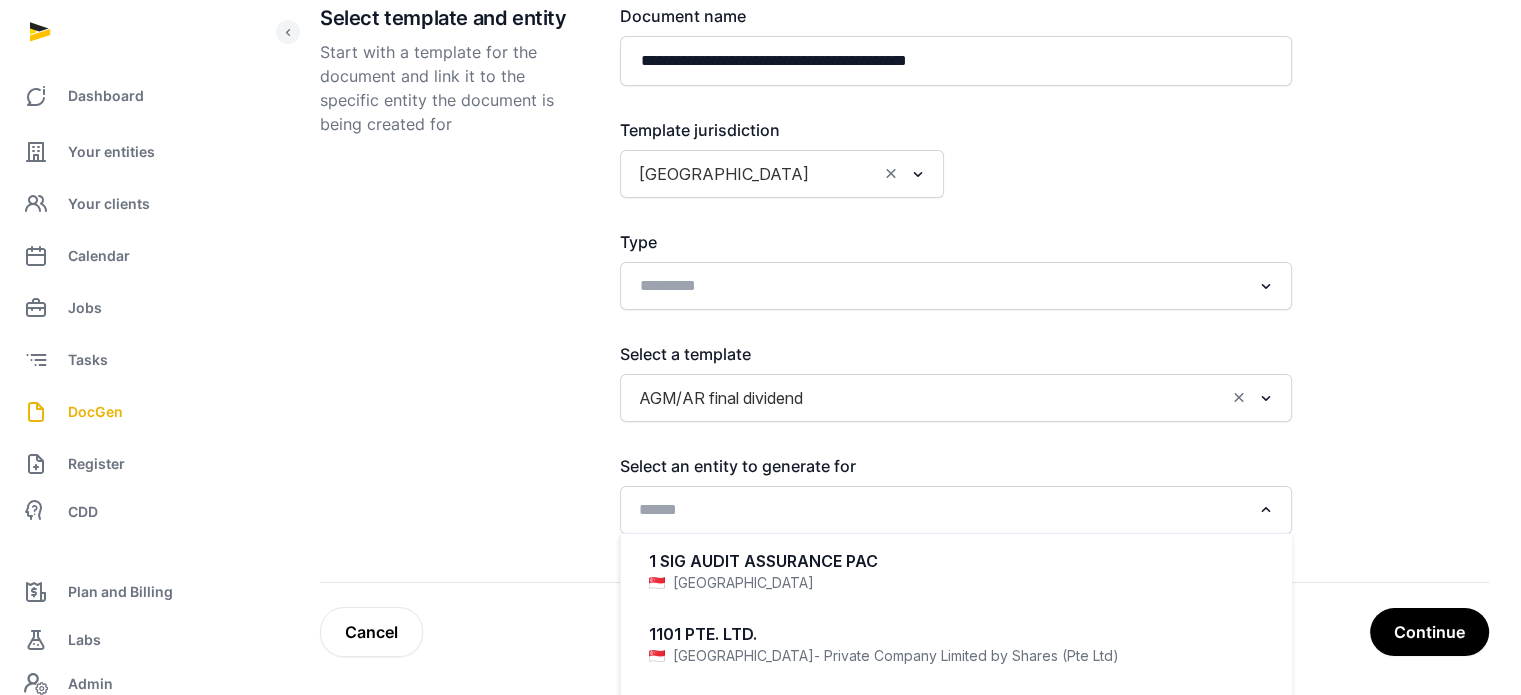 click 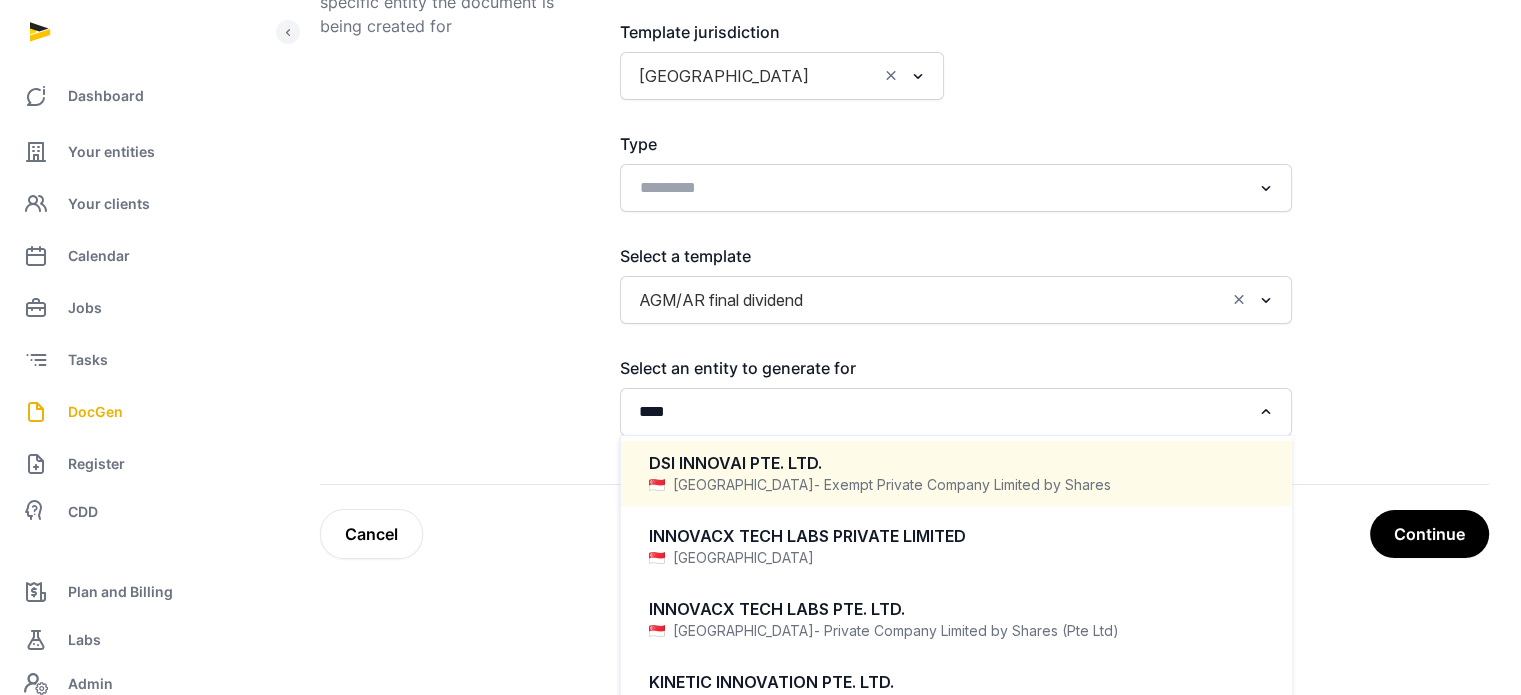 scroll, scrollTop: 436, scrollLeft: 0, axis: vertical 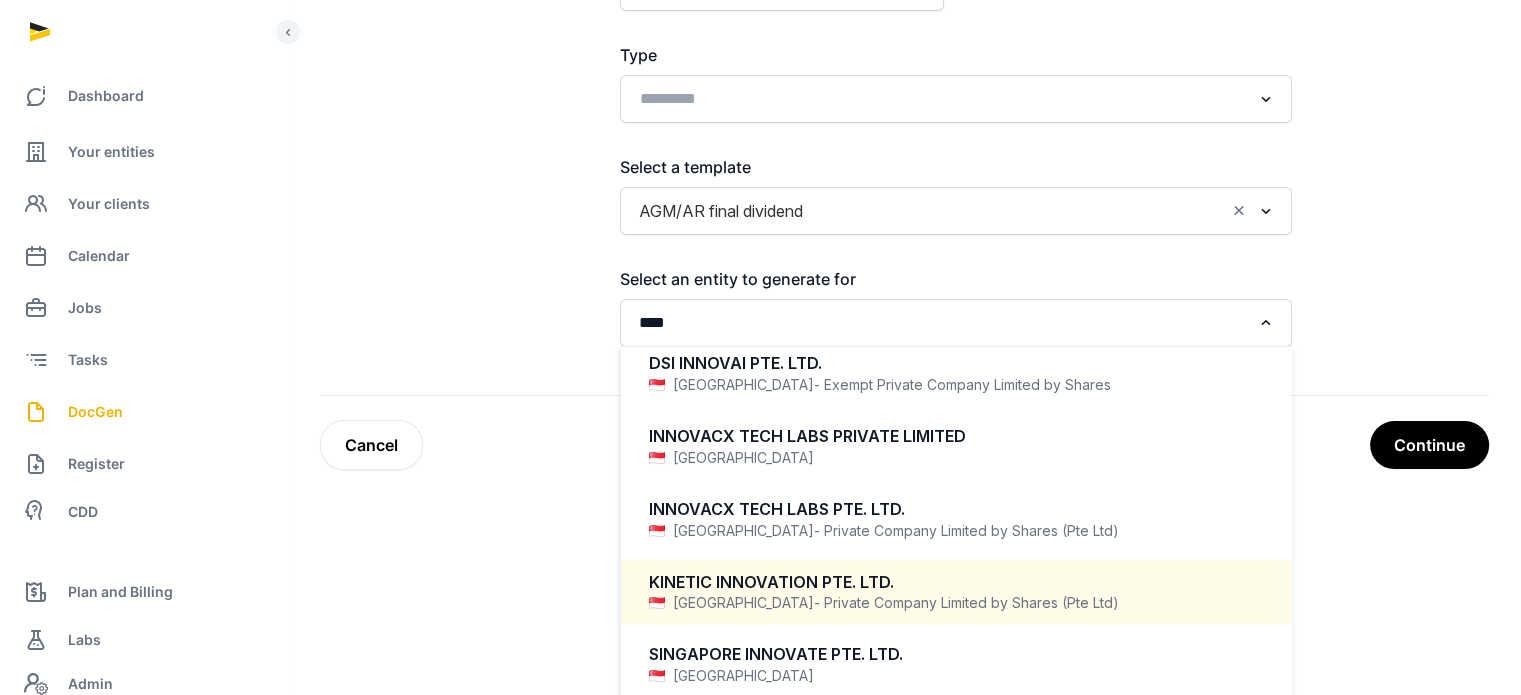 click on "KINETIC INNOVATION PTE. LTD." at bounding box center [956, 582] 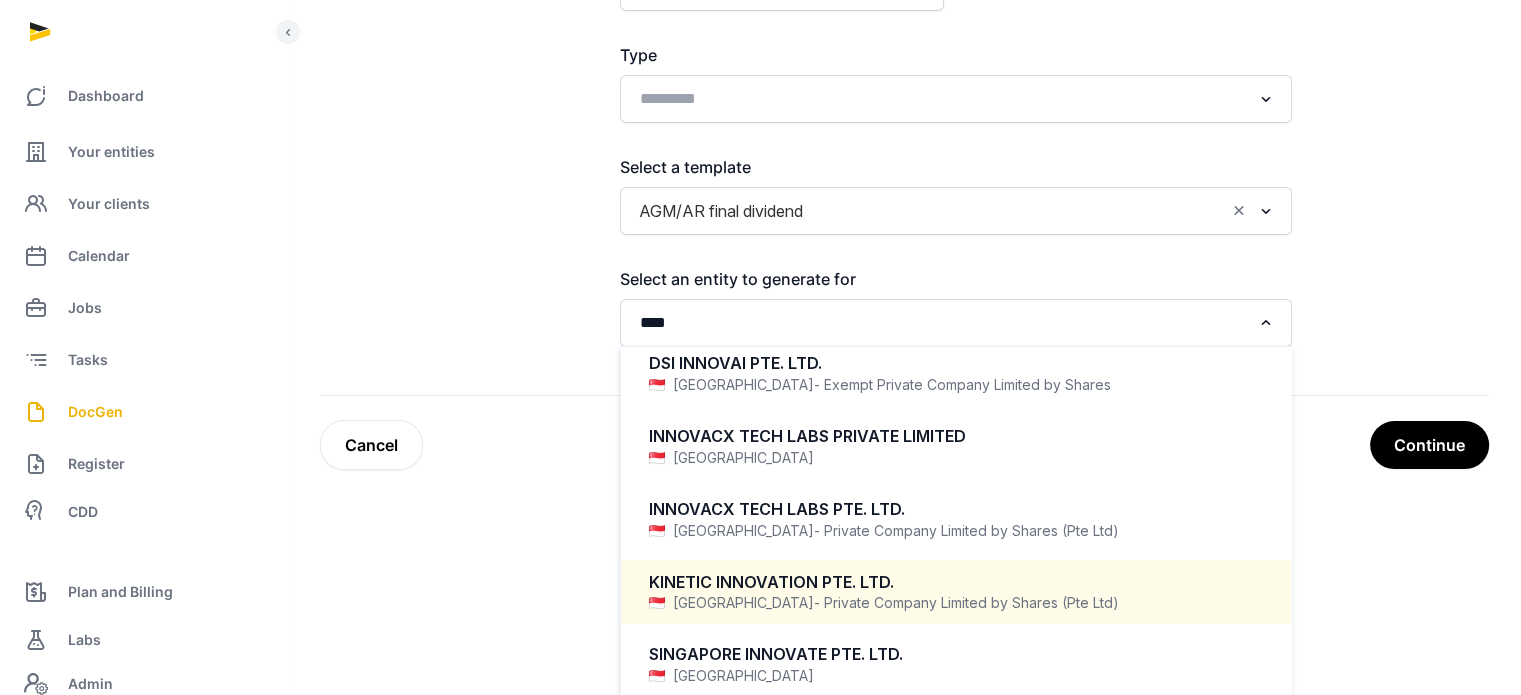 type 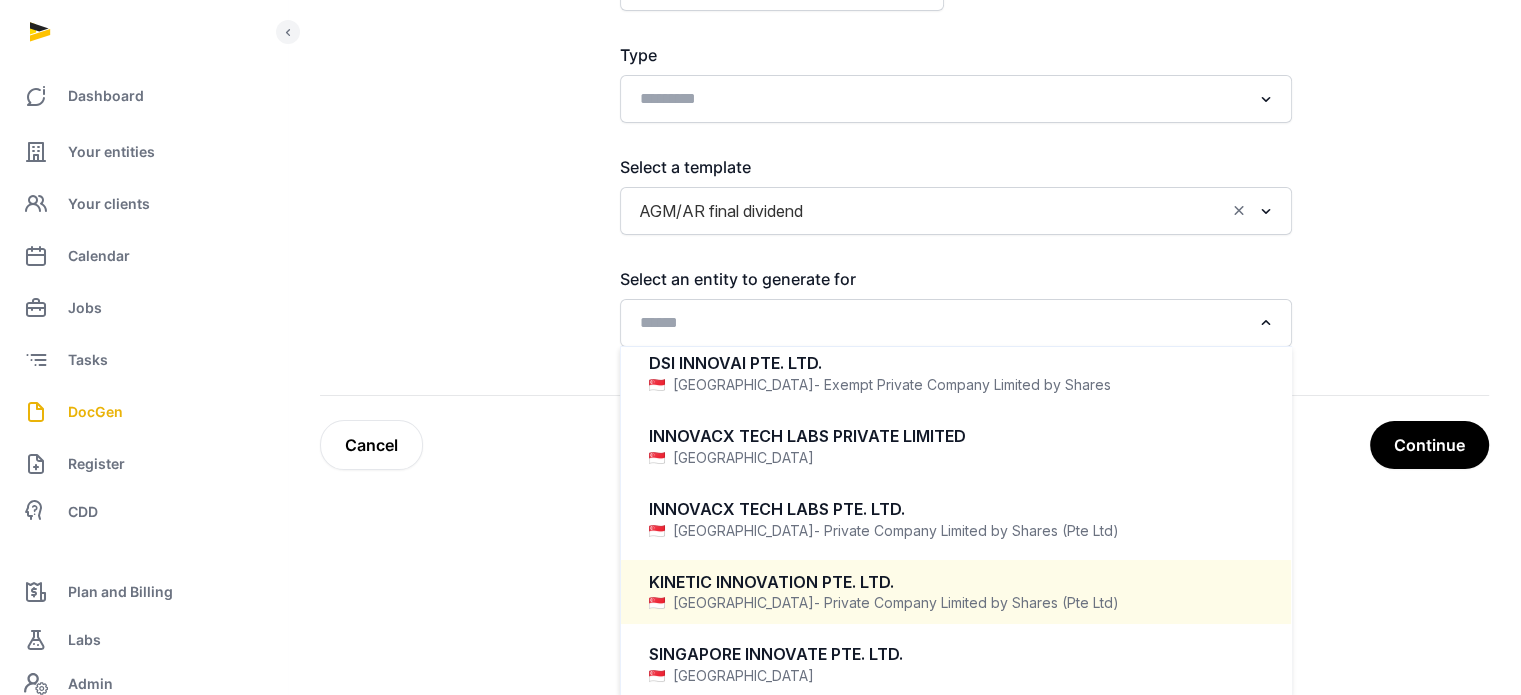 scroll, scrollTop: 4, scrollLeft: 0, axis: vertical 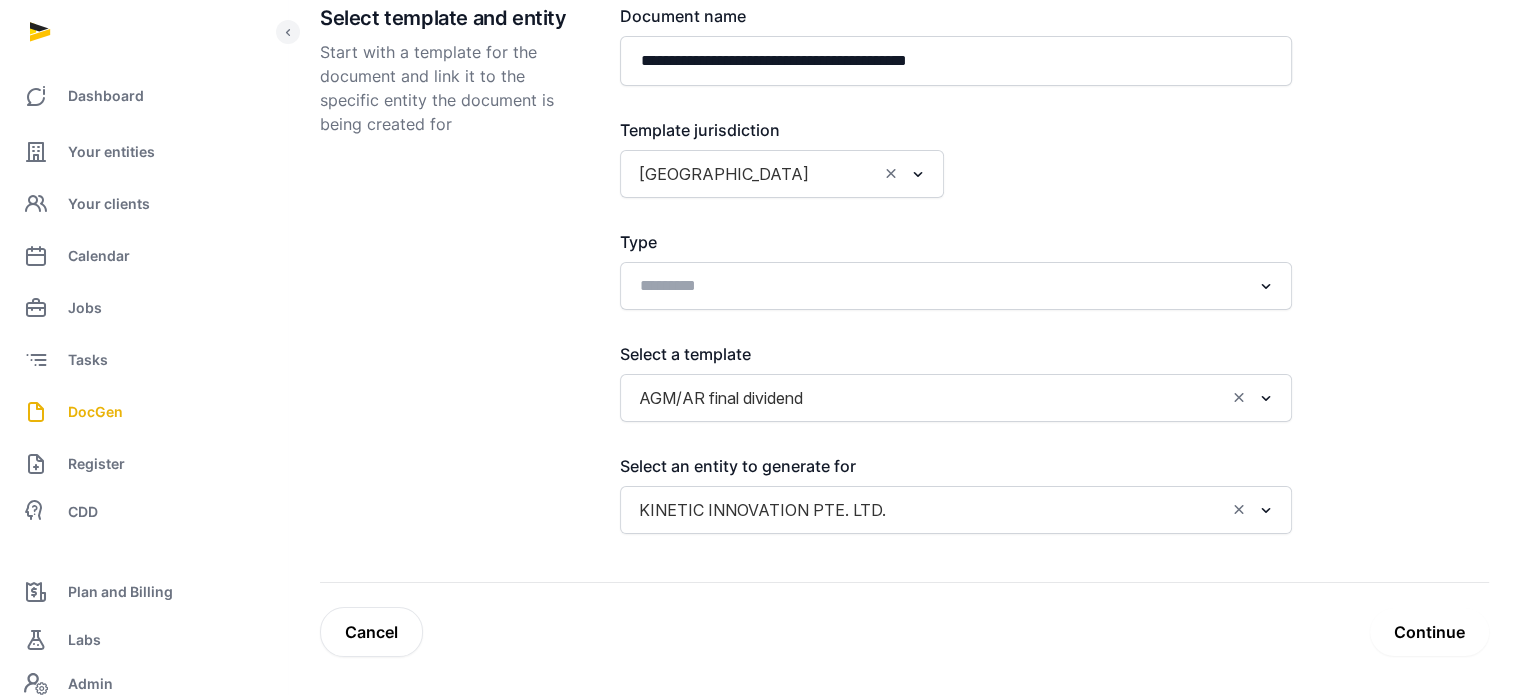 click on "Continue" at bounding box center [1429, 632] 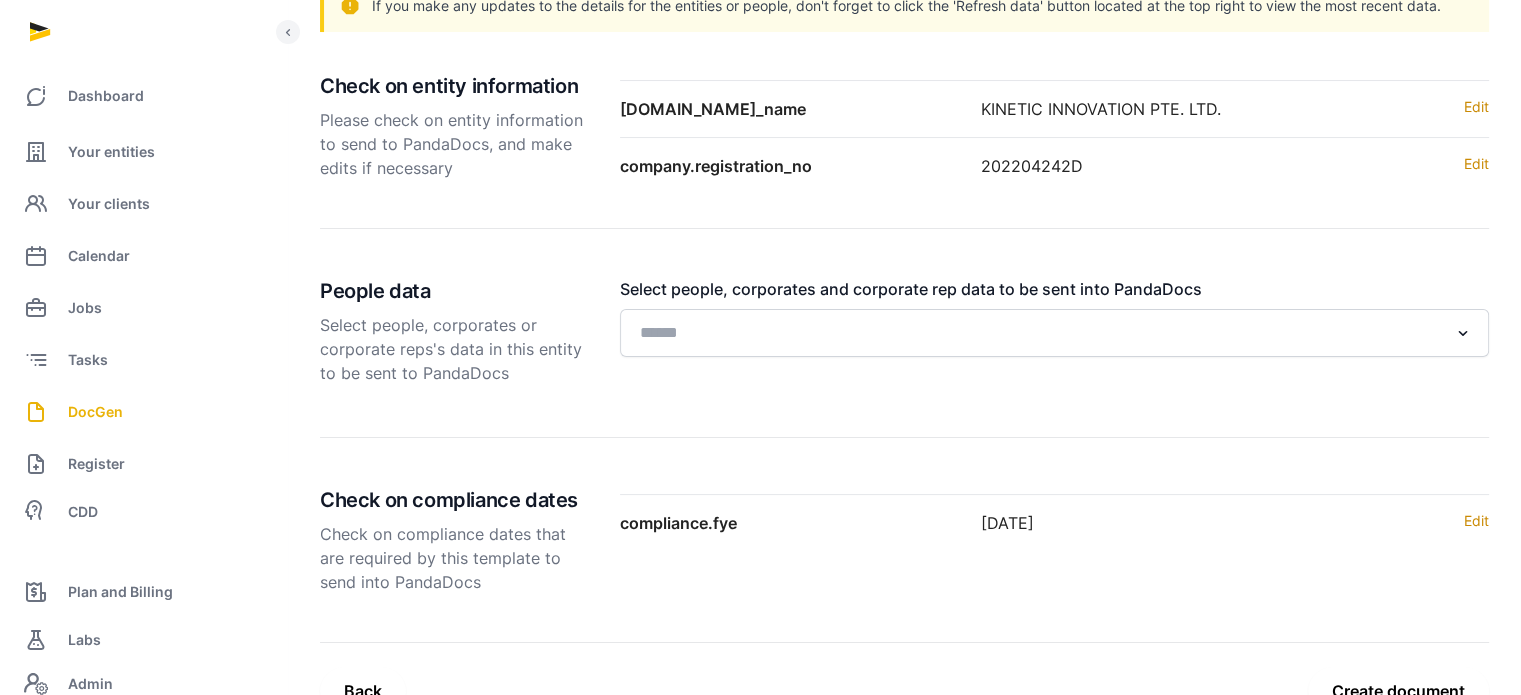 scroll, scrollTop: 308, scrollLeft: 0, axis: vertical 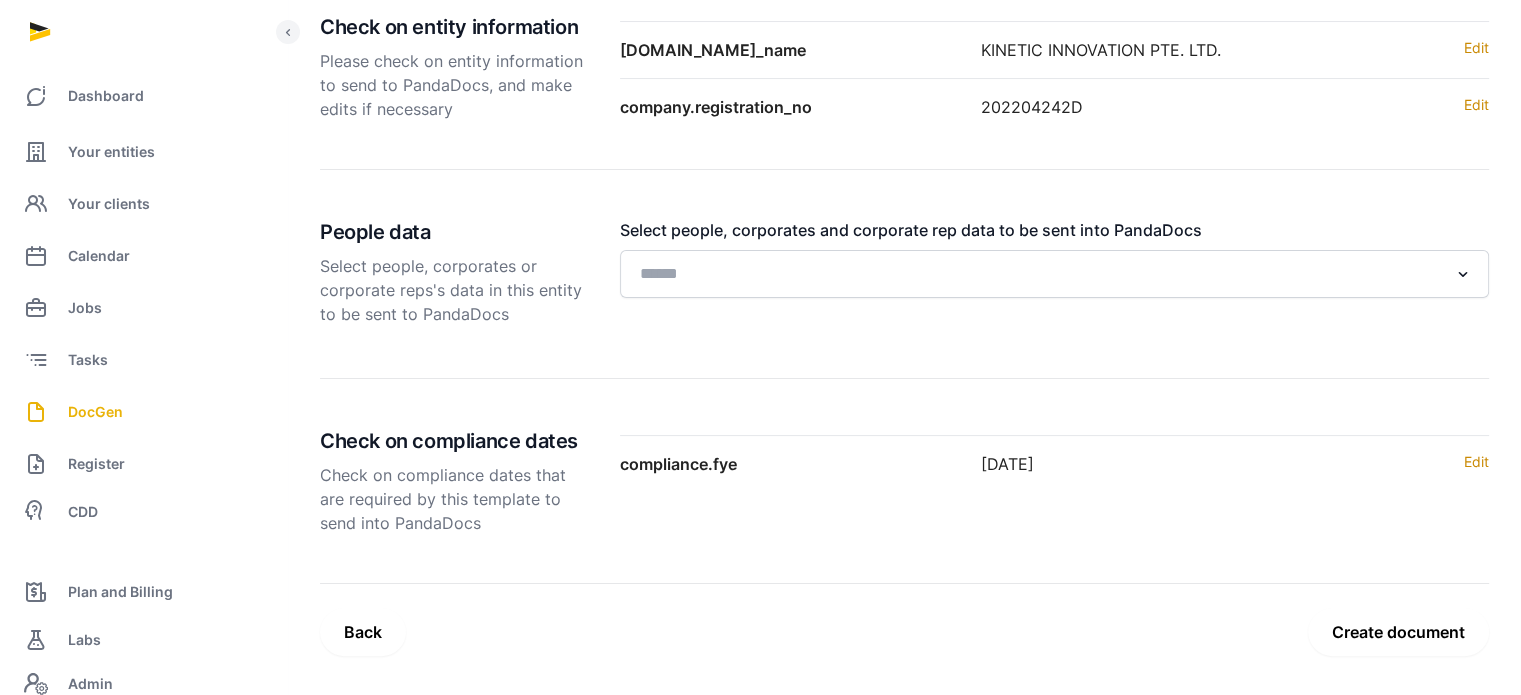 click on "Create document" at bounding box center [1398, 632] 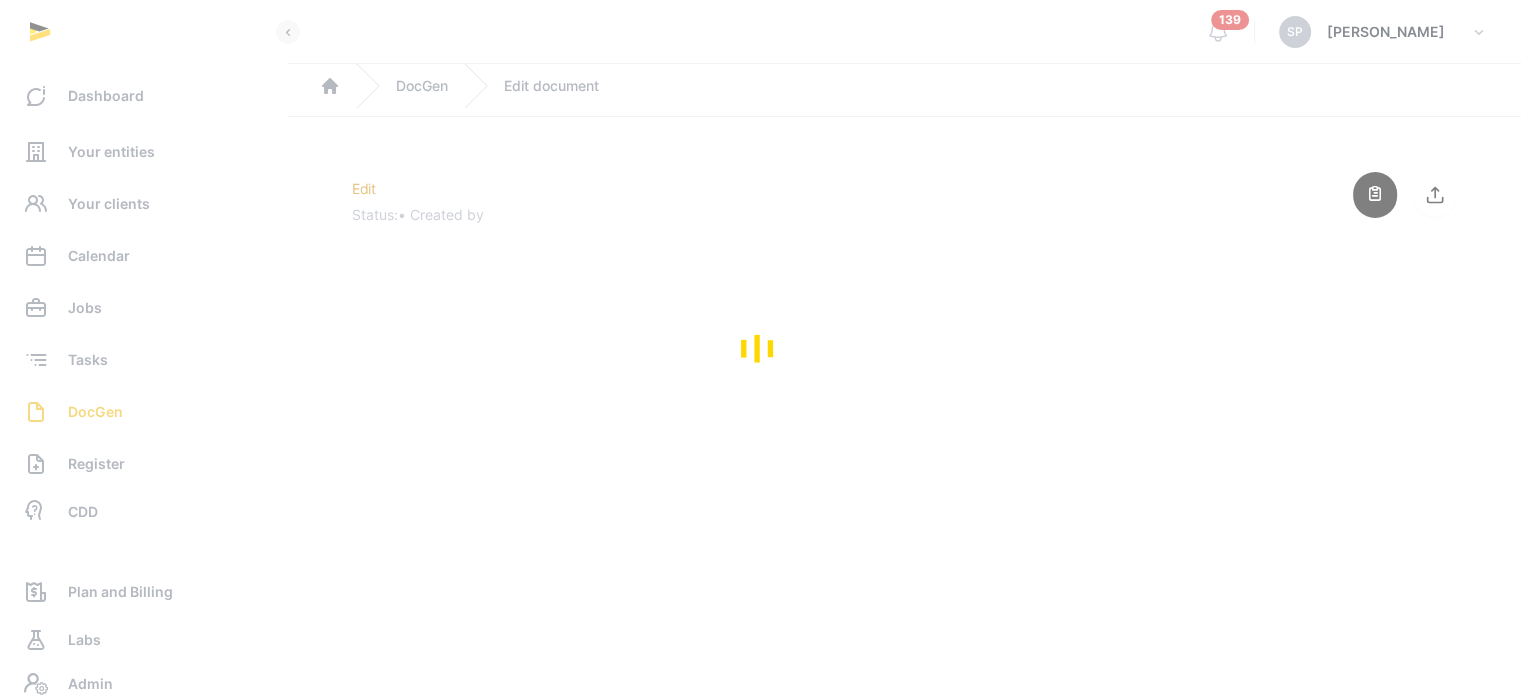 scroll, scrollTop: 0, scrollLeft: 0, axis: both 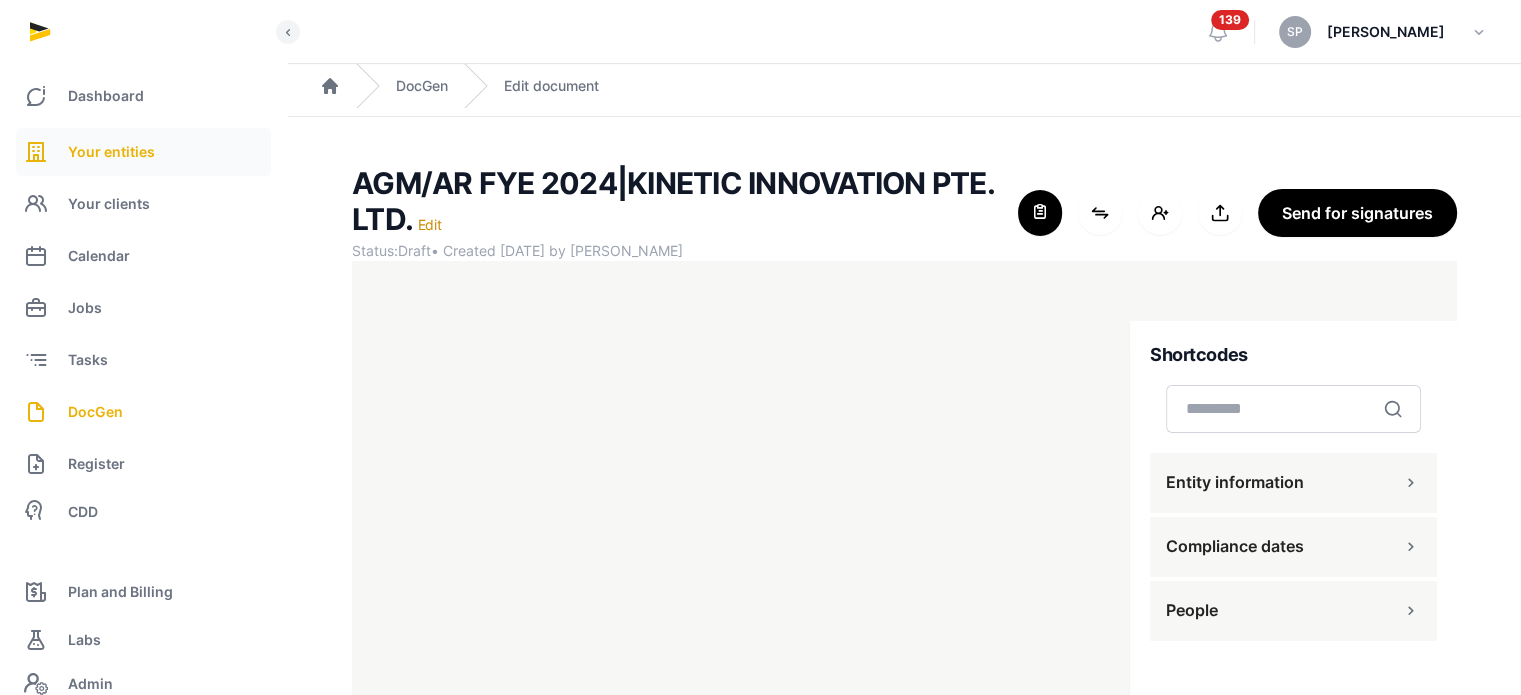 click on "Your entities" at bounding box center (111, 152) 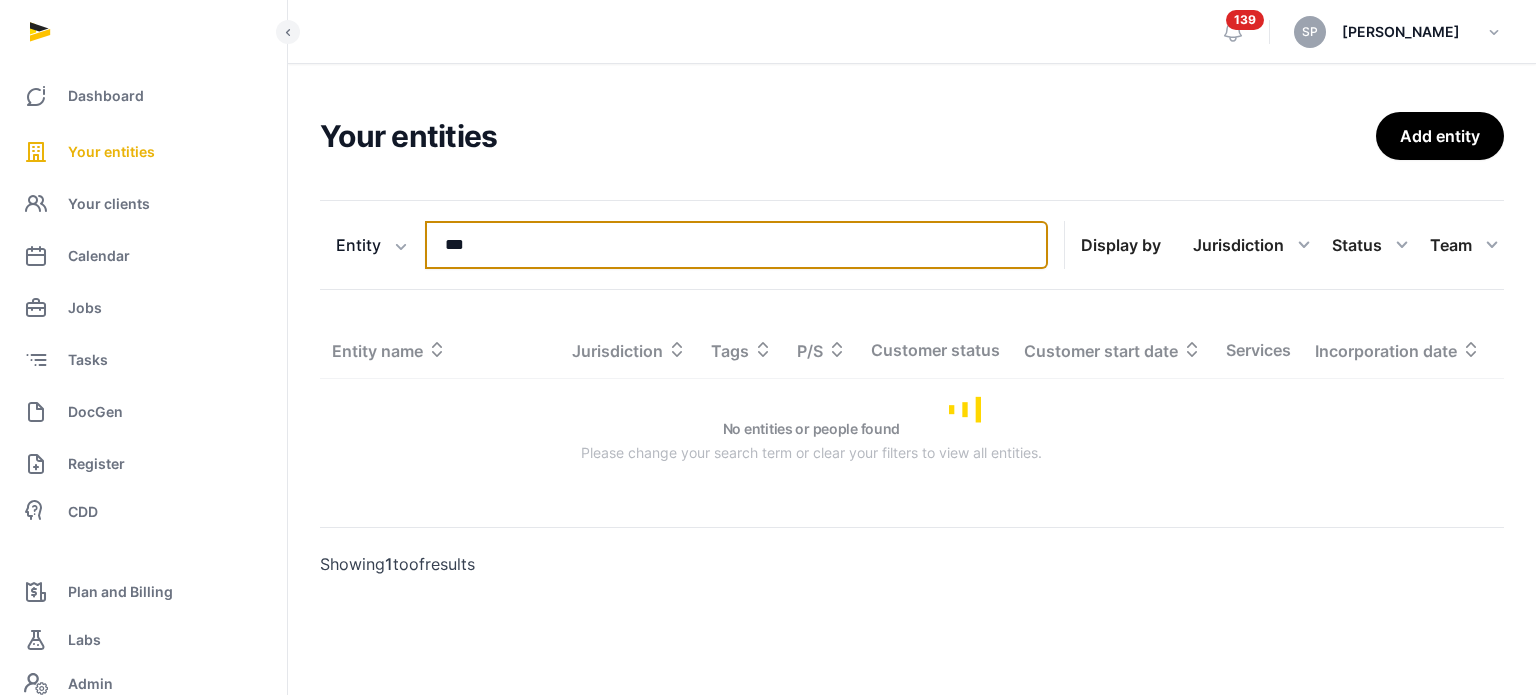 click on "***" at bounding box center [736, 245] 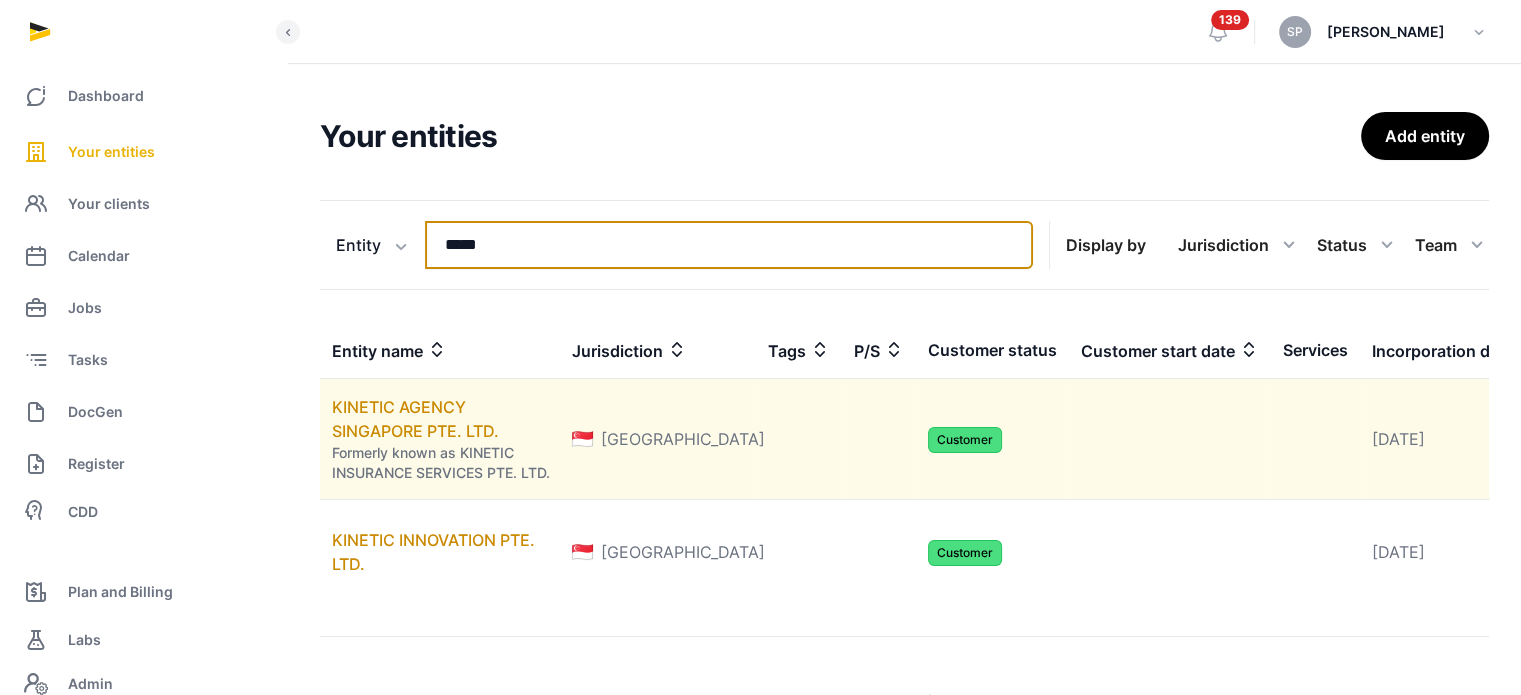 type on "*****" 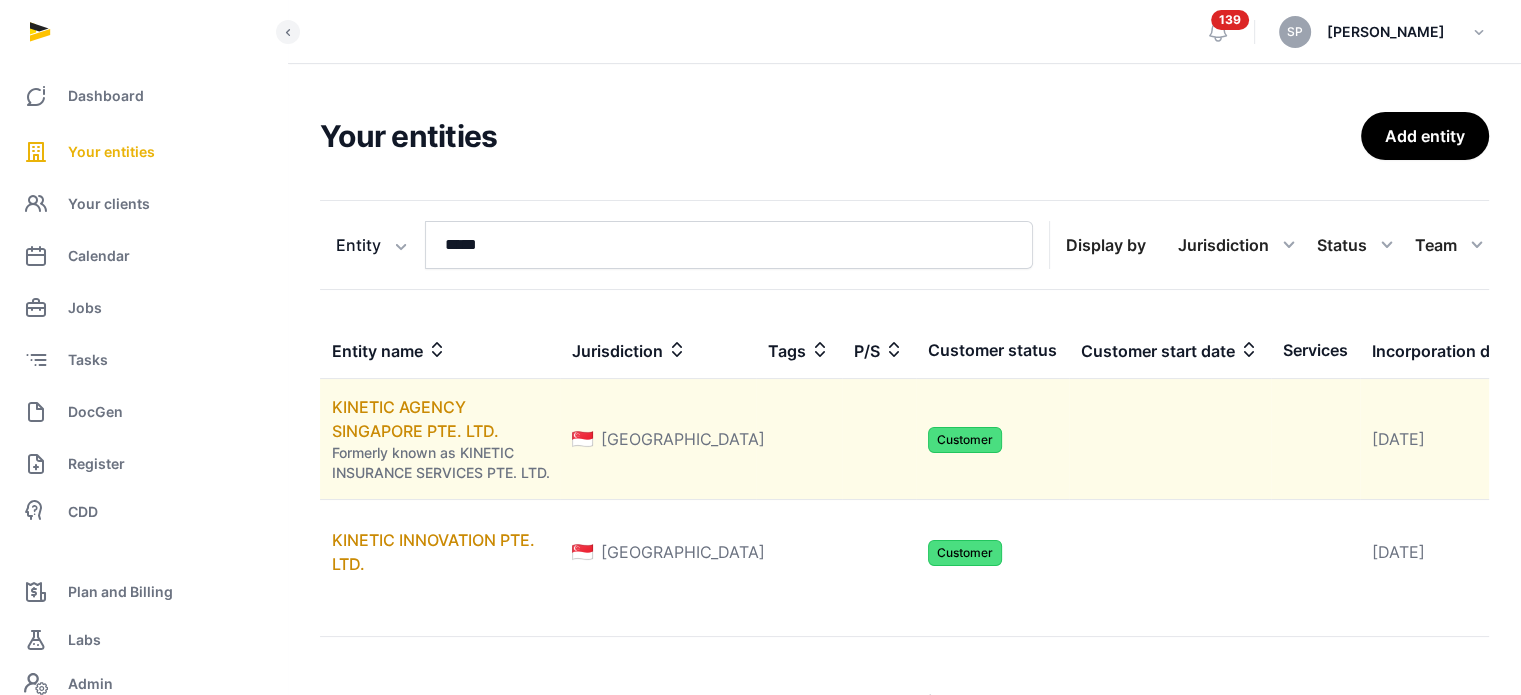 click on "KINETIC AGENCY SINGAPORE PTE. LTD. Formerly known as KINETIC INSURANCE SERVICES PTE. LTD." at bounding box center [440, 439] 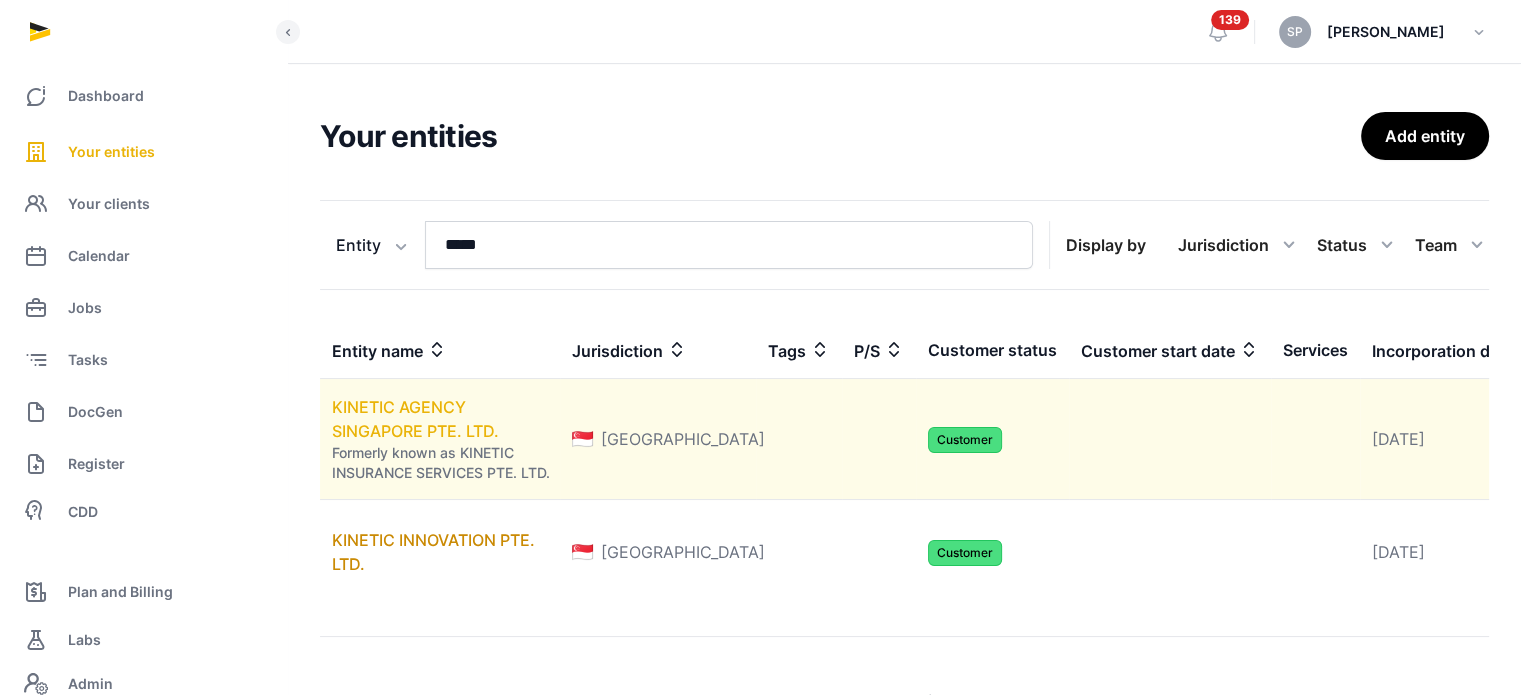 click on "KINETIC AGENCY SINGAPORE PTE. LTD." at bounding box center [415, 419] 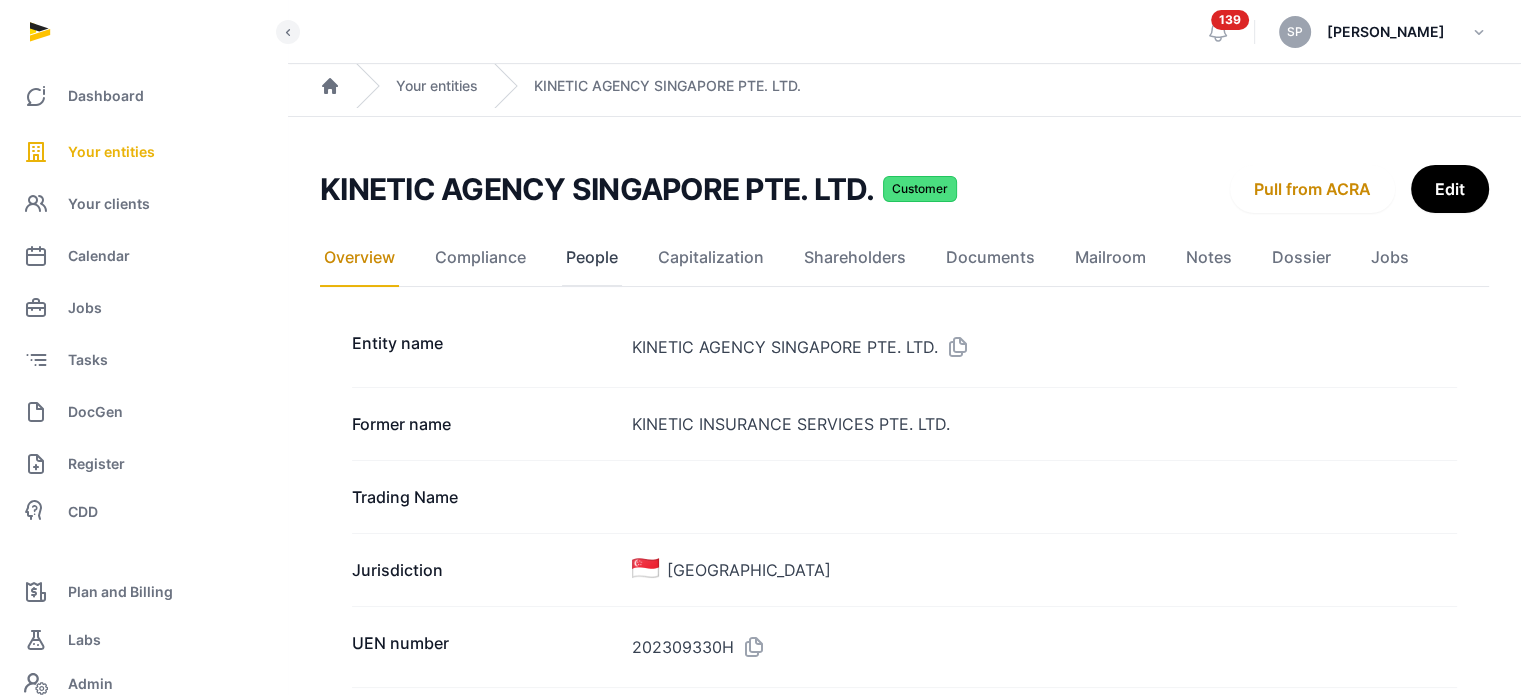 click on "People" 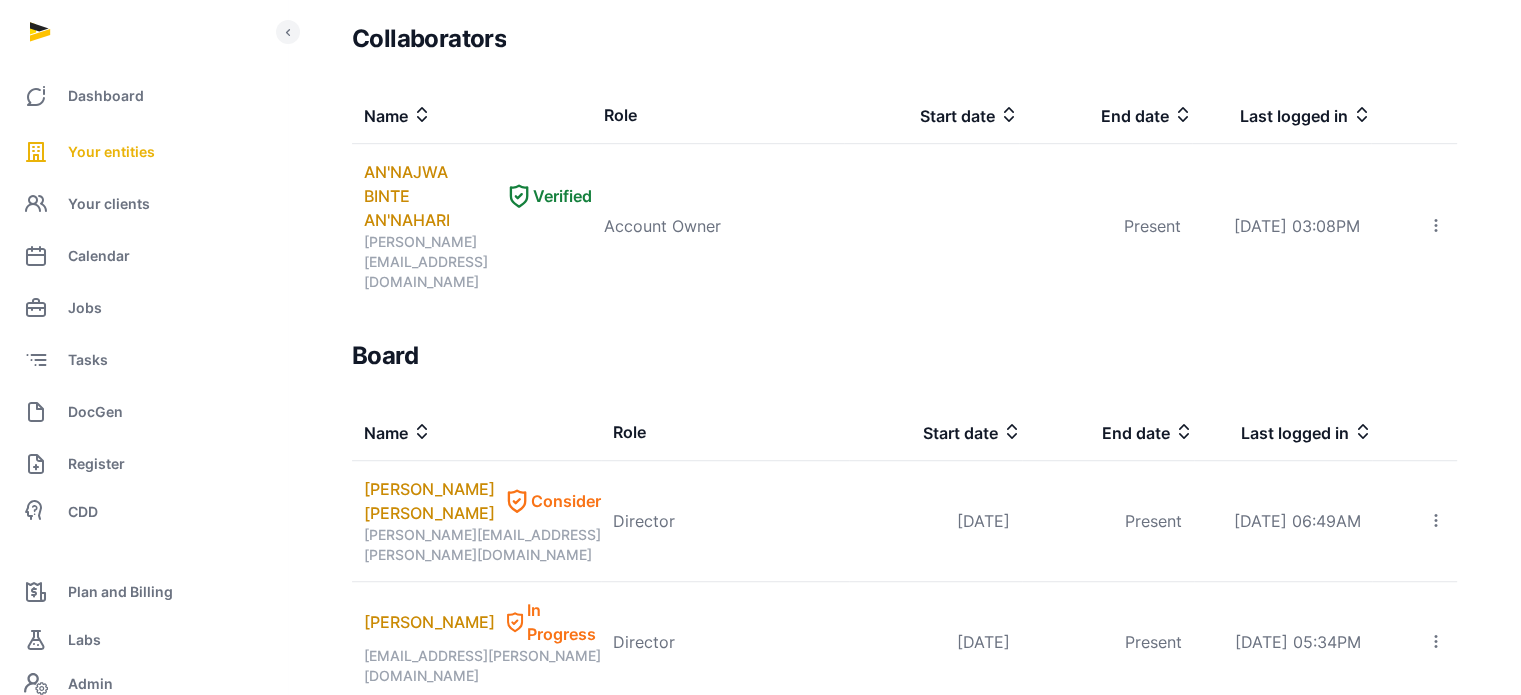 scroll, scrollTop: 1296, scrollLeft: 0, axis: vertical 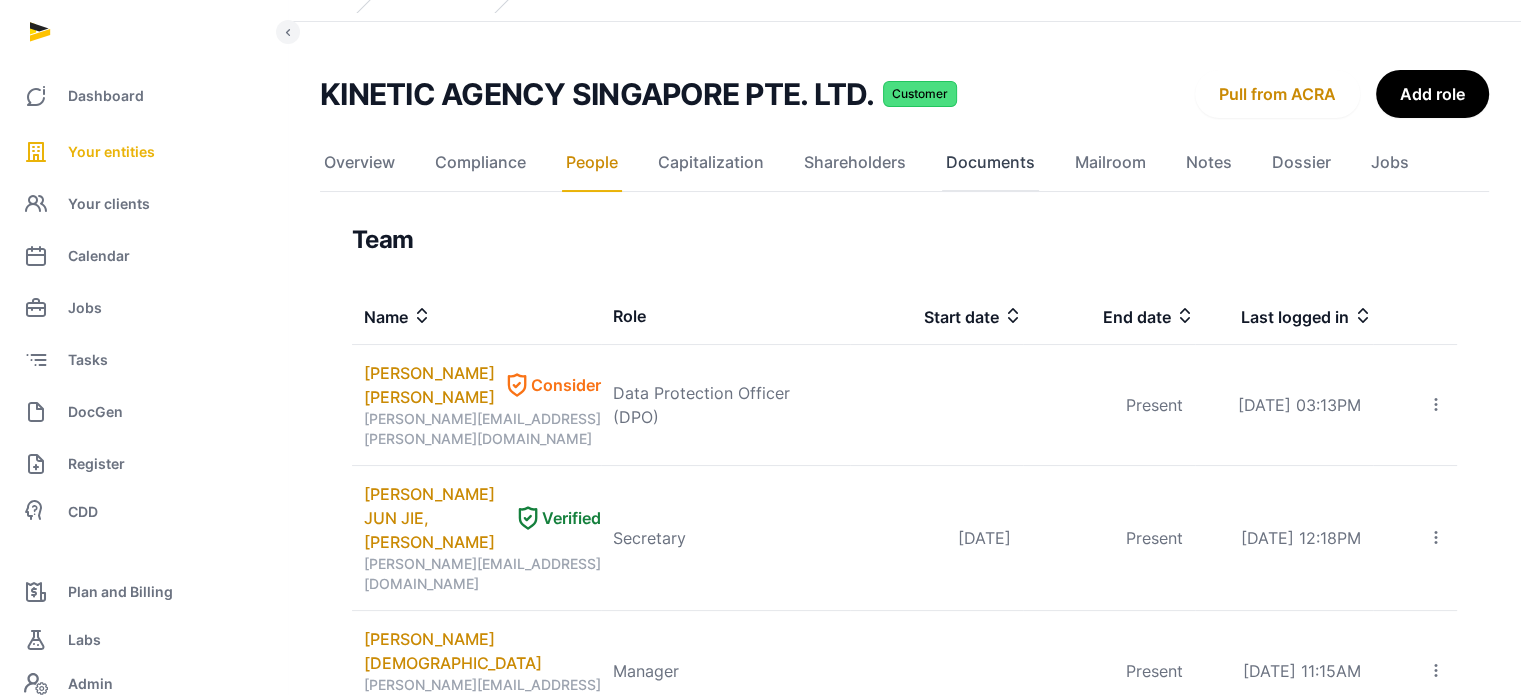 click on "Documents" 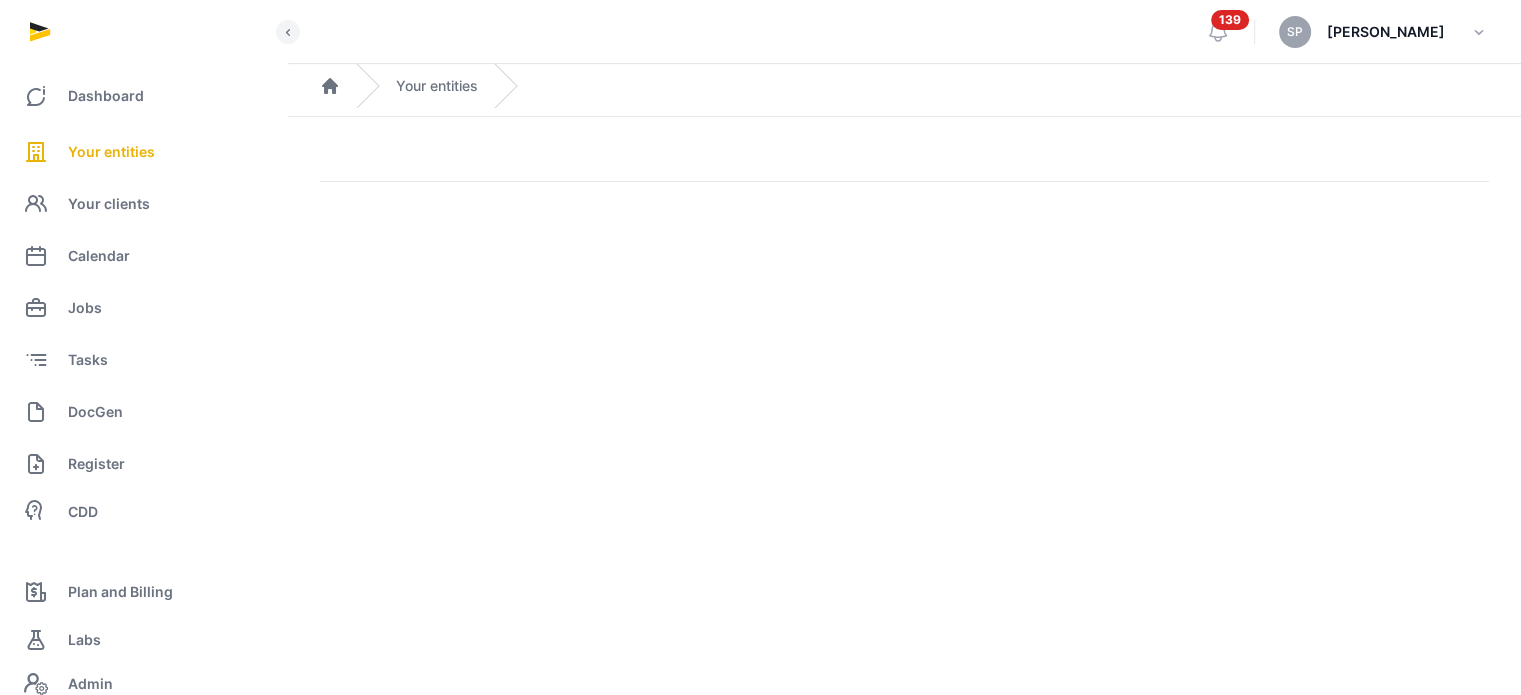 scroll, scrollTop: 0, scrollLeft: 0, axis: both 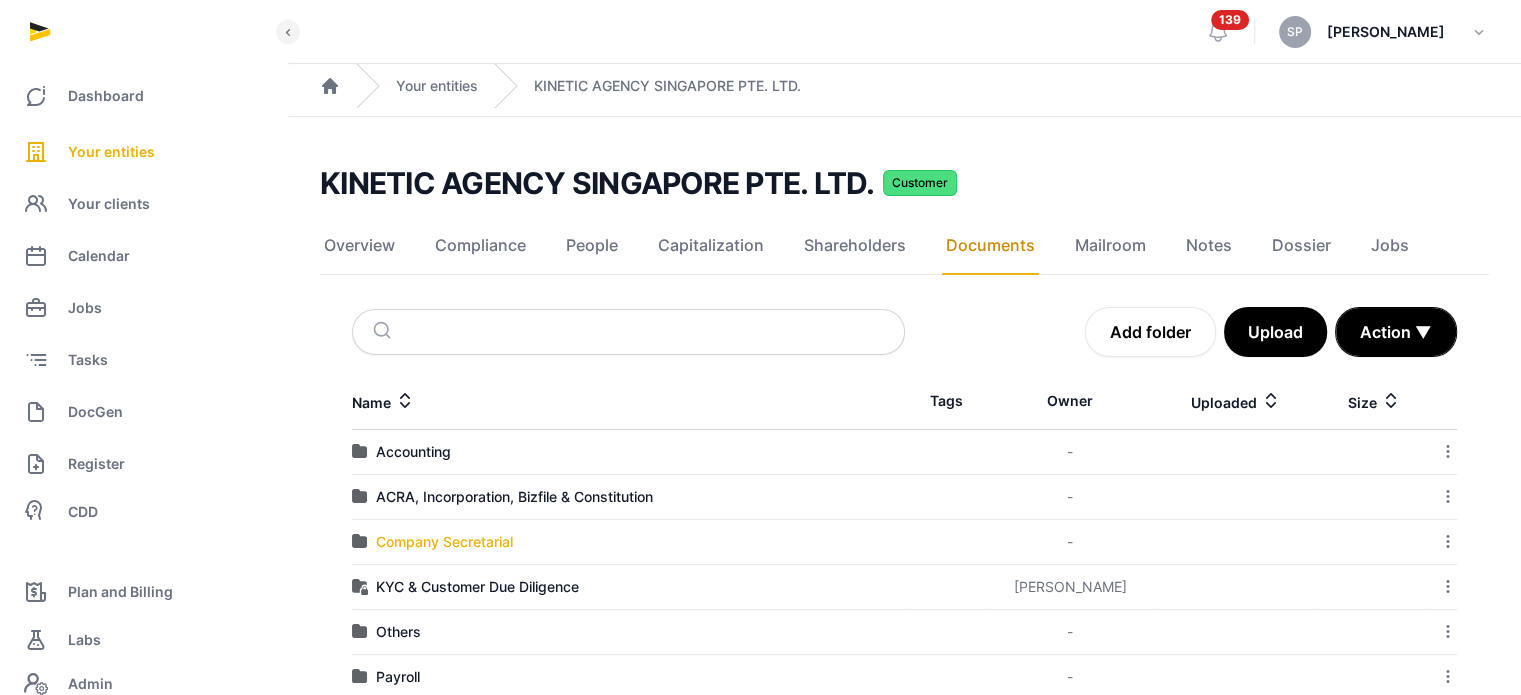click on "Company Secretarial" at bounding box center (444, 542) 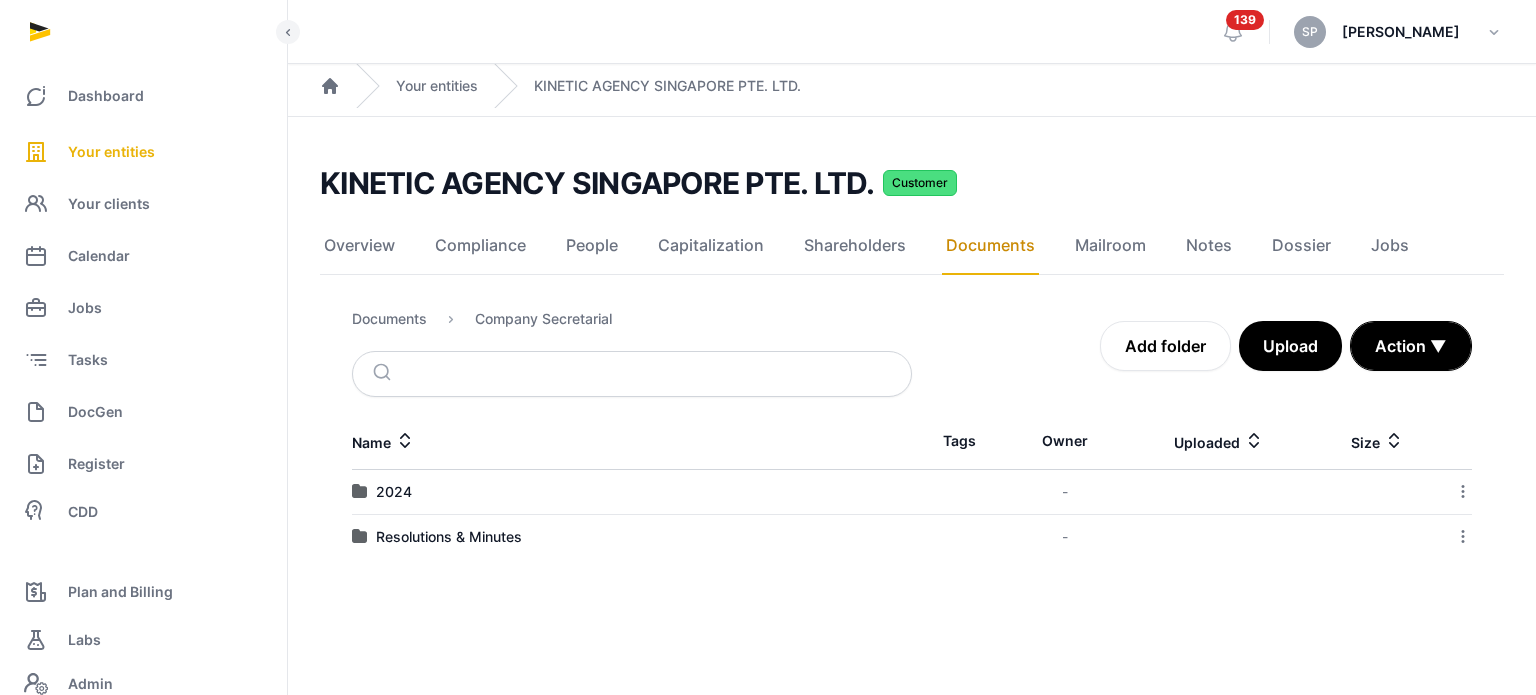 click on "2024" at bounding box center [632, 492] 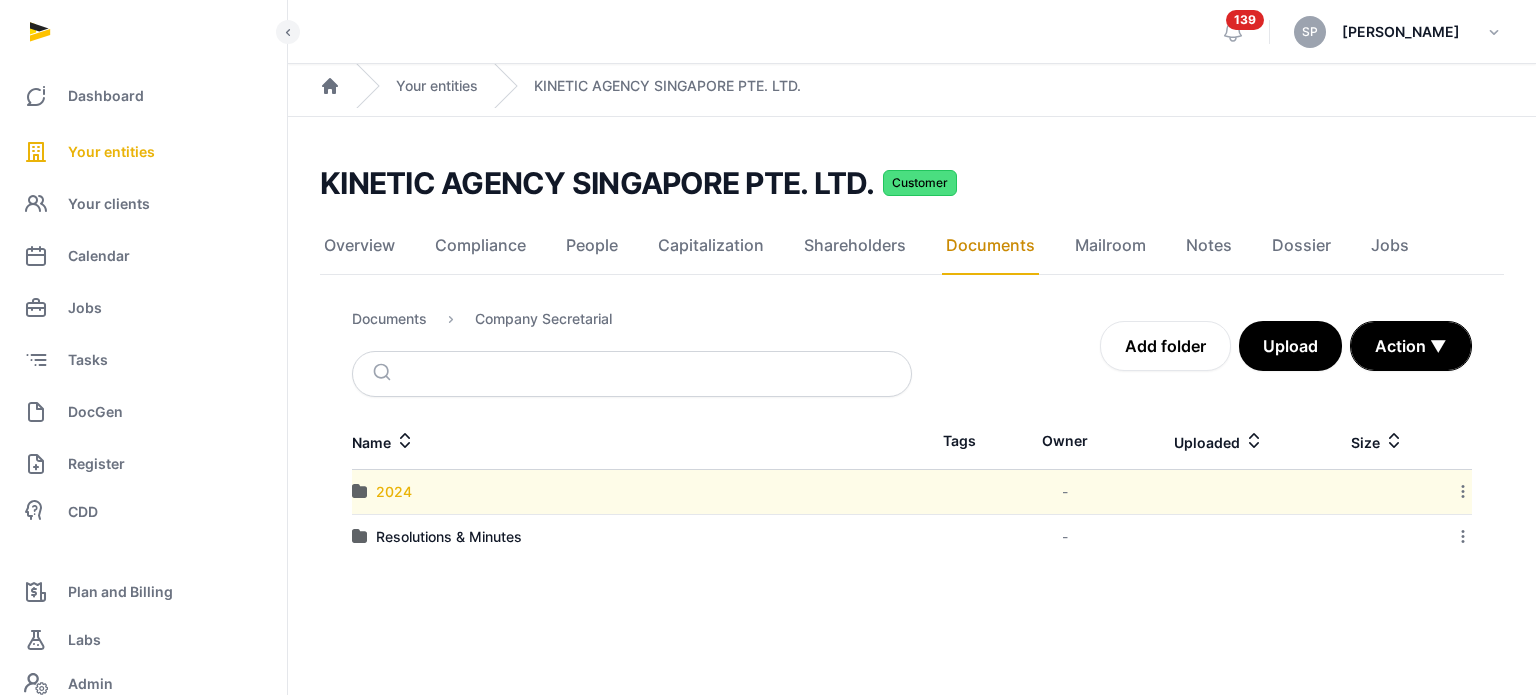 click on "2024" at bounding box center [394, 492] 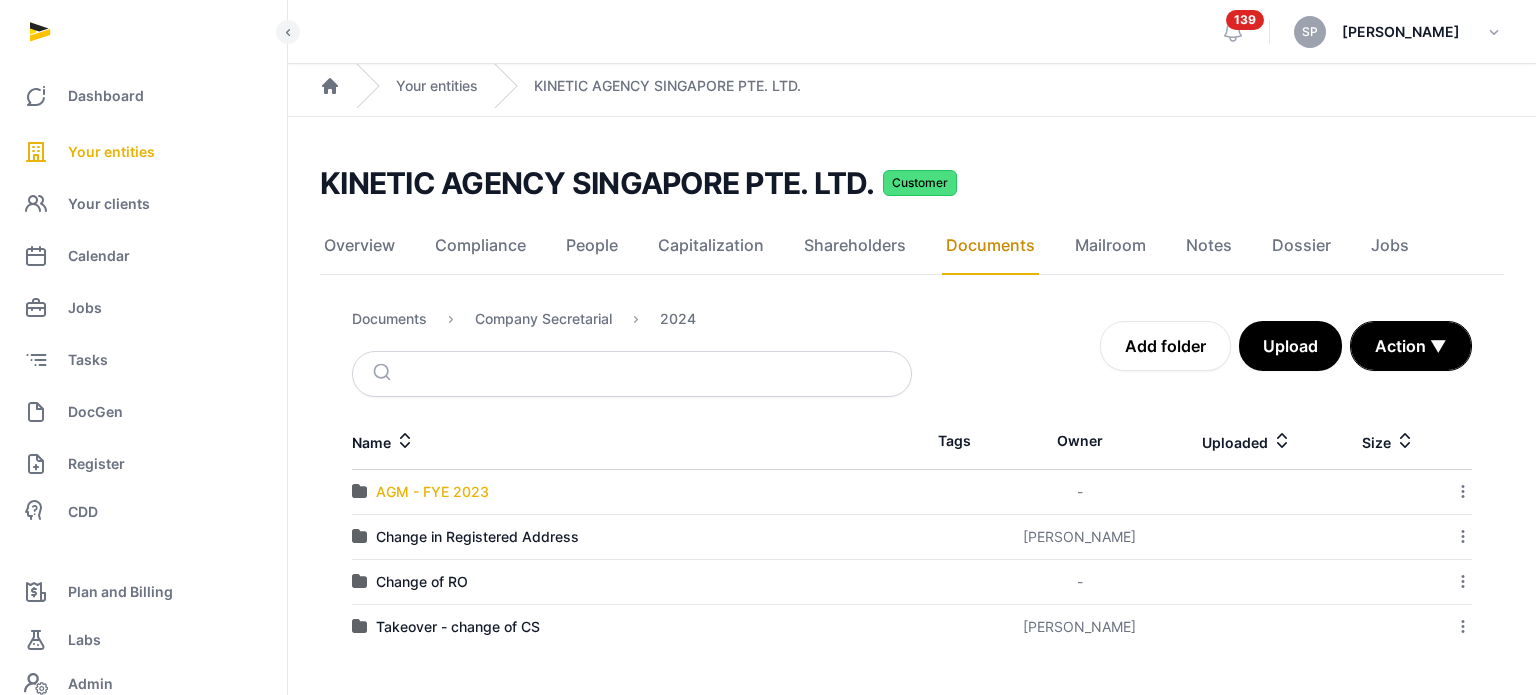 click on "AGM -  FYE 2023" at bounding box center (432, 492) 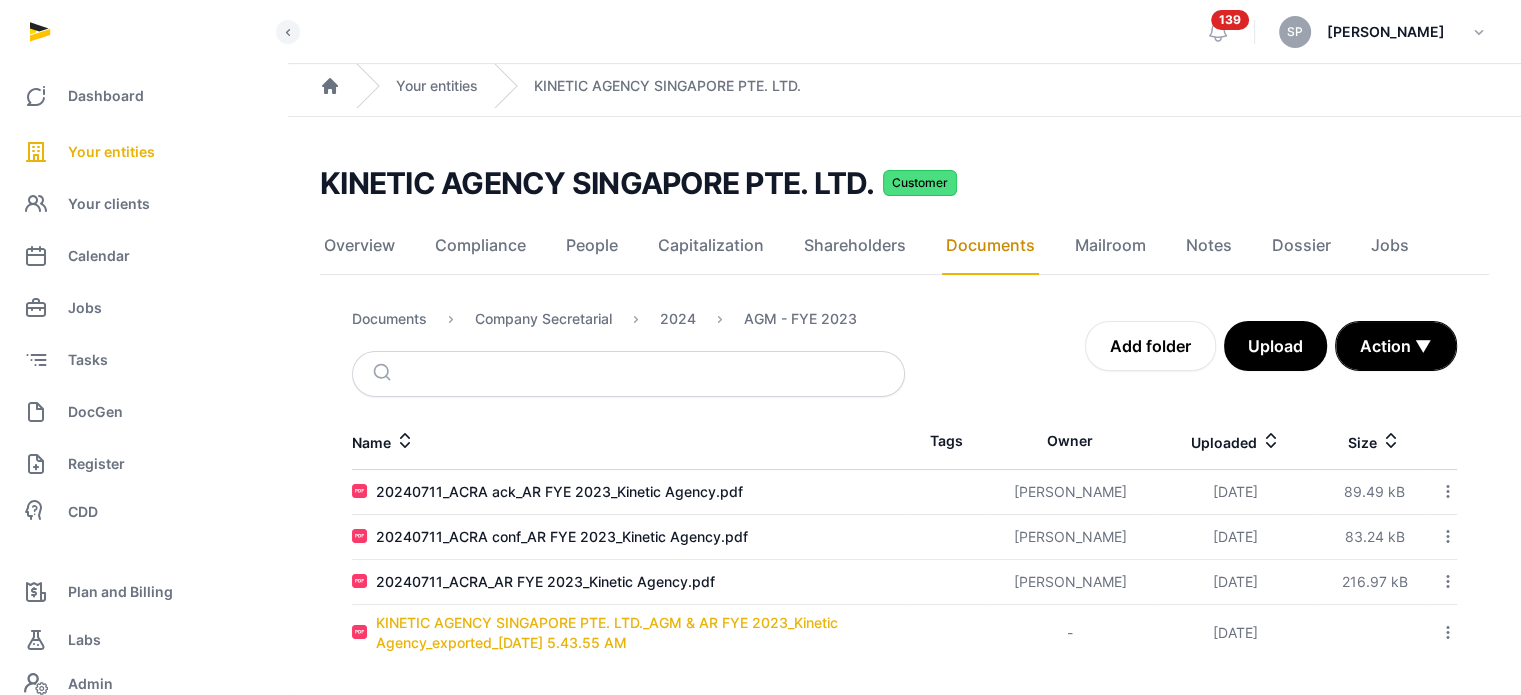 click on "KINETIC AGENCY SINGAPORE PTE. LTD._AGM & AR FYE 2023_Kinetic Agency_exported_2024-07-01 5.43.55 AM" at bounding box center (640, 633) 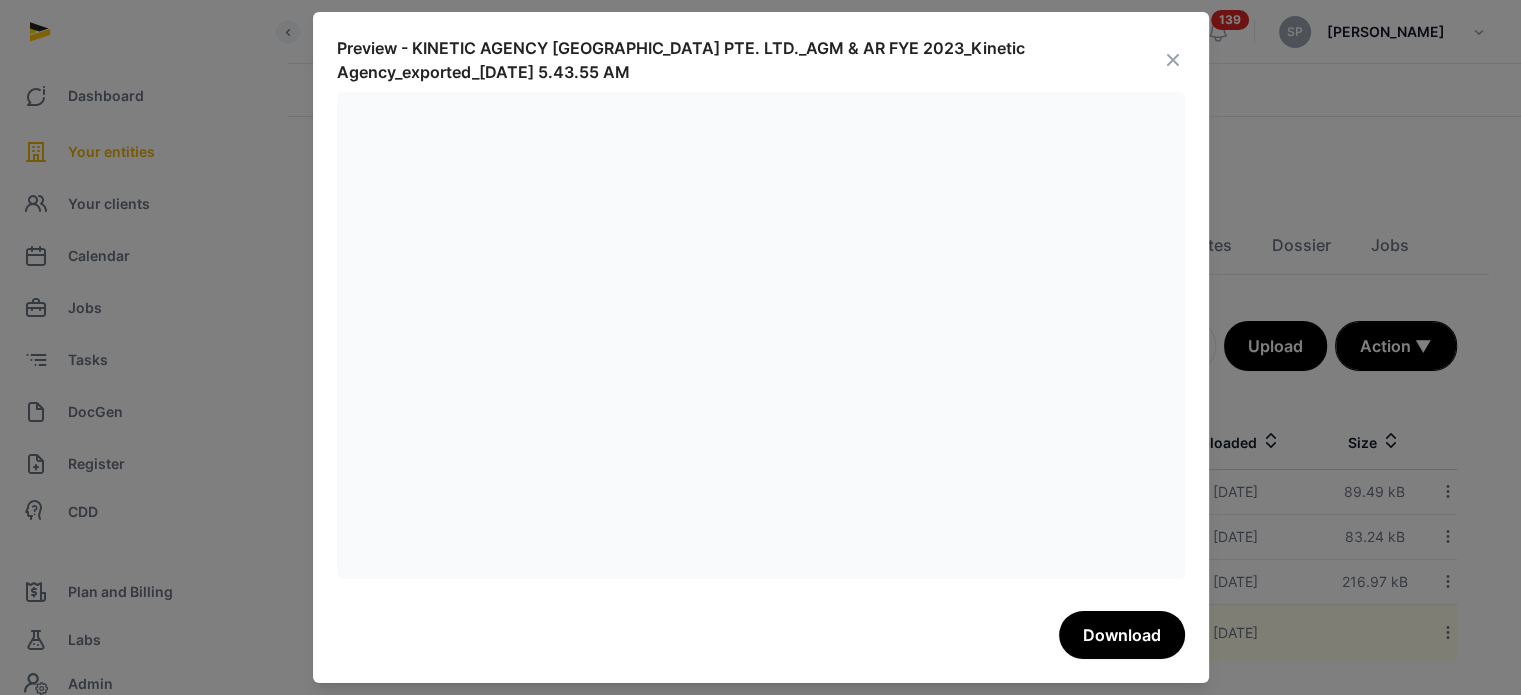 click on "Preview - KINETIC AGENCY SINGAPORE PTE. LTD._AGM & AR FYE 2023_Kinetic Agency_exported_2024-07-01 5.43.55 AM Download" at bounding box center (761, 347) 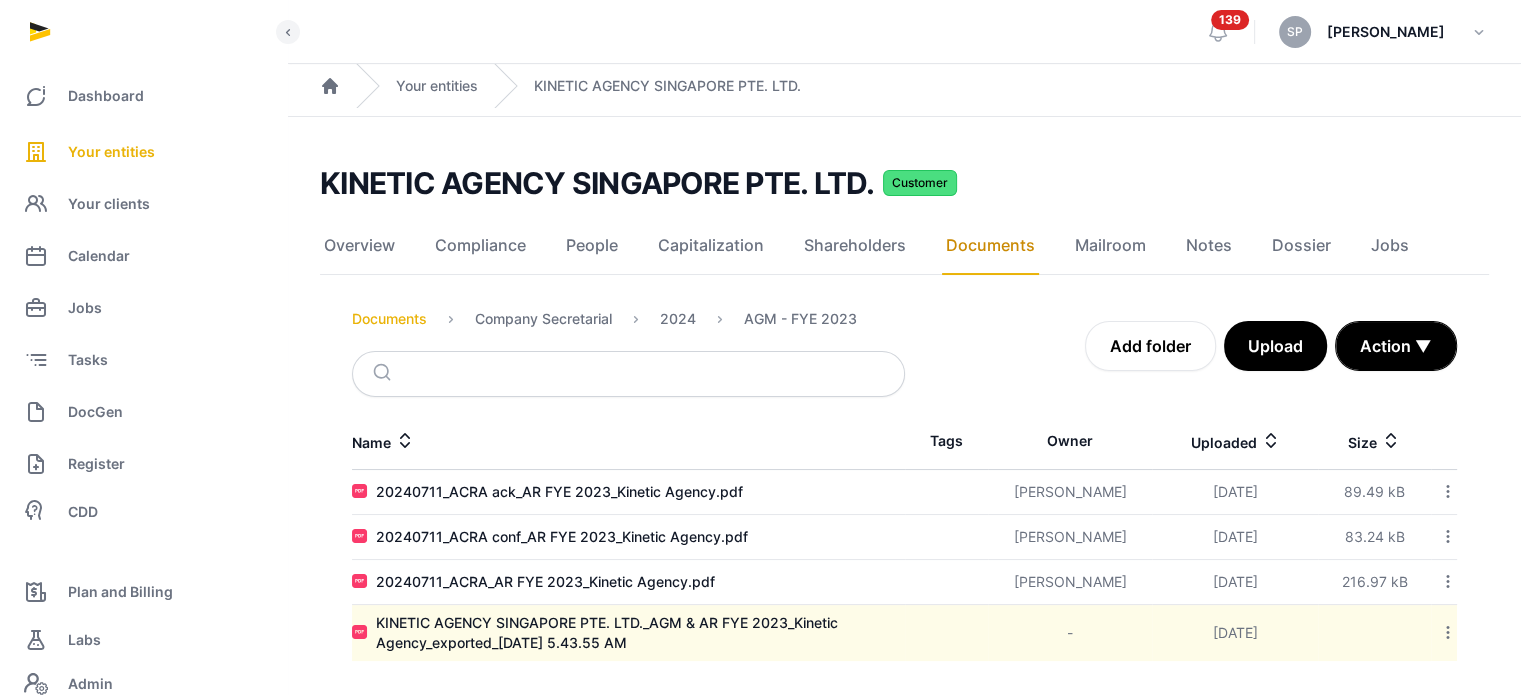 click on "Documents" at bounding box center (389, 319) 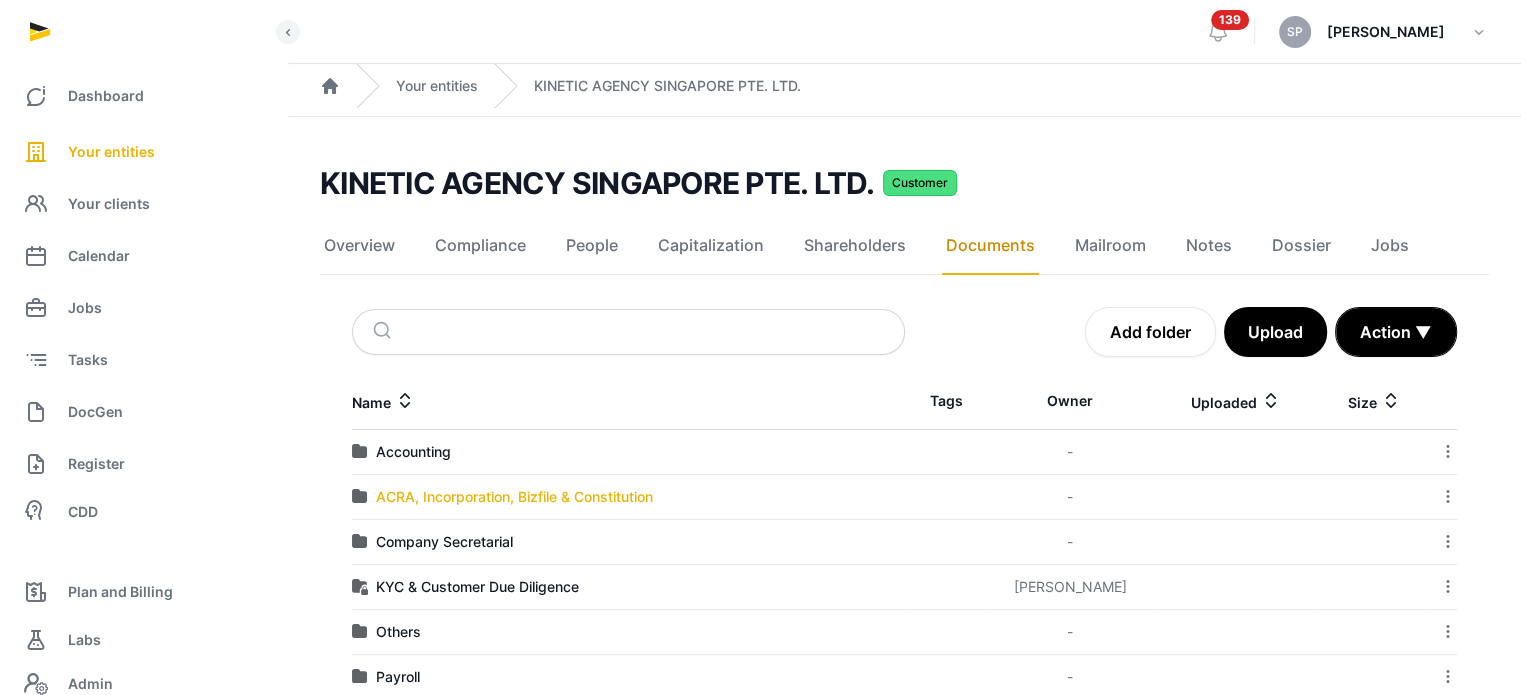 click on "ACRA, Incorporation, Bizfile & Constitution" at bounding box center [514, 497] 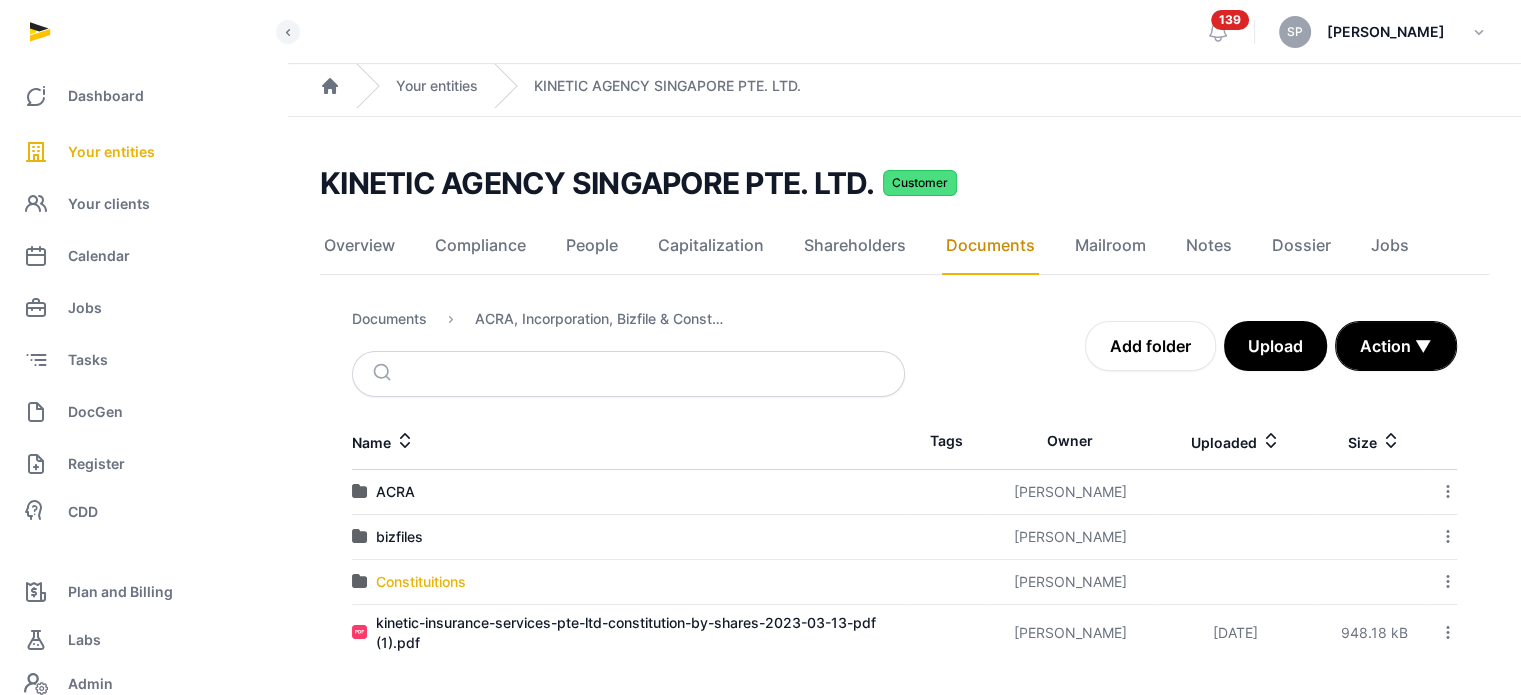 click on "Constituitions" at bounding box center [421, 582] 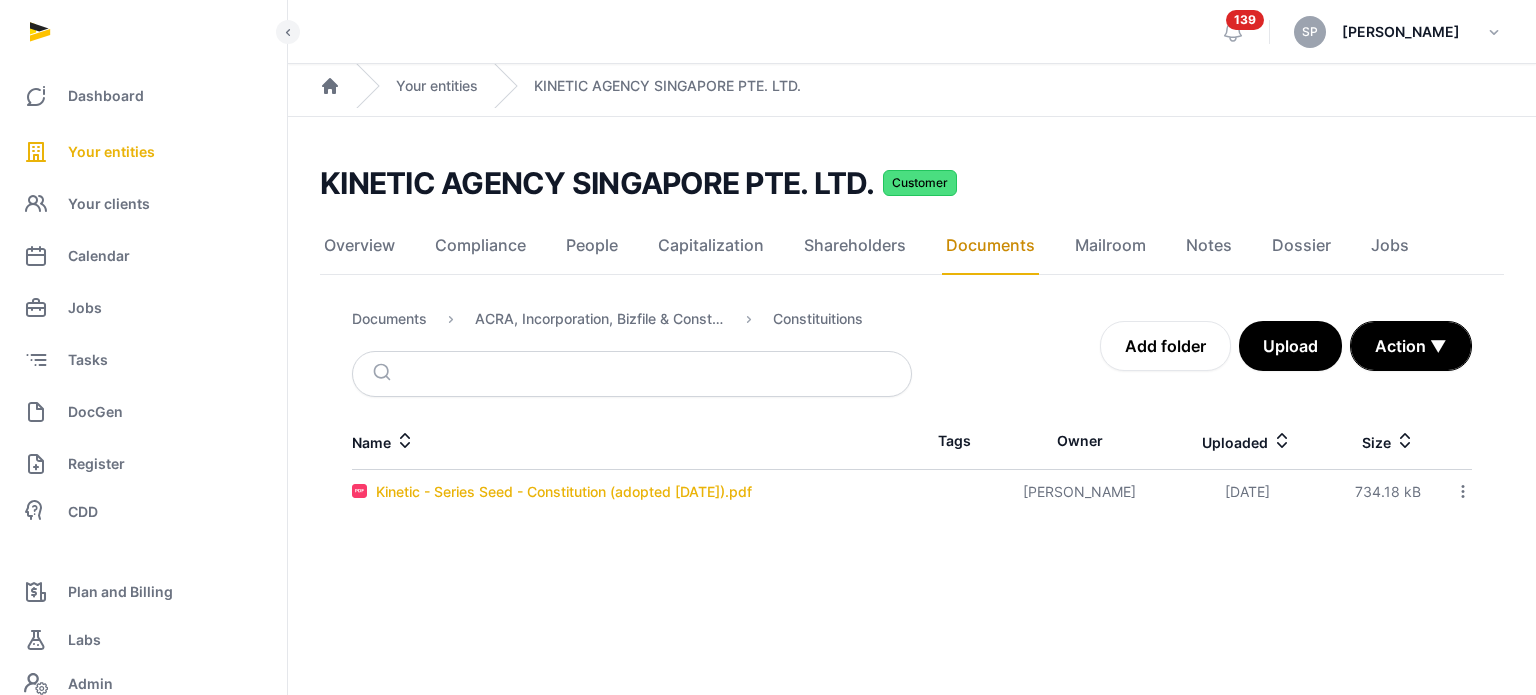 click on "Kinetic - Series Seed - Constitution (adopted 9 November 2023).pdf" at bounding box center (564, 492) 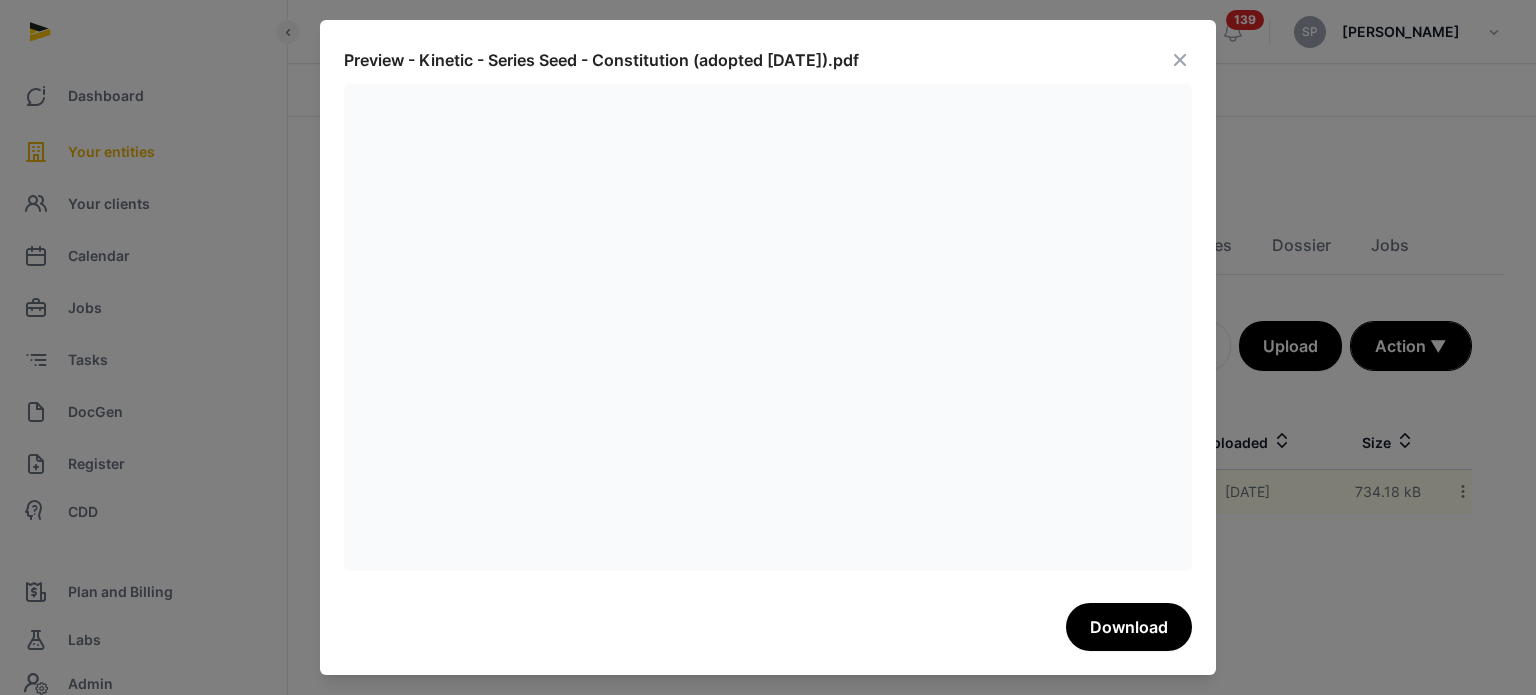 click at bounding box center [1180, 60] 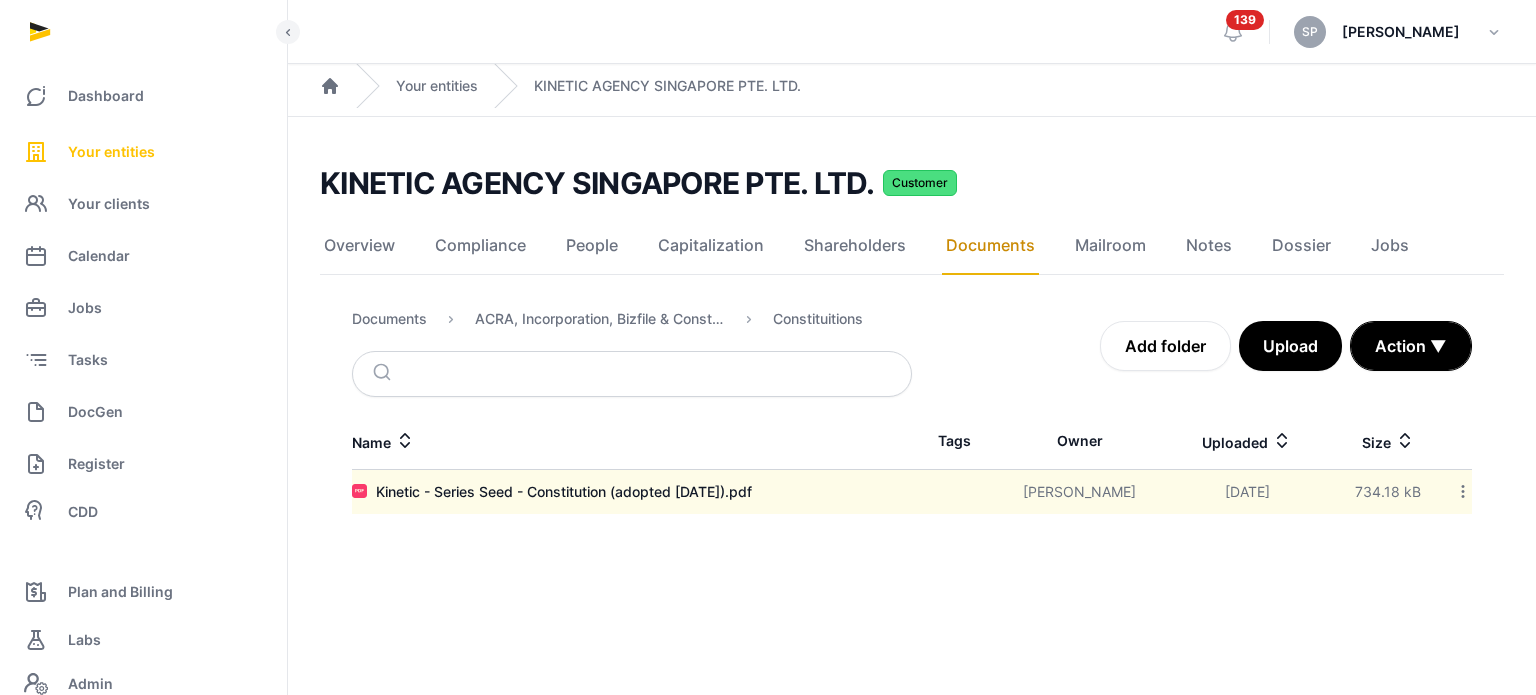 click on "Your entities" at bounding box center [111, 152] 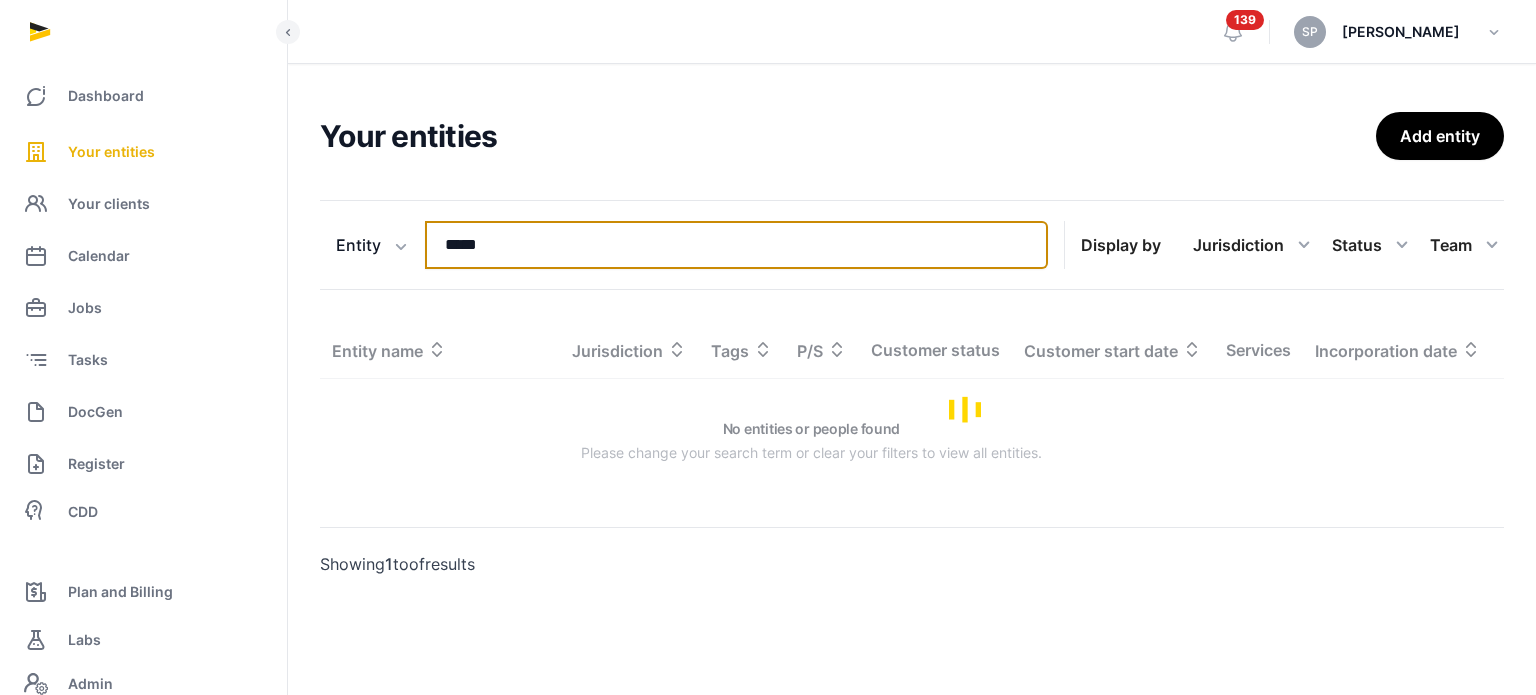 click on "*****" at bounding box center [736, 245] 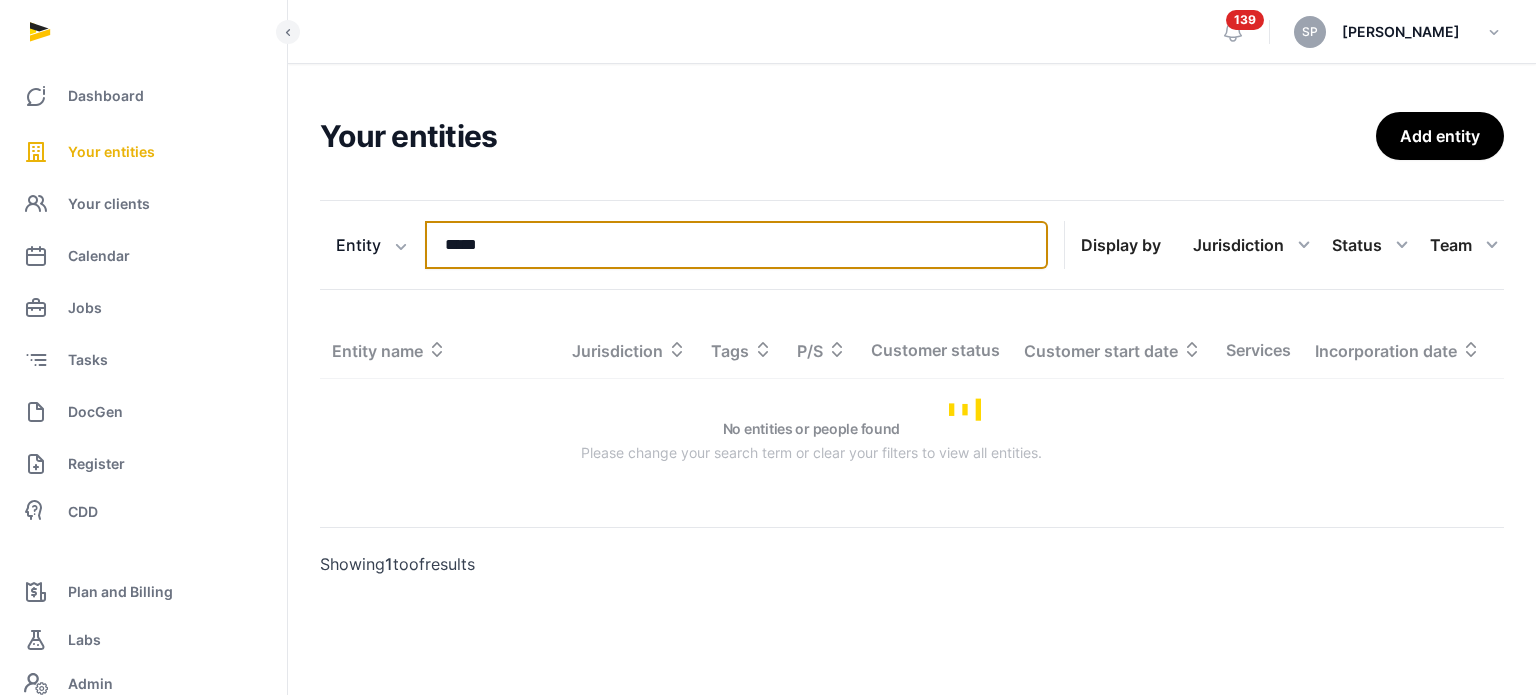 click on "*****" at bounding box center [736, 245] 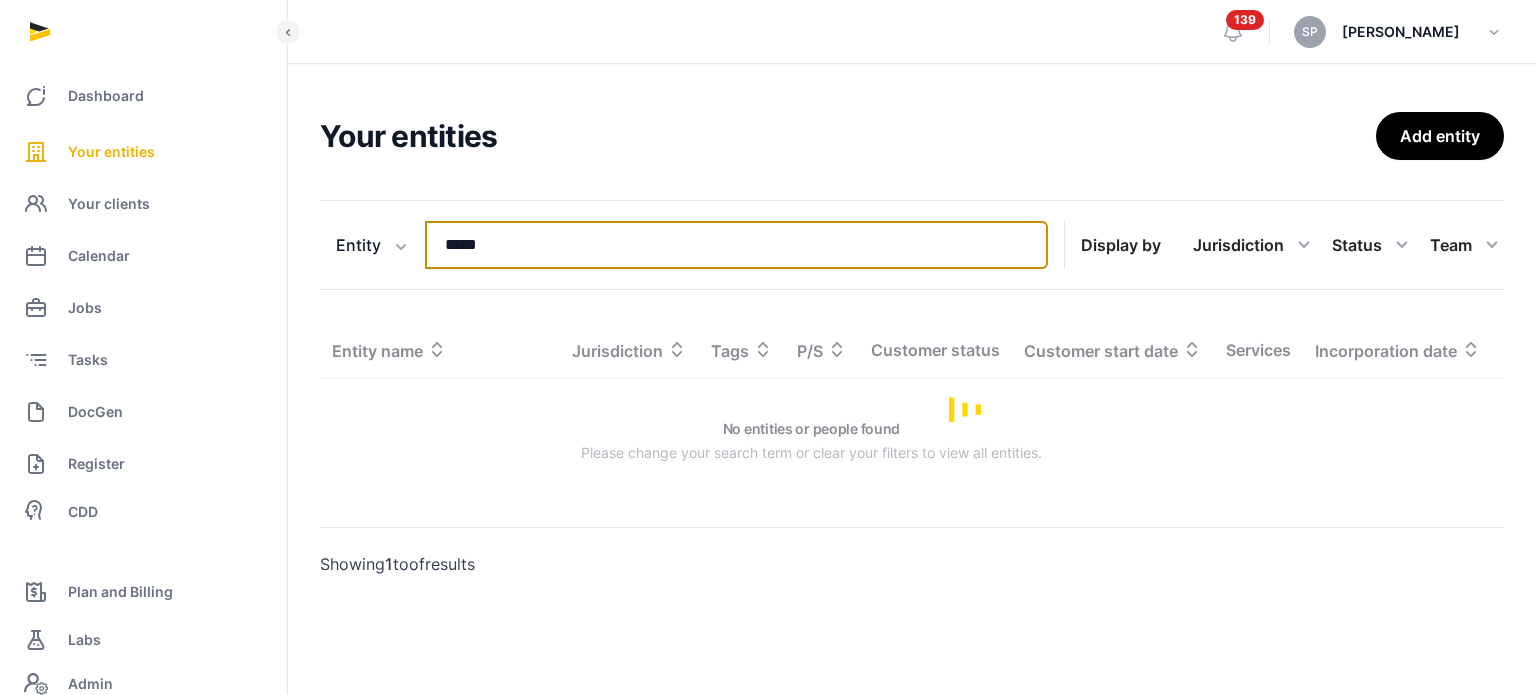 click on "*****" at bounding box center [736, 245] 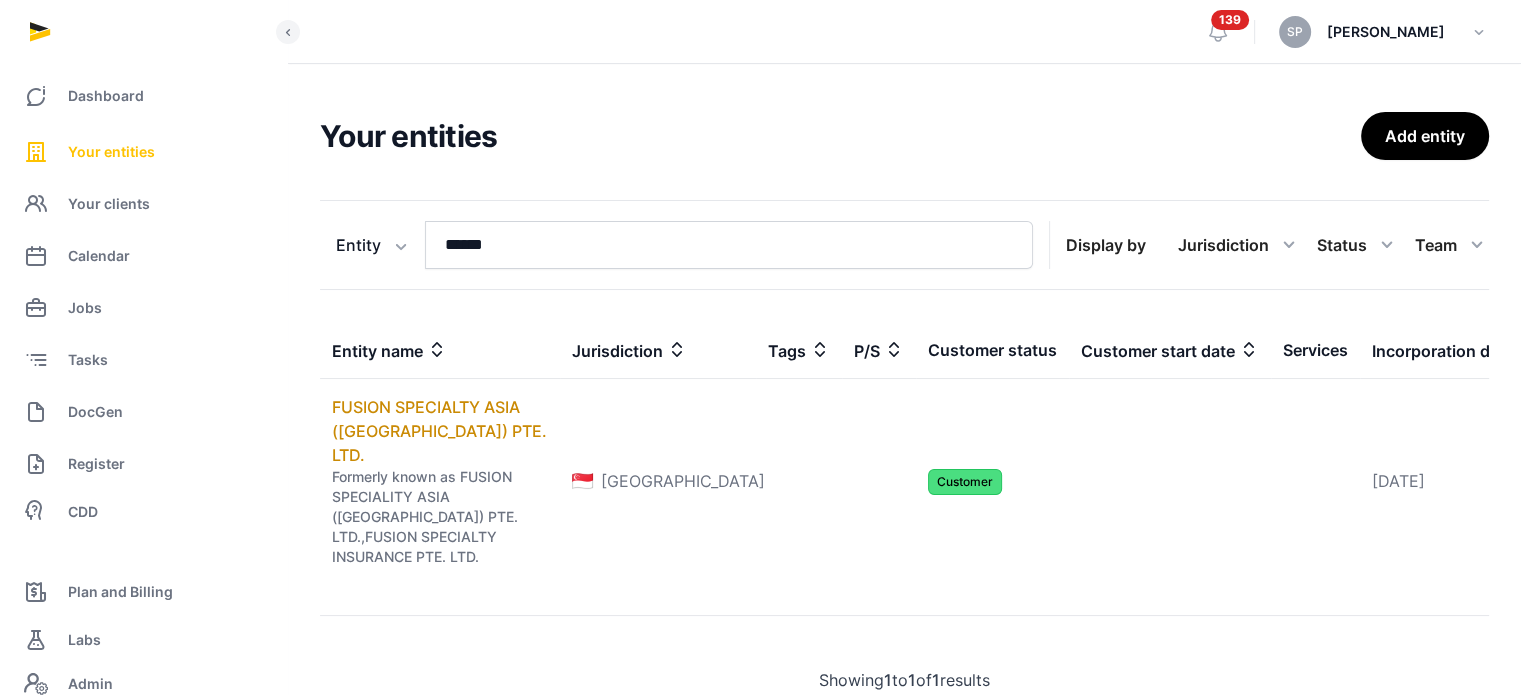 click on "Your entities" at bounding box center [111, 152] 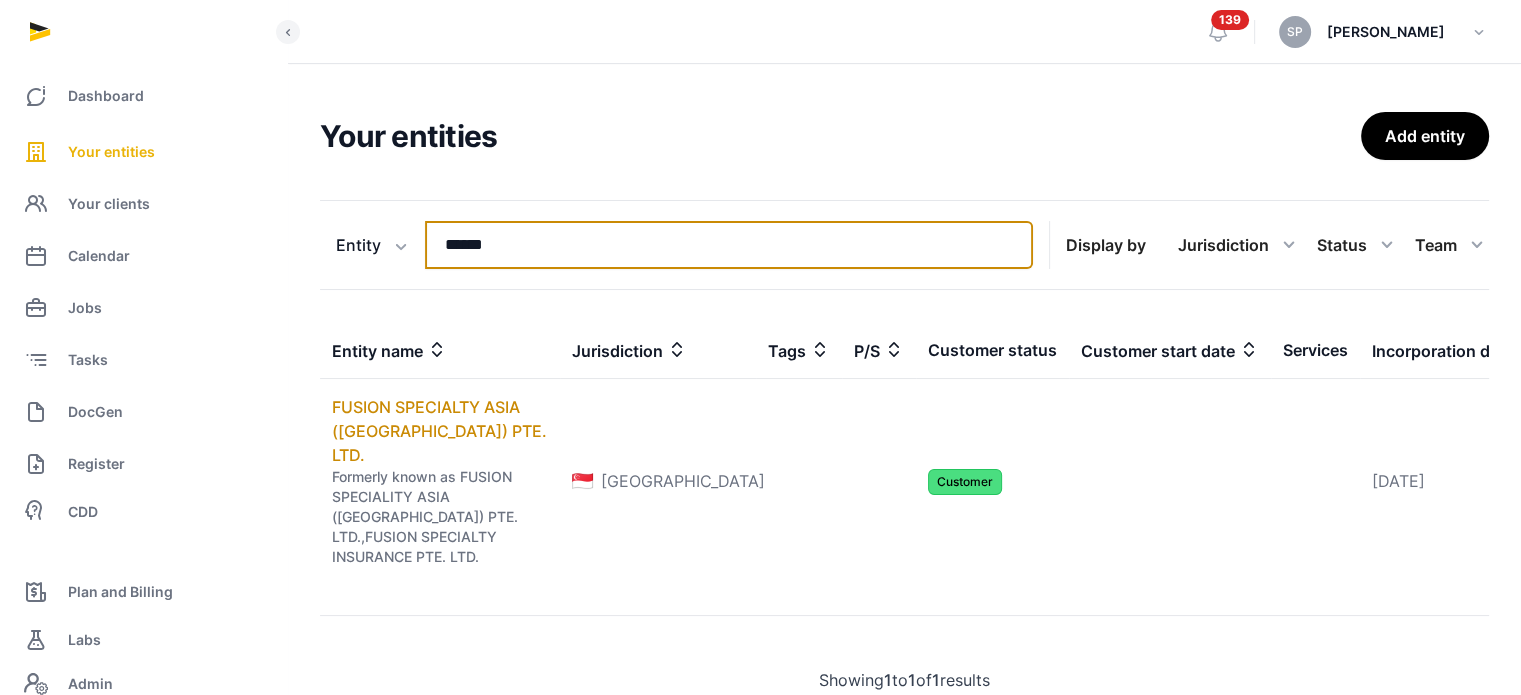 click on "******" at bounding box center (729, 245) 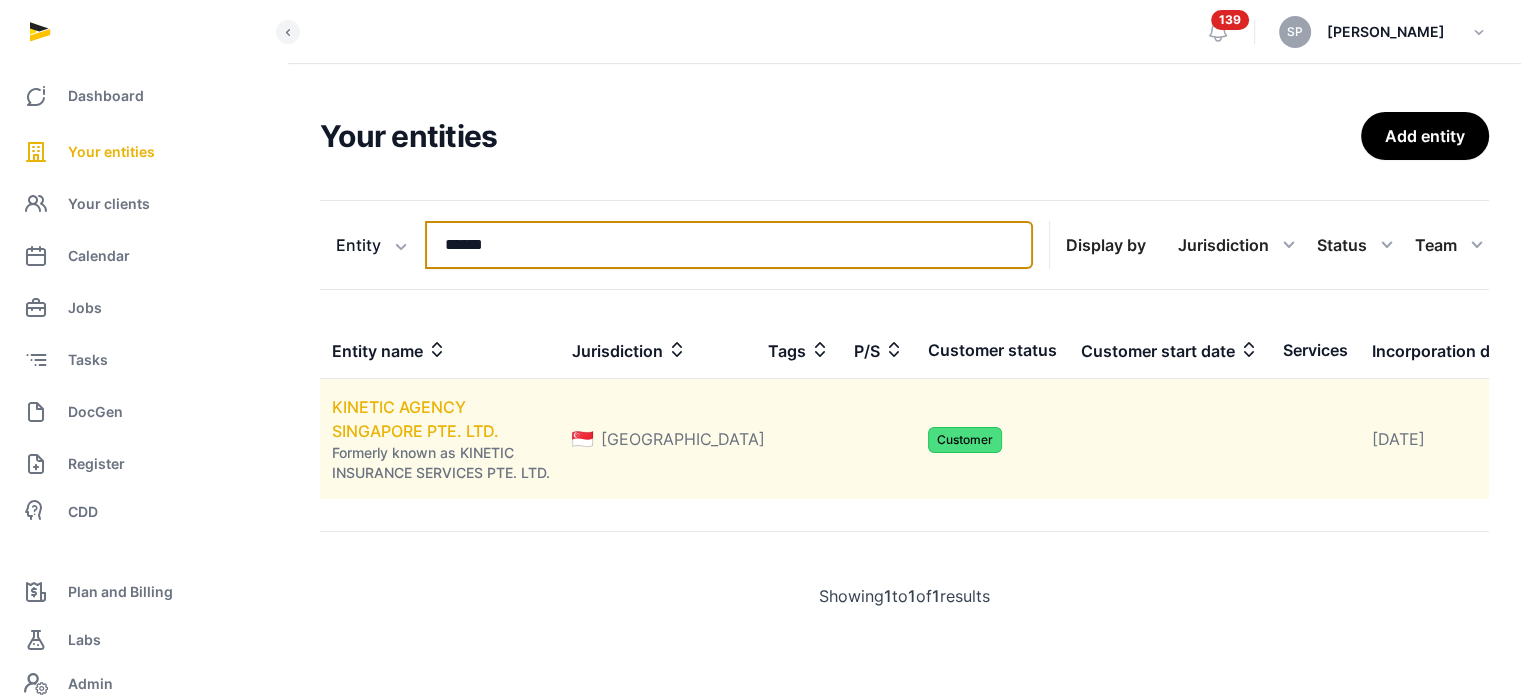 type on "******" 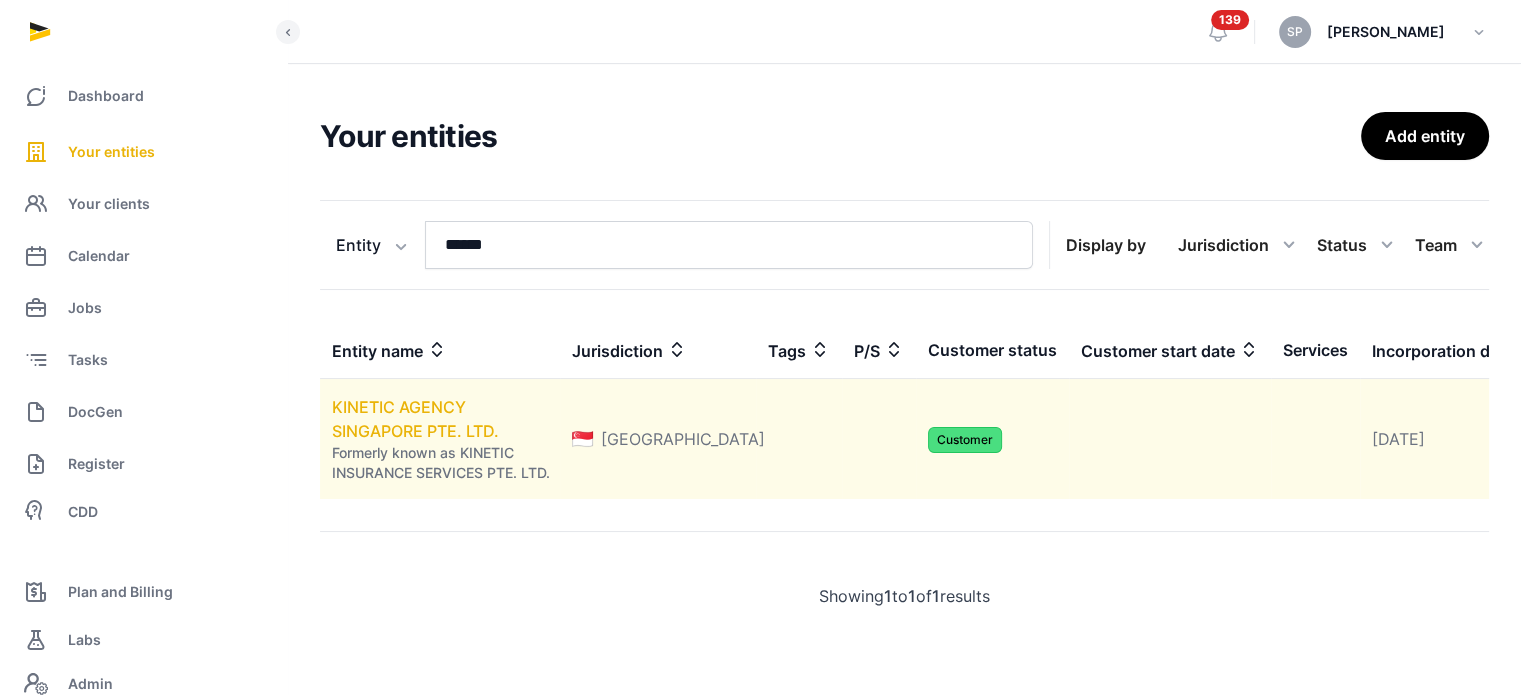 click on "KINETIC AGENCY SINGAPORE PTE. LTD." at bounding box center (415, 419) 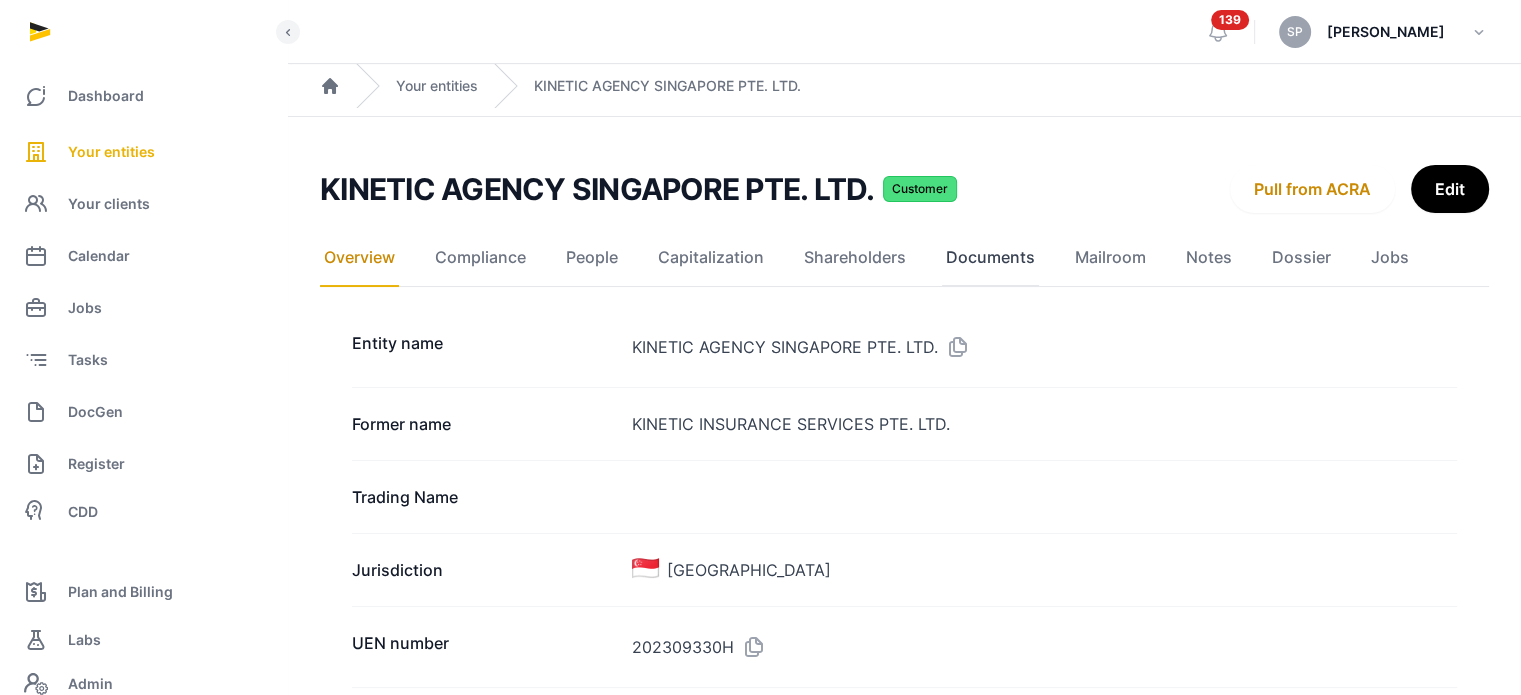 click on "Documents" 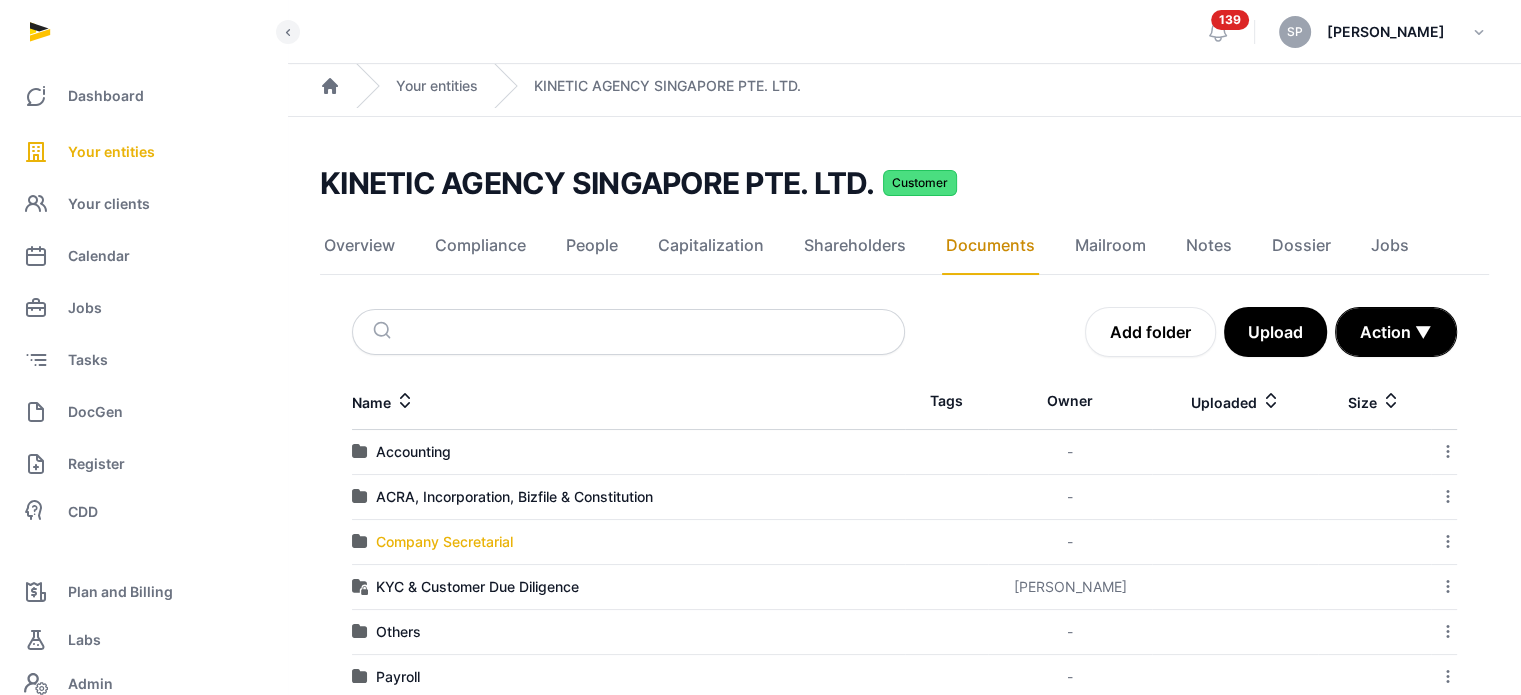 click on "Company Secretarial" at bounding box center (444, 542) 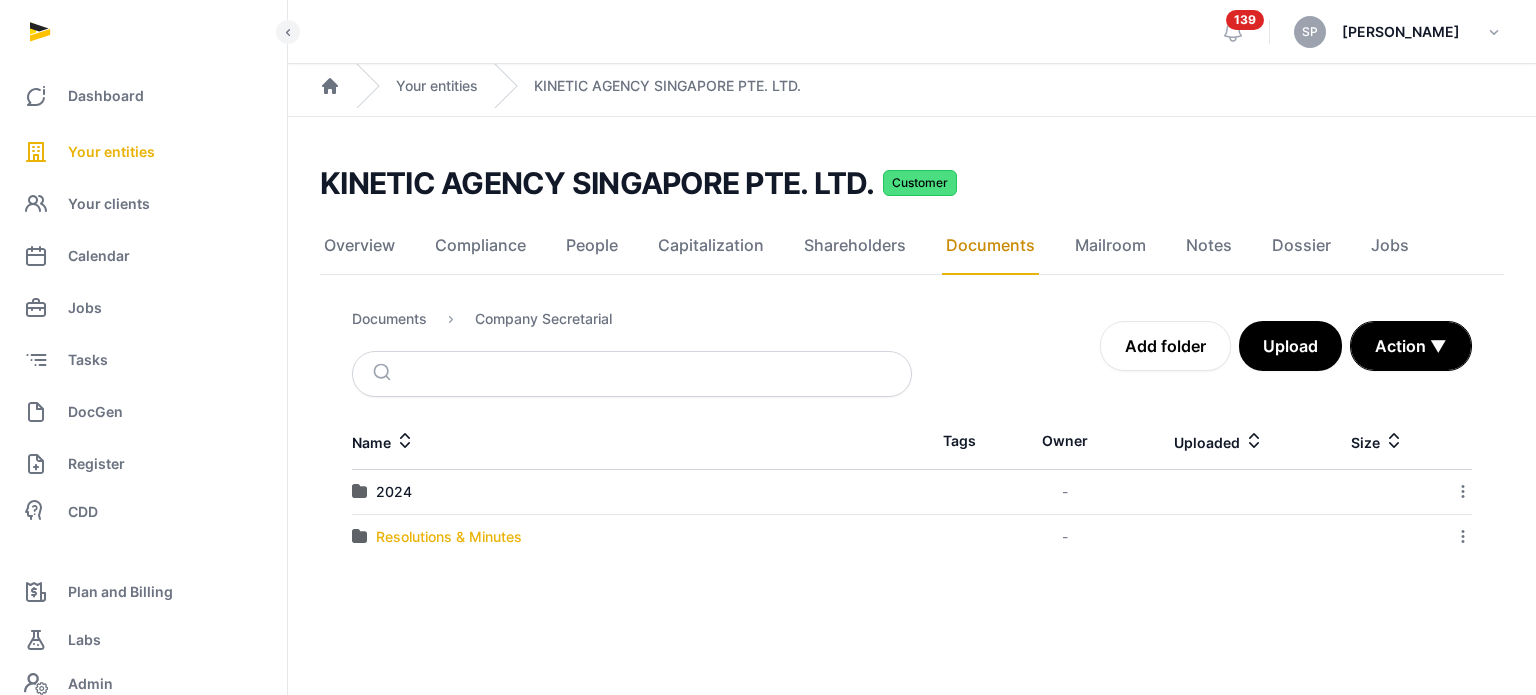 click on "Resolutions & Minutes" at bounding box center [449, 537] 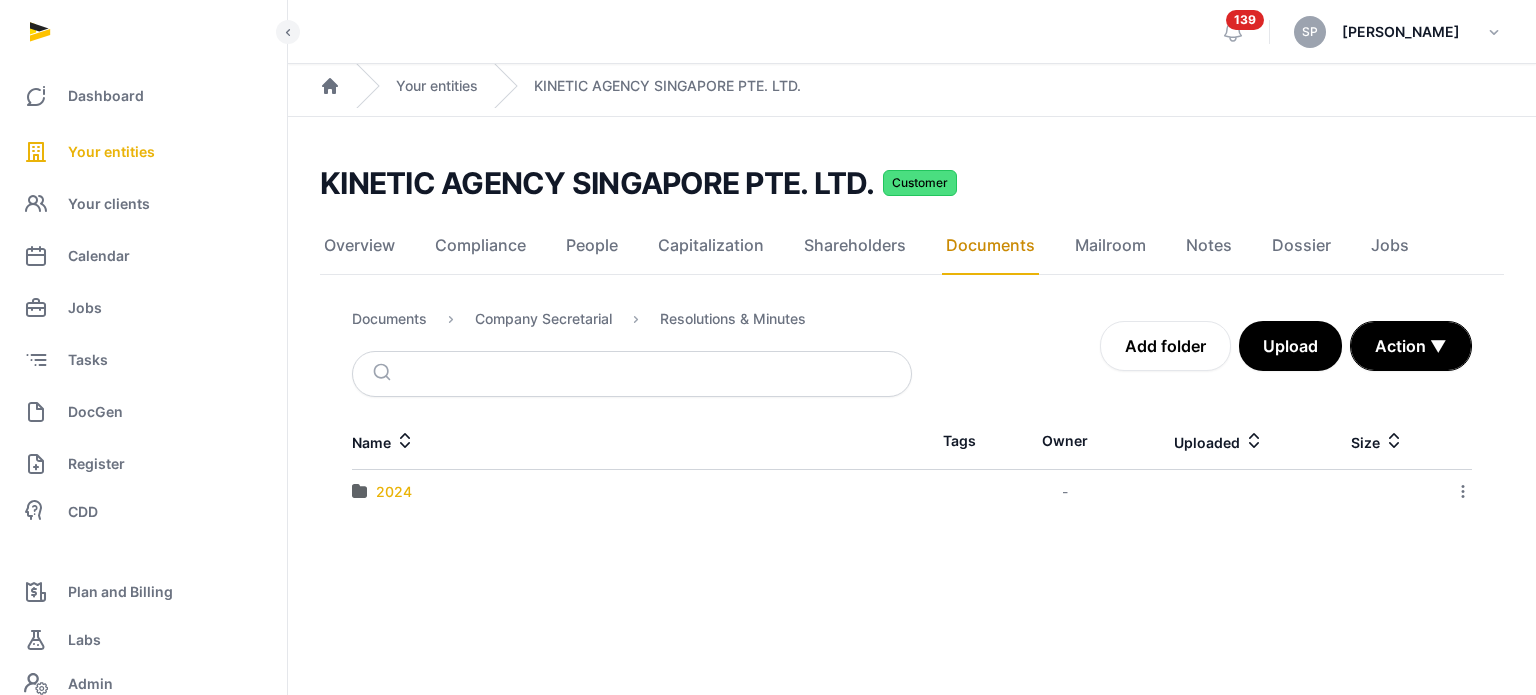 click on "2024" at bounding box center (394, 492) 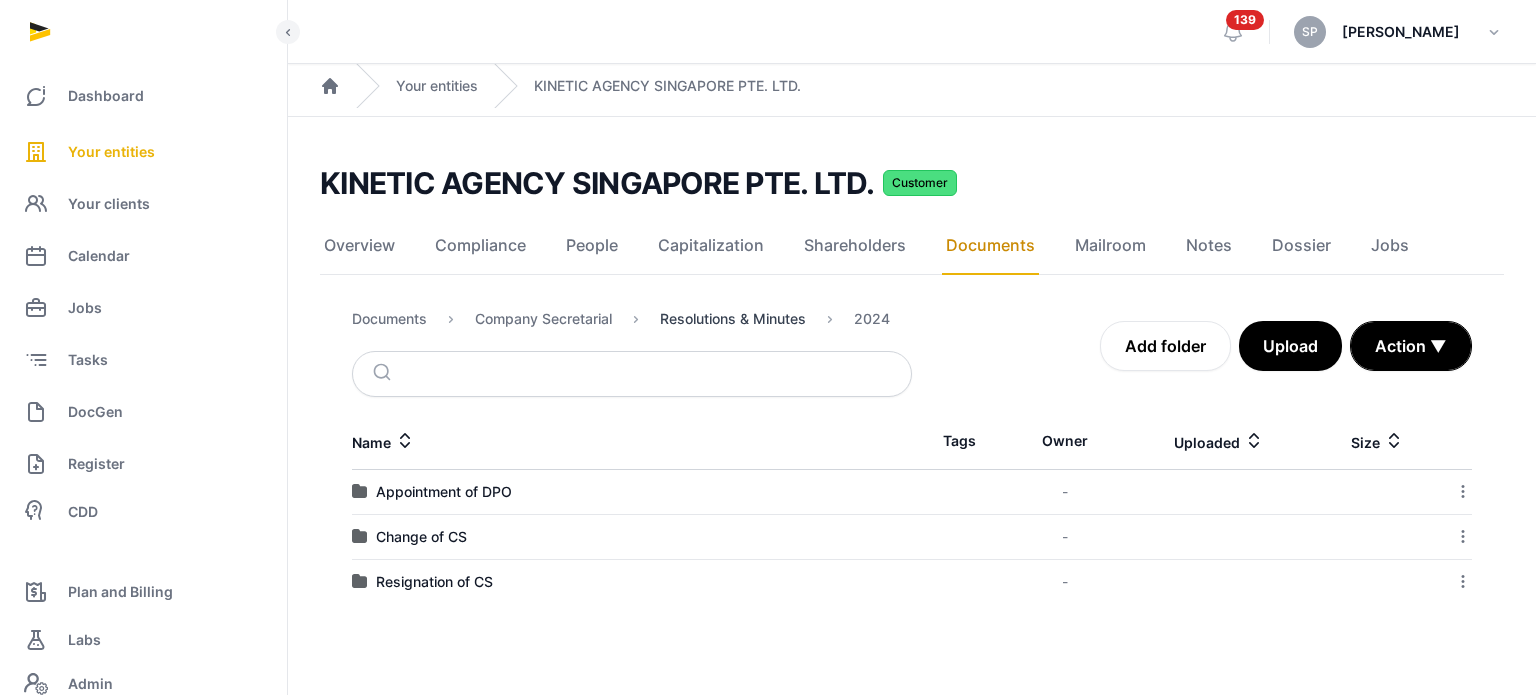 click on "Resolutions & Minutes" at bounding box center (733, 319) 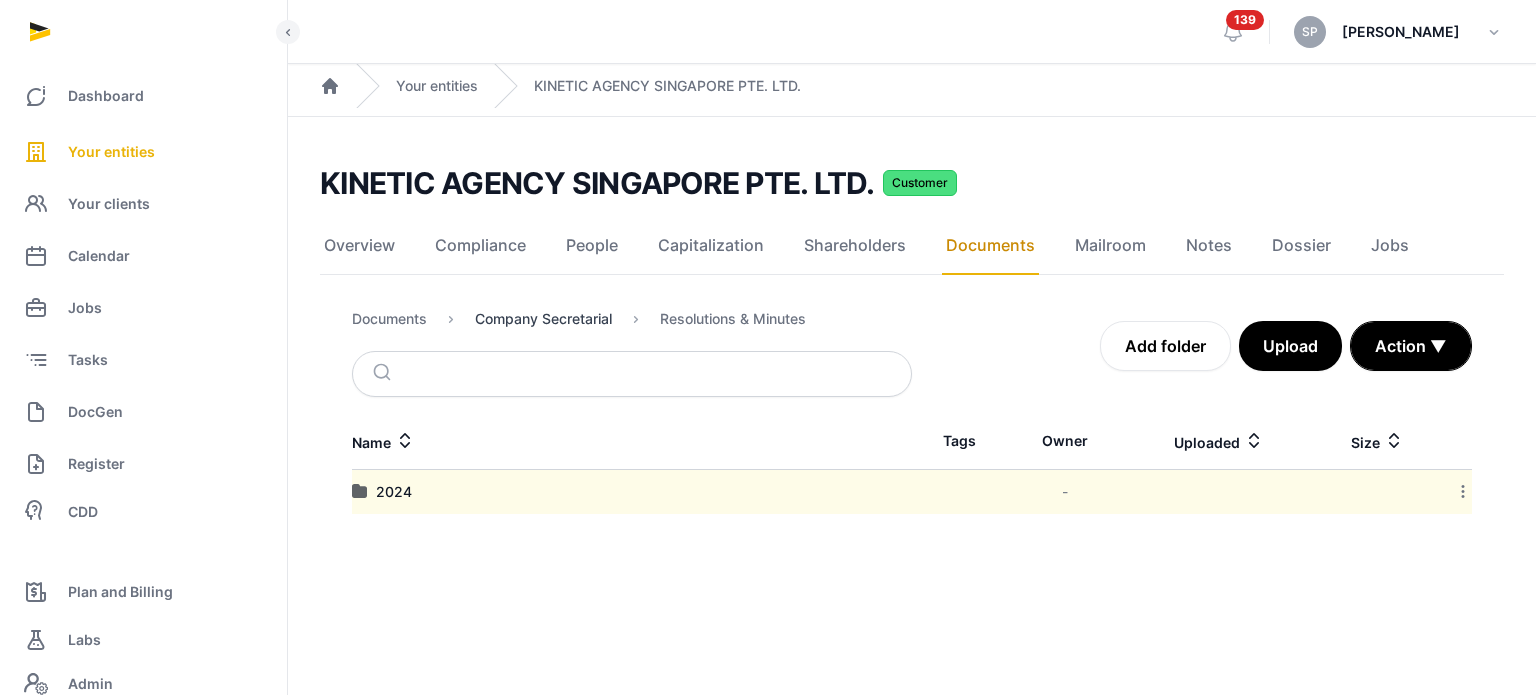 click on "Company Secretarial" at bounding box center [543, 319] 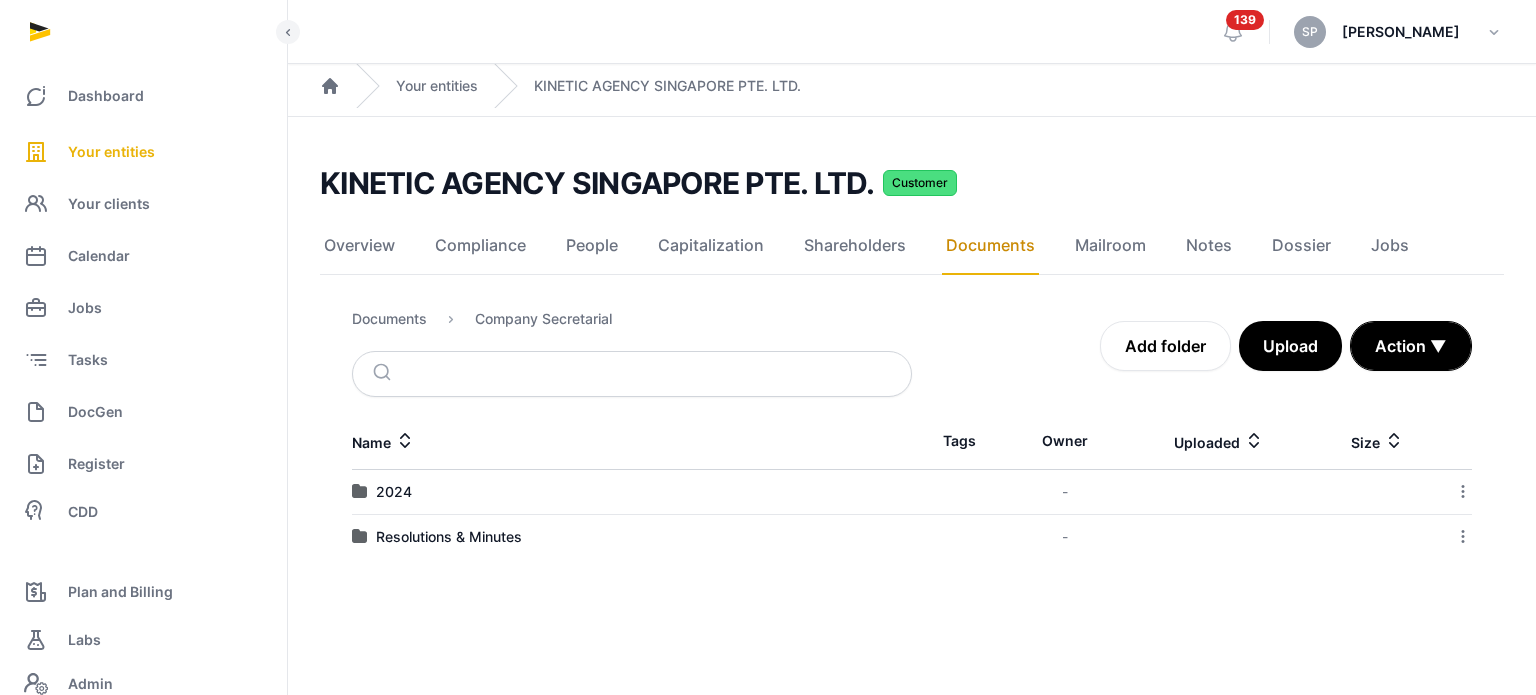 click on "2024" at bounding box center [394, 492] 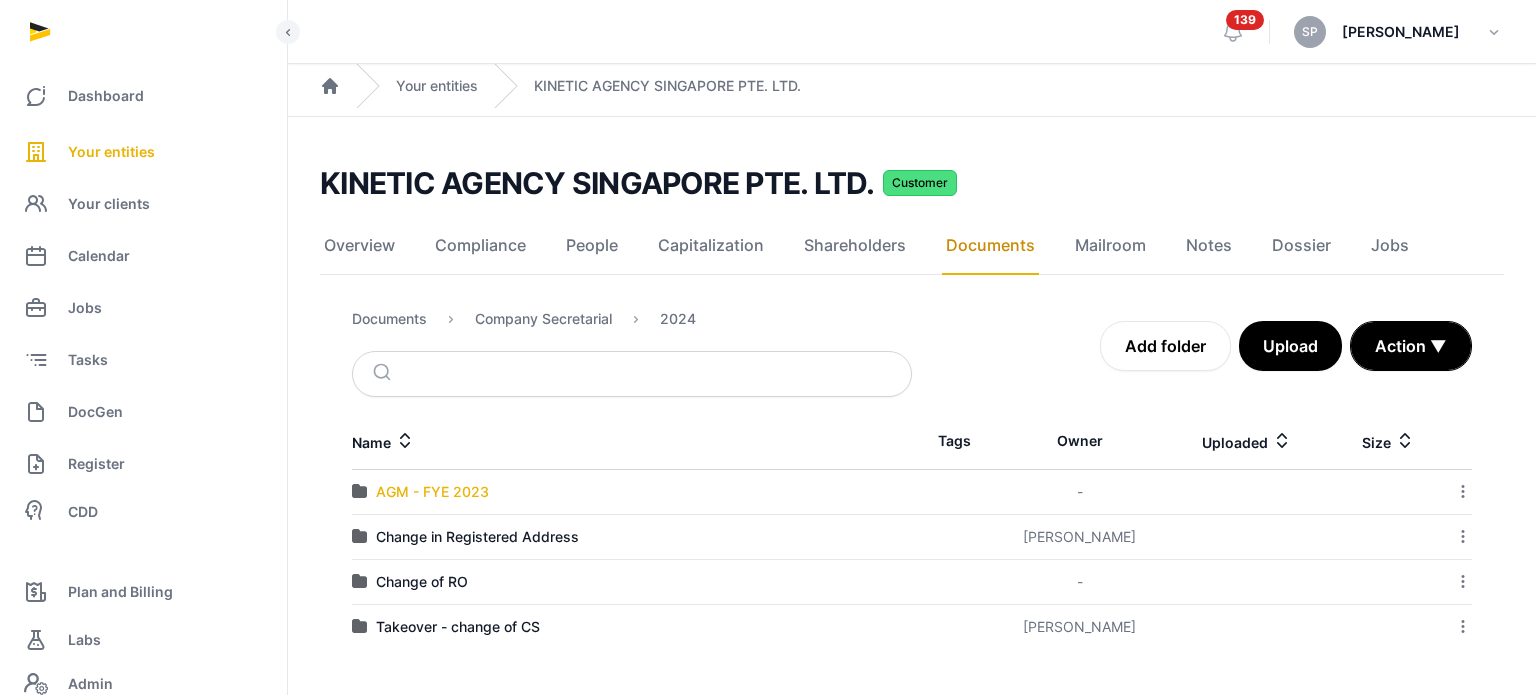 click on "AGM -  FYE 2023" at bounding box center [432, 492] 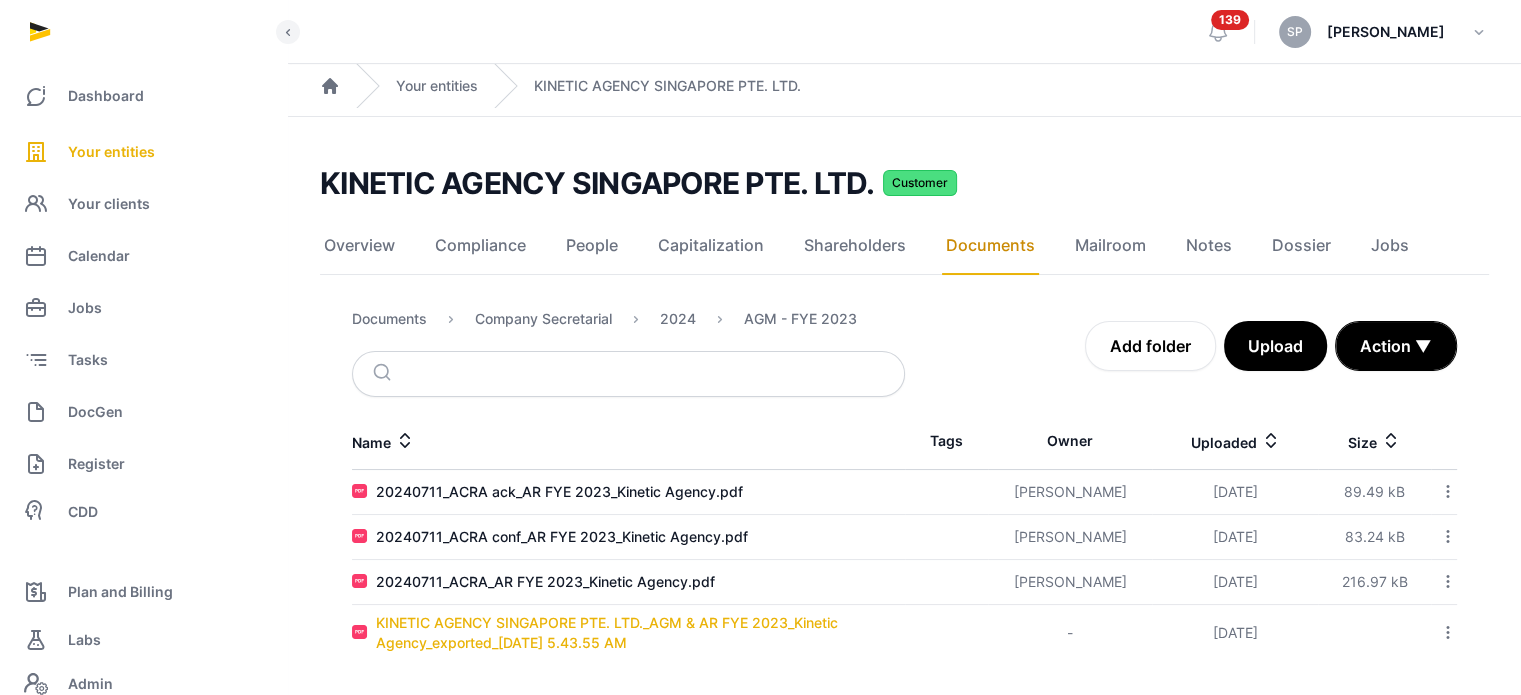 click on "KINETIC AGENCY SINGAPORE PTE. LTD._AGM & AR FYE 2023_Kinetic Agency_exported_2024-07-01 5.43.55 AM" at bounding box center (640, 633) 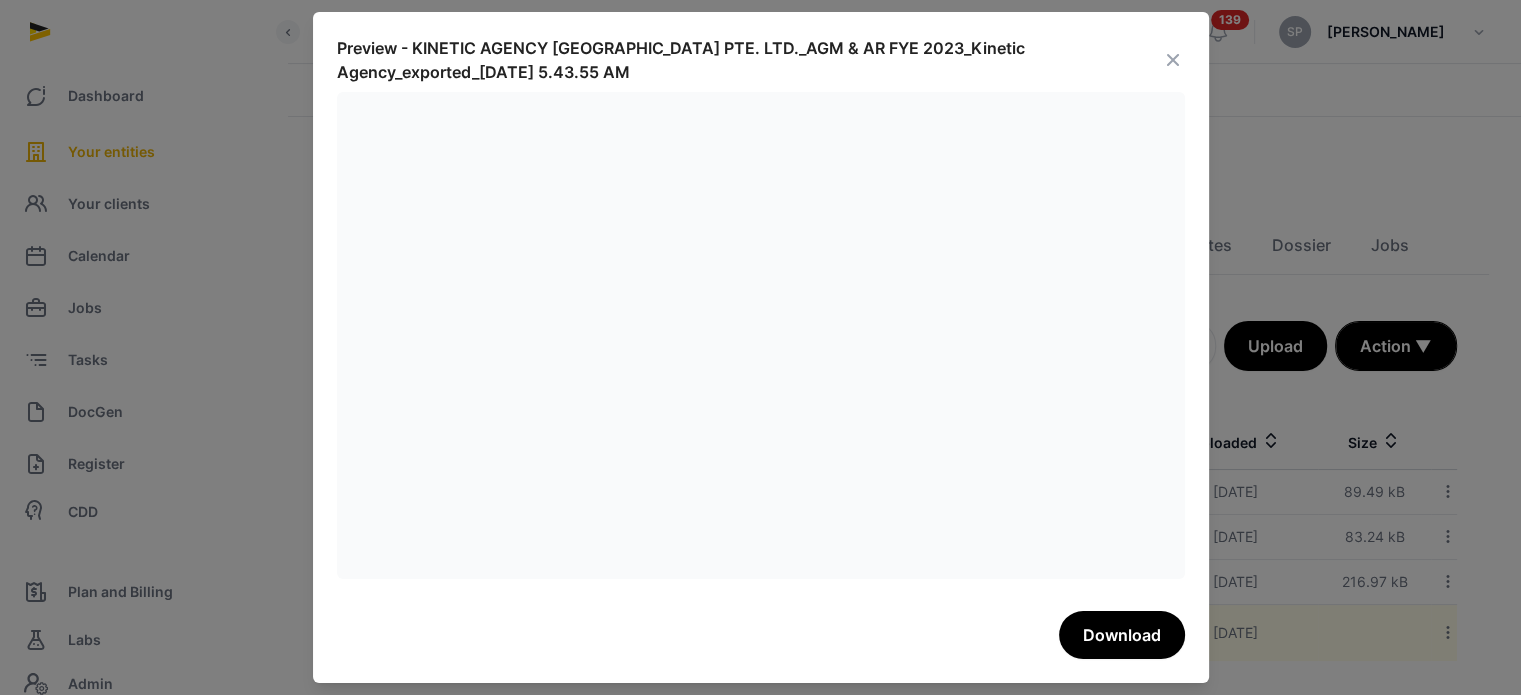 click at bounding box center [1173, 60] 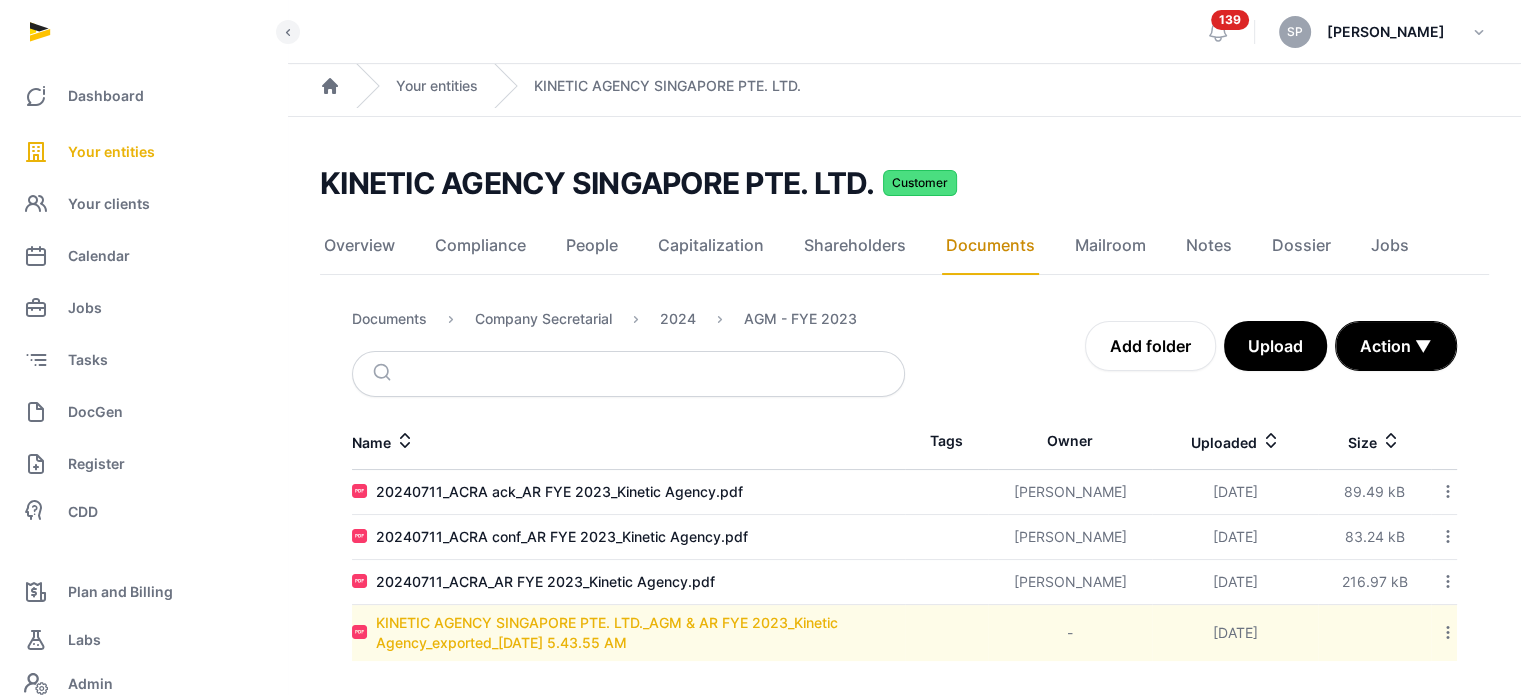 click on "KINETIC AGENCY SINGAPORE PTE. LTD._AGM & AR FYE 2023_Kinetic Agency_exported_2024-07-01 5.43.55 AM" at bounding box center [640, 633] 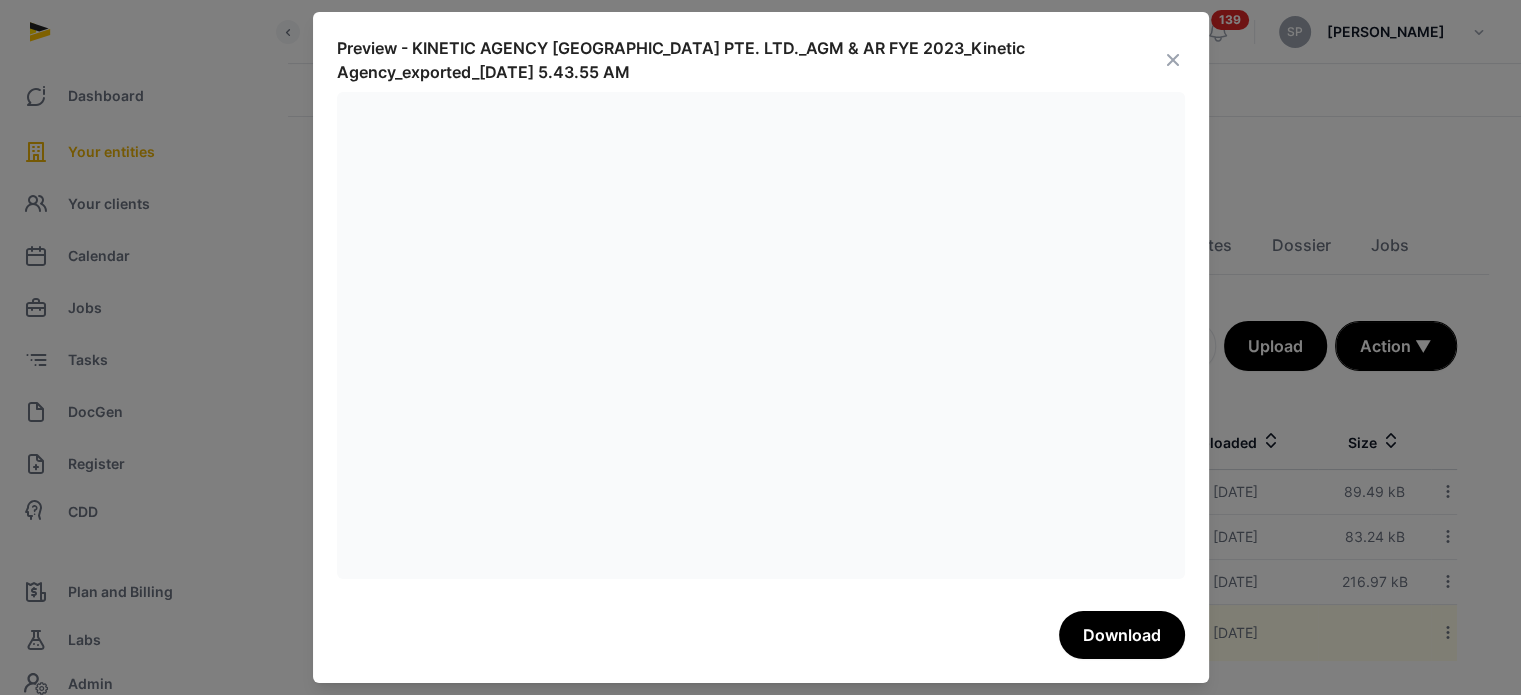 click at bounding box center [1173, 60] 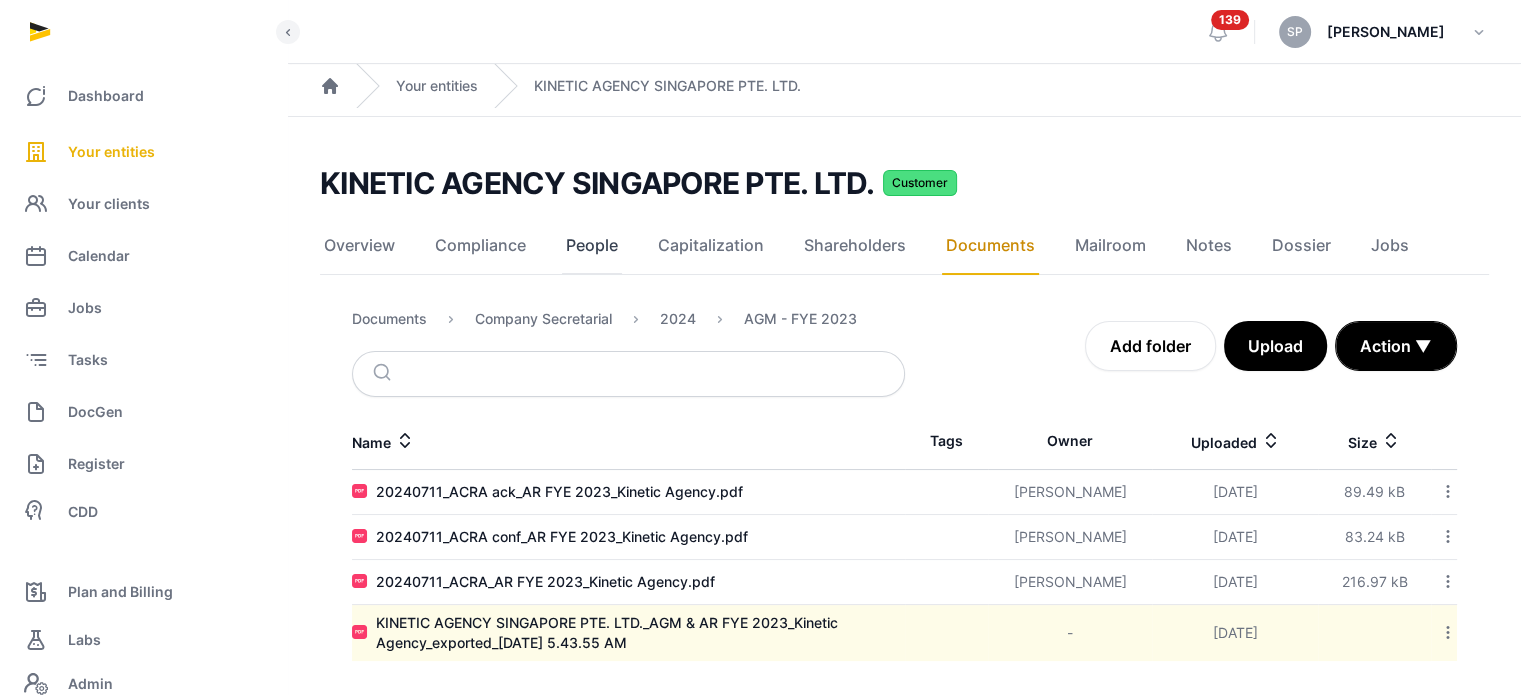 click on "People" 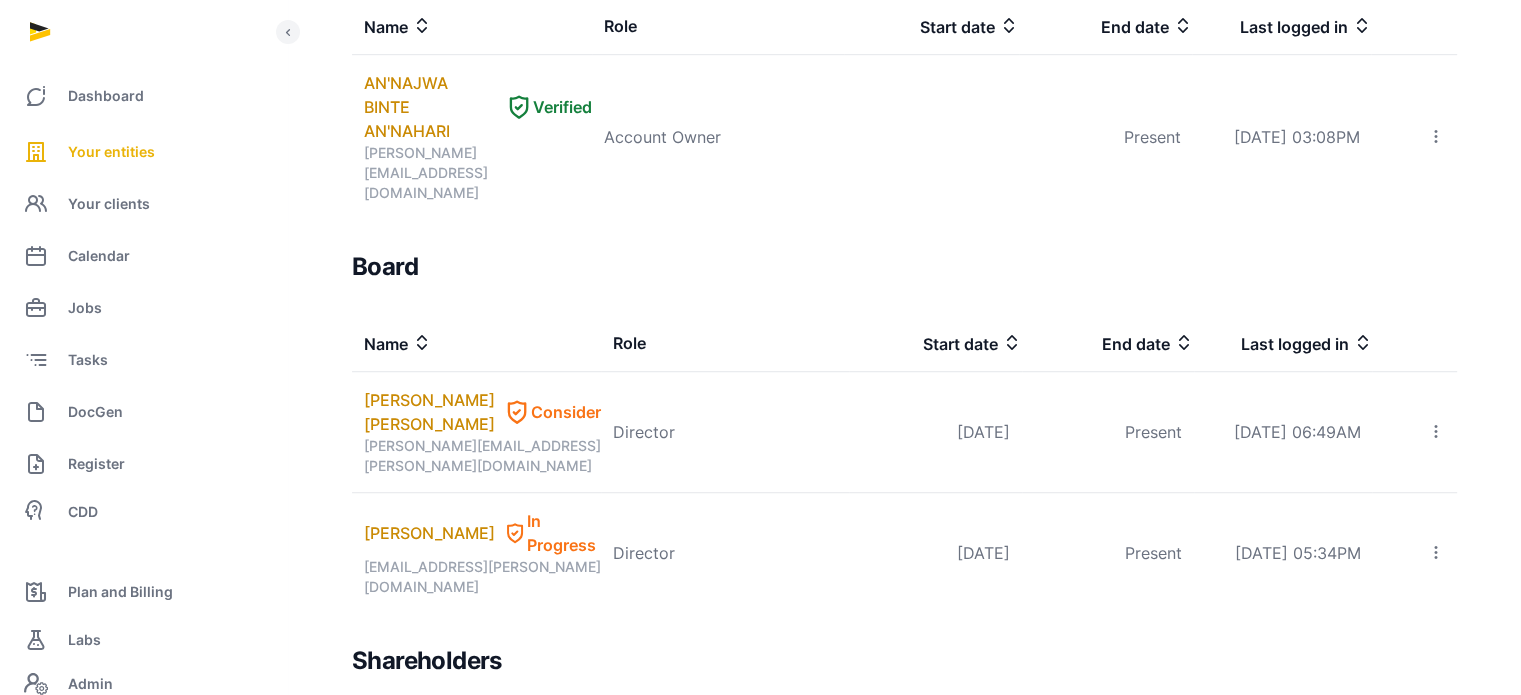 scroll, scrollTop: 1287, scrollLeft: 0, axis: vertical 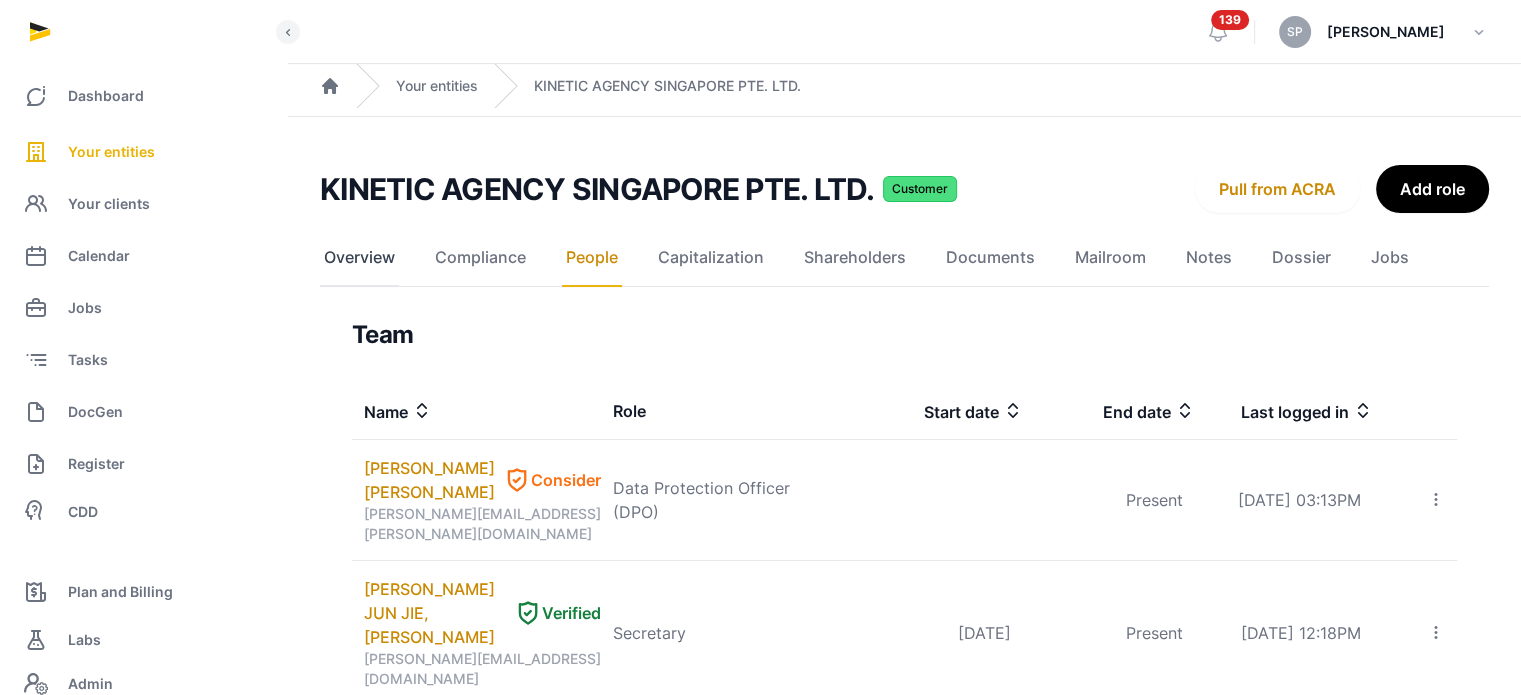 click on "Overview" 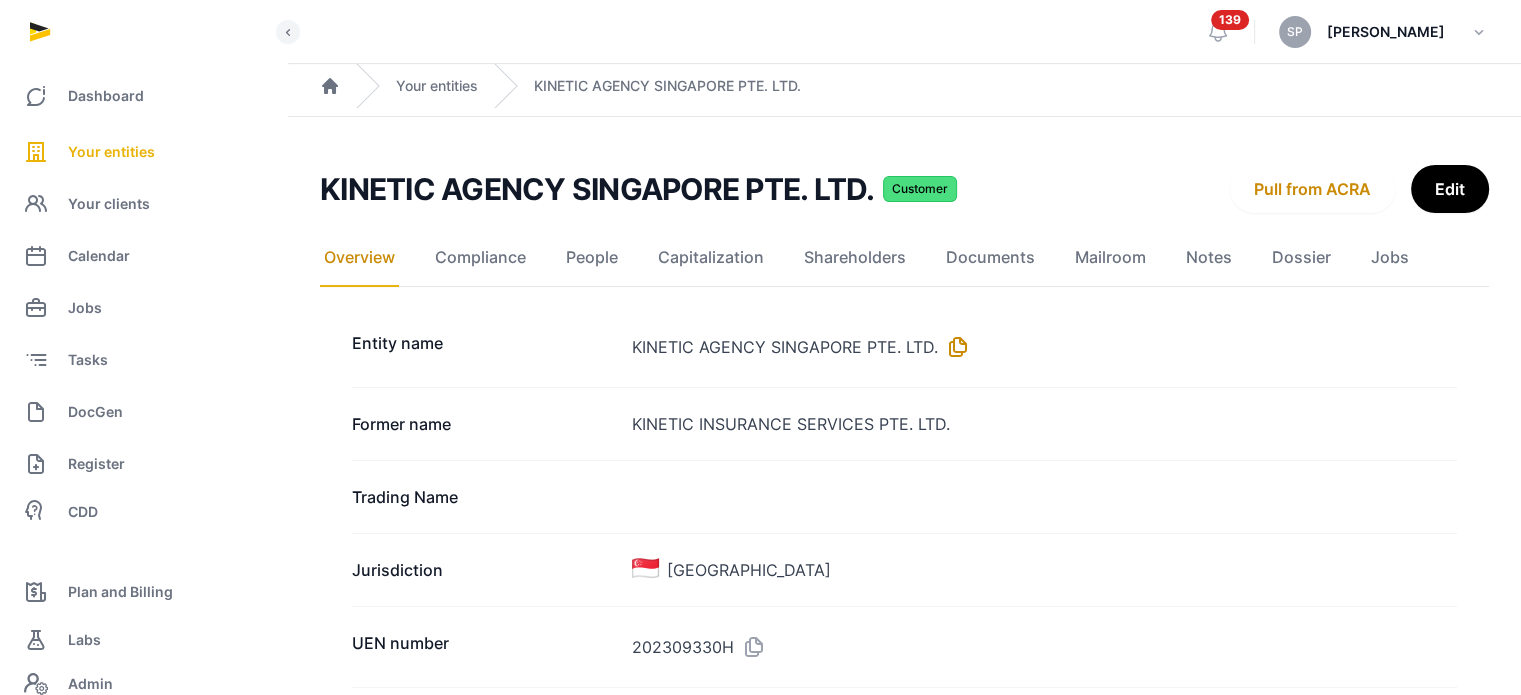 click at bounding box center (954, 347) 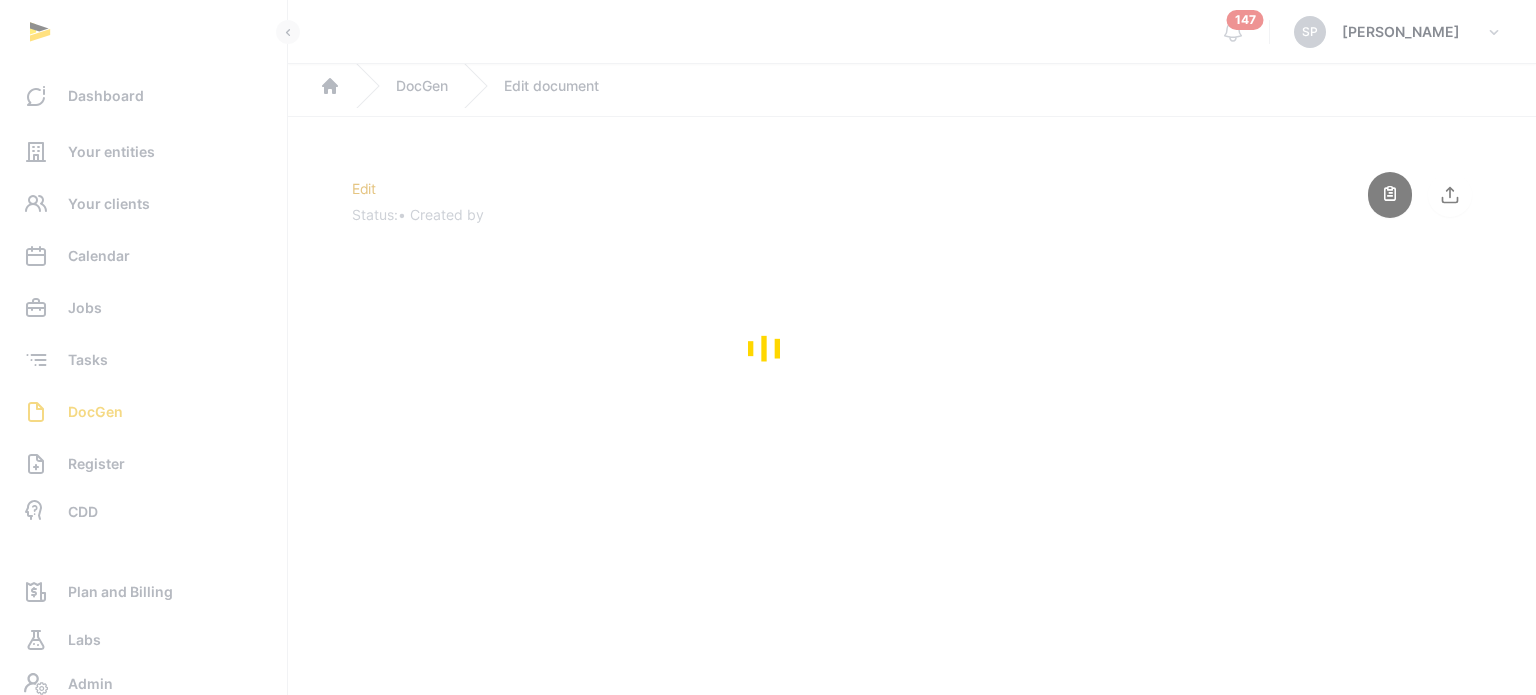 scroll, scrollTop: 0, scrollLeft: 0, axis: both 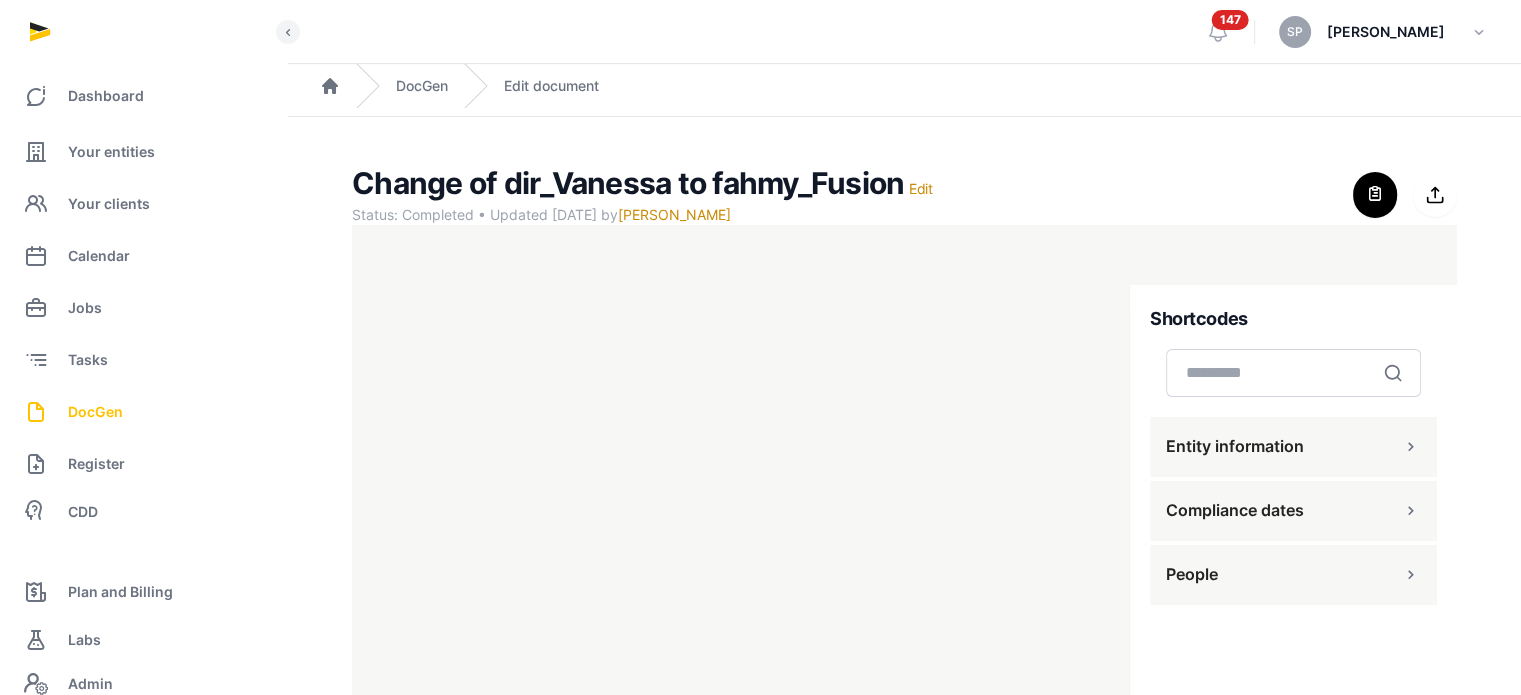 click on "DocGen" at bounding box center (95, 412) 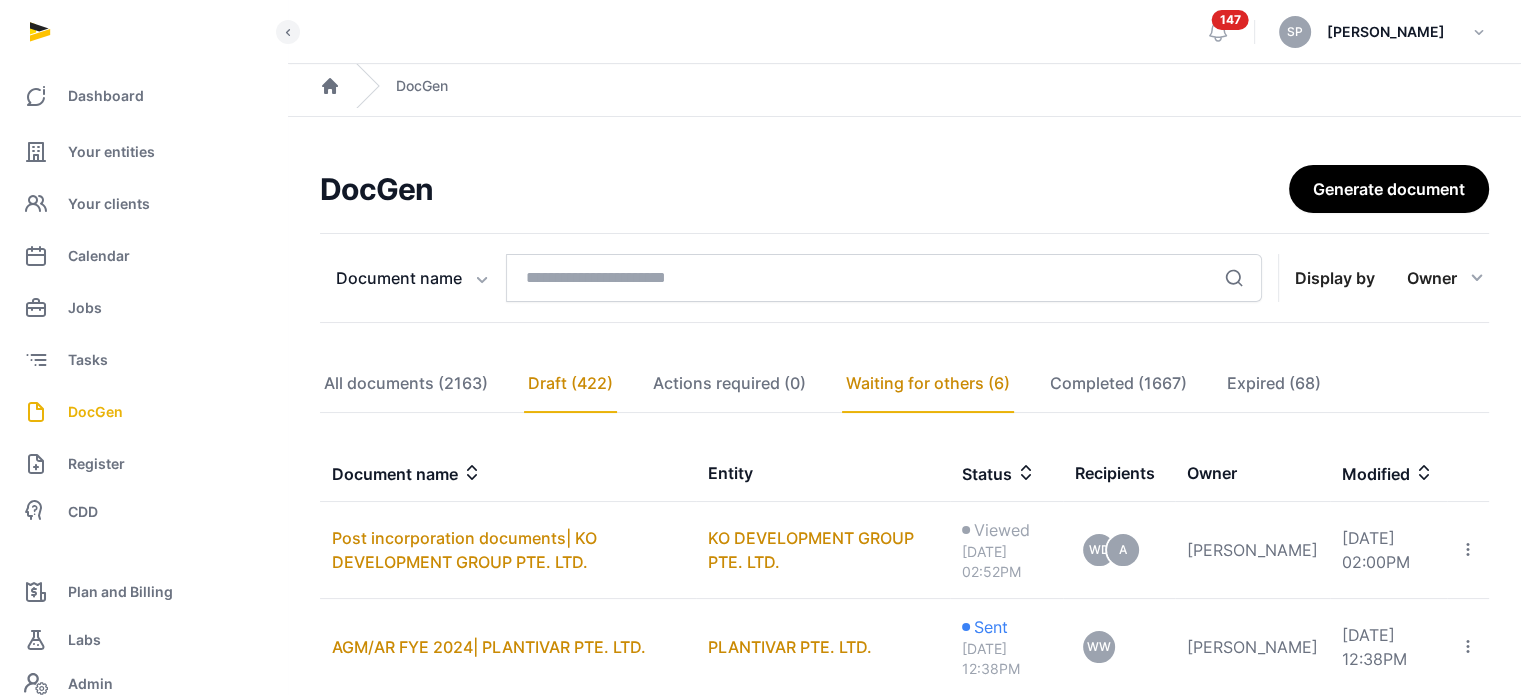 click on "Draft (422)" 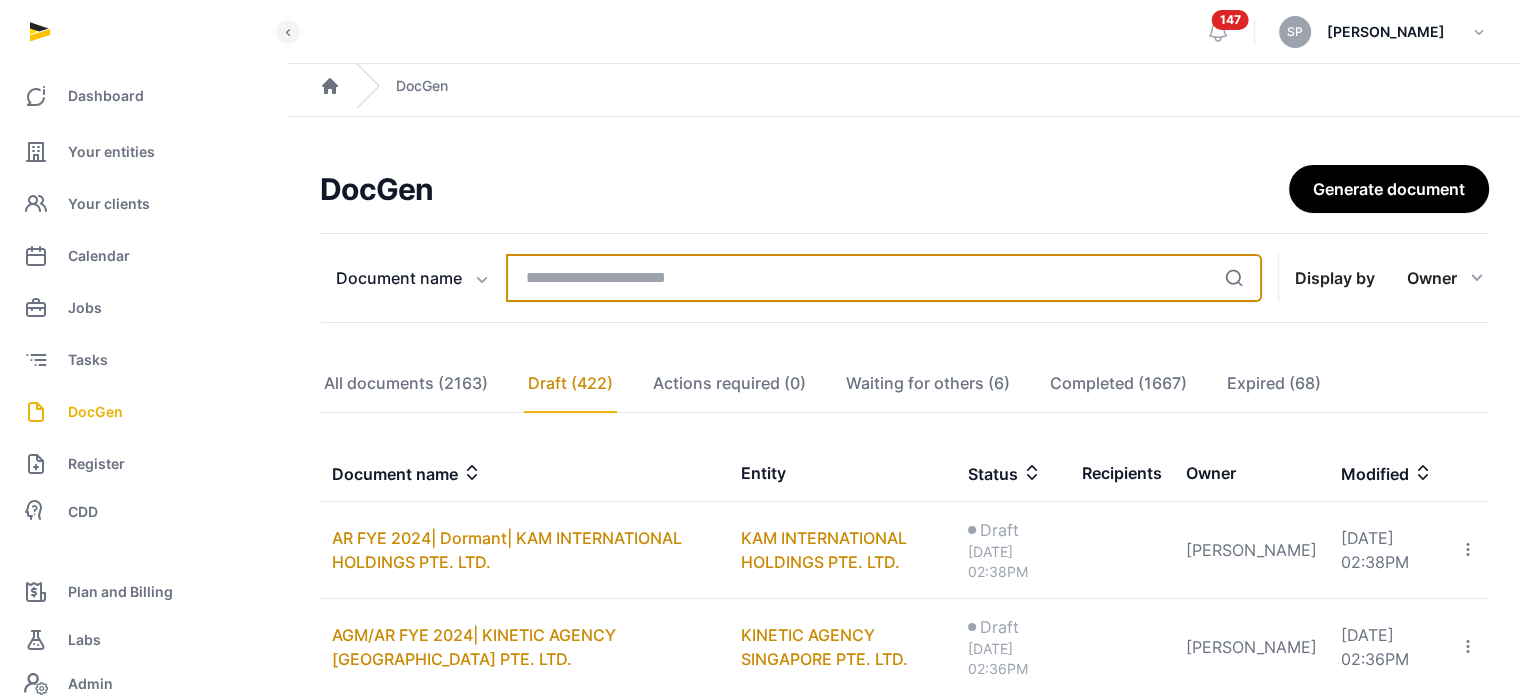 click at bounding box center (884, 278) 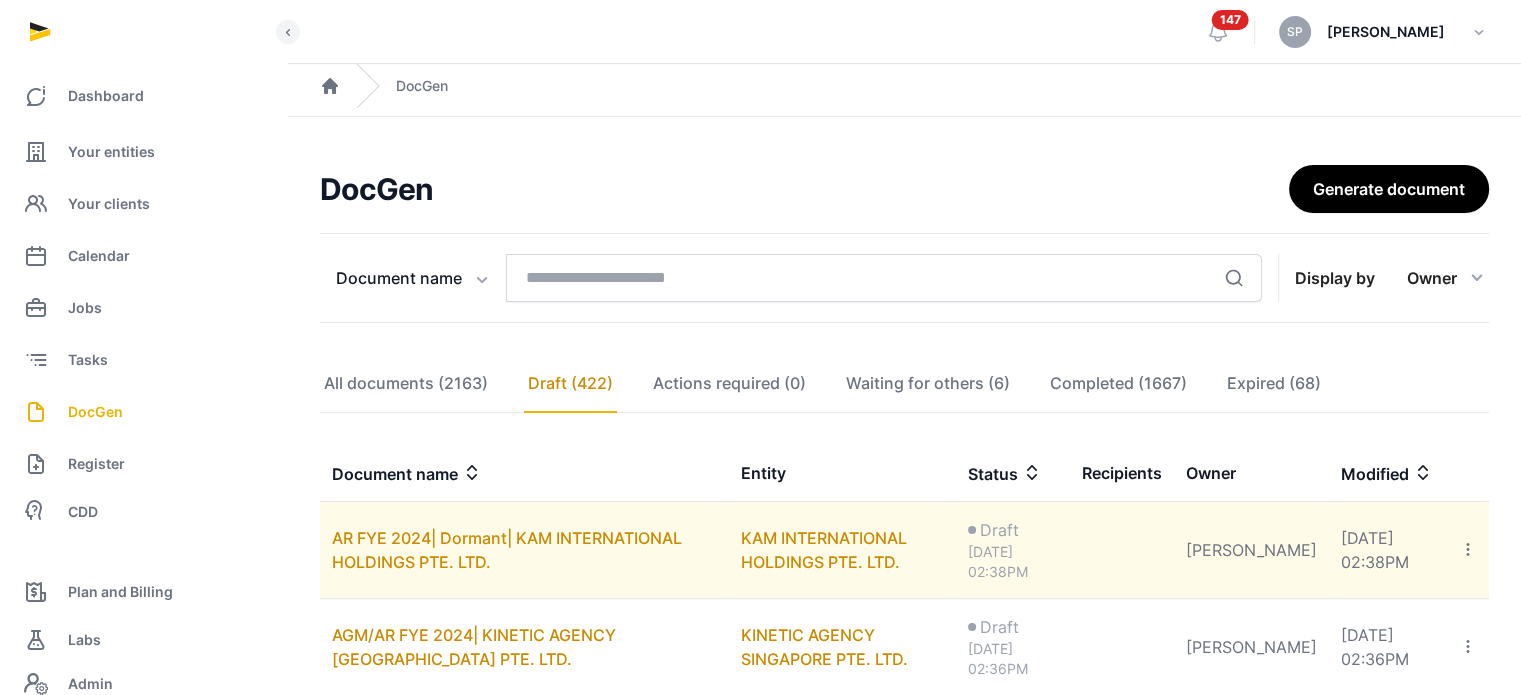 click on "AR FYE 2024| Dormant| KAM INTERNATIONAL HOLDINGS PTE. LTD." at bounding box center (524, 550) 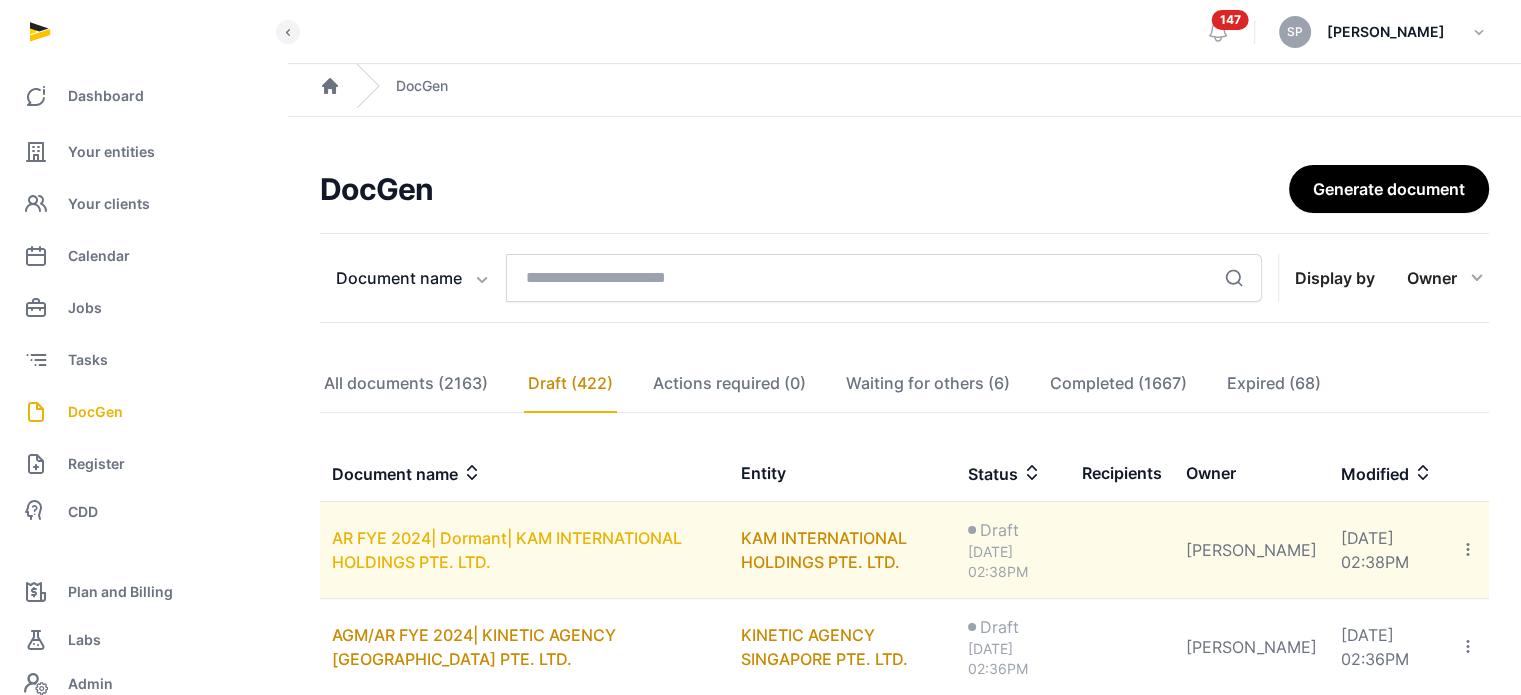 click on "AR FYE 2024| Dormant| KAM INTERNATIONAL HOLDINGS PTE. LTD." at bounding box center (507, 550) 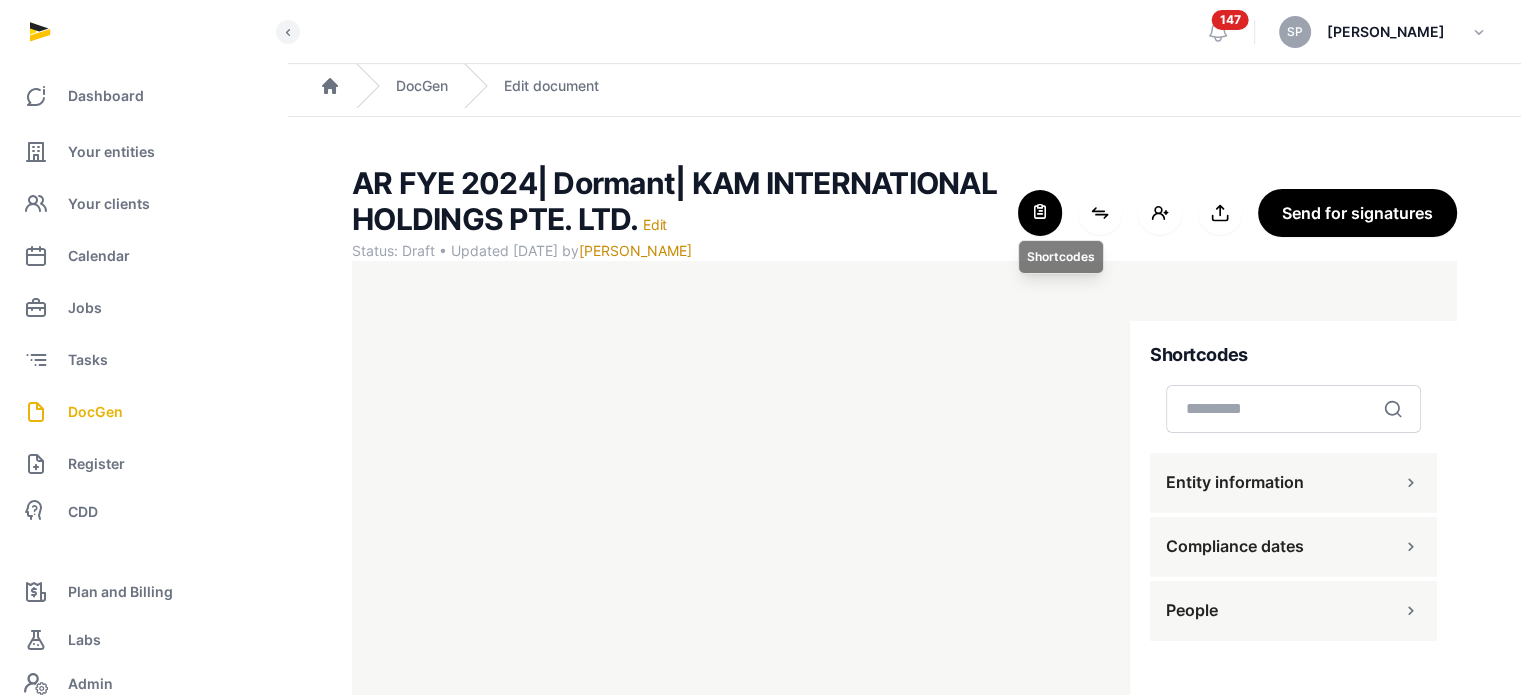 click at bounding box center (1040, 213) 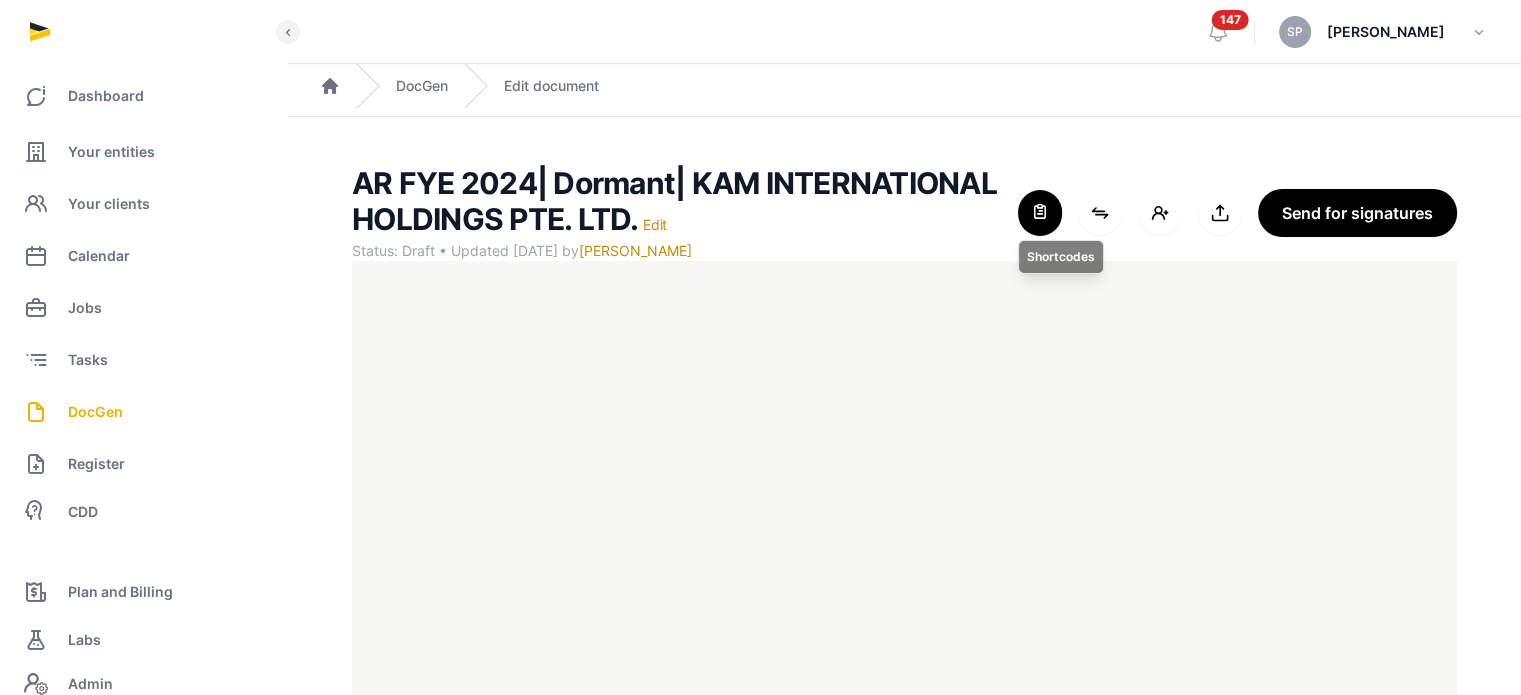 click at bounding box center (1040, 213) 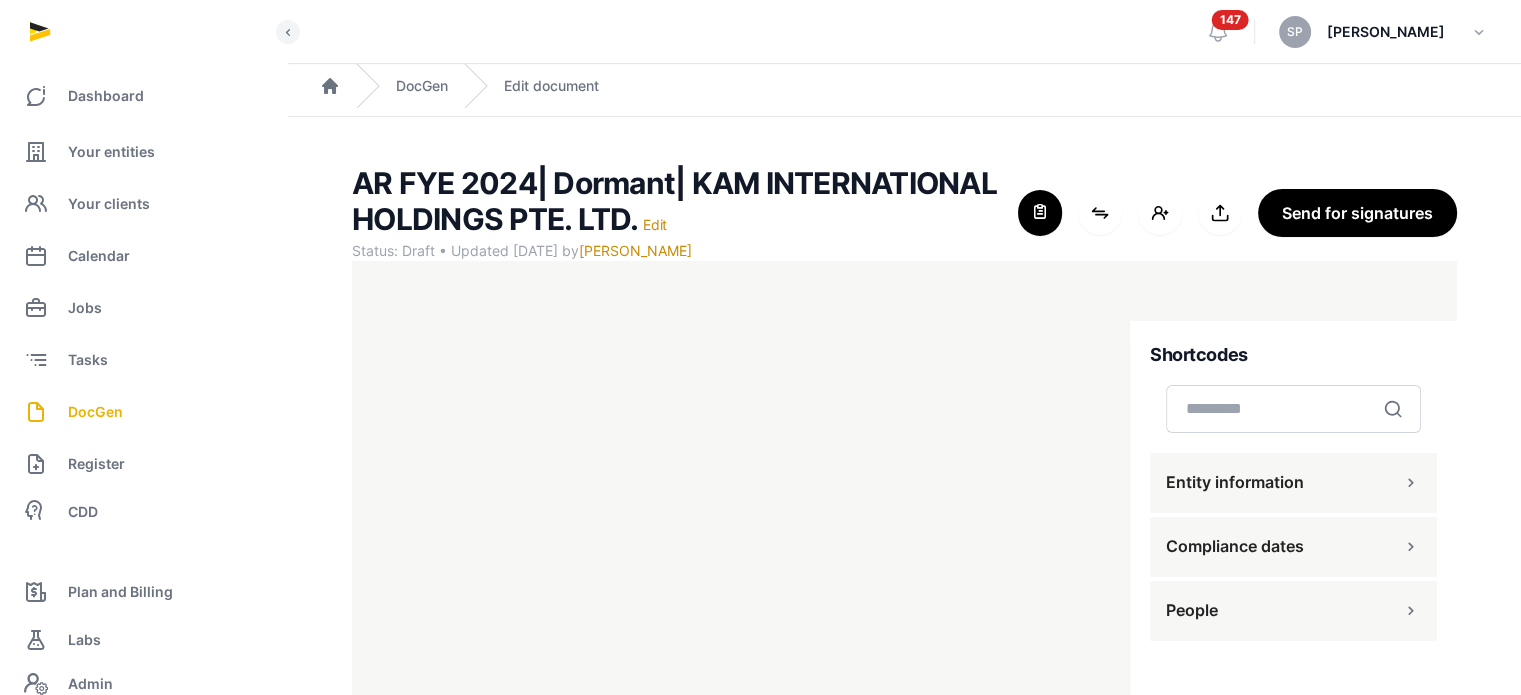 click at bounding box center (1411, 611) 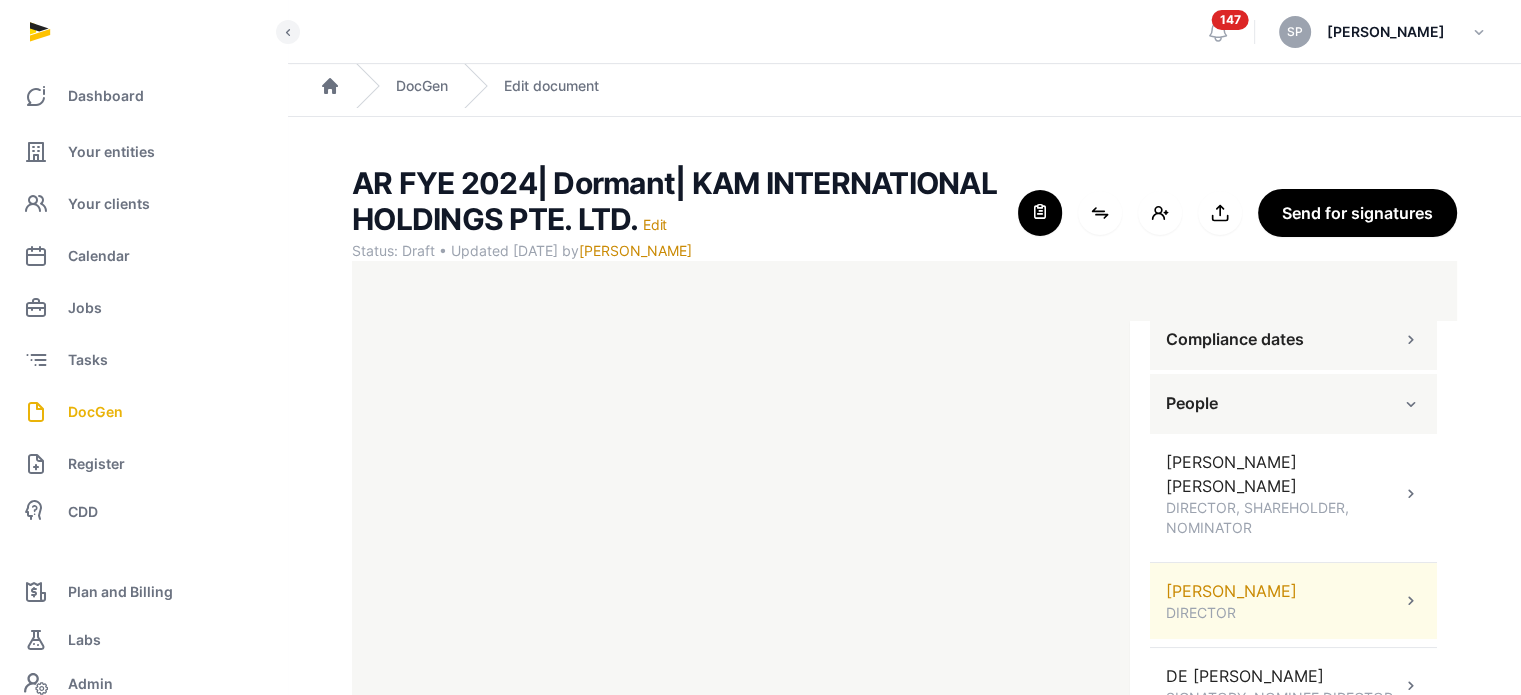 scroll, scrollTop: 208, scrollLeft: 0, axis: vertical 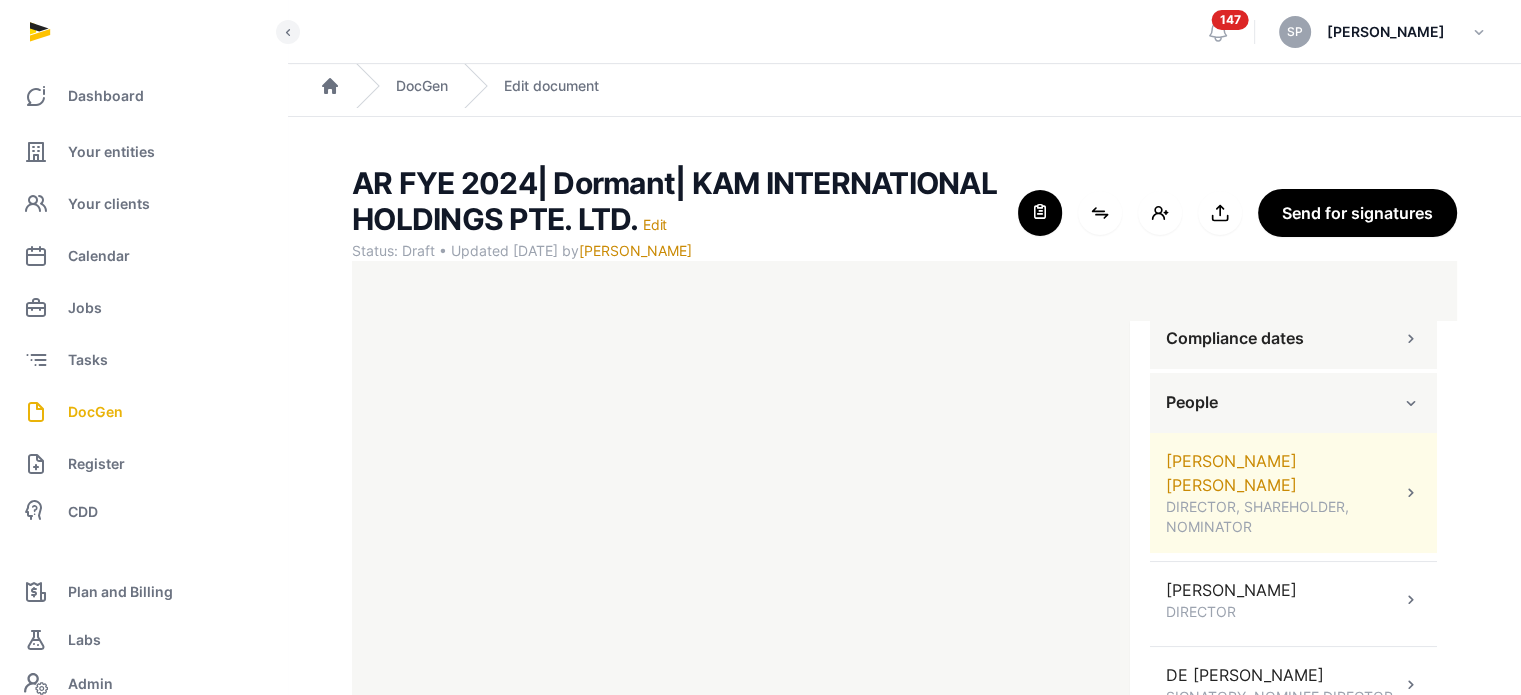 click on "DIRECTOR, SHAREHOLDER, NOMINATOR" at bounding box center [1283, 517] 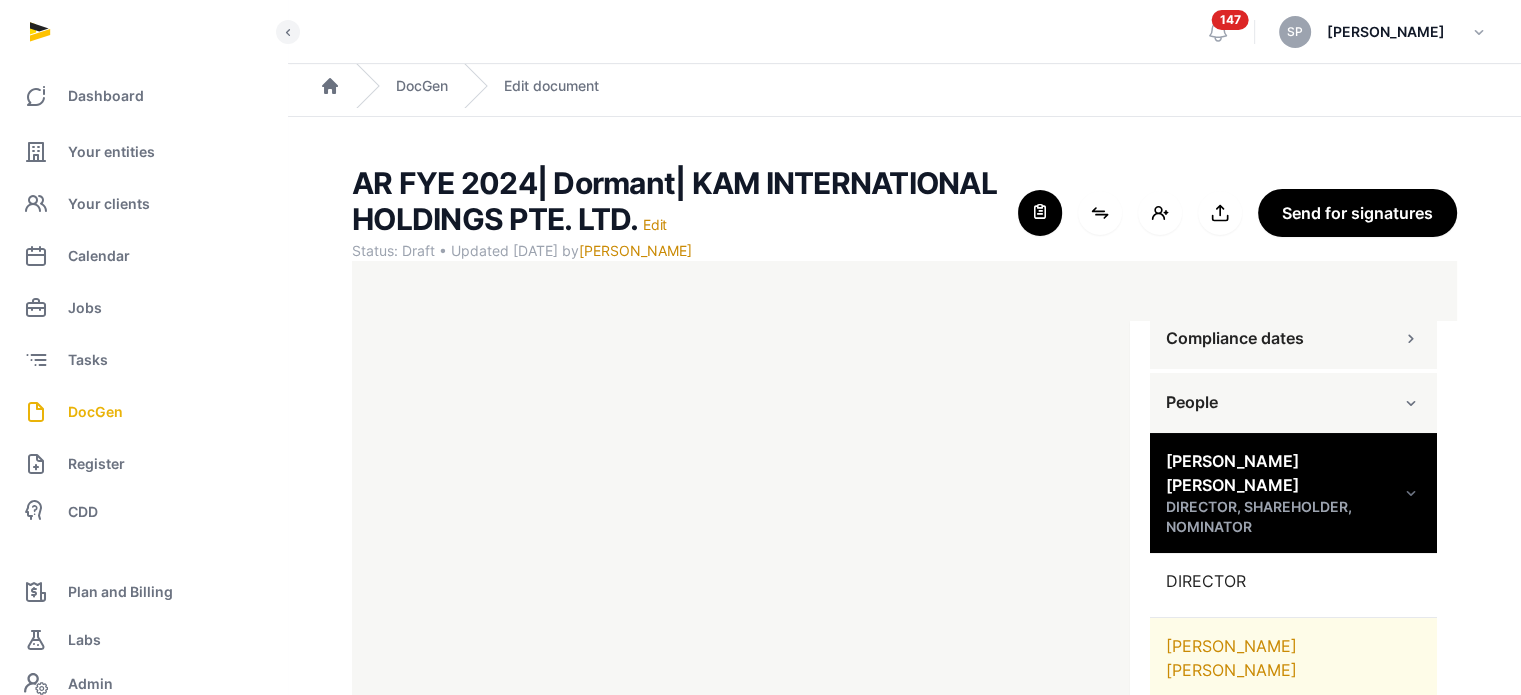 click on "JOHN JAY REYNOLDS" at bounding box center (1293, 658) 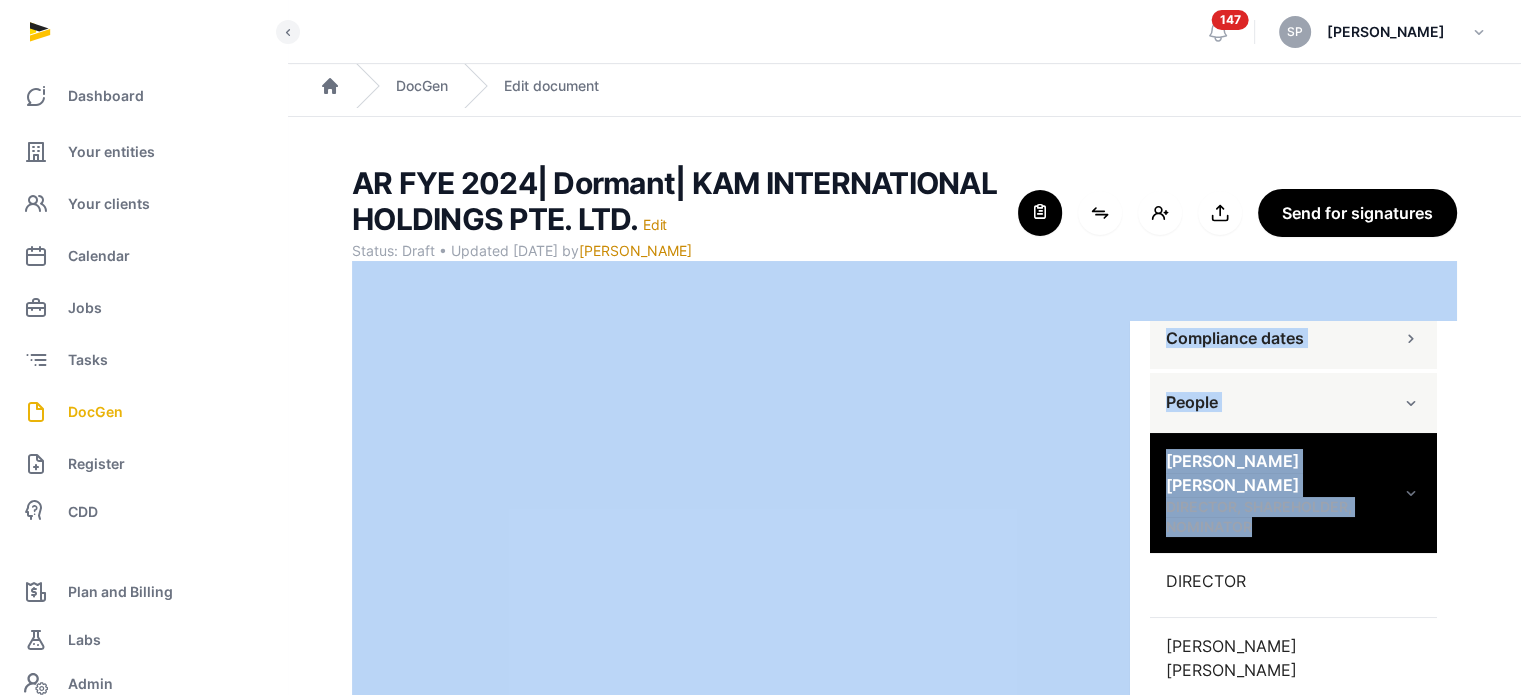 drag, startPoint x: 1460, startPoint y: 486, endPoint x: 1448, endPoint y: 449, distance: 38.8973 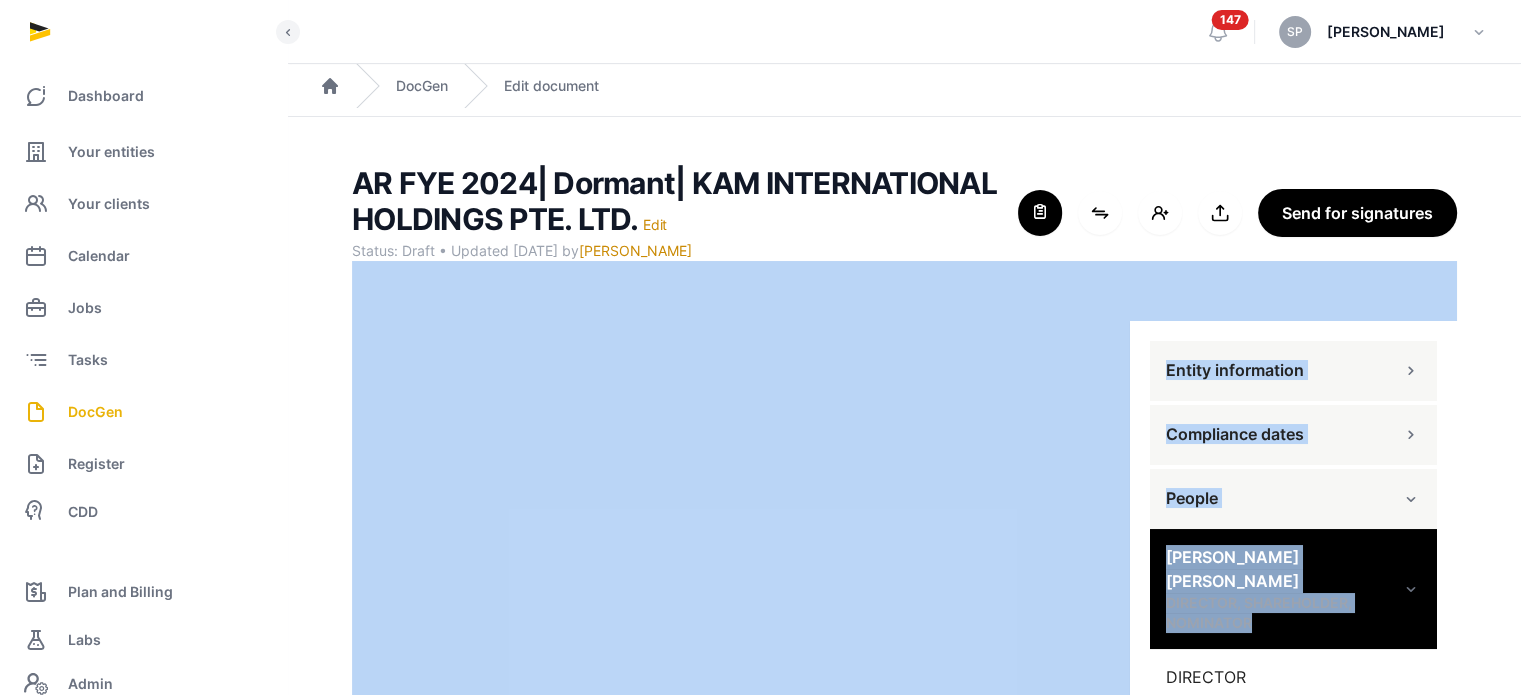scroll, scrollTop: 90, scrollLeft: 0, axis: vertical 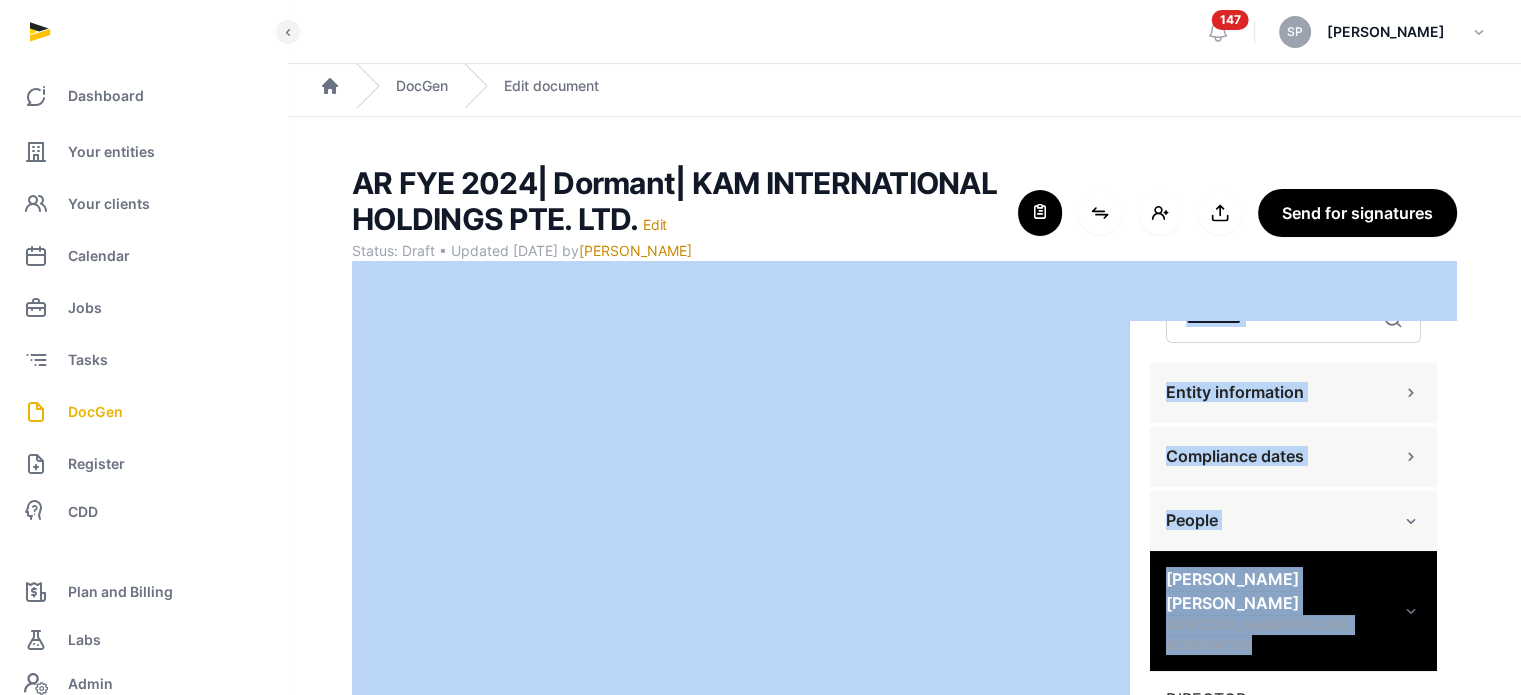 click on "Entity information" at bounding box center (1293, 393) 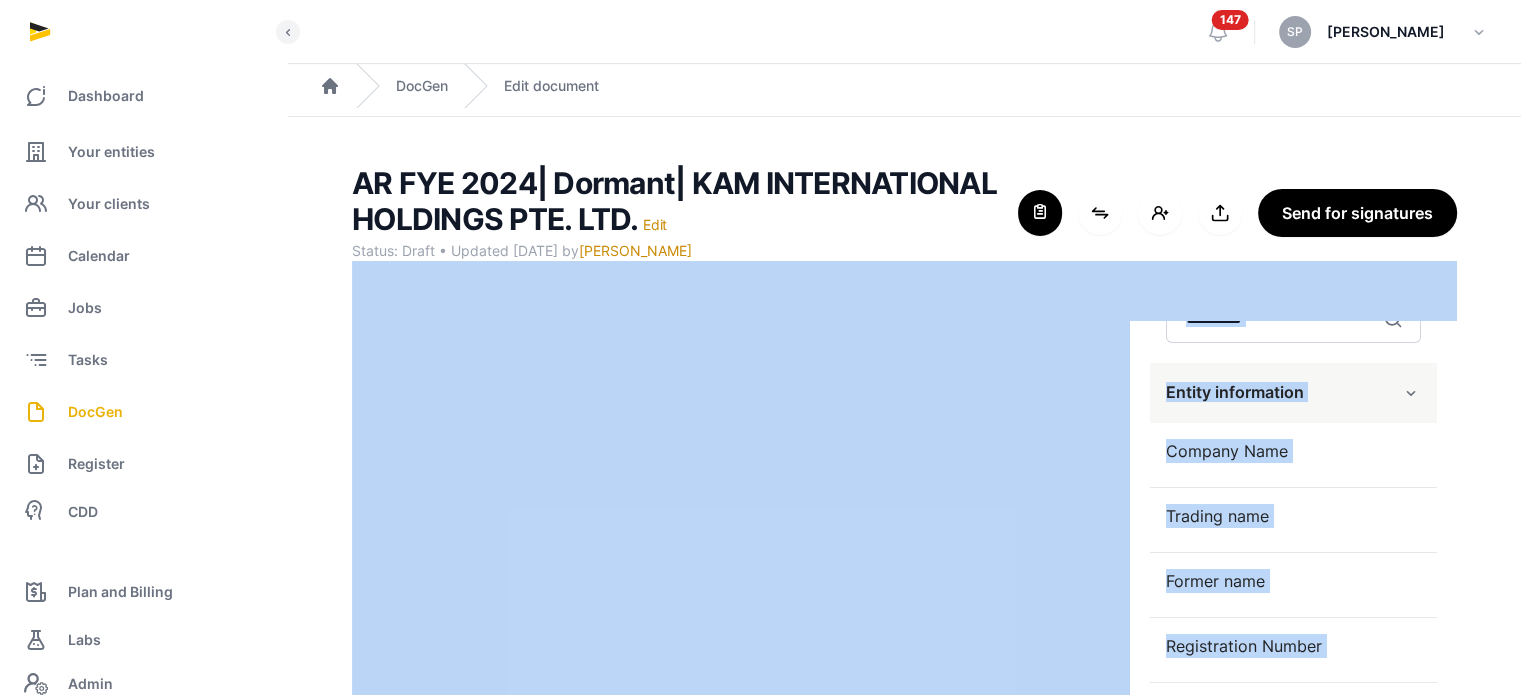 click on "AR FYE 2024| Dormant| KAM INTERNATIONAL HOLDINGS PTE. LTD.   Edit Status: Draft • Updated 2025-07-02 by  Sneha Patwari For optimal experience, please use a desktop computer to generate documents for the best user experience. Close shortcodes Connect shortcodes Add people Export to Documents Send for signatures Shortcodes Search Entity information Company Name  Trading name  Former name  Registration Number  EIN  Jurisdiction  Description  Activities  Transacting countries  Registered Address  Business Address  Mailing Address  Registration Date  All Directors  All Shareholders  Compliance dates People JOHN JAY REYNOLDS DIRECTOR, SHAREHOLDER, NOMINATOR DIRECTOR  JOHN JAY REYNOLDS  JJ.REYNOLDS@HOTMAIL.CO.UK  176 RUE DES GENEVRIERS, 11620 VILLEMOUSTAUSSOU, FRANCE, FRANCE  BRITISH  1953-05-31  1  SHAREHOLDER  NOMINATOR  KARL MATHEW REYNOLDS DIRECTOR DE SOUZA ANDREW NIGEL SIGNATORY, NOMINEE DIRECTOR AN'NAJWA BINTE AN'NAHARI ACCOUNT OWNER, SECRETARY MOHAMMAD FAHMY BIN RAIMI NOMINEE DIRECTOR ONG JUN JIE, BENJAMIN" at bounding box center [904, 473] 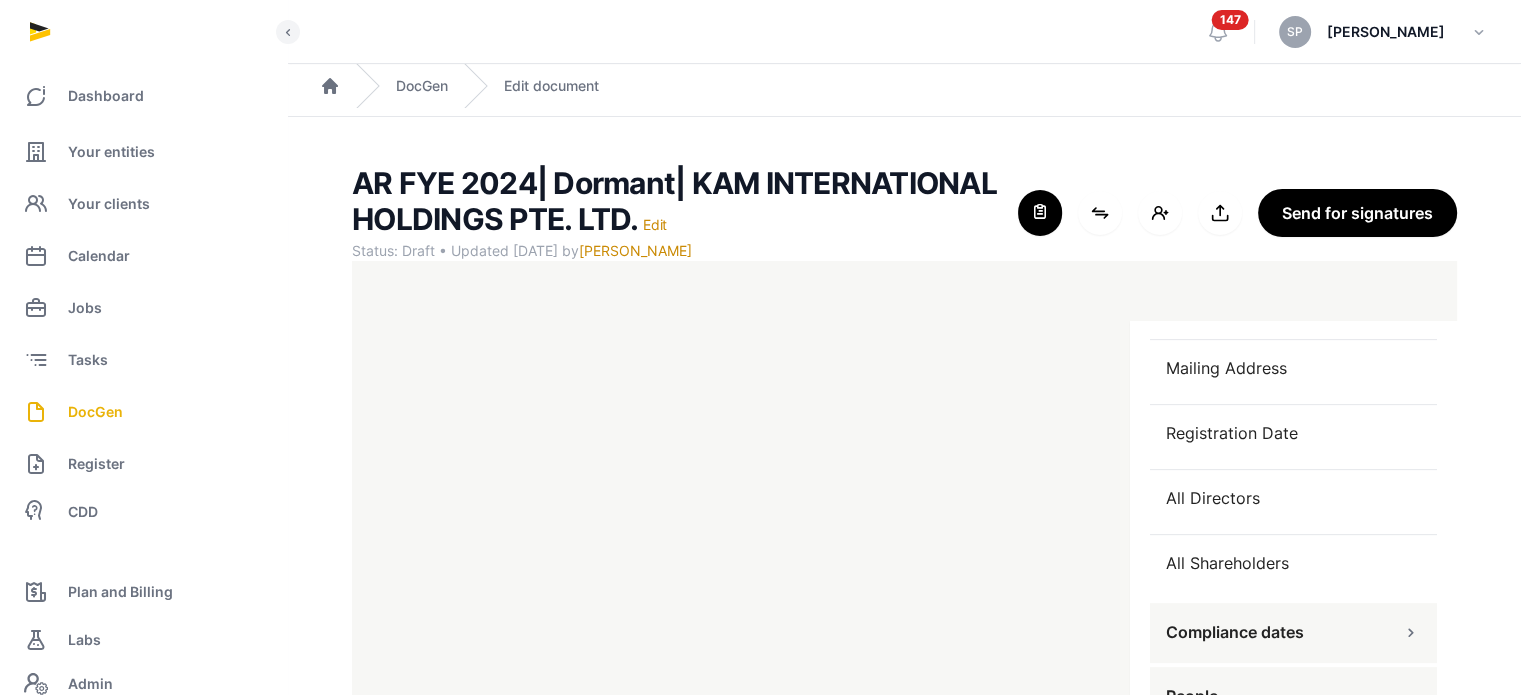scroll, scrollTop: 907, scrollLeft: 0, axis: vertical 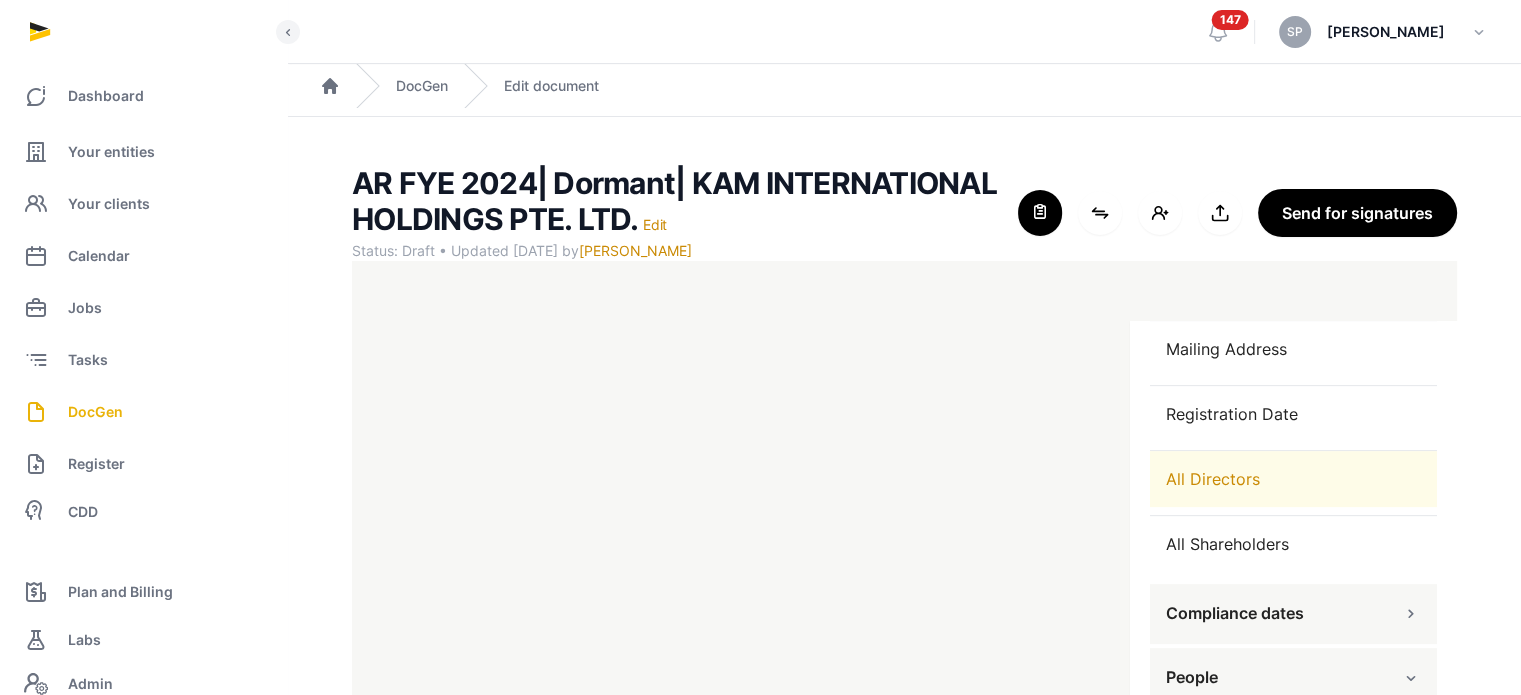 click on "All Directors" at bounding box center [1293, 479] 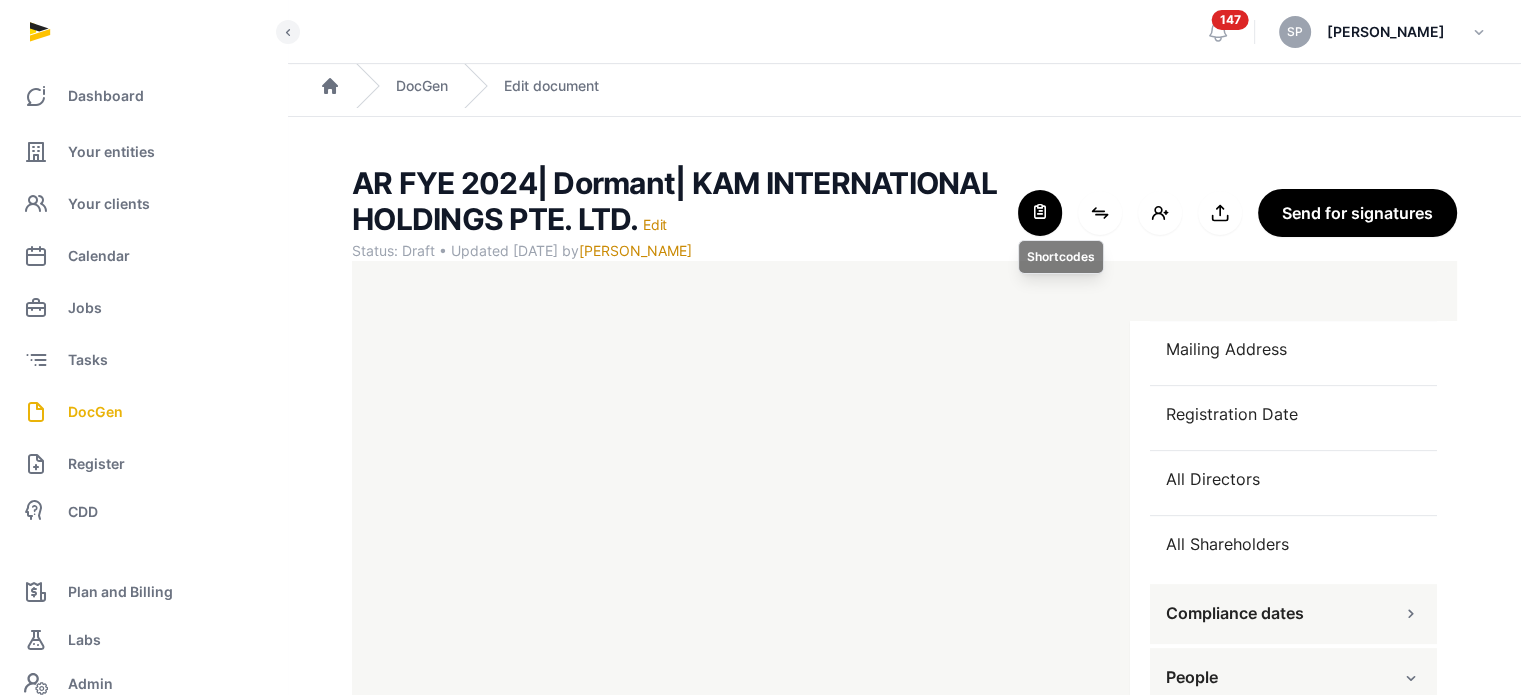 click at bounding box center [1040, 213] 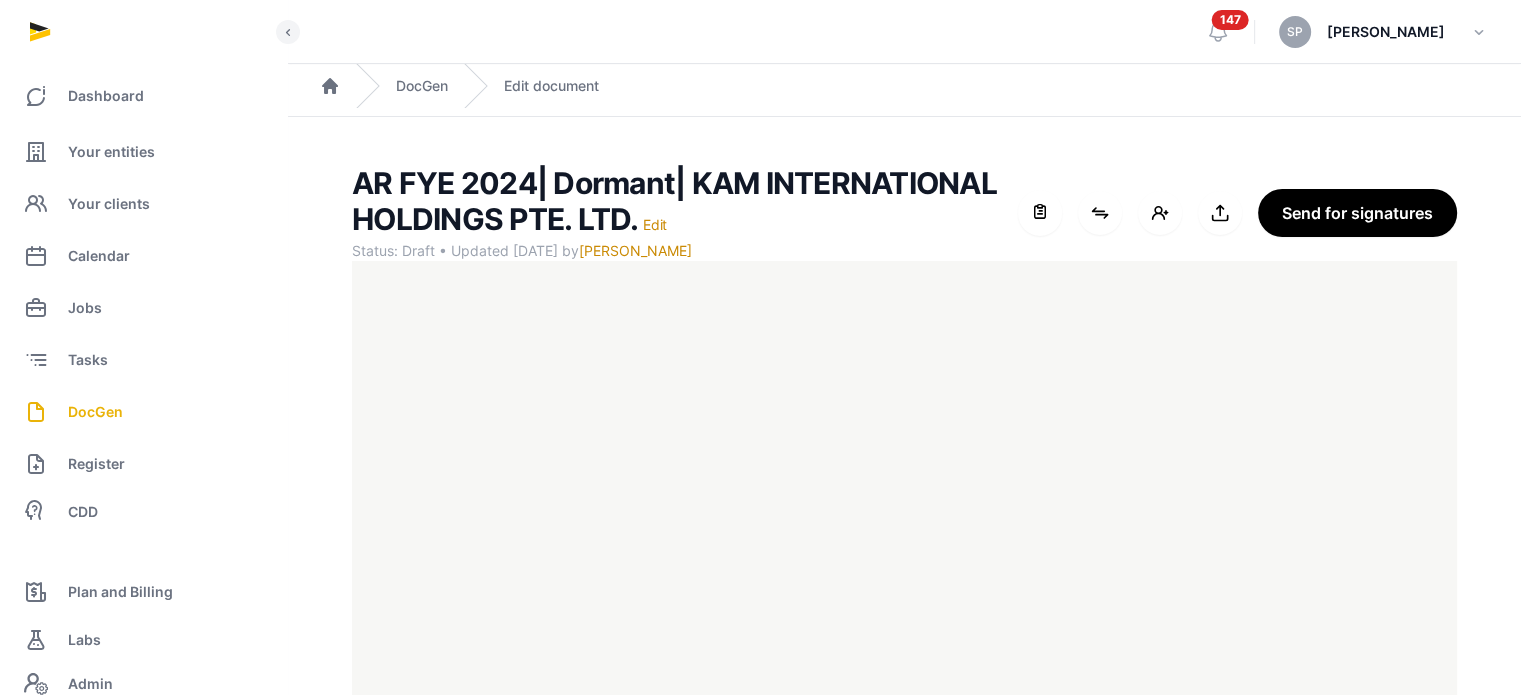drag, startPoint x: 1524, startPoint y: 480, endPoint x: 1535, endPoint y: 643, distance: 163.37074 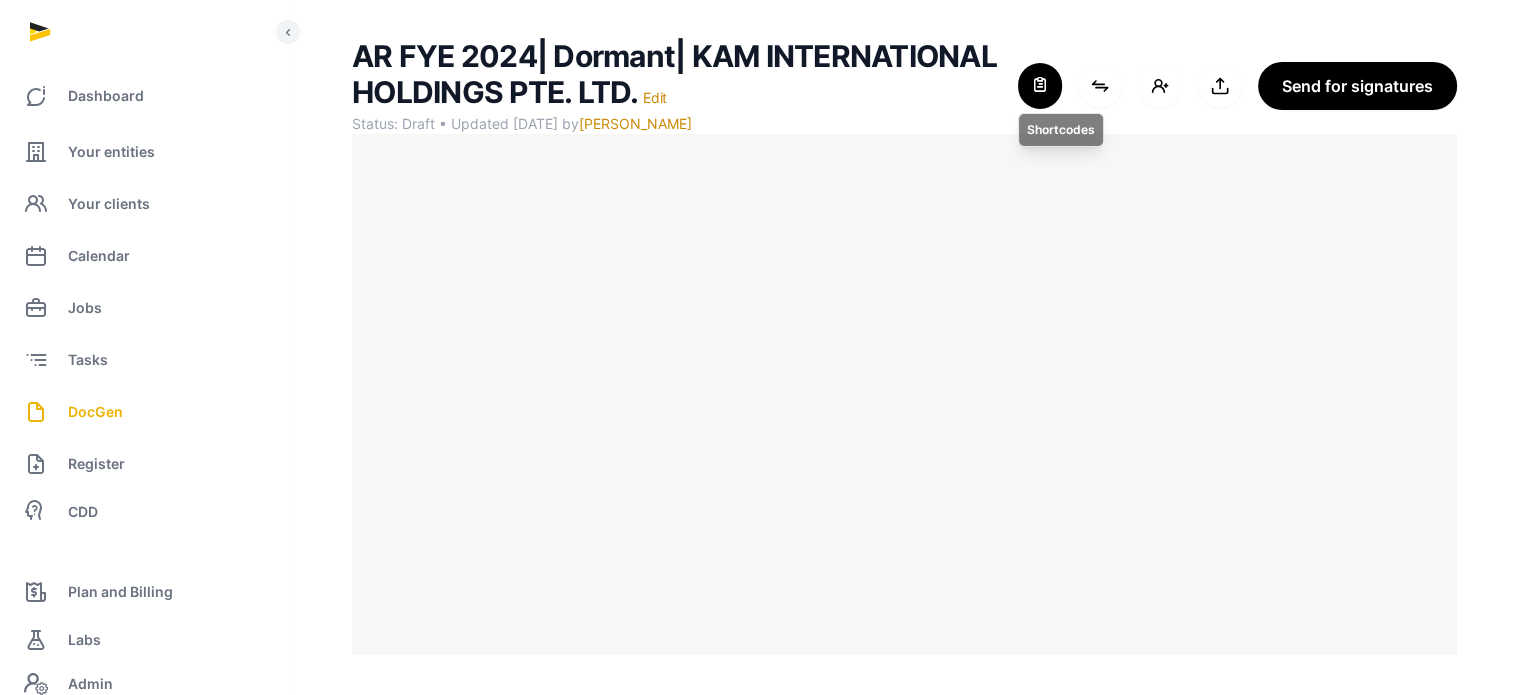 click at bounding box center (1040, 86) 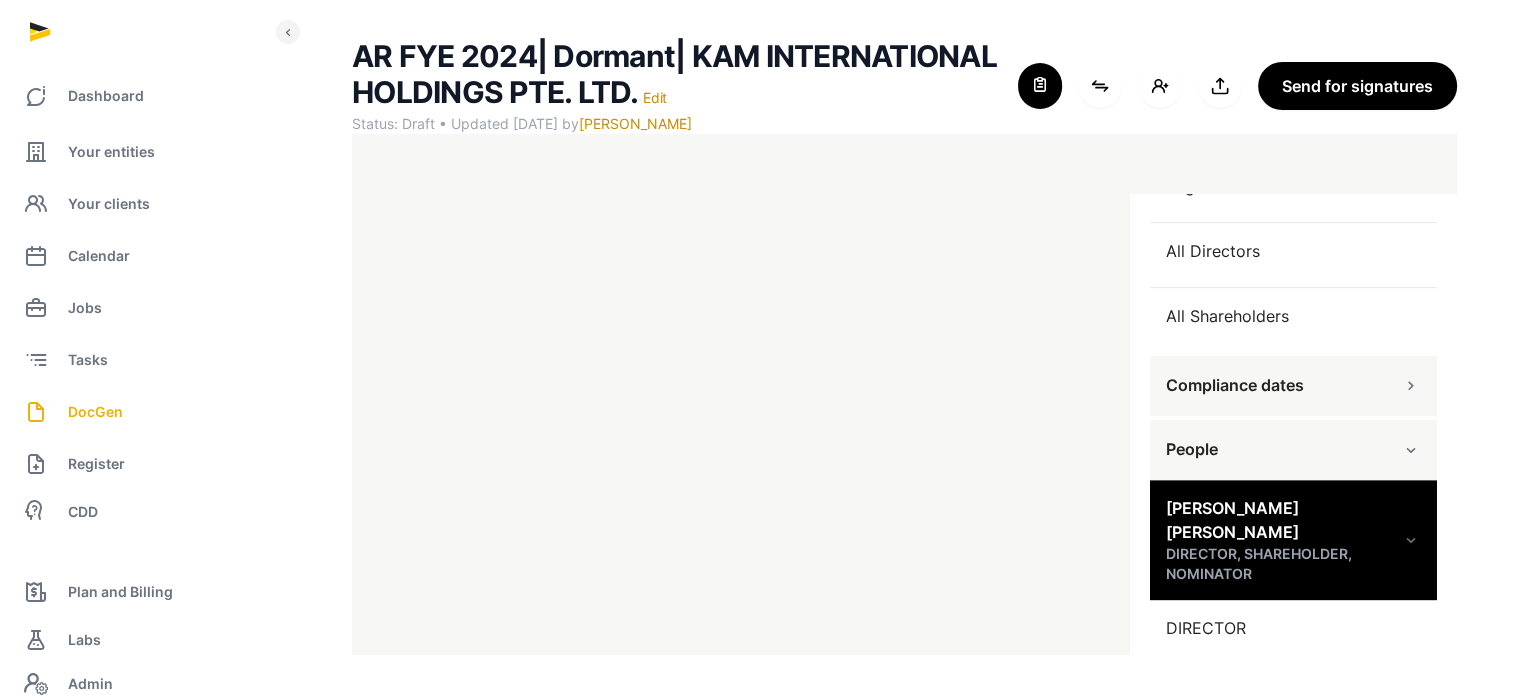 scroll, scrollTop: 1013, scrollLeft: 0, axis: vertical 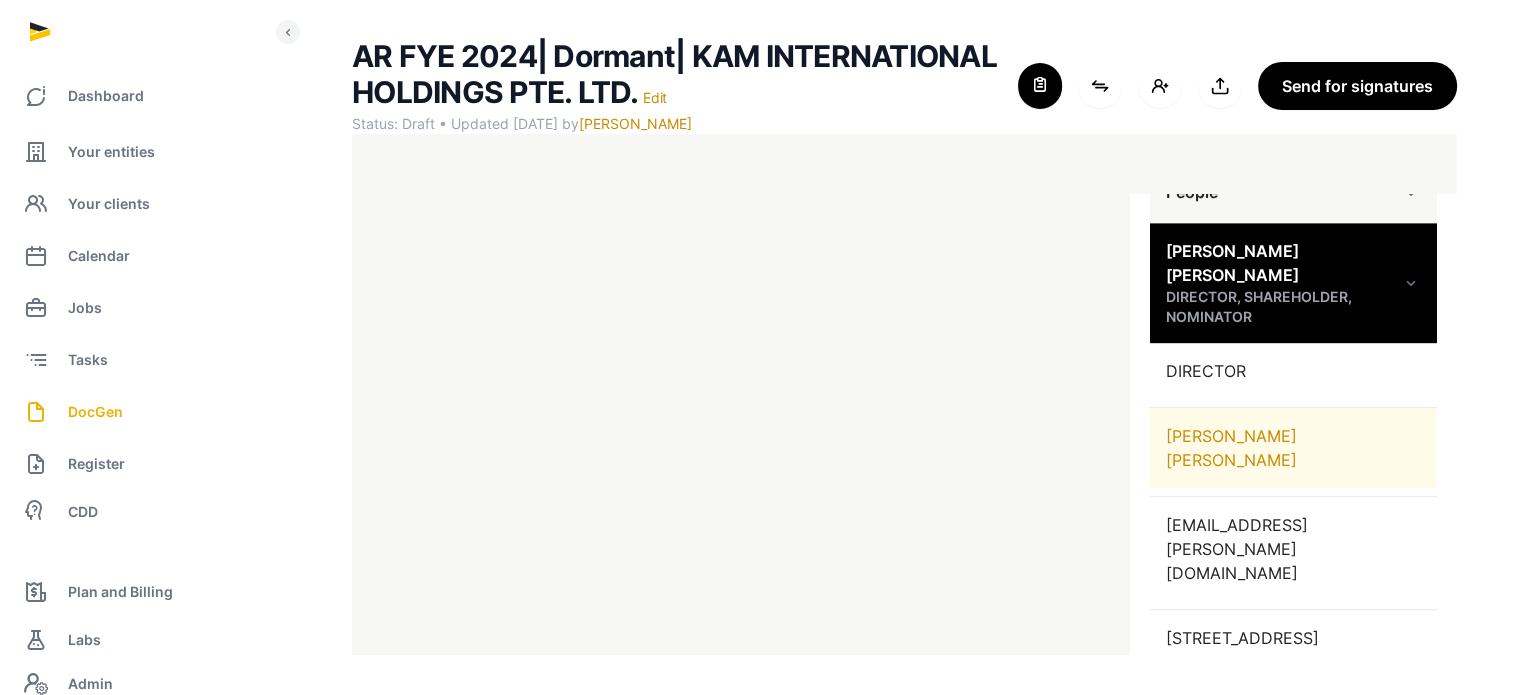 click on "JOHN JAY REYNOLDS" at bounding box center [1293, 448] 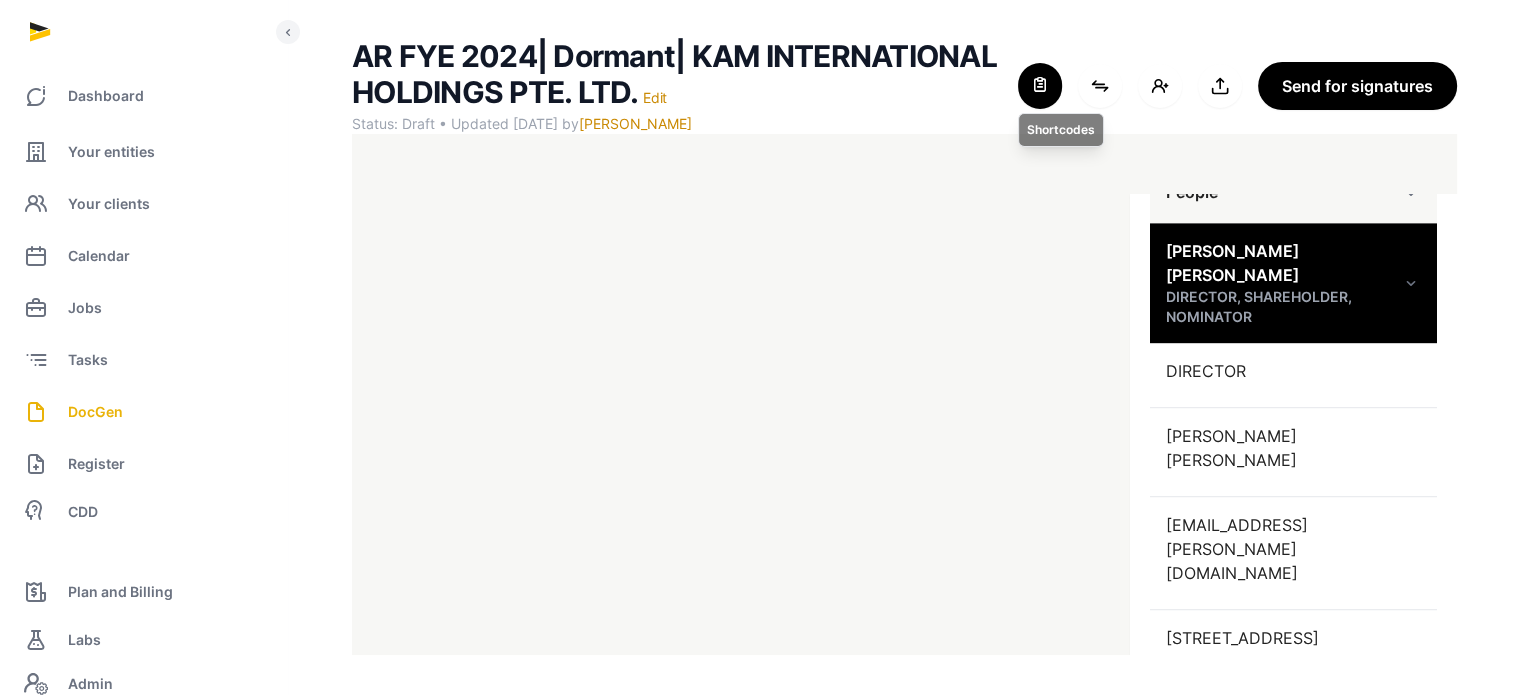 click at bounding box center [1040, 86] 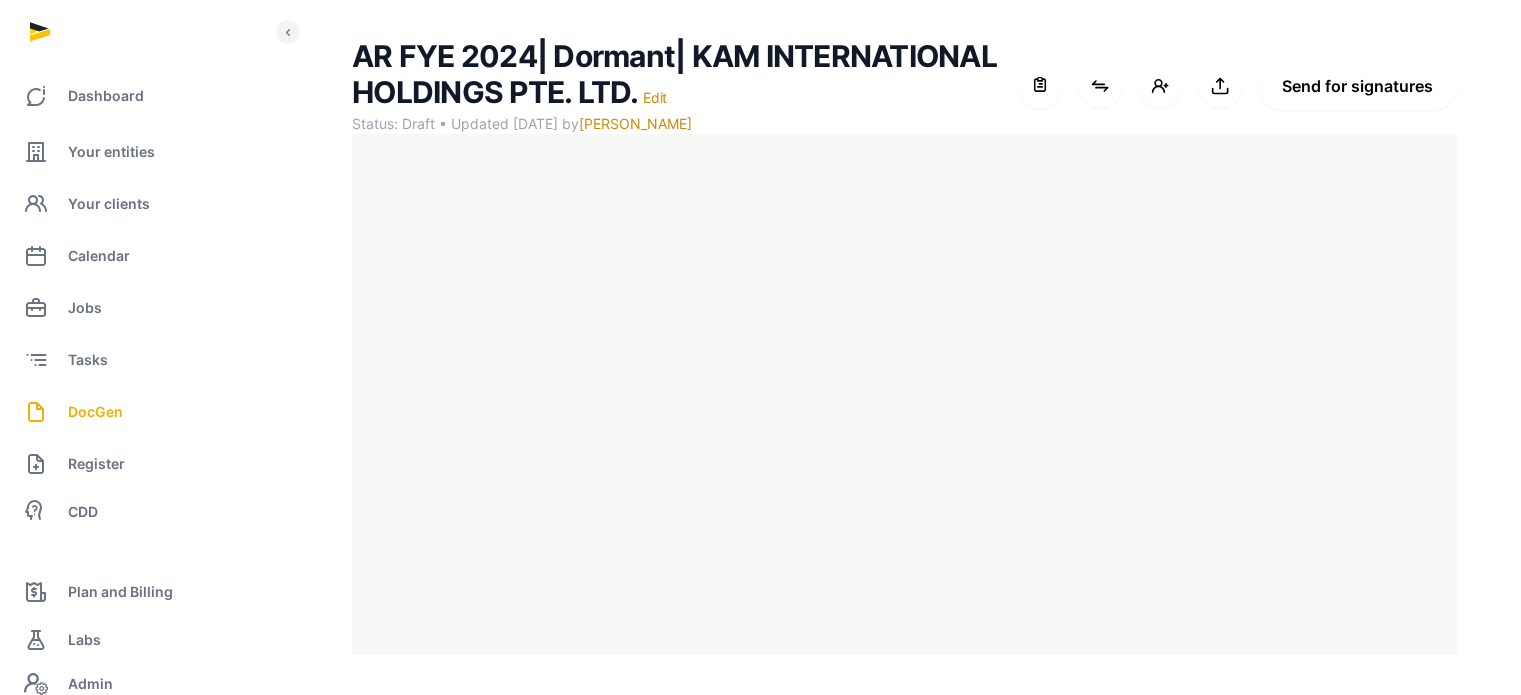 click on "Send for signatures" at bounding box center (1357, 86) 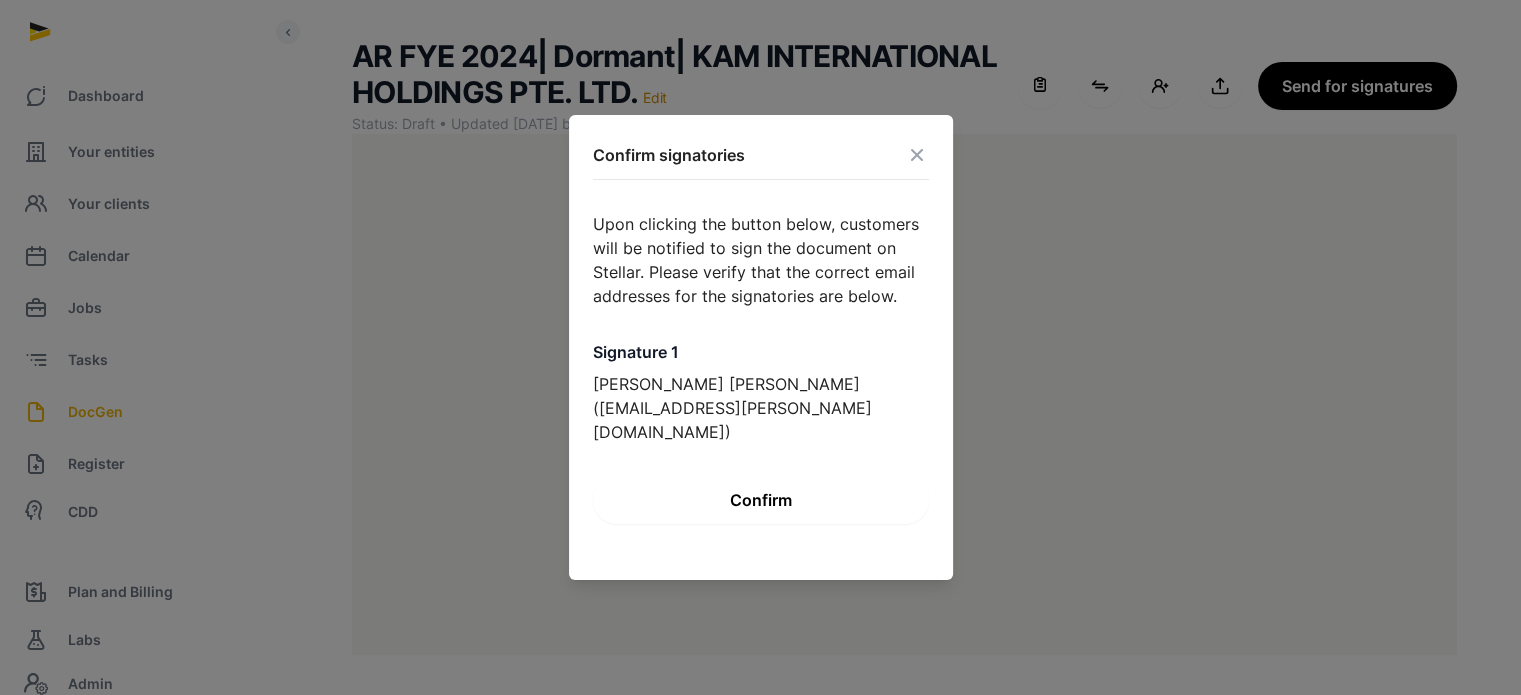 click on "Confirm" at bounding box center [761, 500] 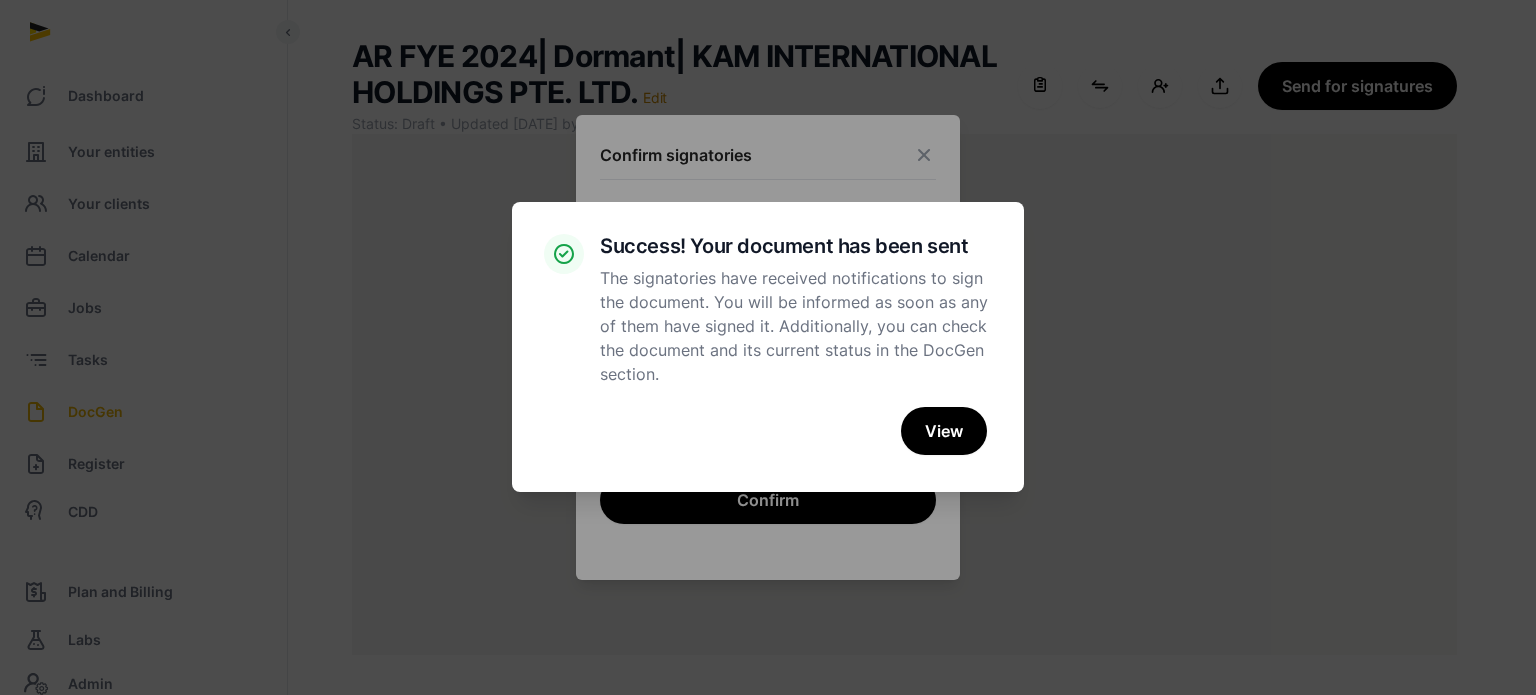 click on "×
Success! Your document has been sent
The signatories have received notifications to sign the document. You will be informed as soon as any of them have signed it. Additionally, you can check the document and its current status in the DocGen section.
Cancel No View" at bounding box center (768, 347) 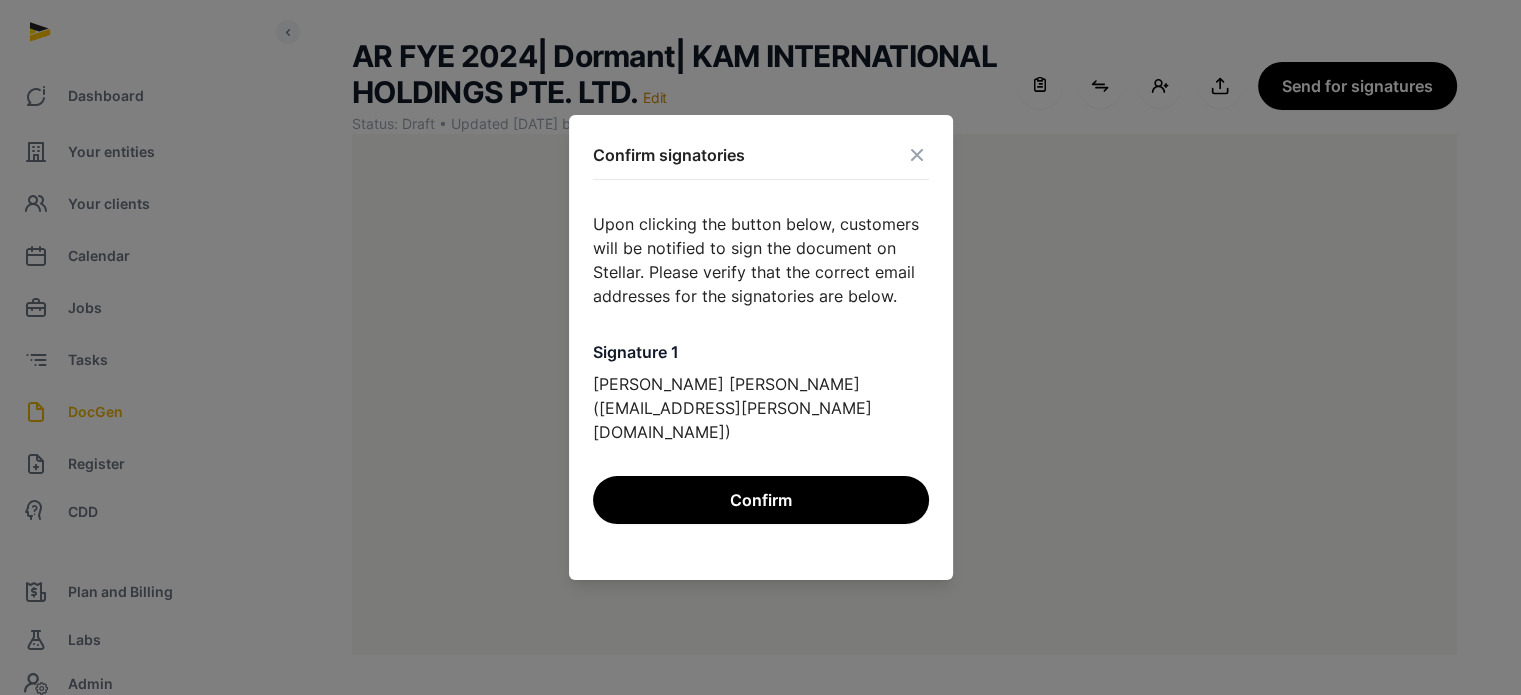 click at bounding box center (917, 155) 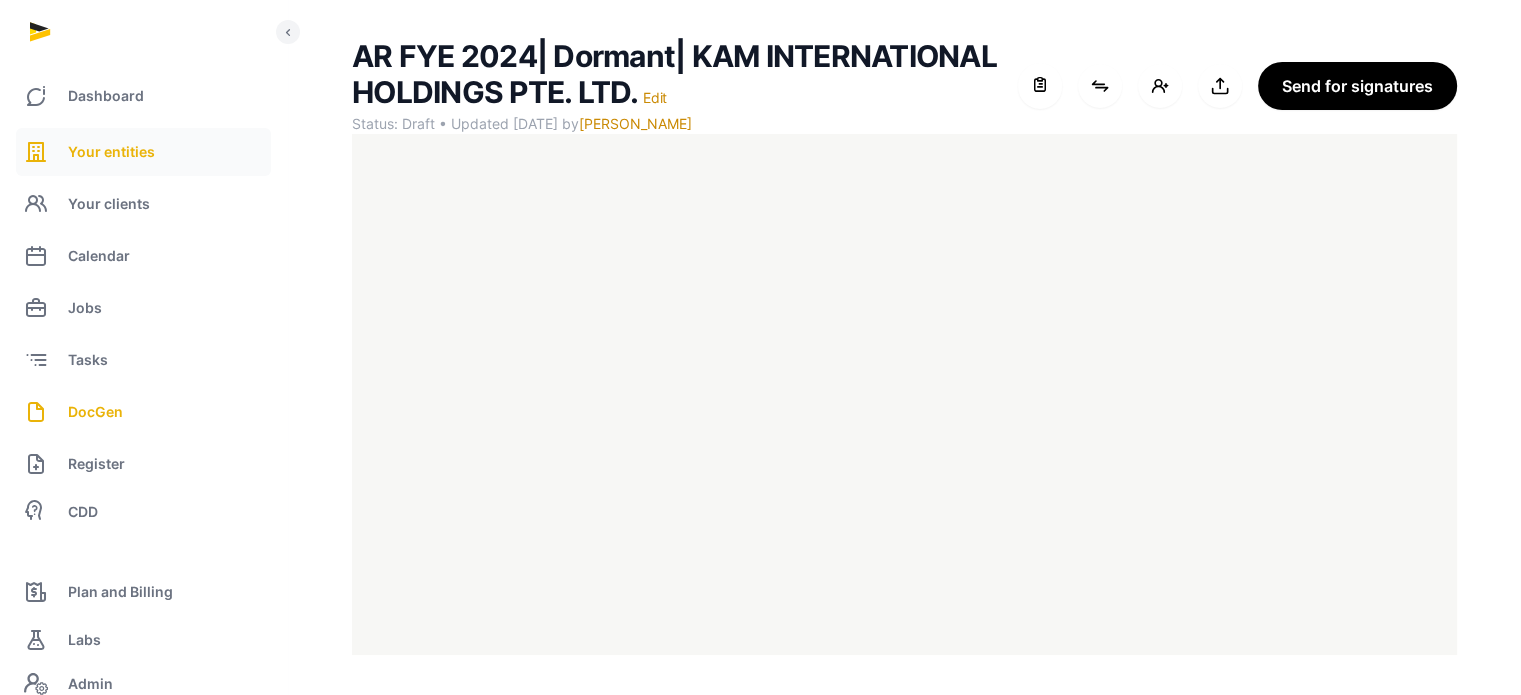 click on "Your entities" at bounding box center (111, 152) 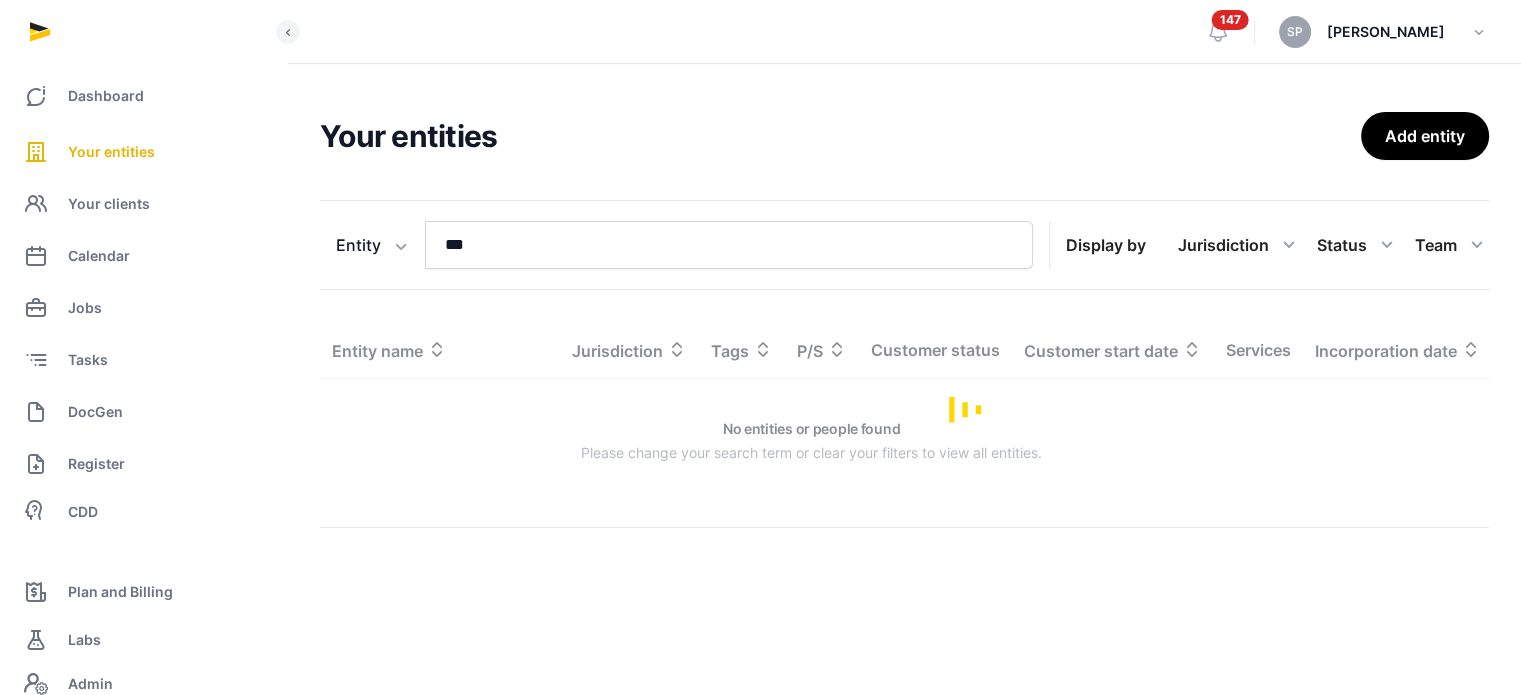 scroll, scrollTop: 0, scrollLeft: 0, axis: both 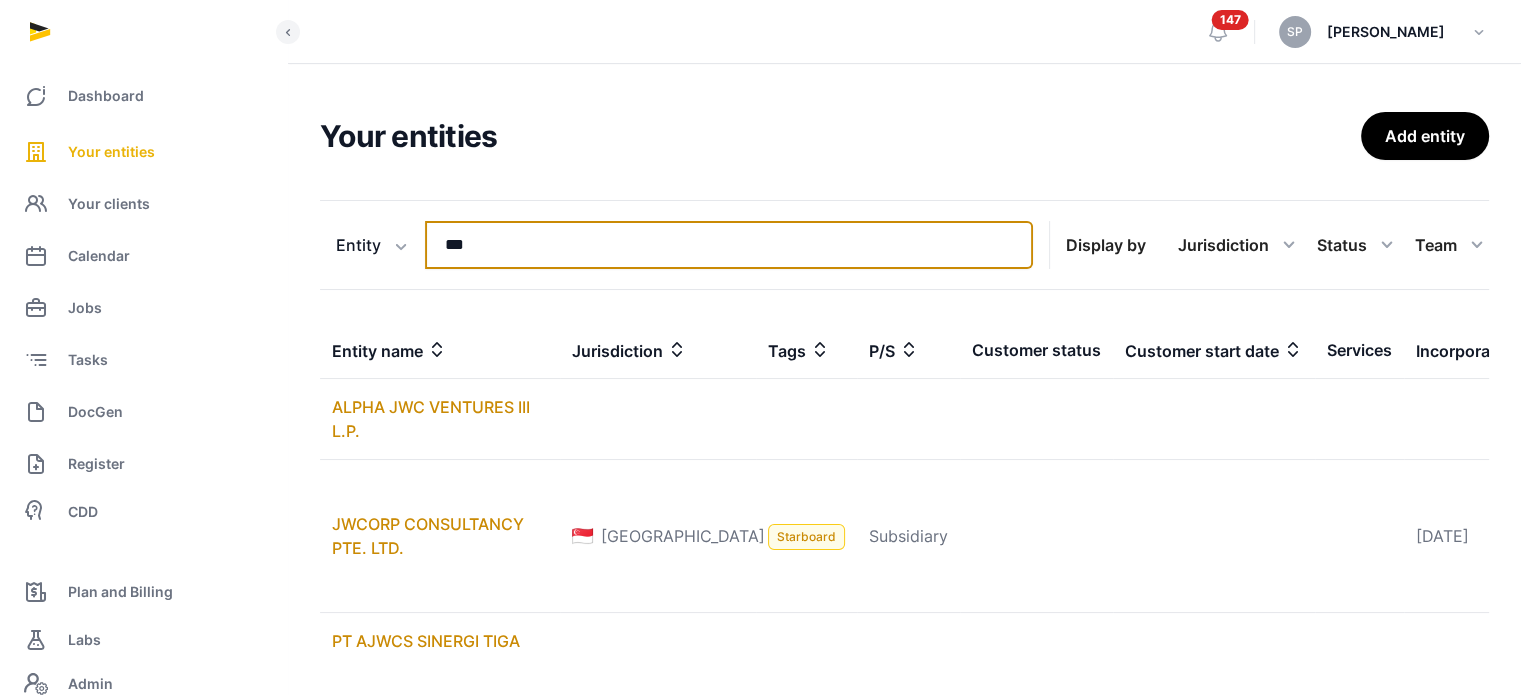 click on "***" at bounding box center (729, 245) 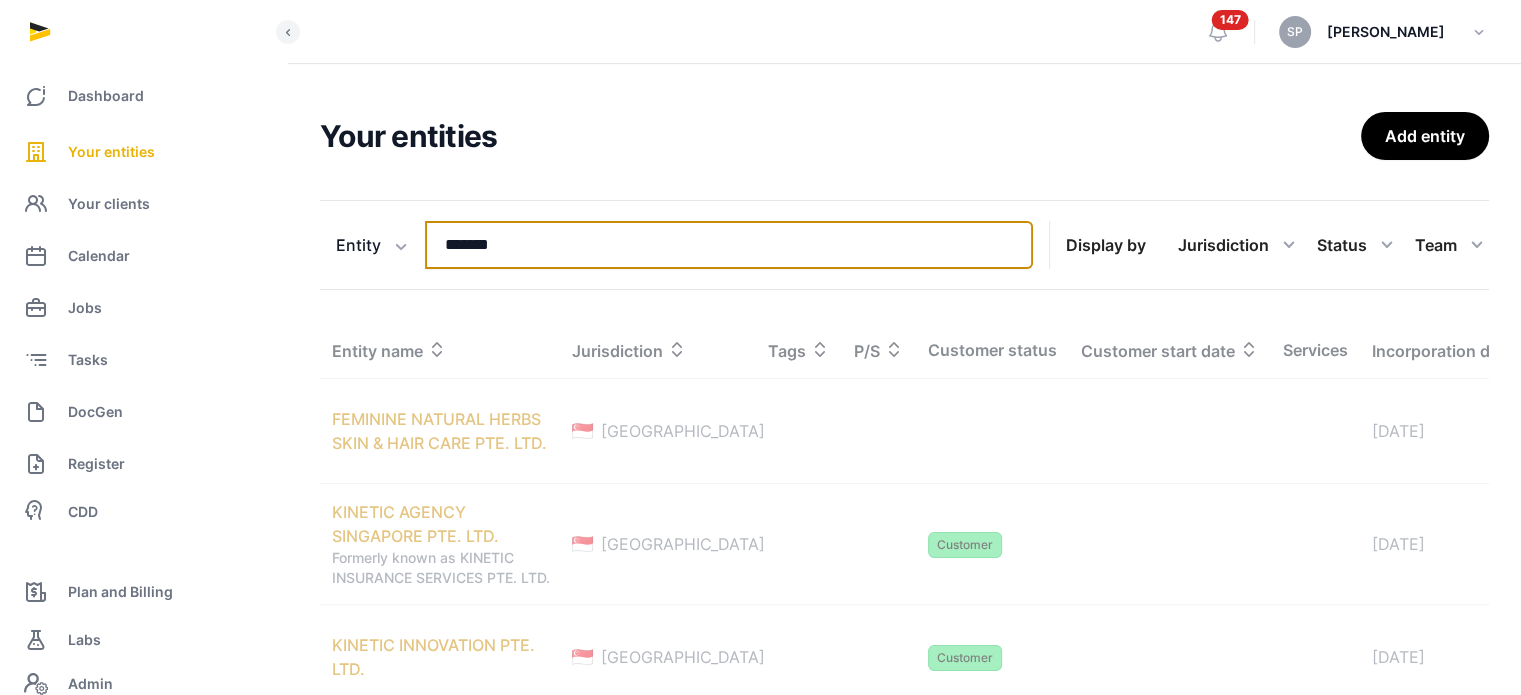 type on "*******" 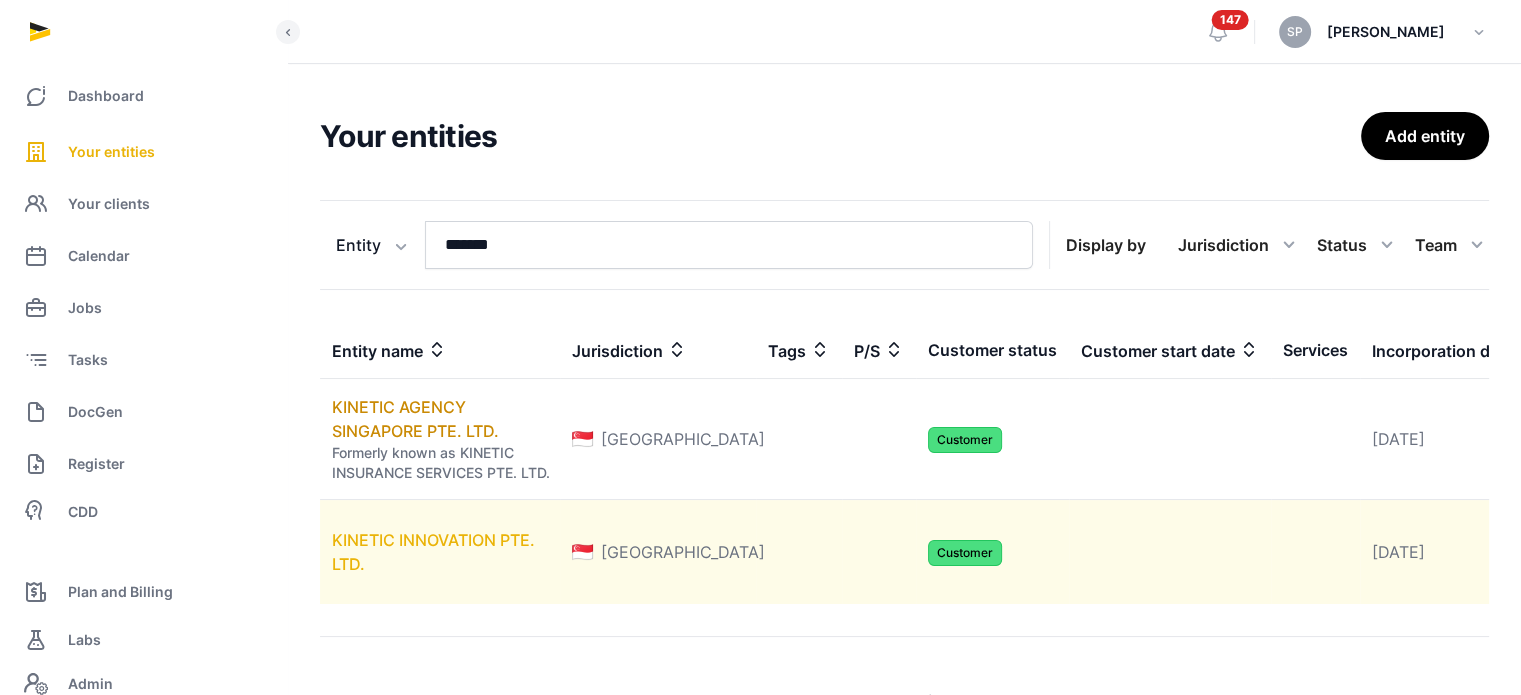 click on "KINETIC INNOVATION PTE. LTD." at bounding box center (433, 552) 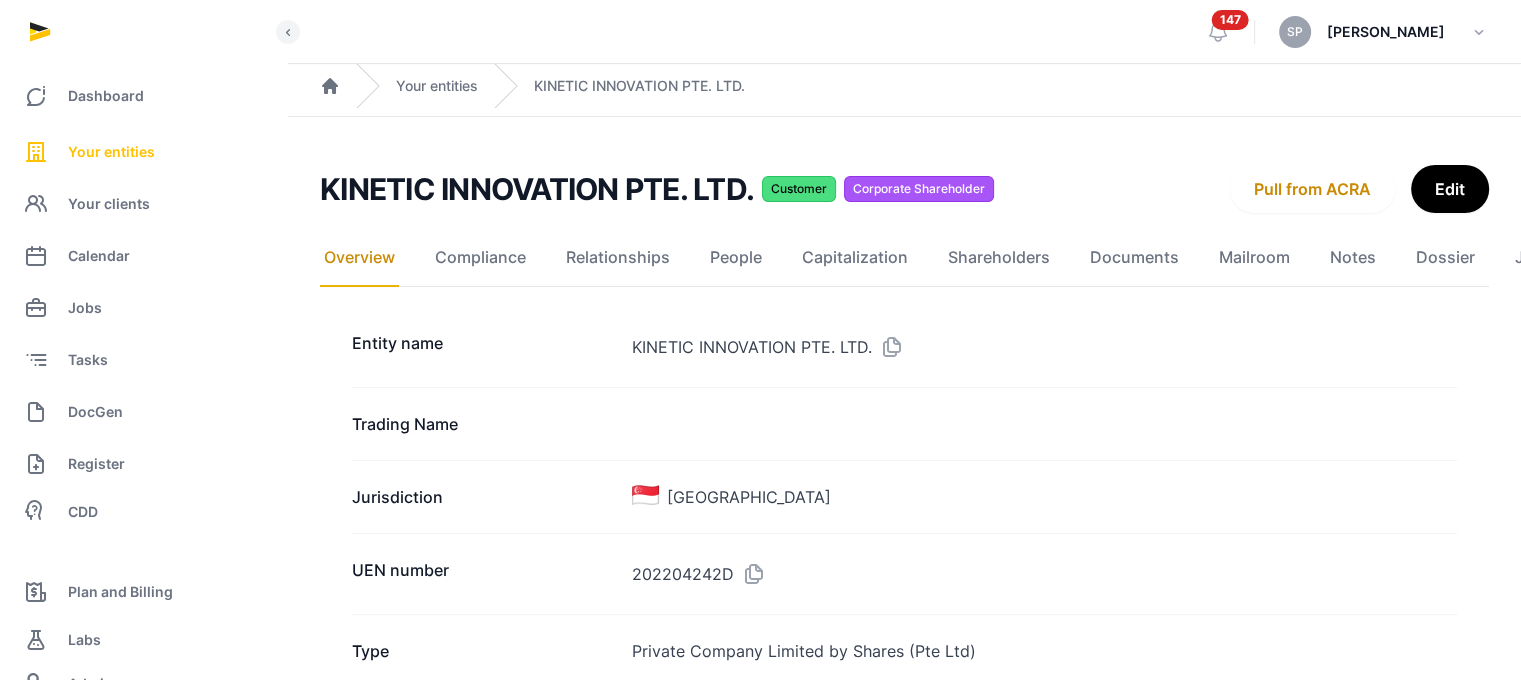 click on "Your entities" at bounding box center [111, 152] 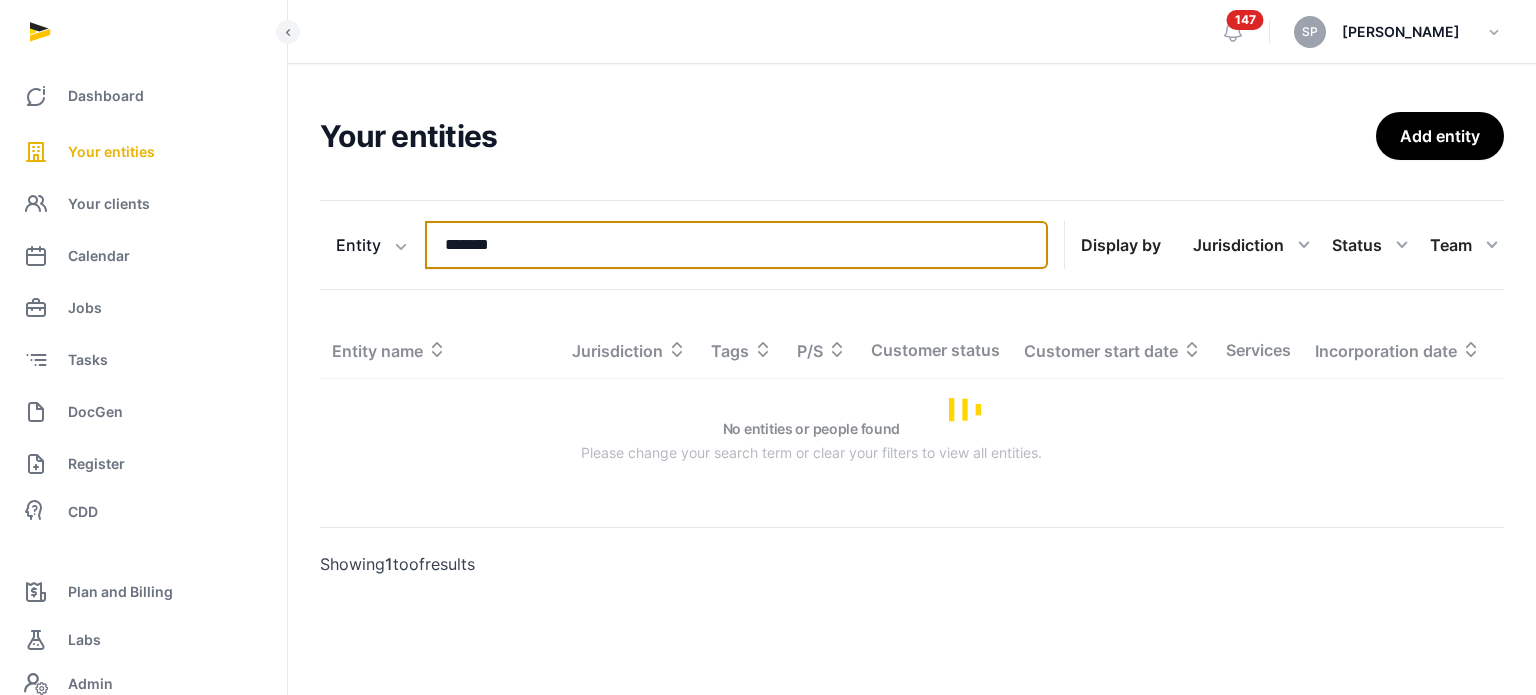 click on "*******" at bounding box center (736, 245) 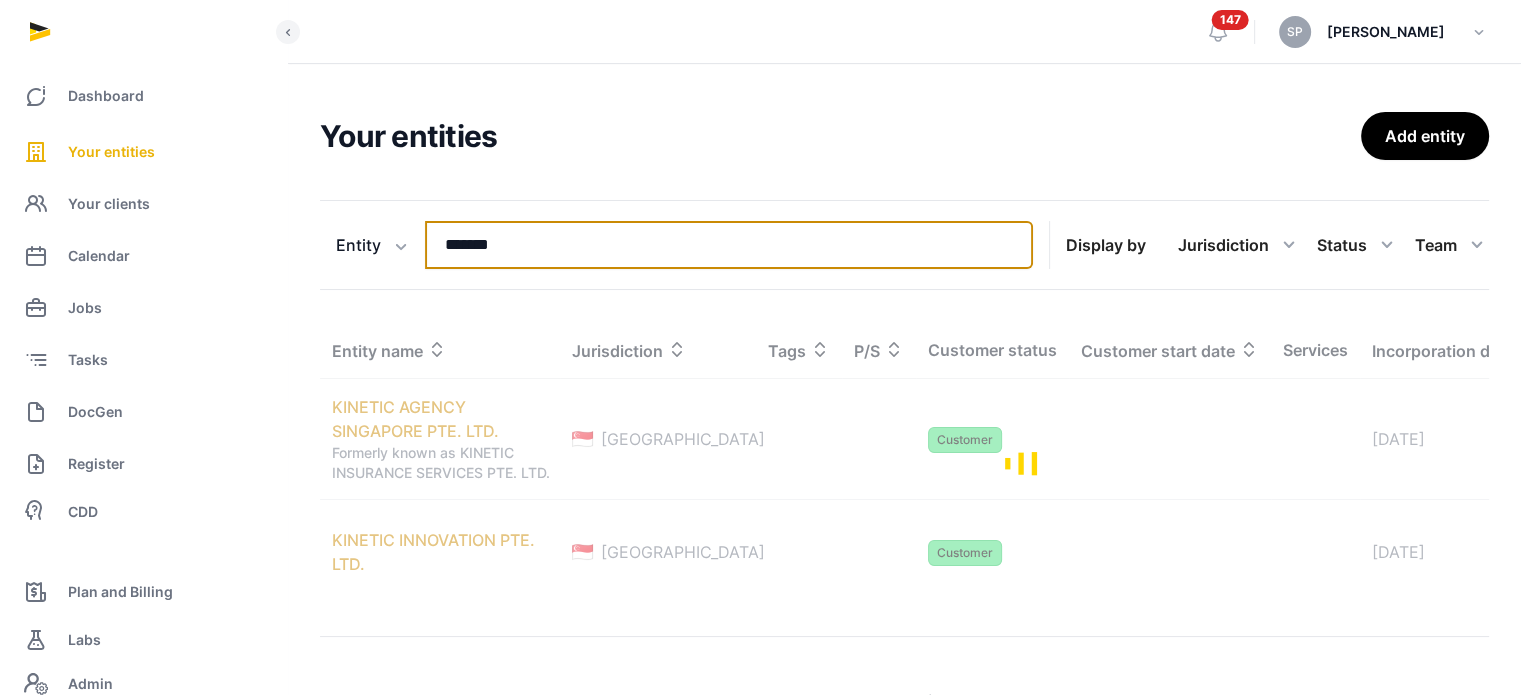 click on "*******" at bounding box center [729, 245] 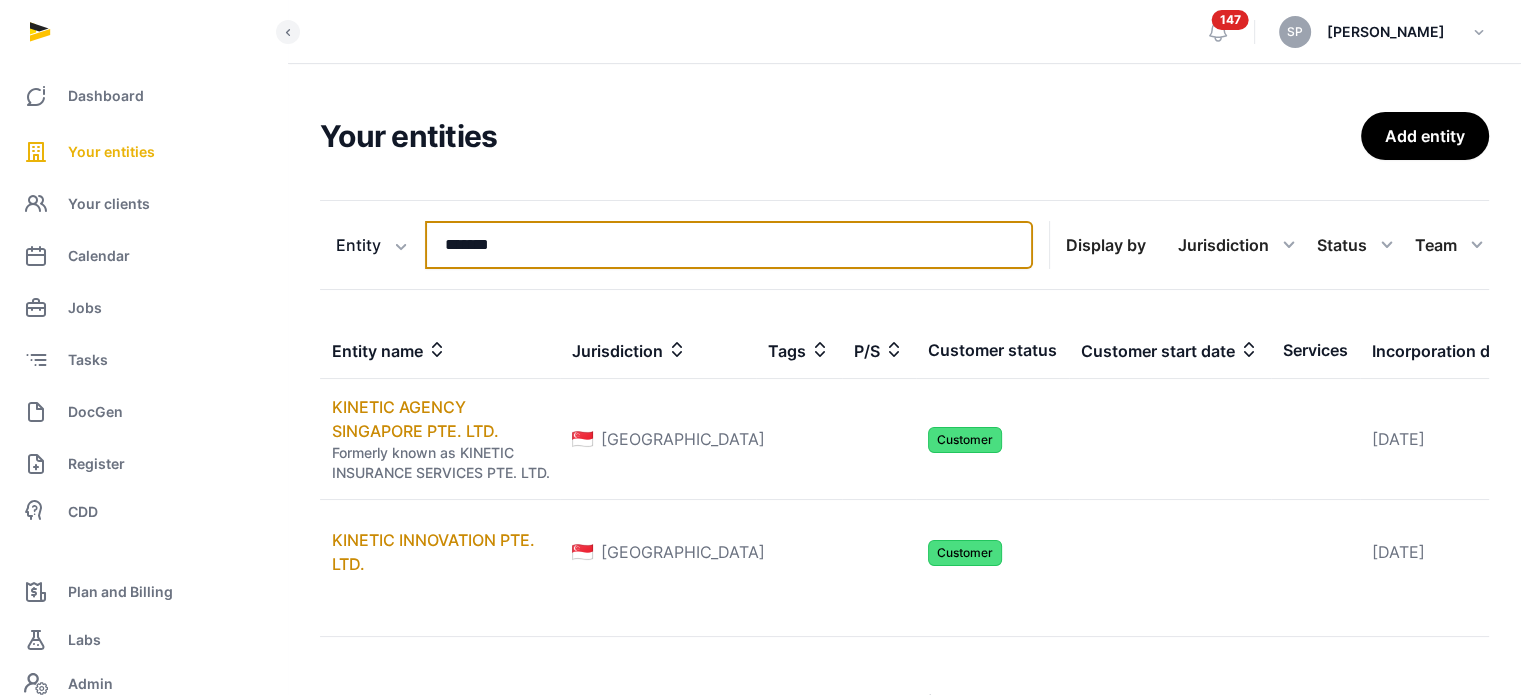 click on "*******" at bounding box center (729, 245) 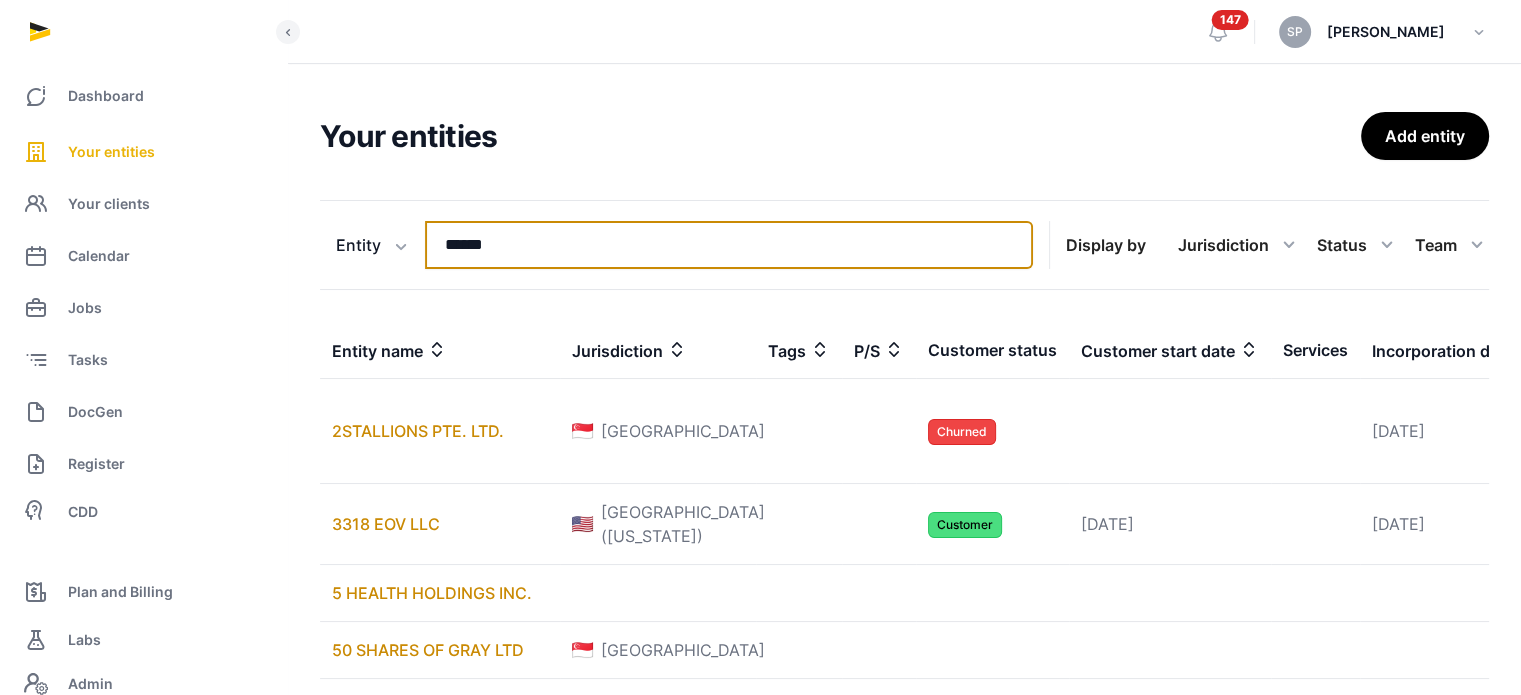 type on "******" 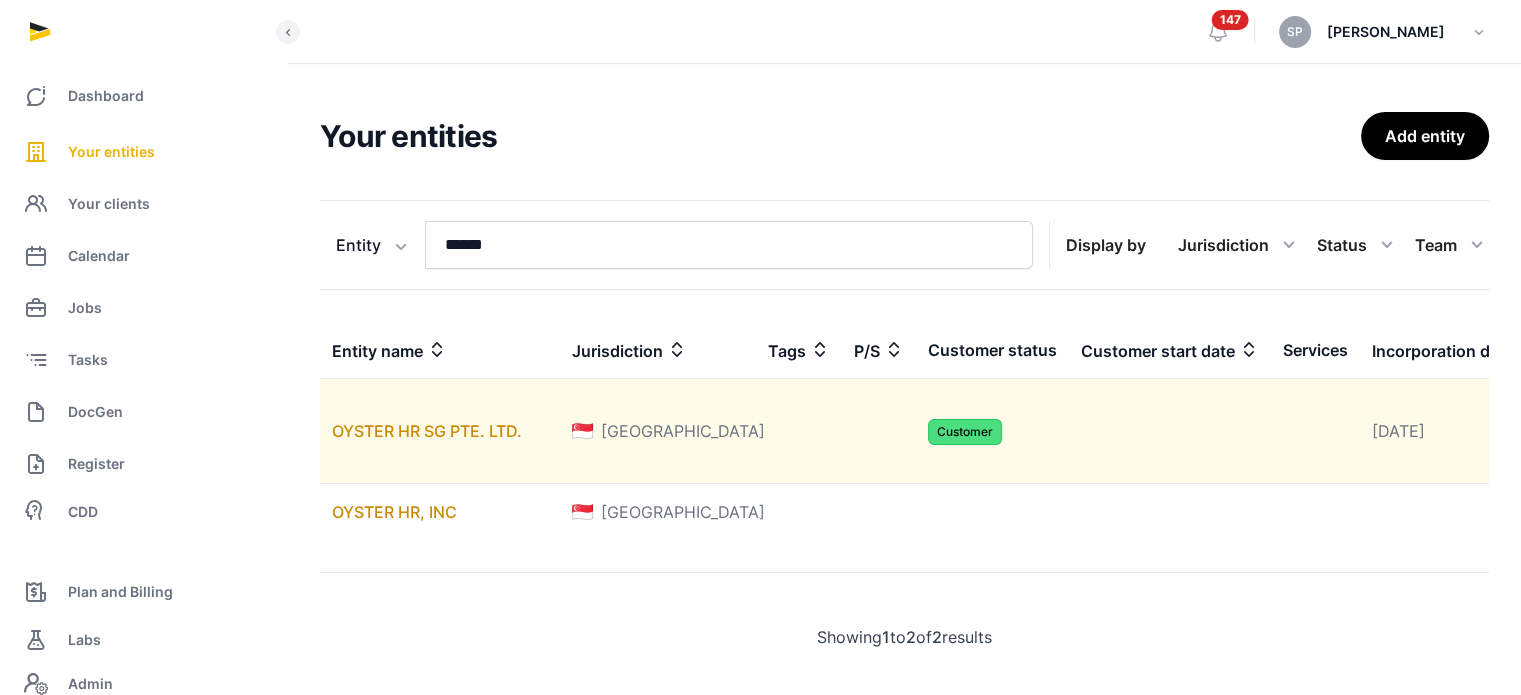 click on "OYSTER HR SG PTE. LTD." at bounding box center (440, 431) 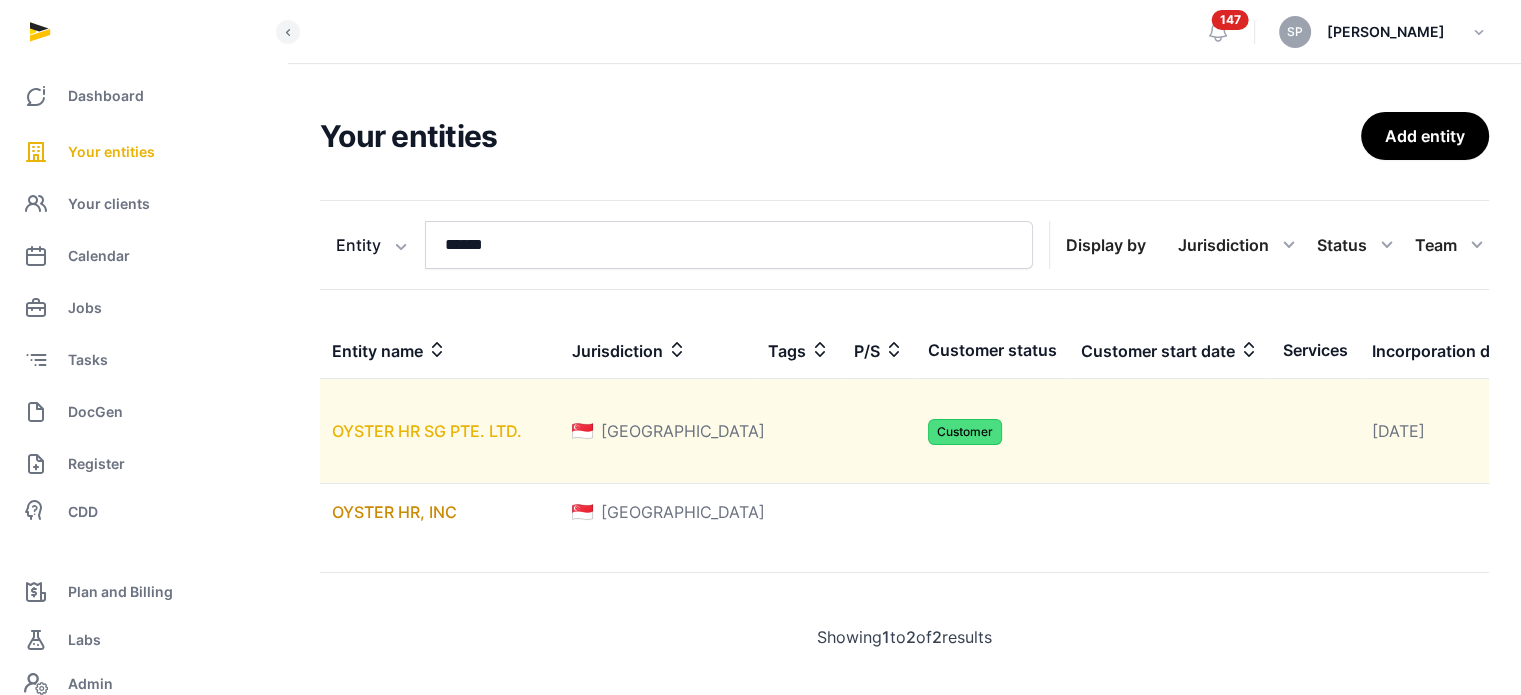 click on "OYSTER HR SG PTE. LTD." at bounding box center [427, 431] 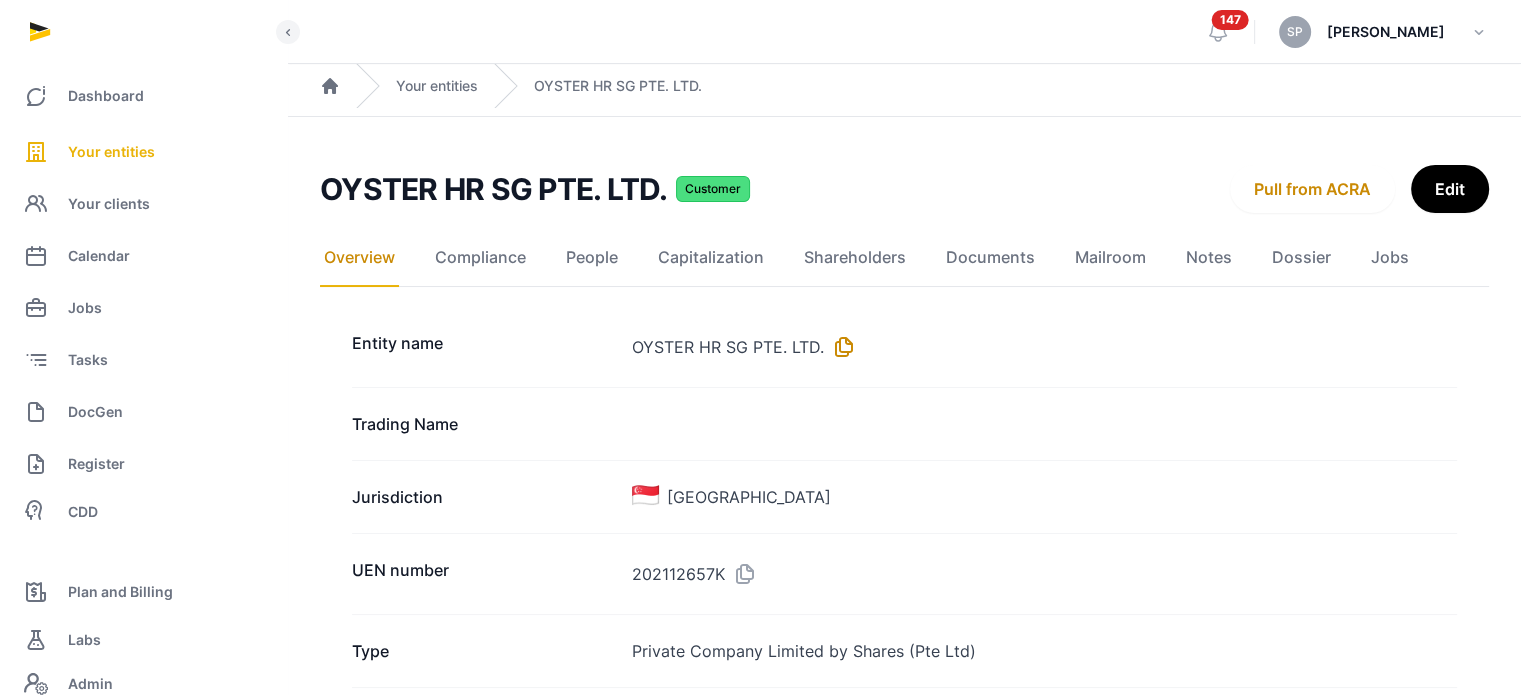 click at bounding box center (840, 347) 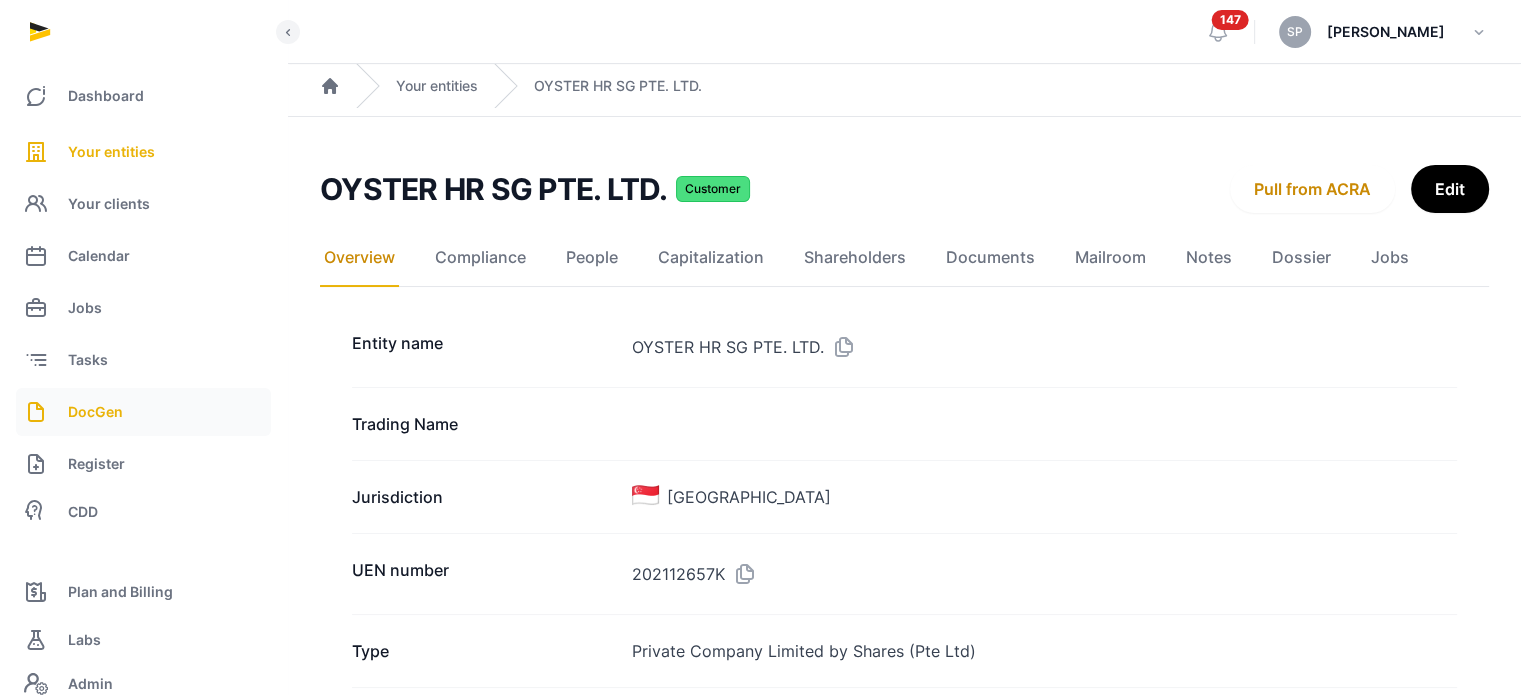 click on "DocGen" at bounding box center [143, 412] 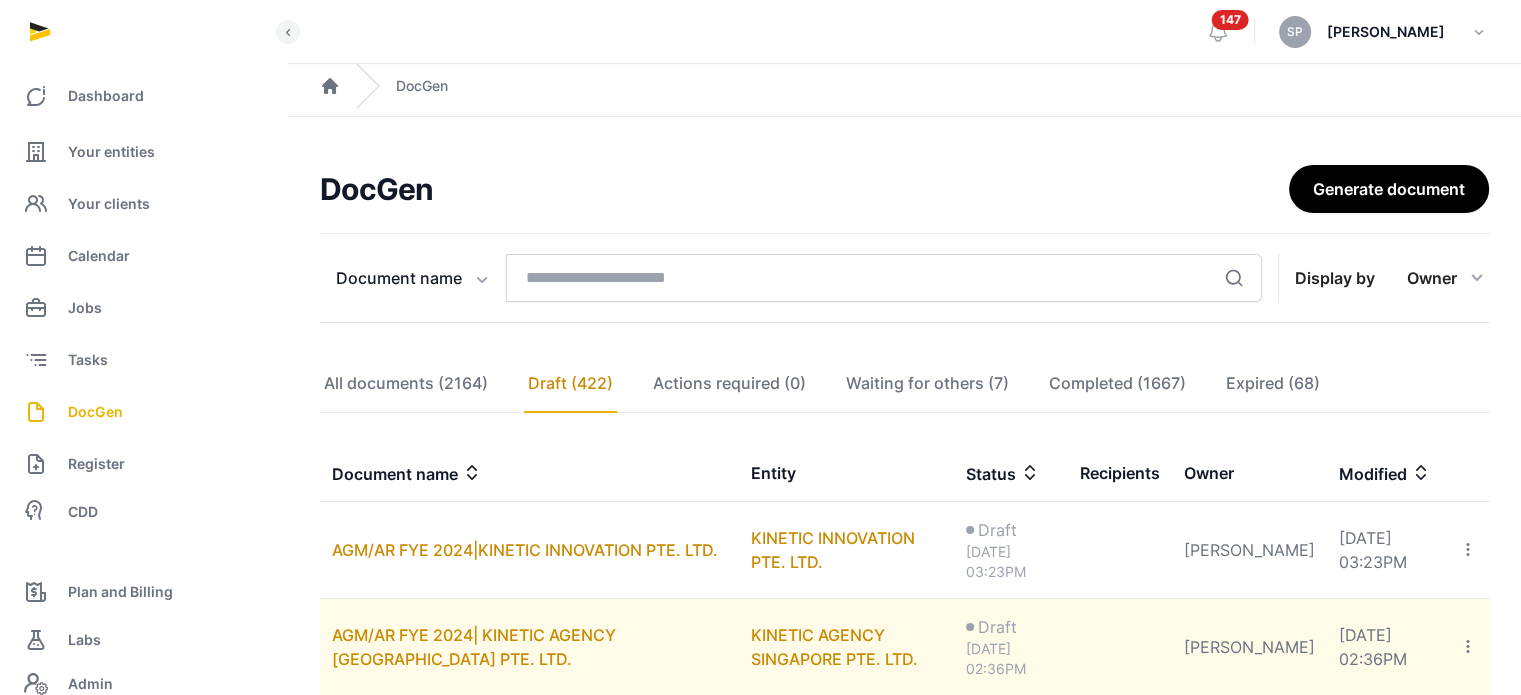 click on "AGM/AR FYE 2024| KINETIC AGENCY SINGAPORE PTE. LTD." at bounding box center (529, 647) 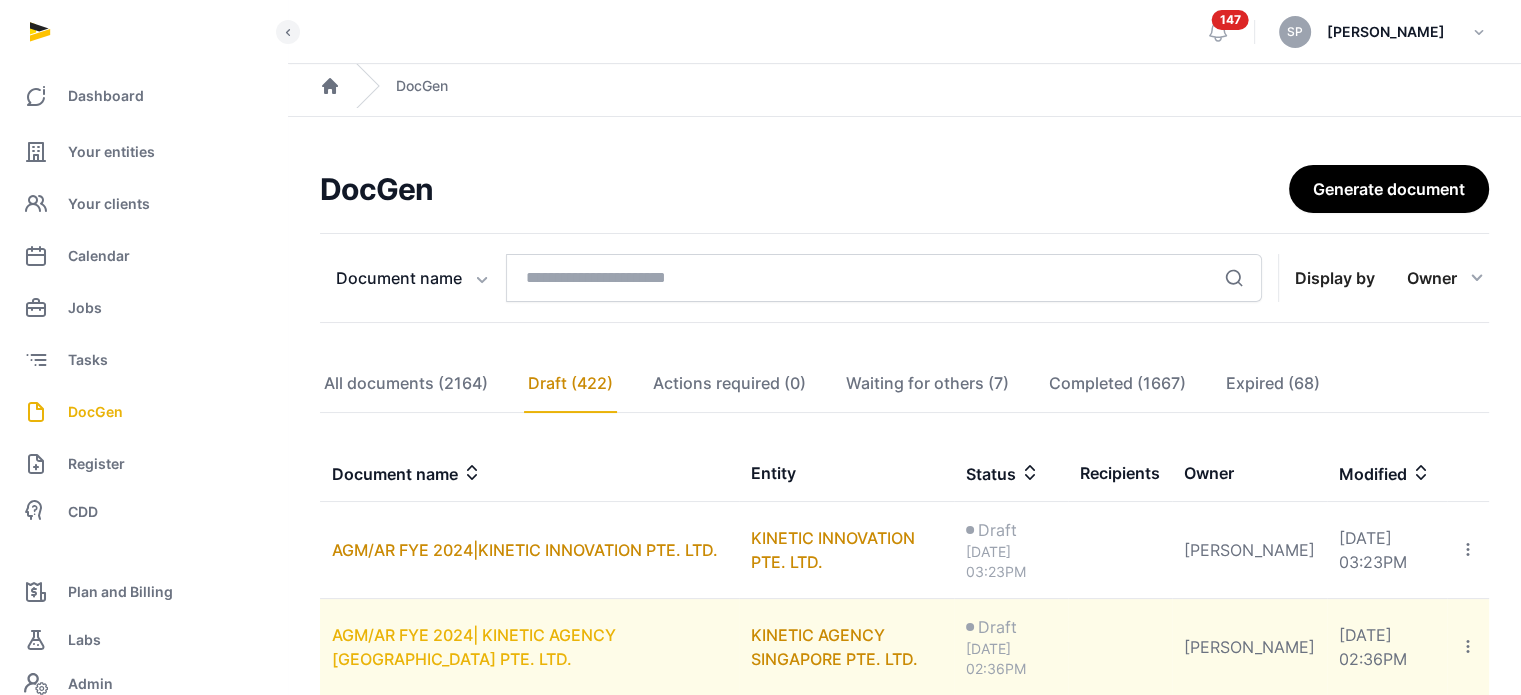 click on "AGM/AR FYE 2024| KINETIC AGENCY SINGAPORE PTE. LTD." at bounding box center (474, 647) 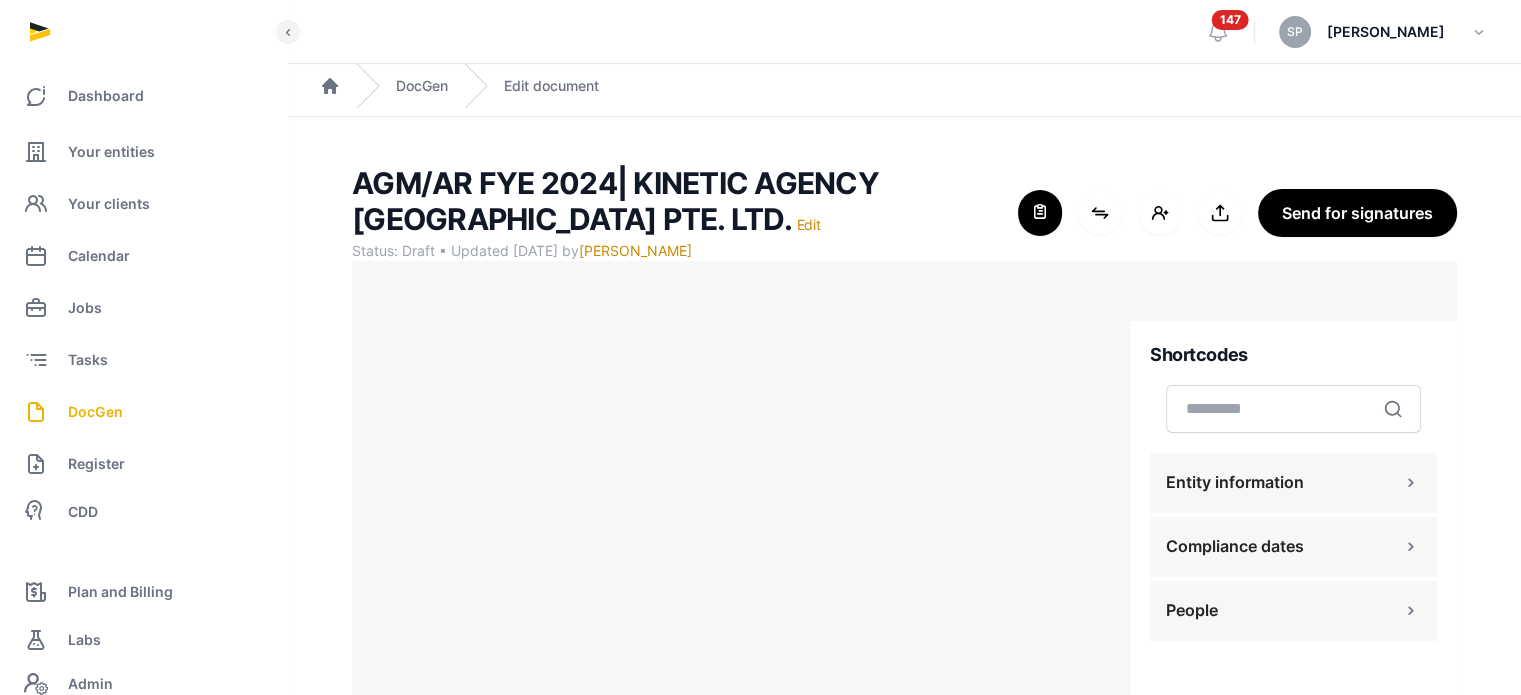 scroll, scrollTop: 127, scrollLeft: 0, axis: vertical 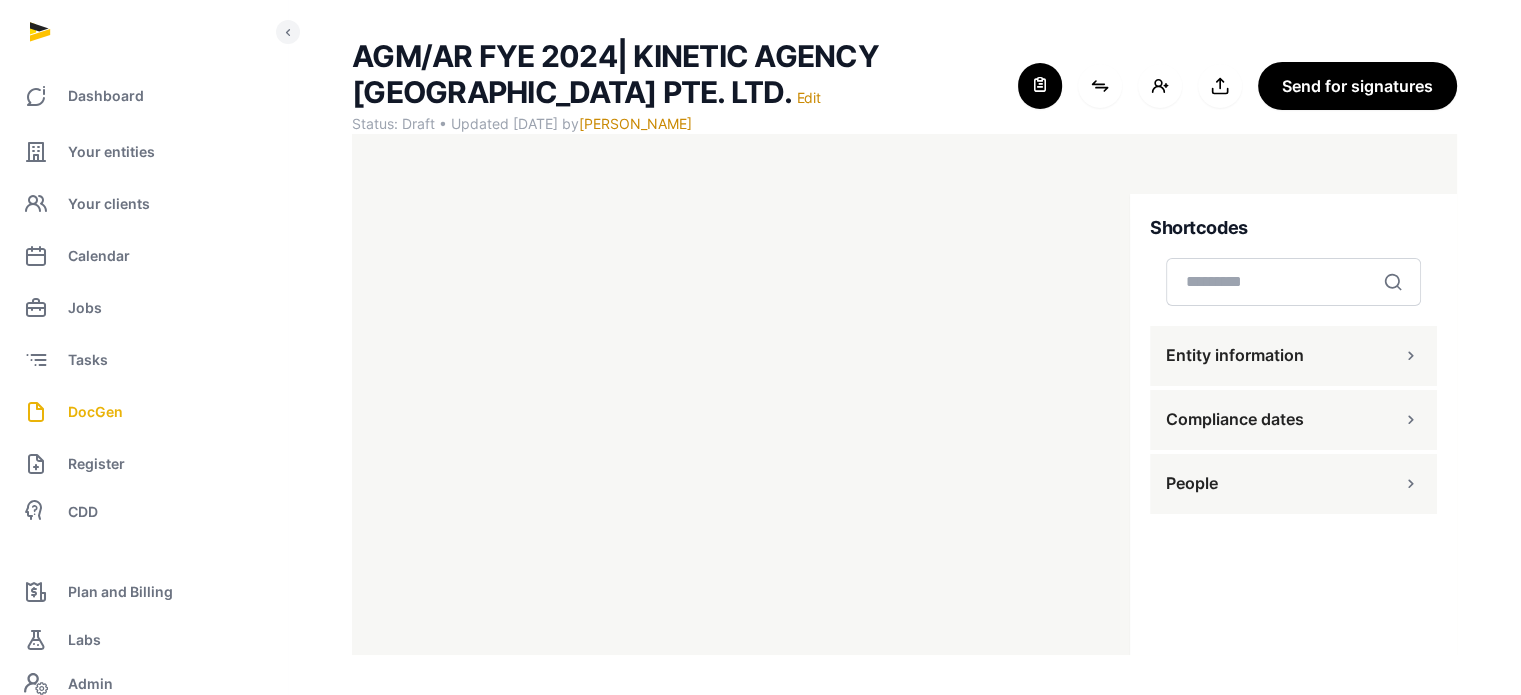 click on "Entity information" at bounding box center [1293, 356] 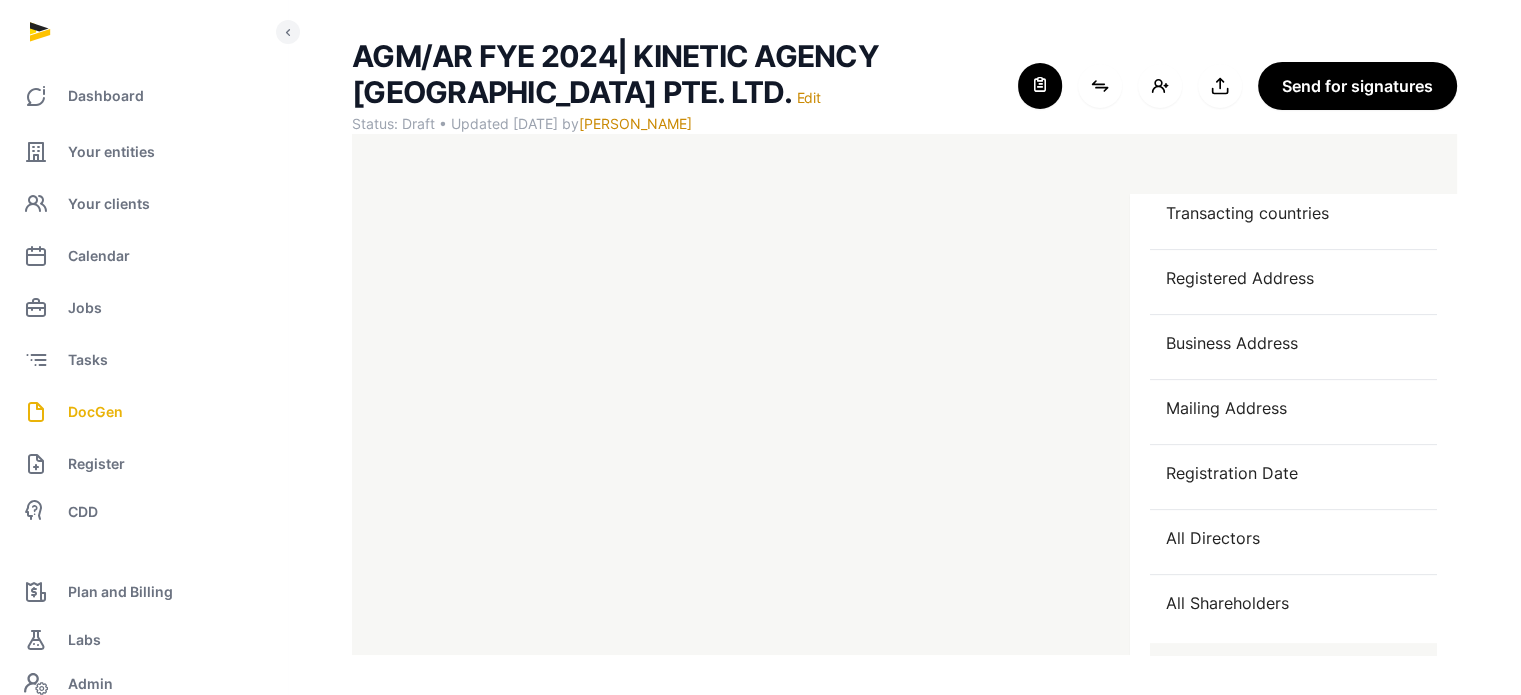 scroll, scrollTop: 724, scrollLeft: 0, axis: vertical 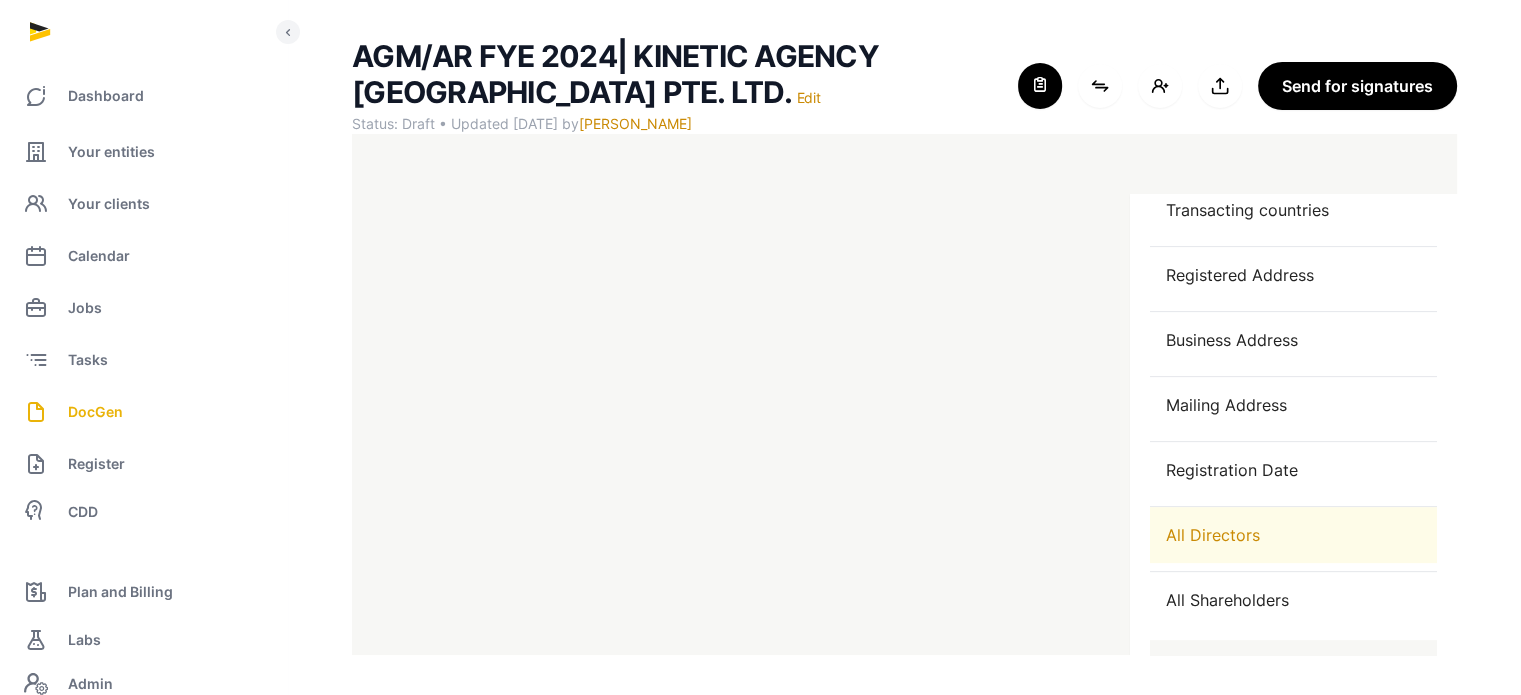 click on "All Directors" at bounding box center (1293, 535) 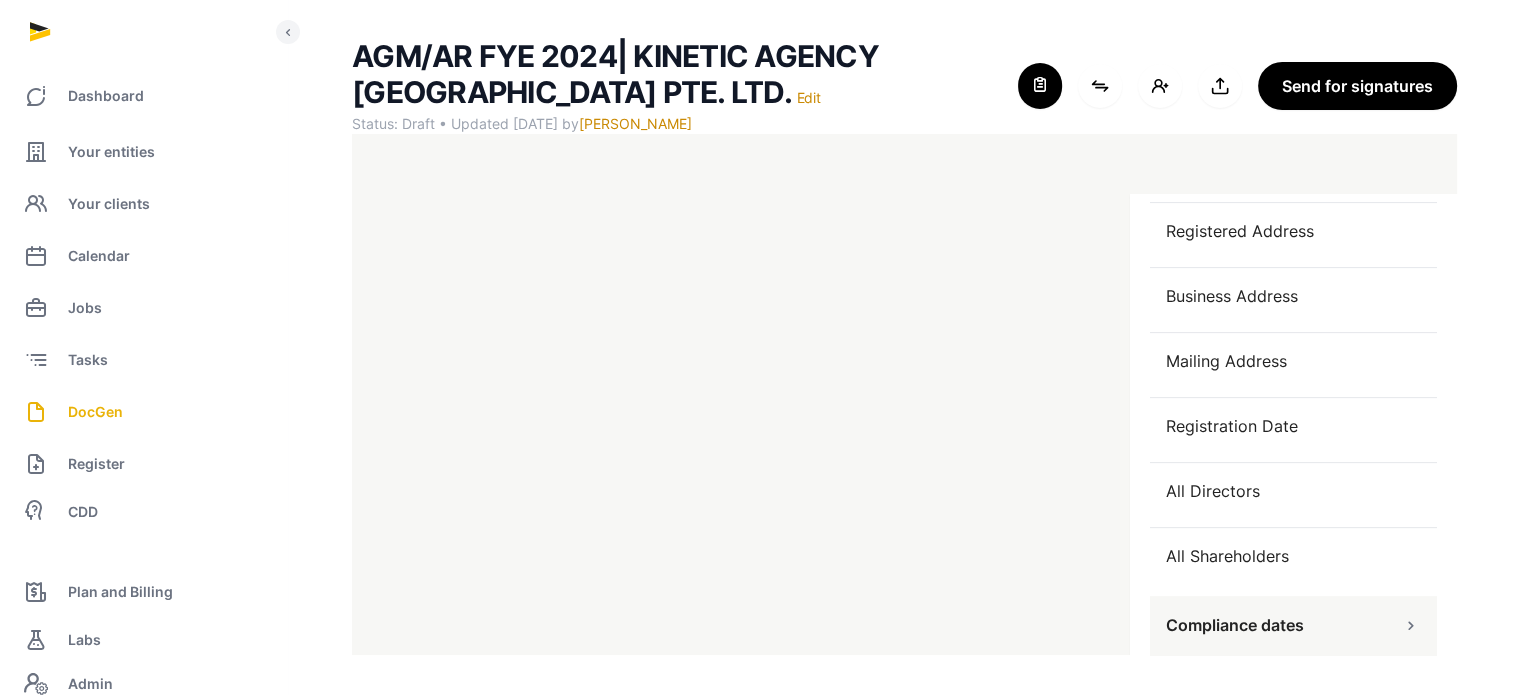 scroll, scrollTop: 832, scrollLeft: 0, axis: vertical 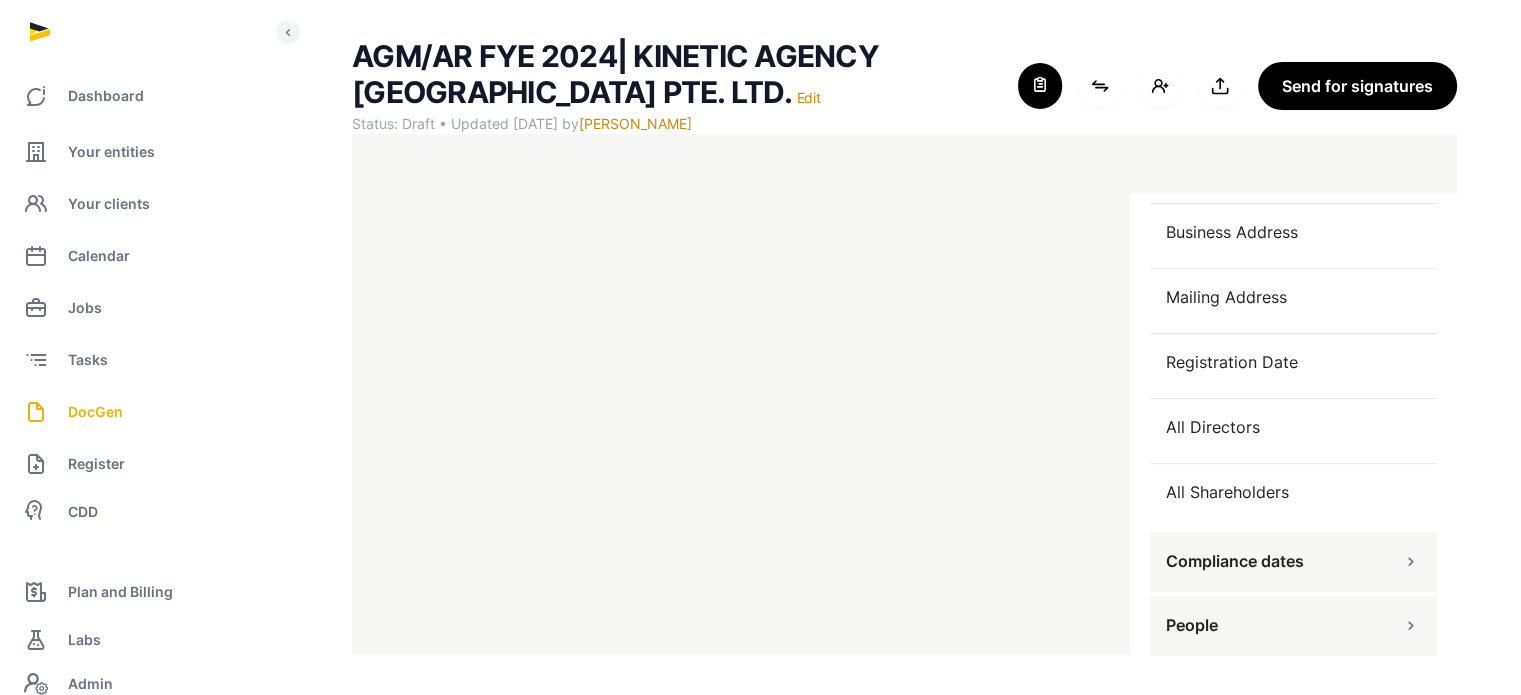 click at bounding box center [1411, 626] 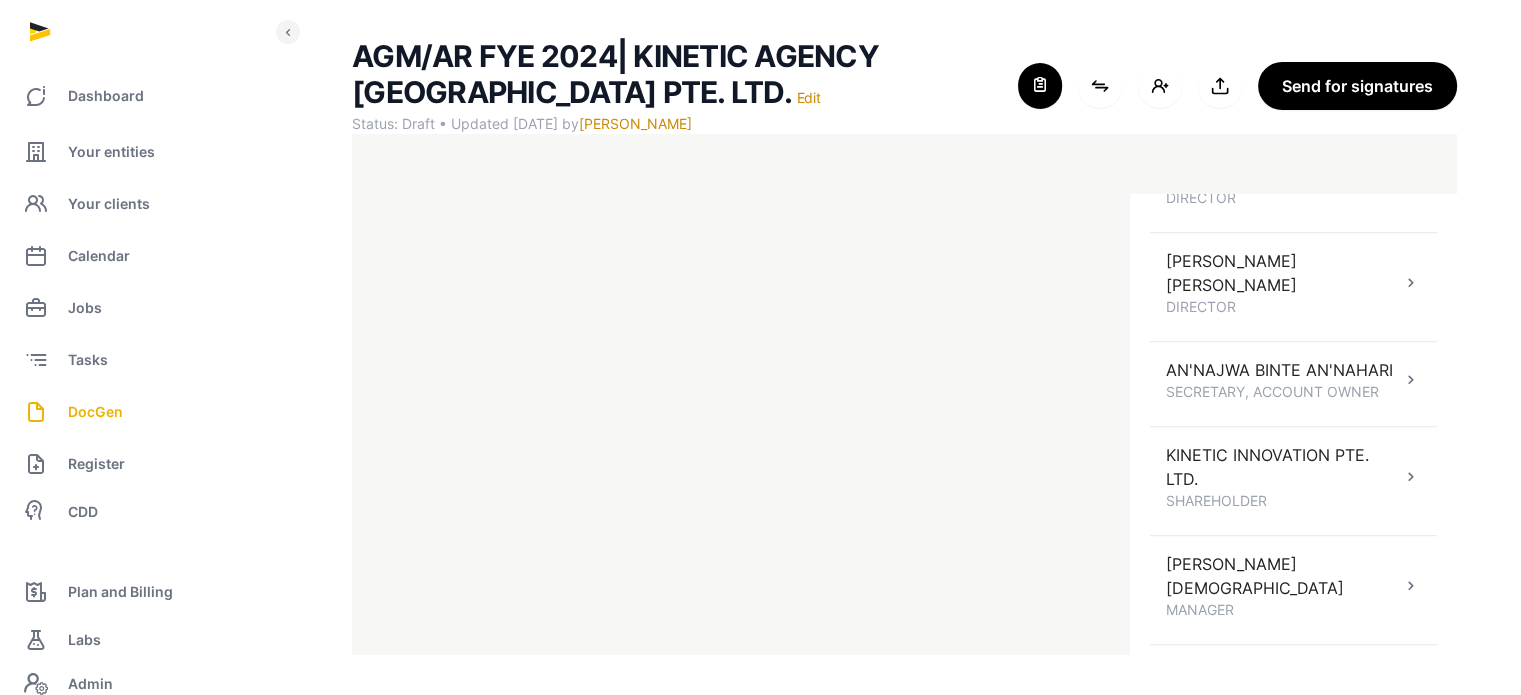 scroll, scrollTop: 1355, scrollLeft: 0, axis: vertical 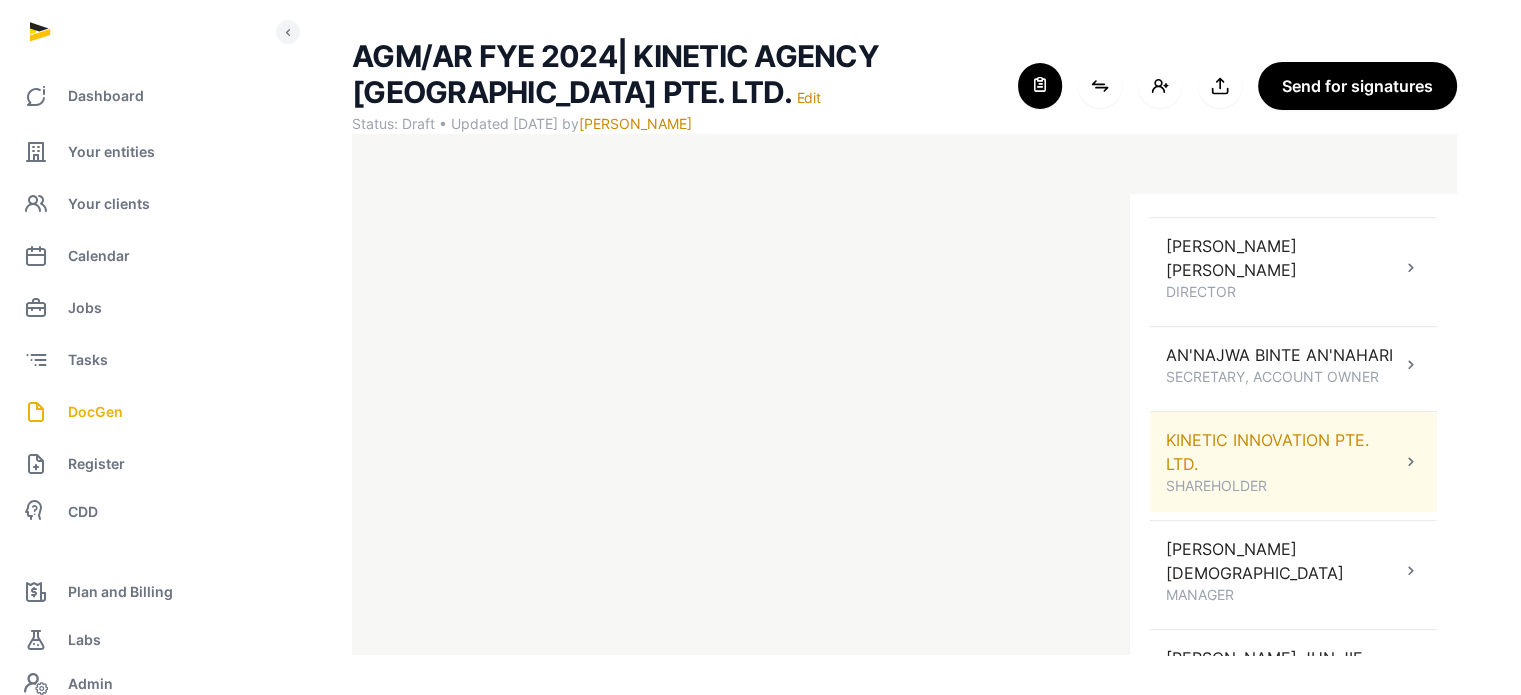 click on "SHAREHOLDER" at bounding box center (1283, 486) 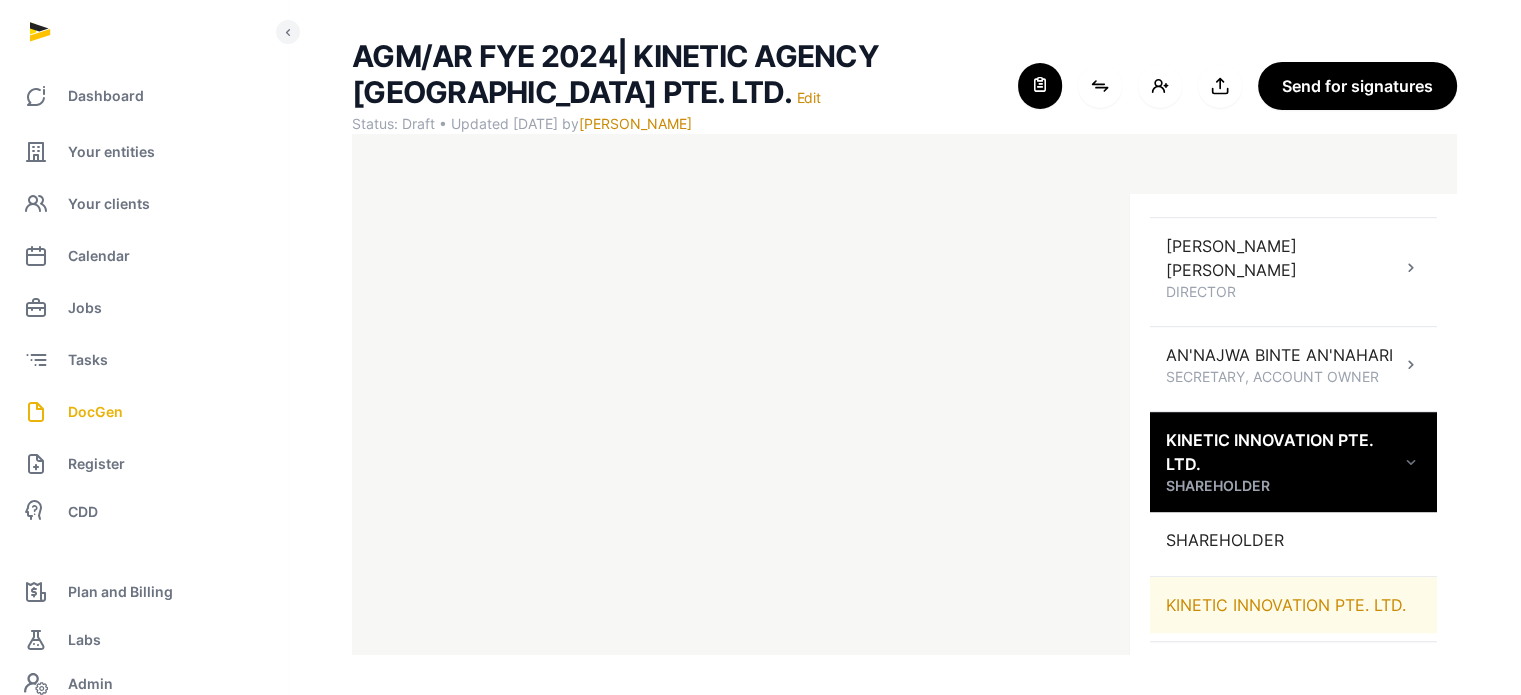 click on "KINETIC INNOVATION PTE. LTD." at bounding box center [1293, 605] 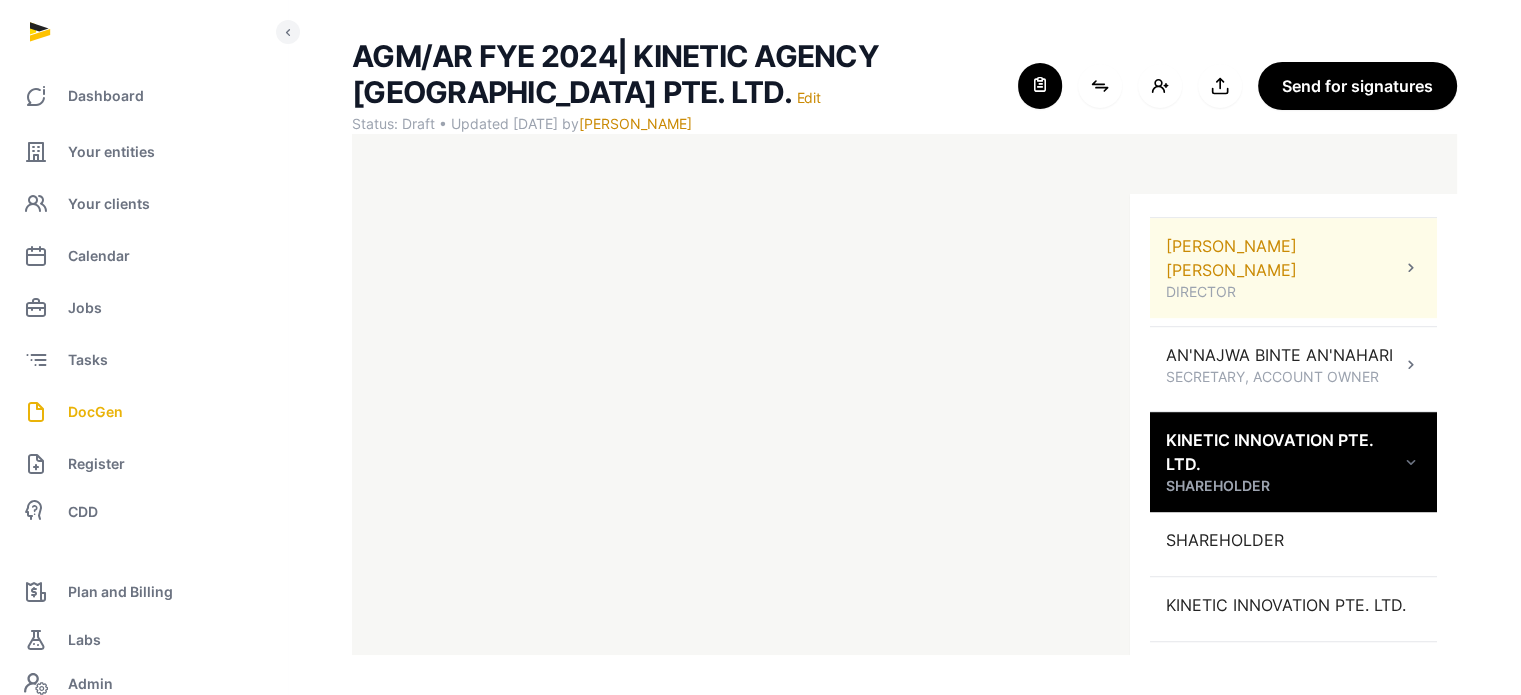 click on "DIRECTOR" at bounding box center (1283, 292) 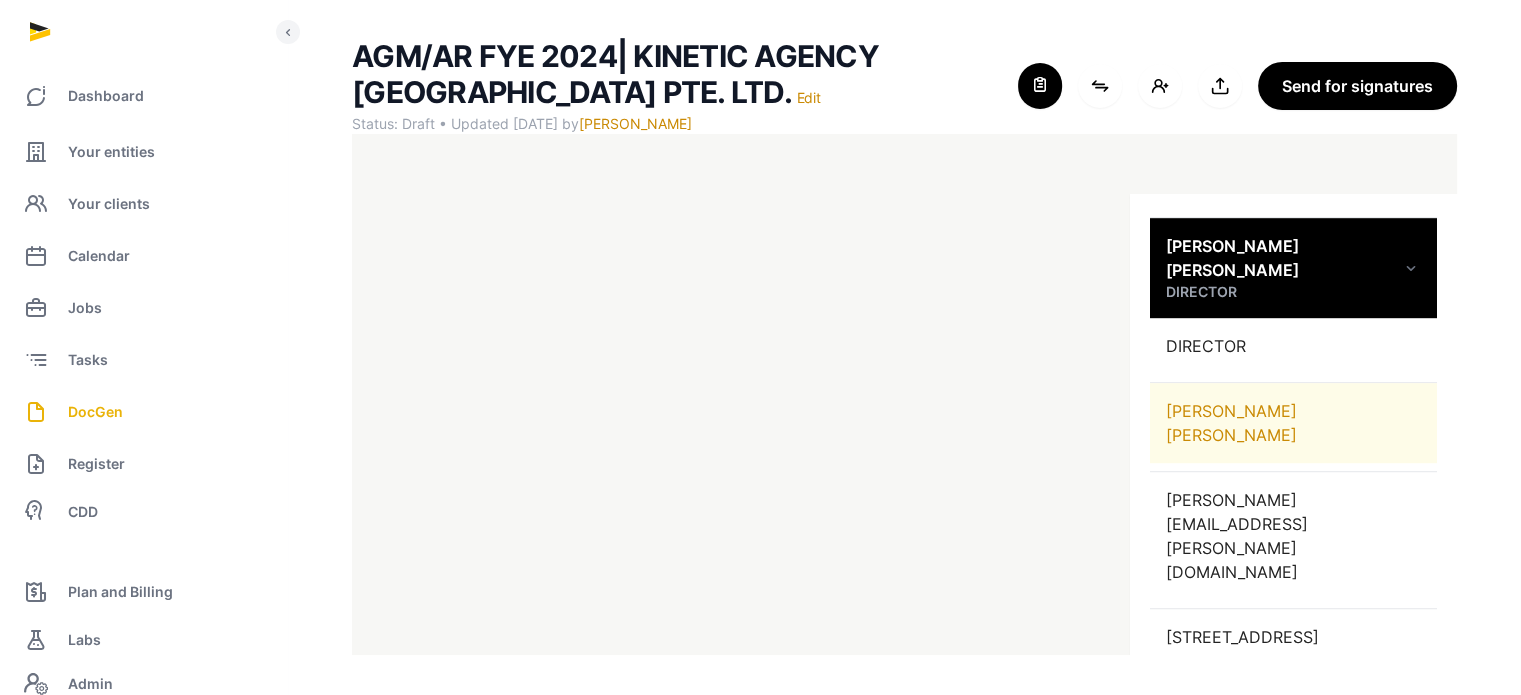 click on "THOMAS HUNTER DUNCAN" at bounding box center (1293, 423) 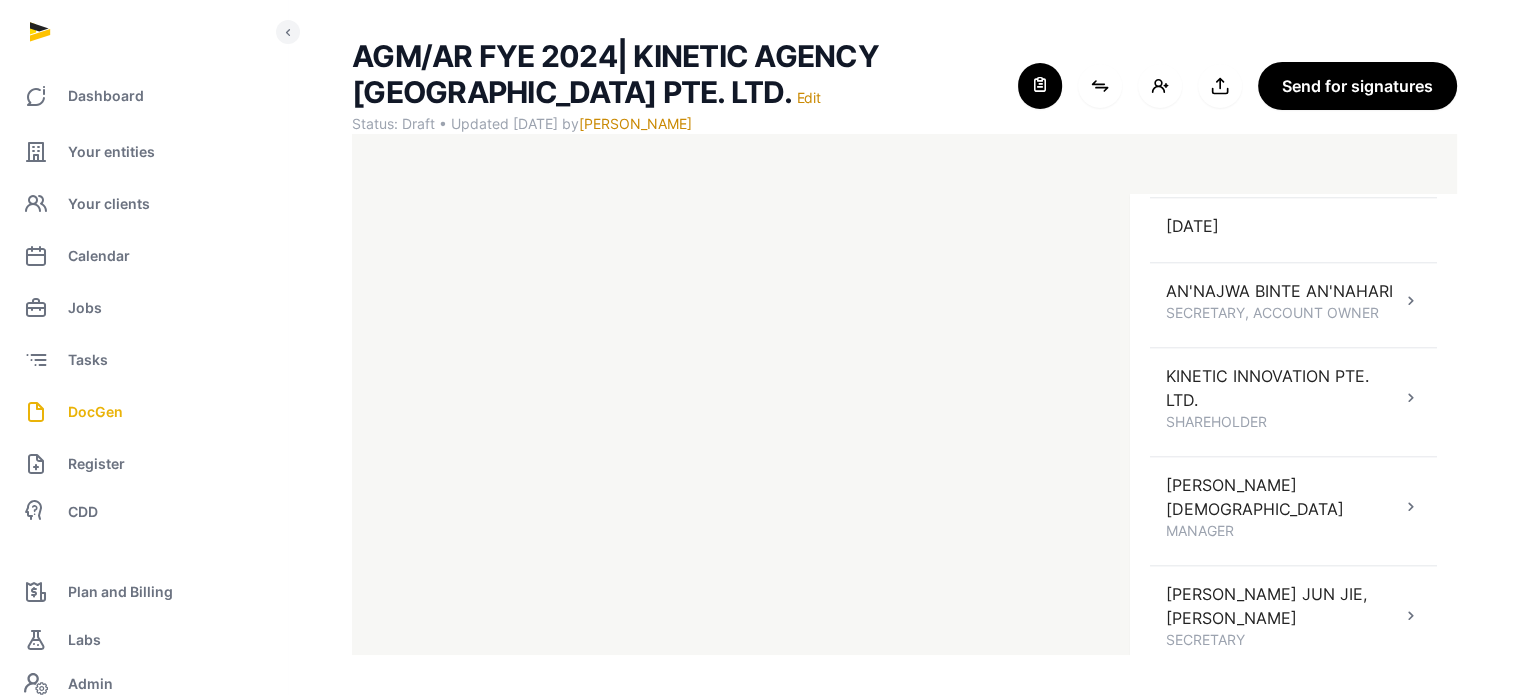 scroll, scrollTop: 2098, scrollLeft: 0, axis: vertical 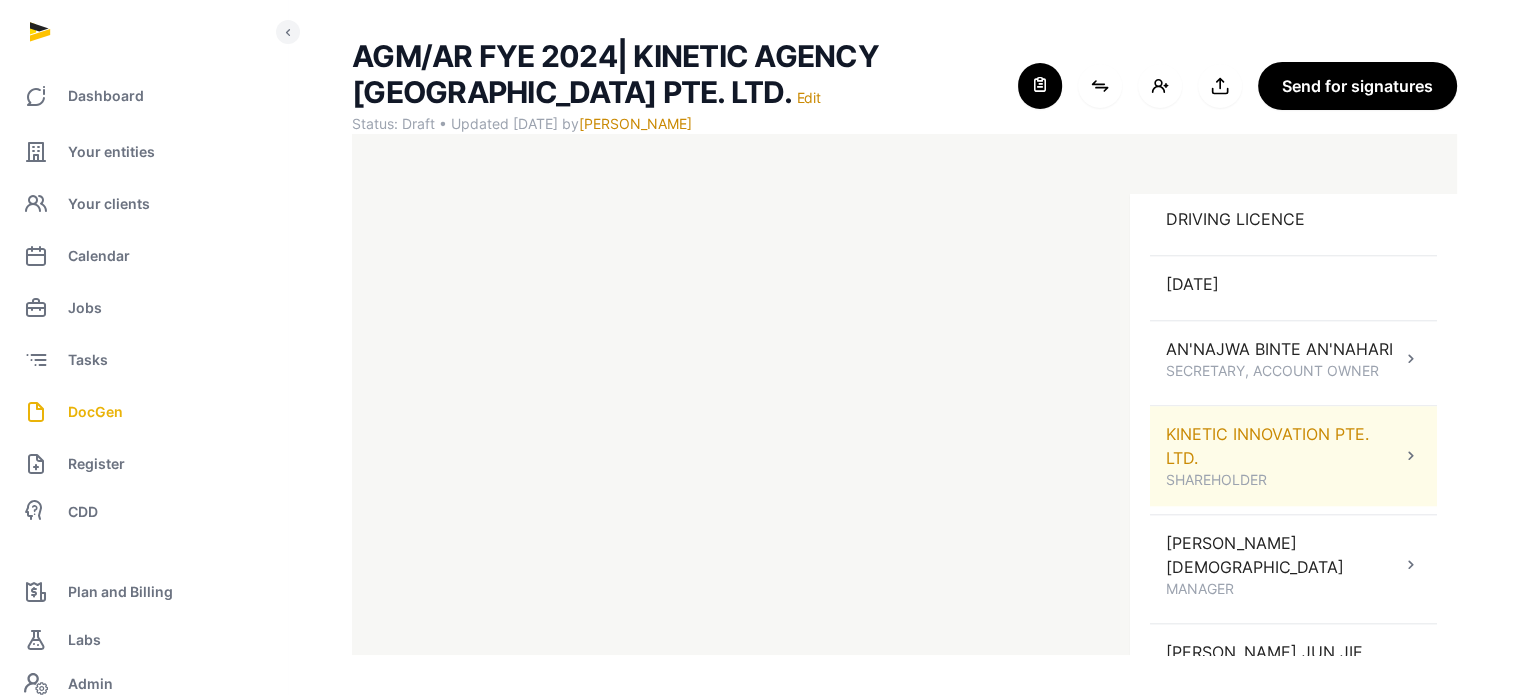 click on "KINETIC INNOVATION PTE. LTD. SHAREHOLDER" at bounding box center [1283, 456] 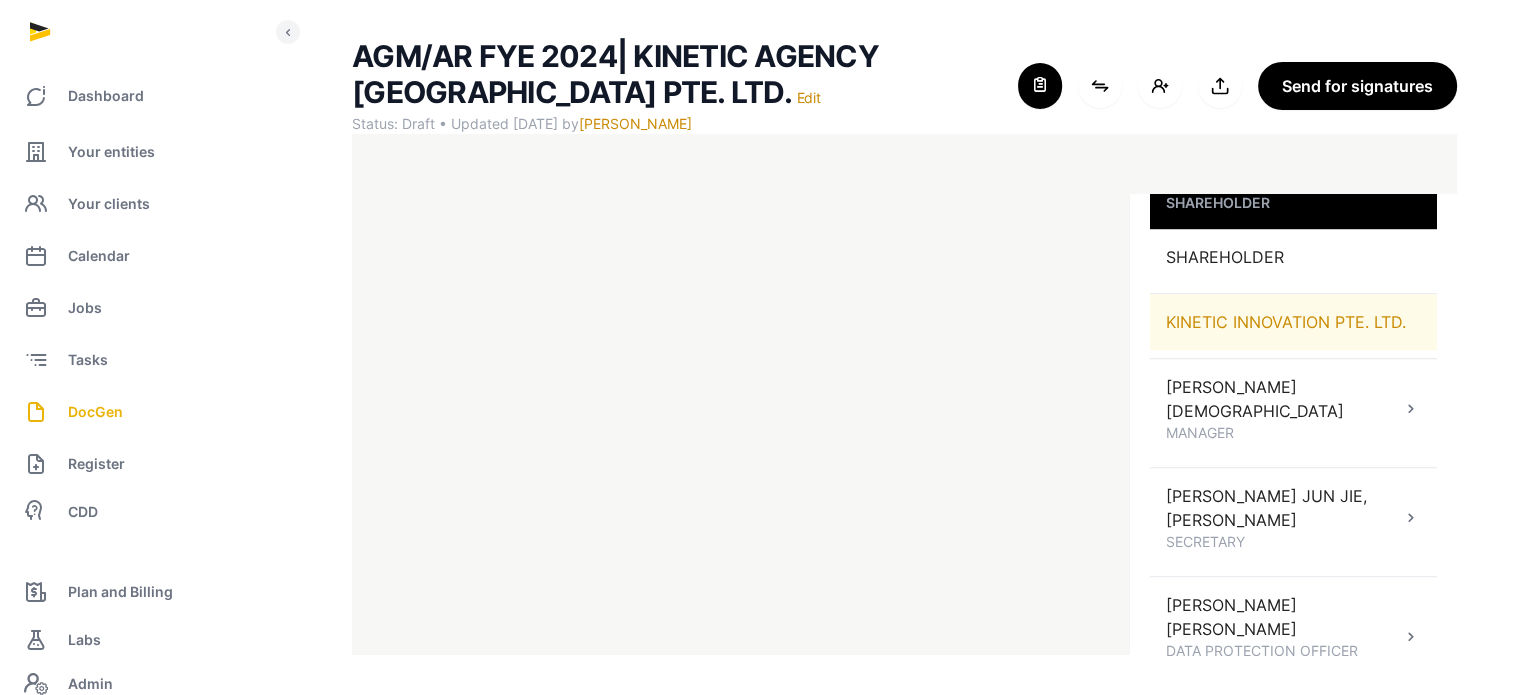 click on "KINETIC INNOVATION PTE. LTD." at bounding box center (1293, 322) 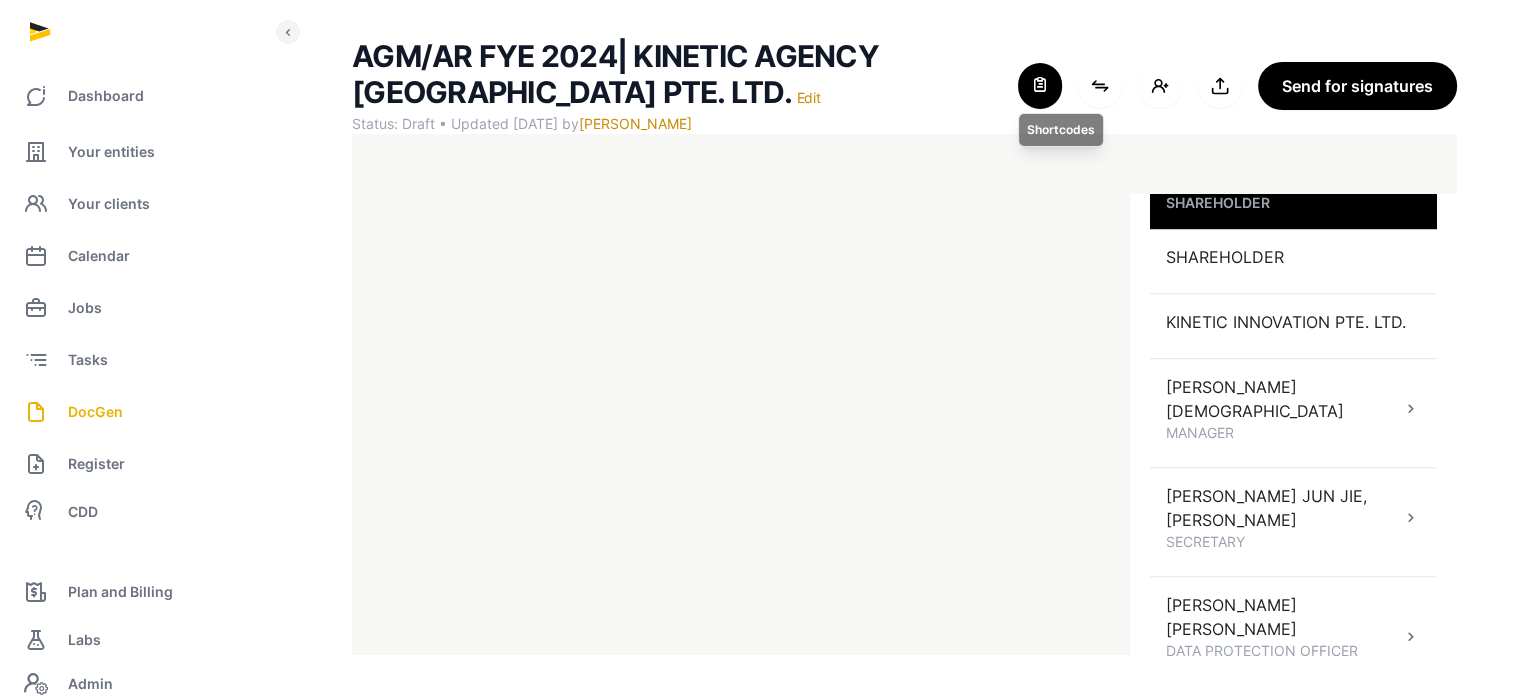 click at bounding box center (1040, 86) 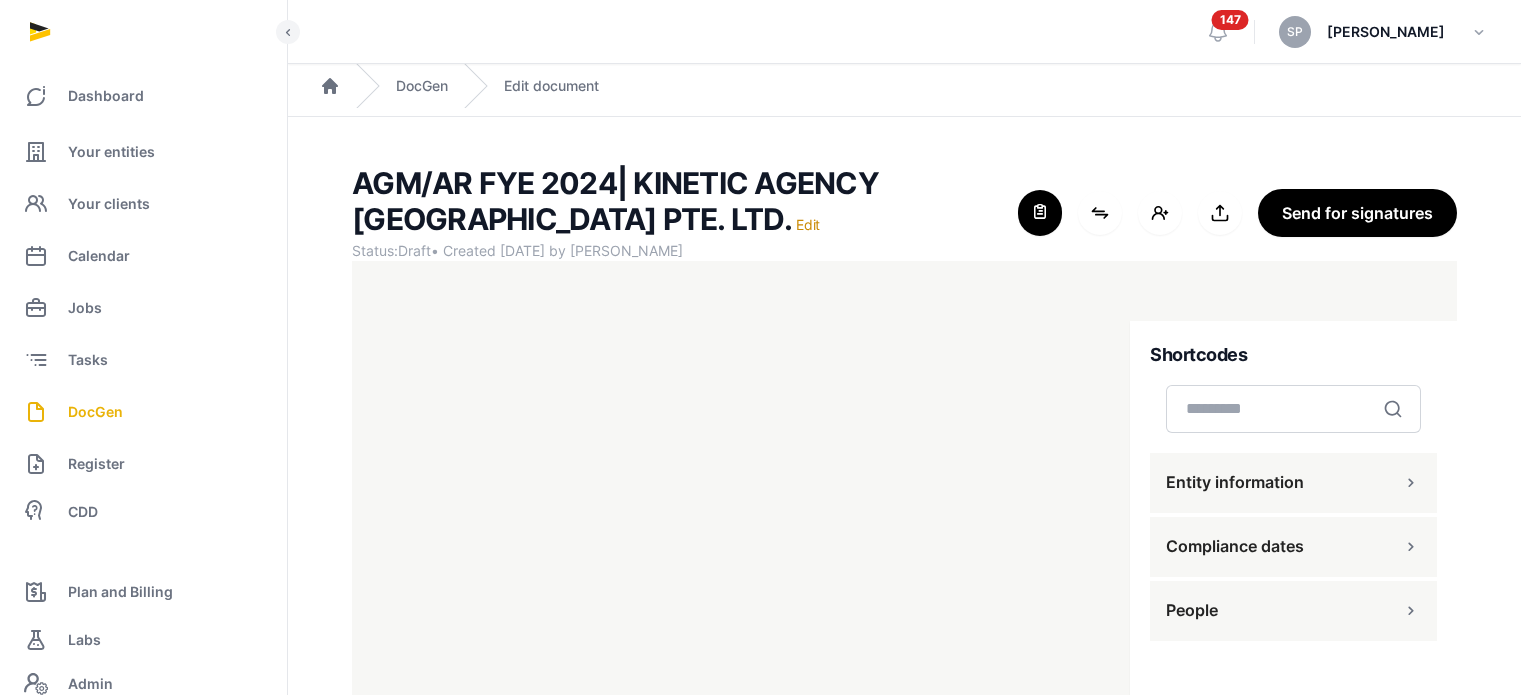 scroll, scrollTop: 0, scrollLeft: 0, axis: both 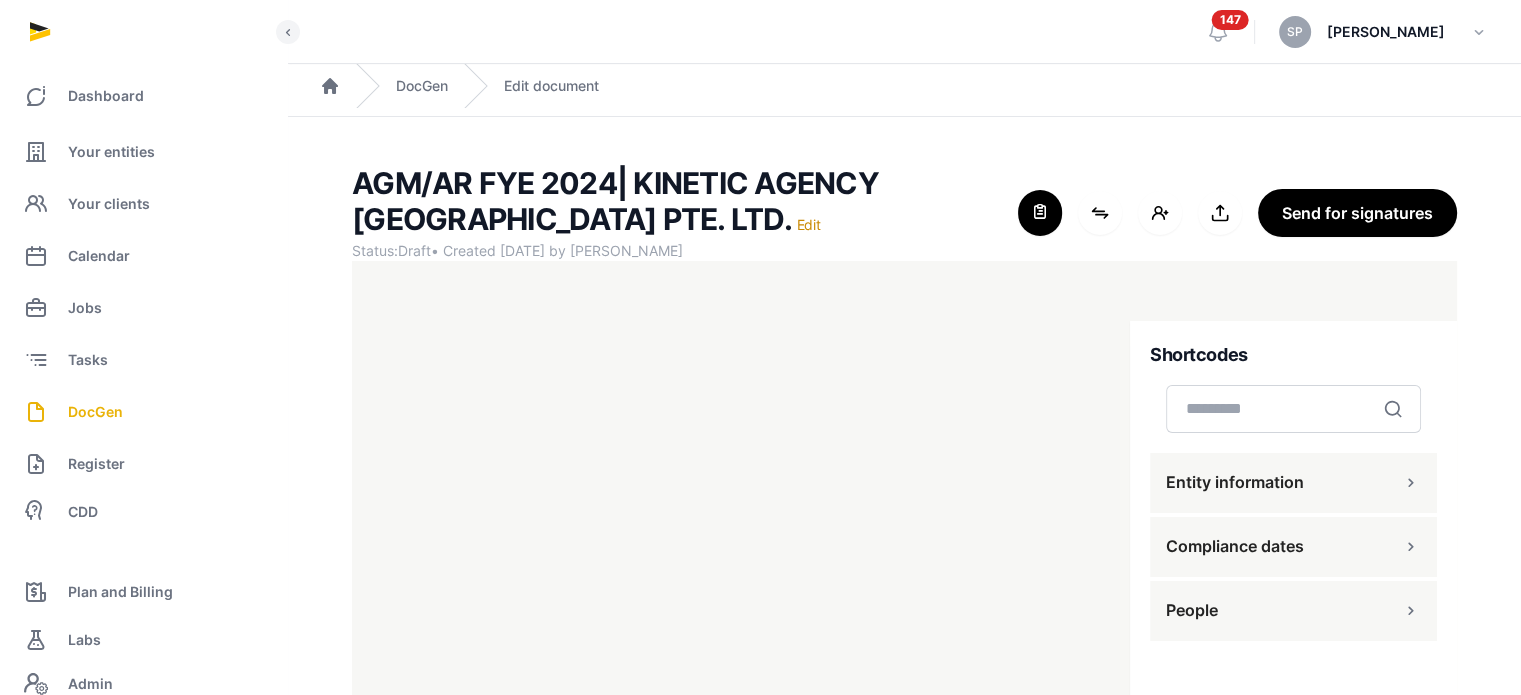 click on "DocGen" at bounding box center (143, 412) 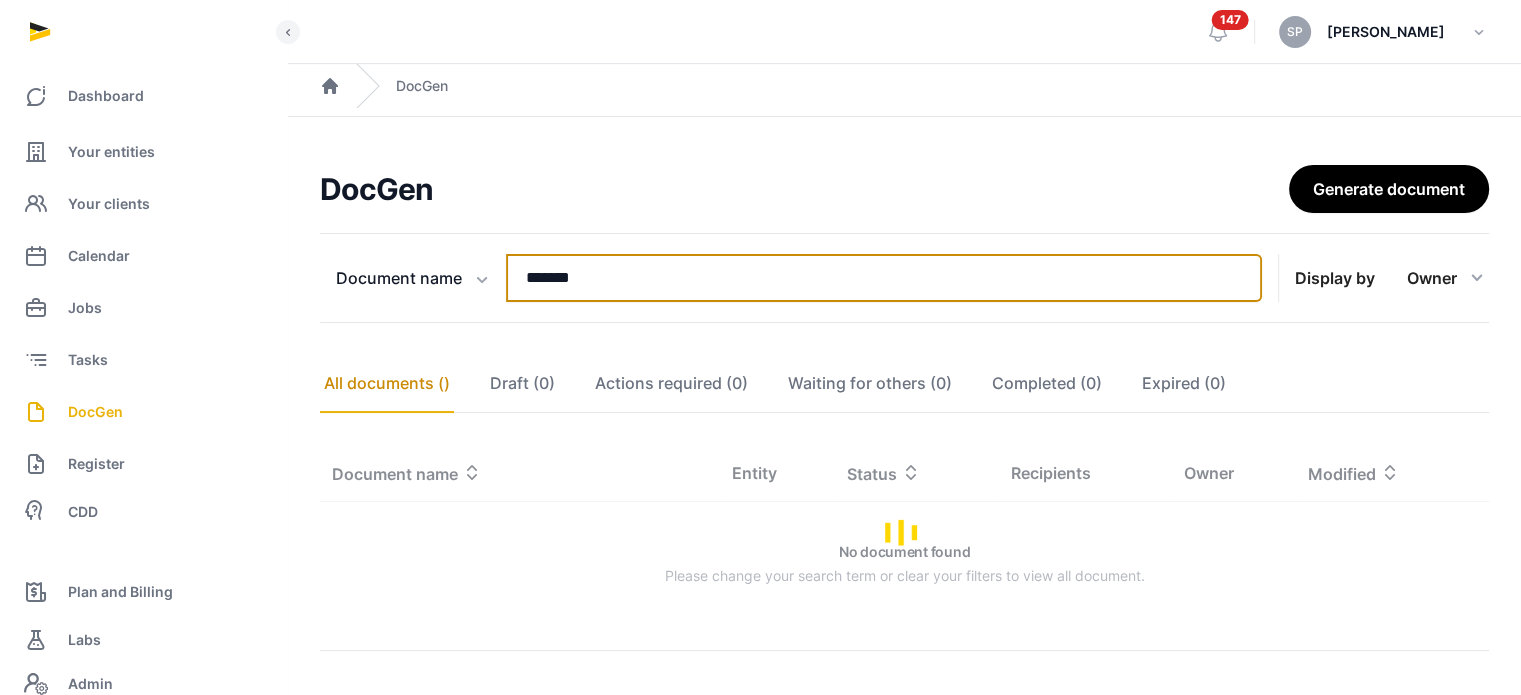 click on "*******" at bounding box center [884, 278] 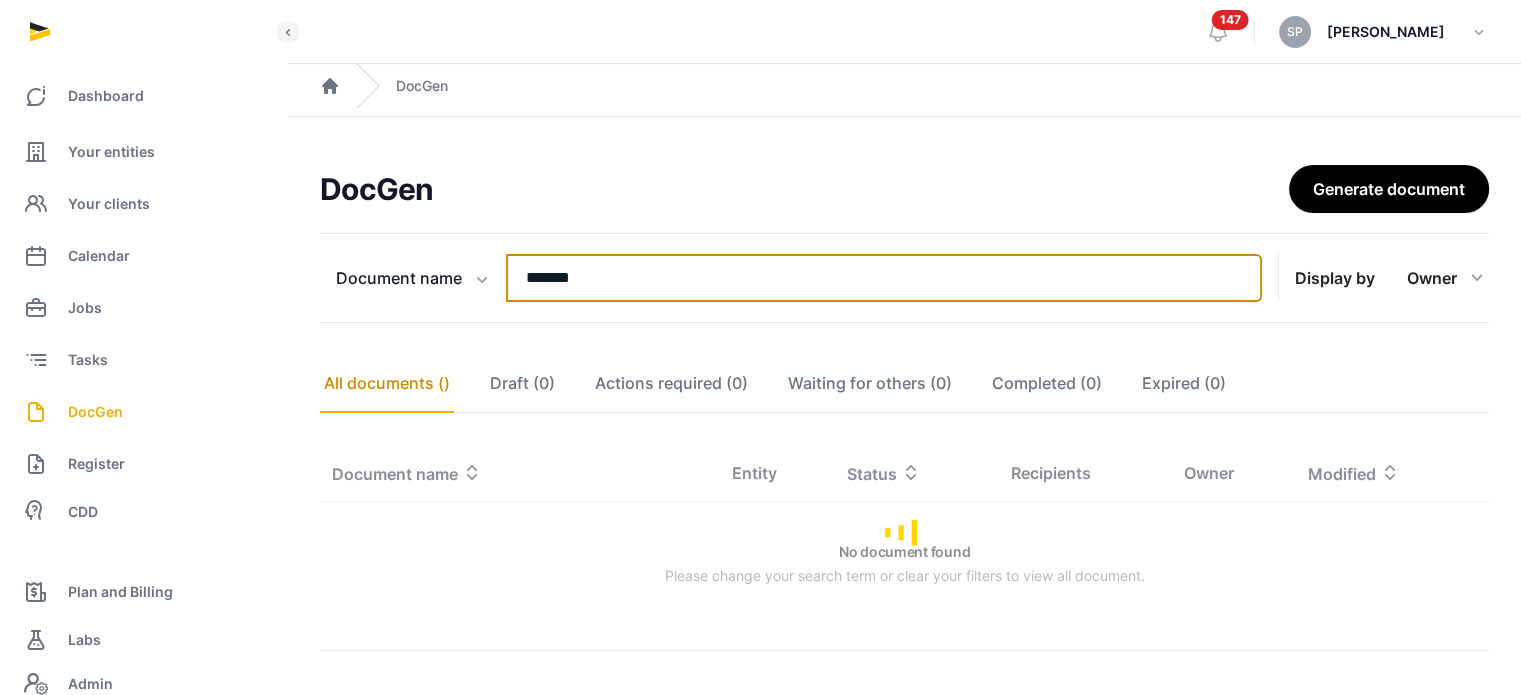click on "*******" at bounding box center (884, 278) 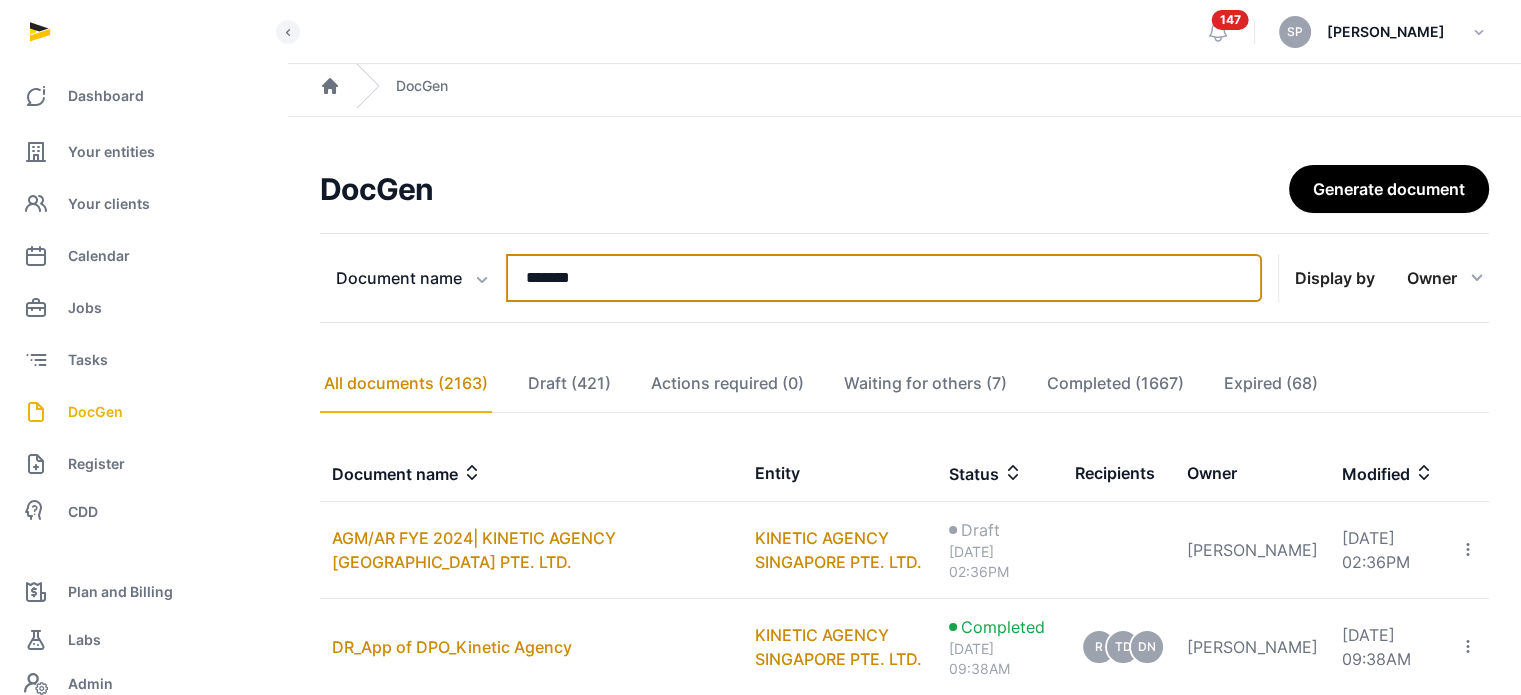 click on "*******" at bounding box center [884, 278] 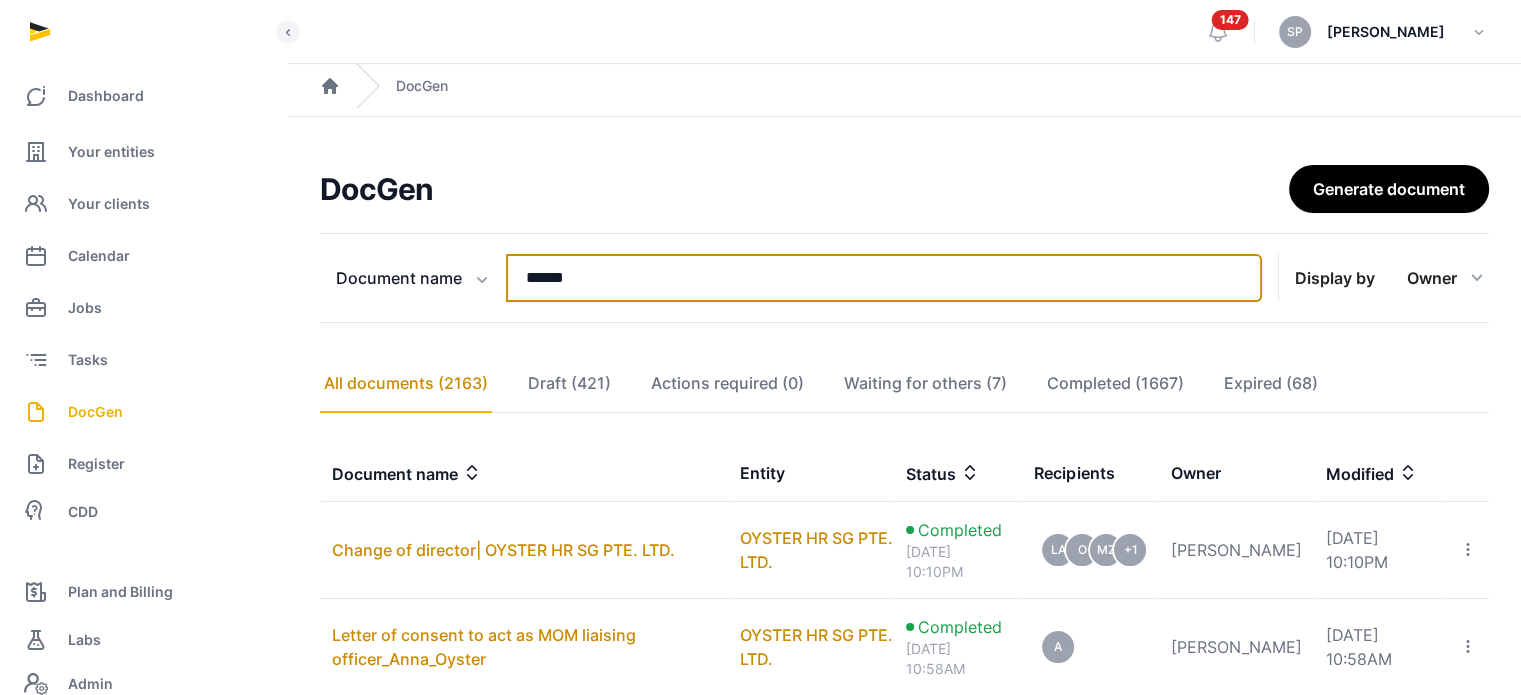 type on "******" 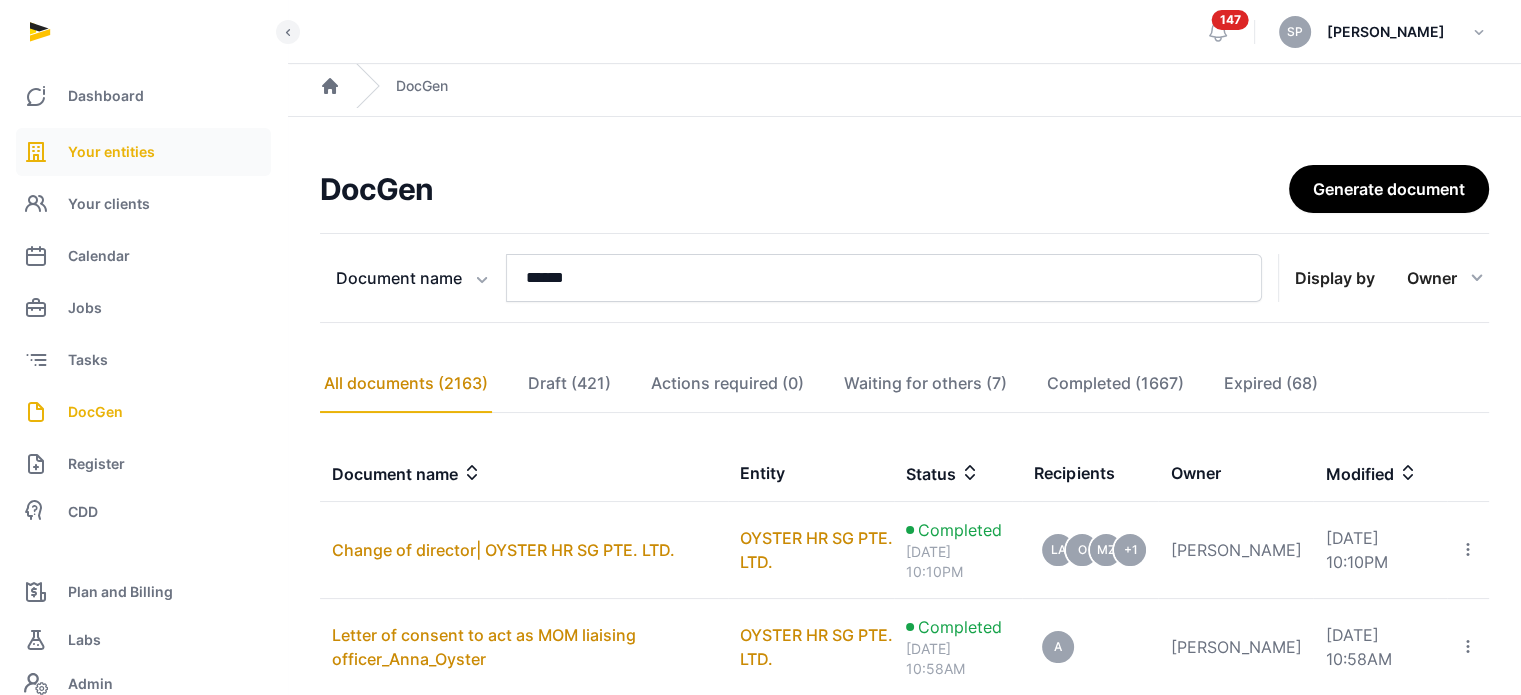 click on "Your entities" at bounding box center [111, 152] 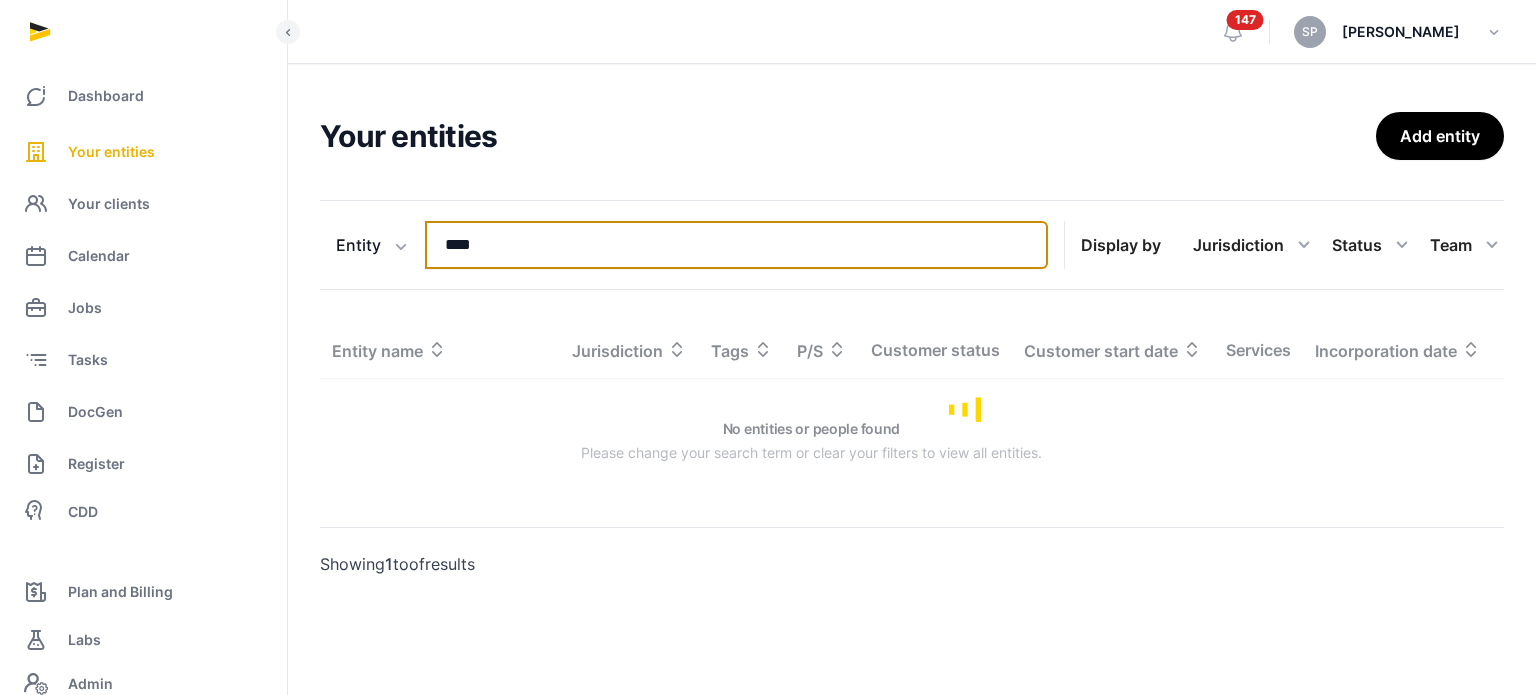 click on "****" at bounding box center [736, 245] 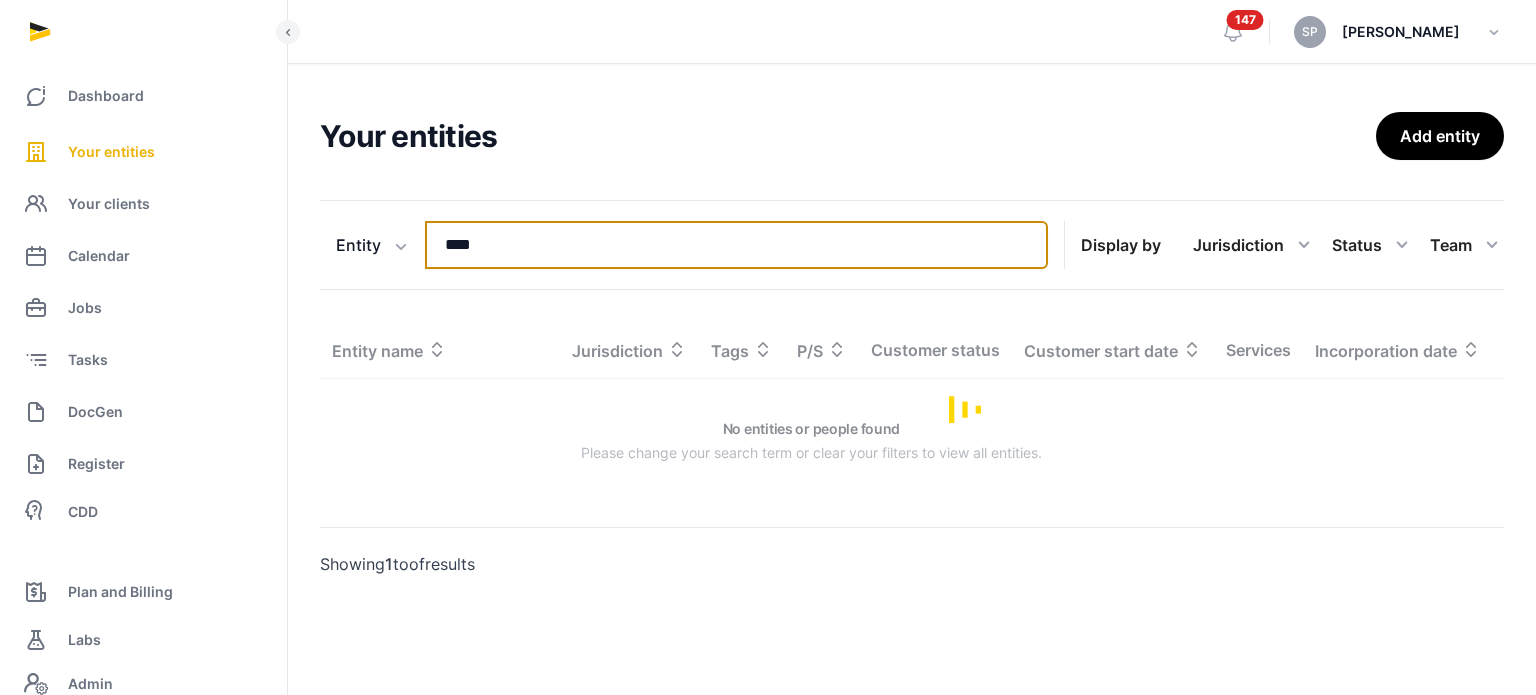 click on "****" at bounding box center (736, 245) 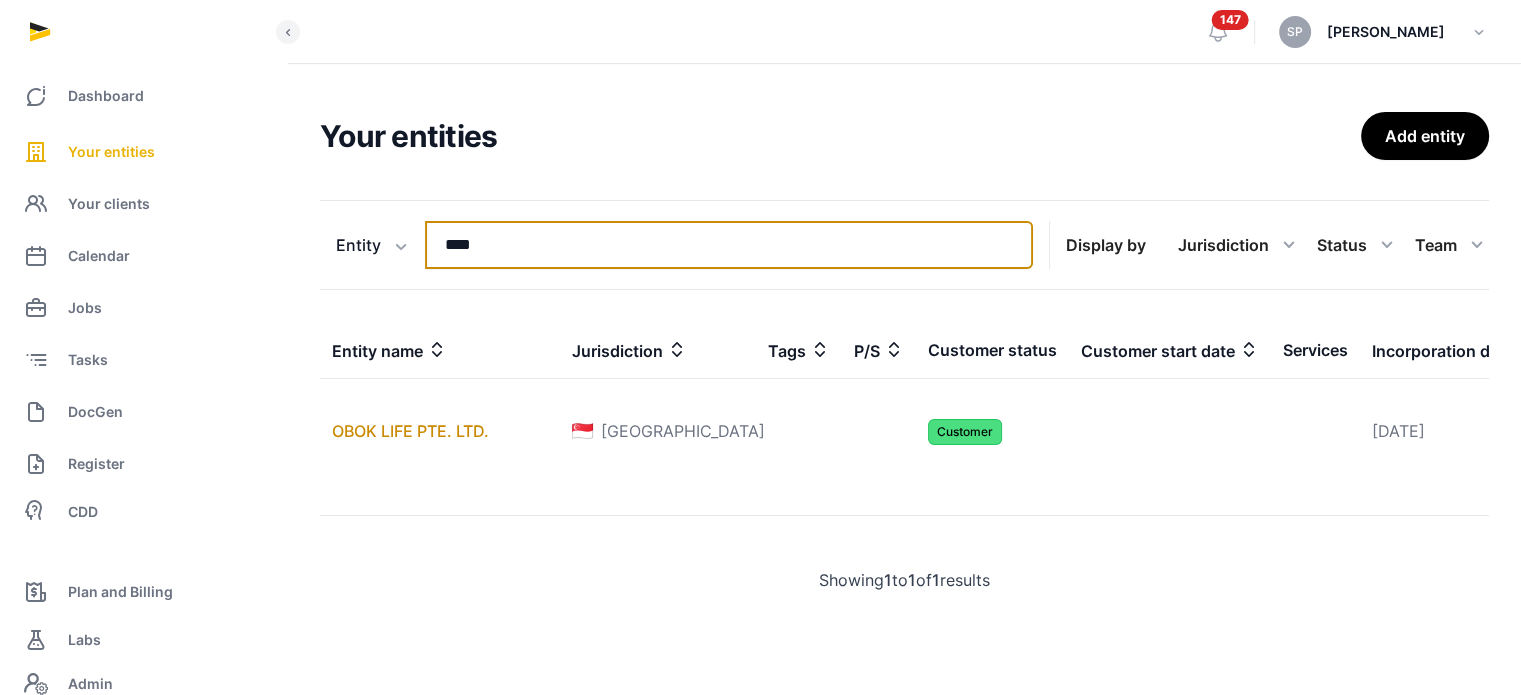 click on "****" at bounding box center [729, 245] 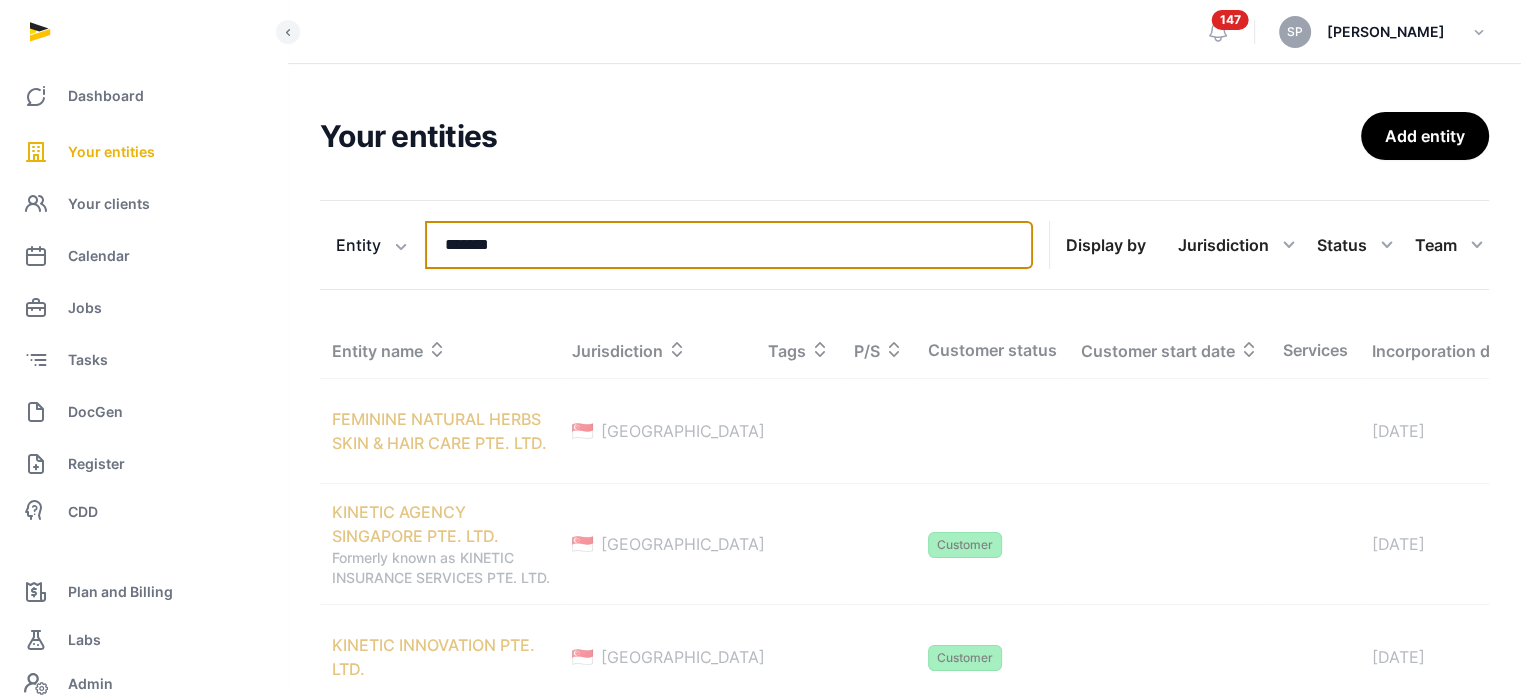 type on "*******" 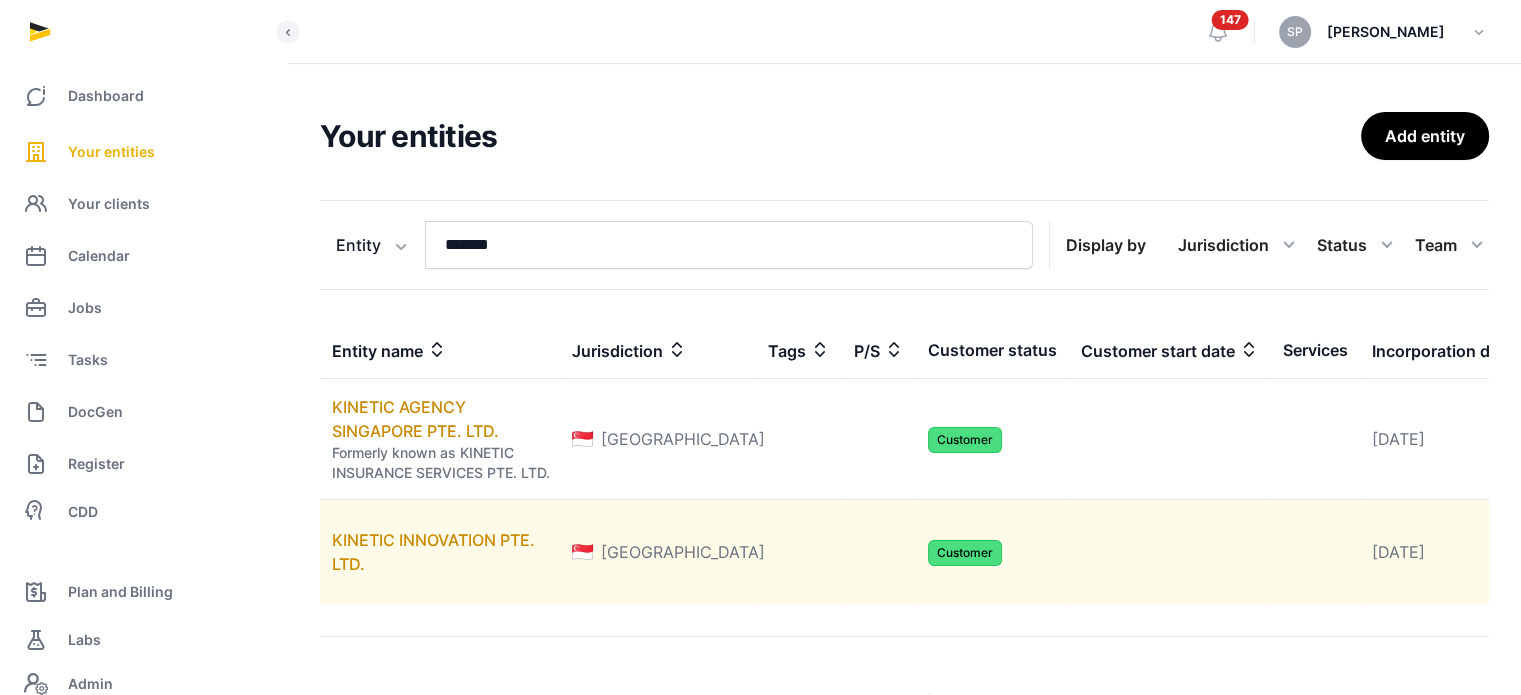 click on "KINETIC INNOVATION PTE. LTD." at bounding box center [440, 552] 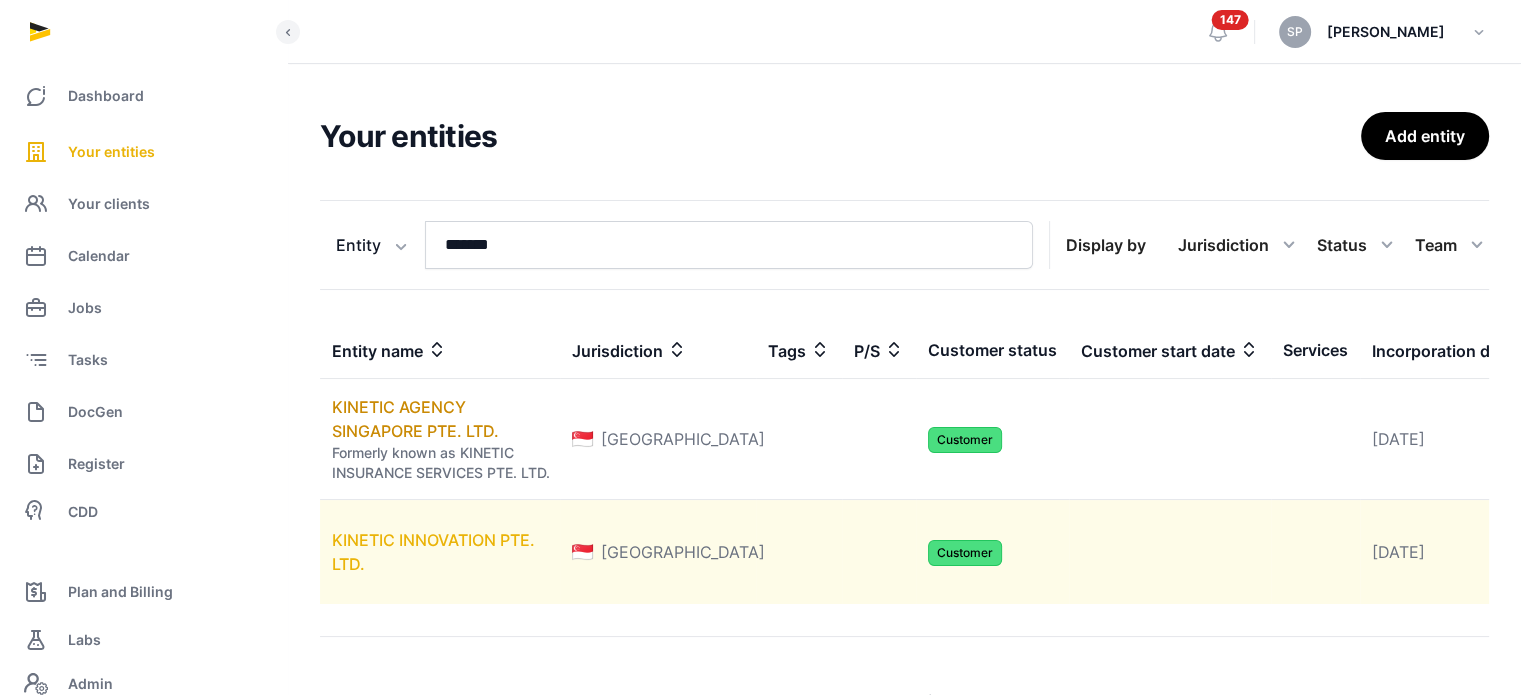click on "KINETIC INNOVATION PTE. LTD." at bounding box center (433, 552) 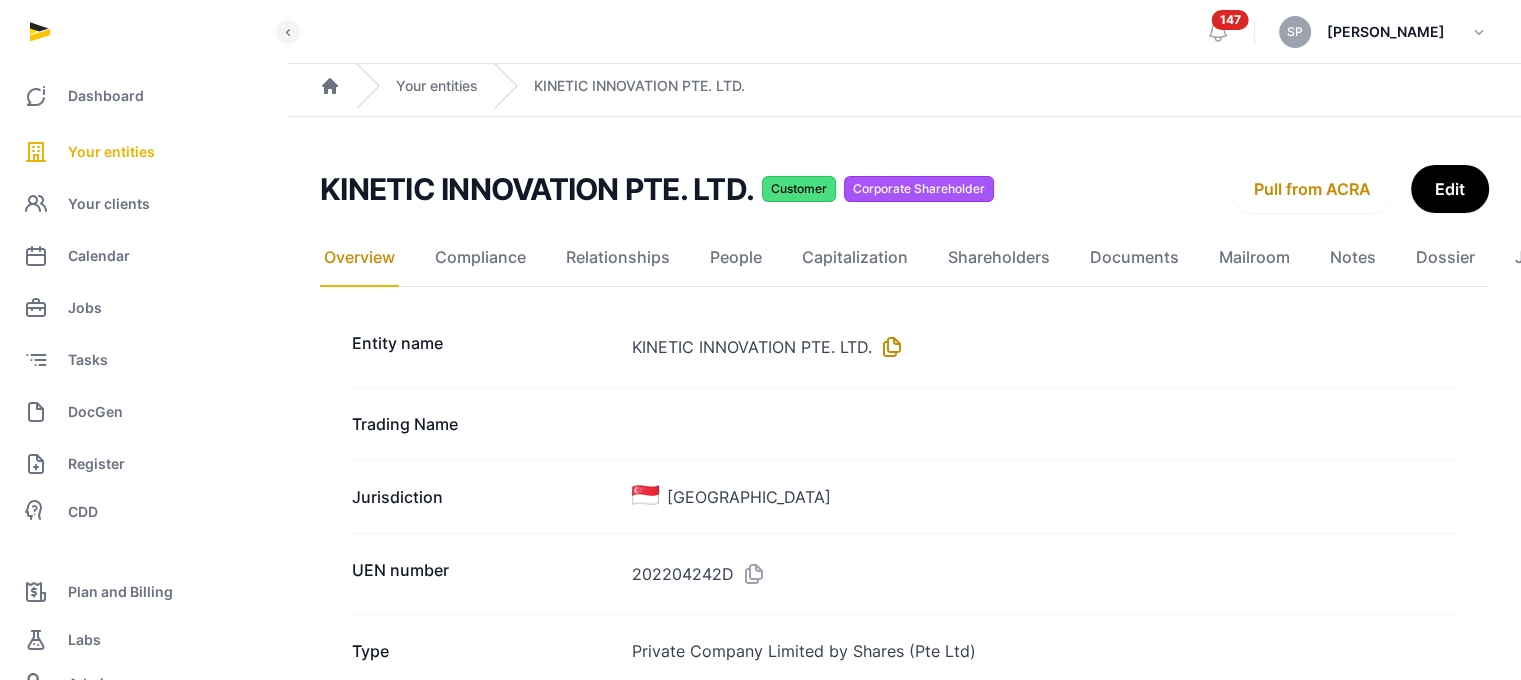 click at bounding box center (888, 347) 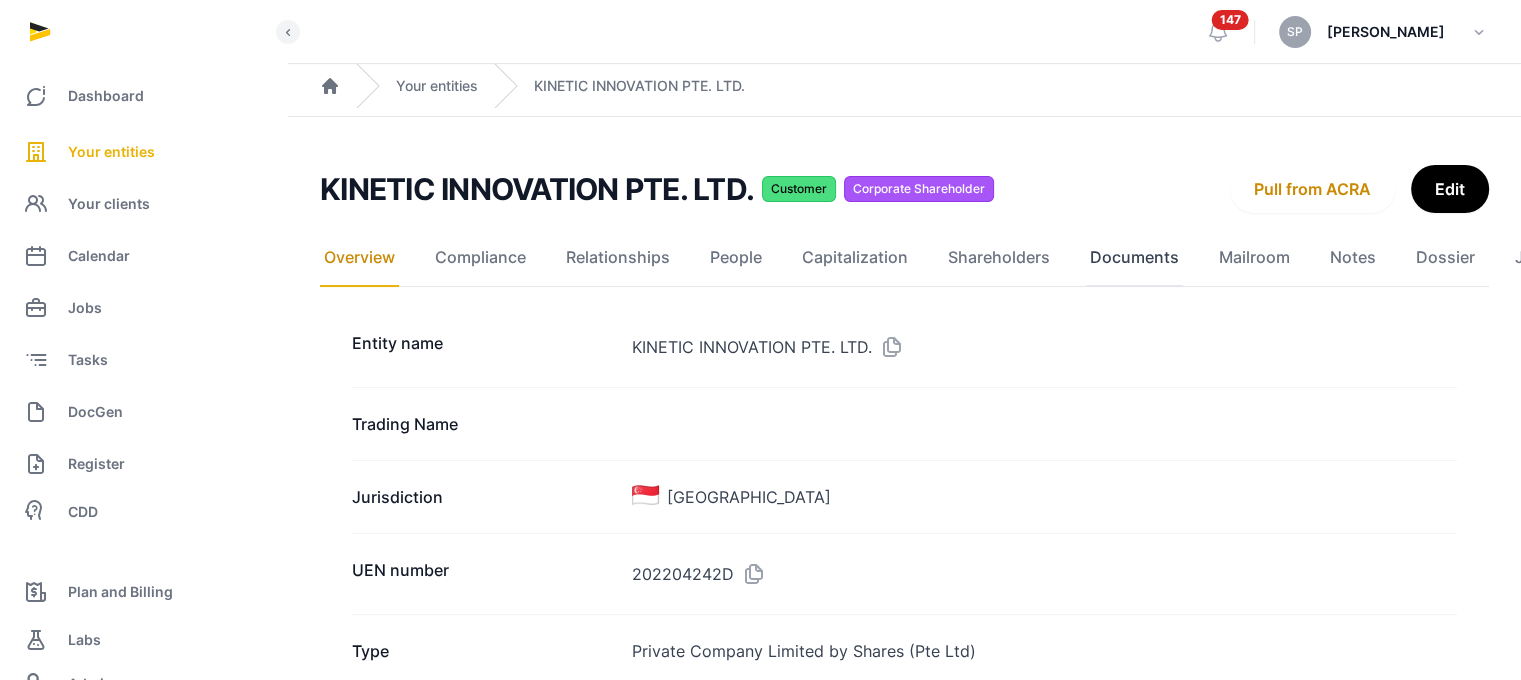 click on "Documents" 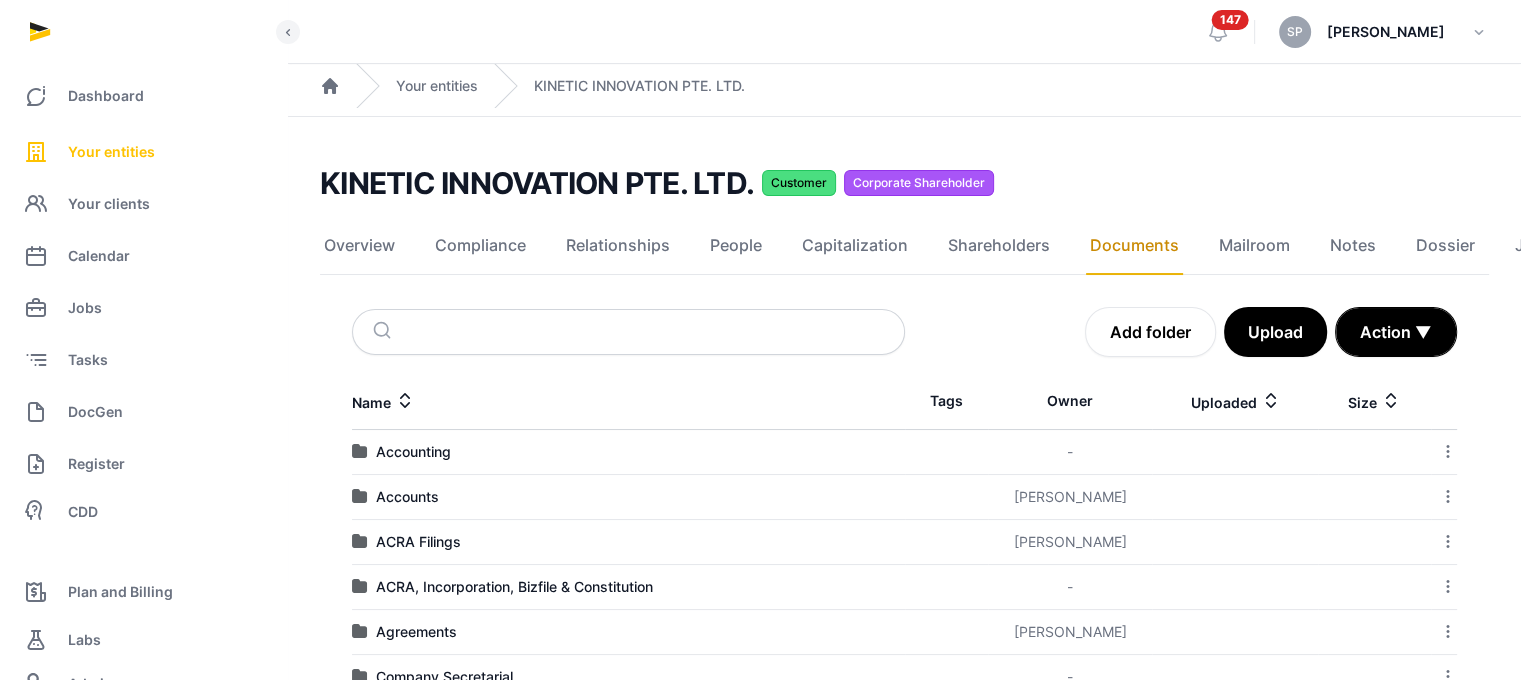 click on "Your entities" at bounding box center (111, 152) 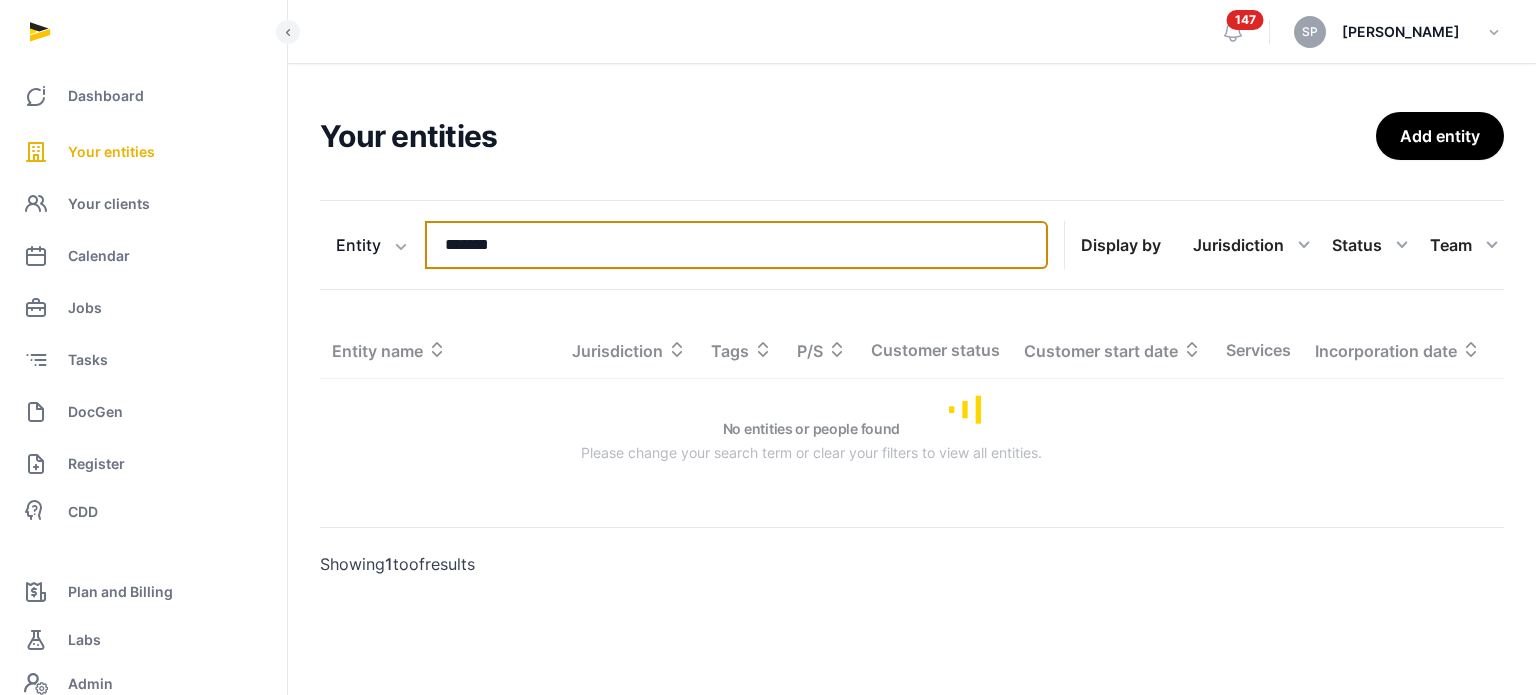 click on "*******" at bounding box center (736, 245) 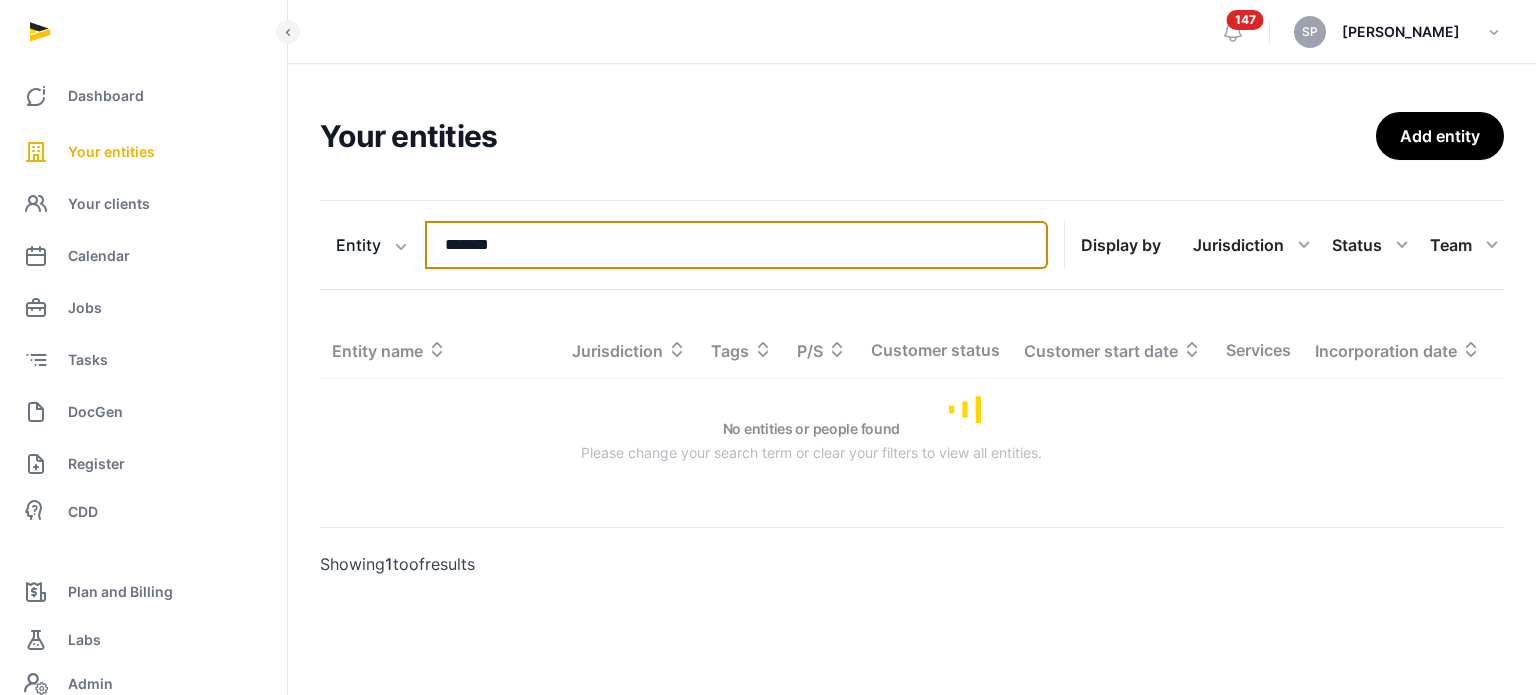click on "*******" at bounding box center (736, 245) 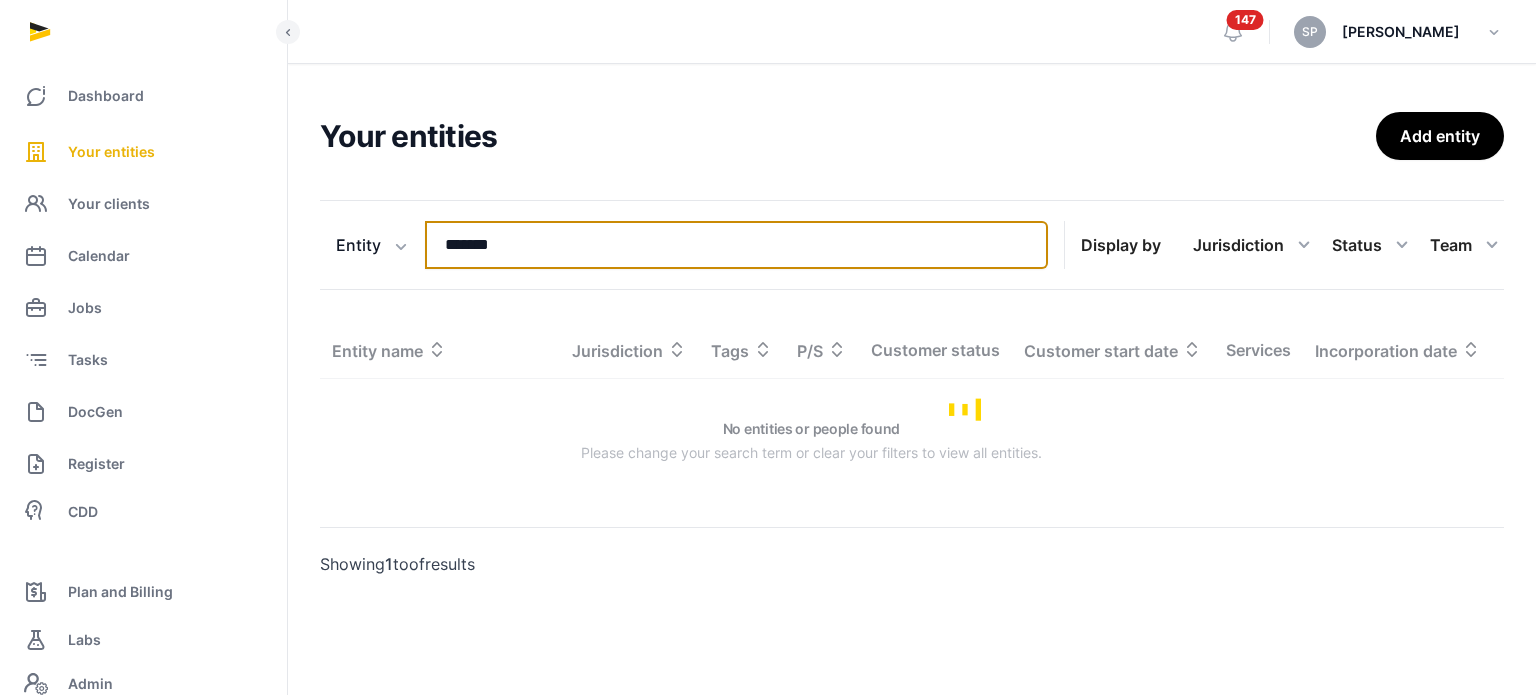 click on "*******" at bounding box center [736, 245] 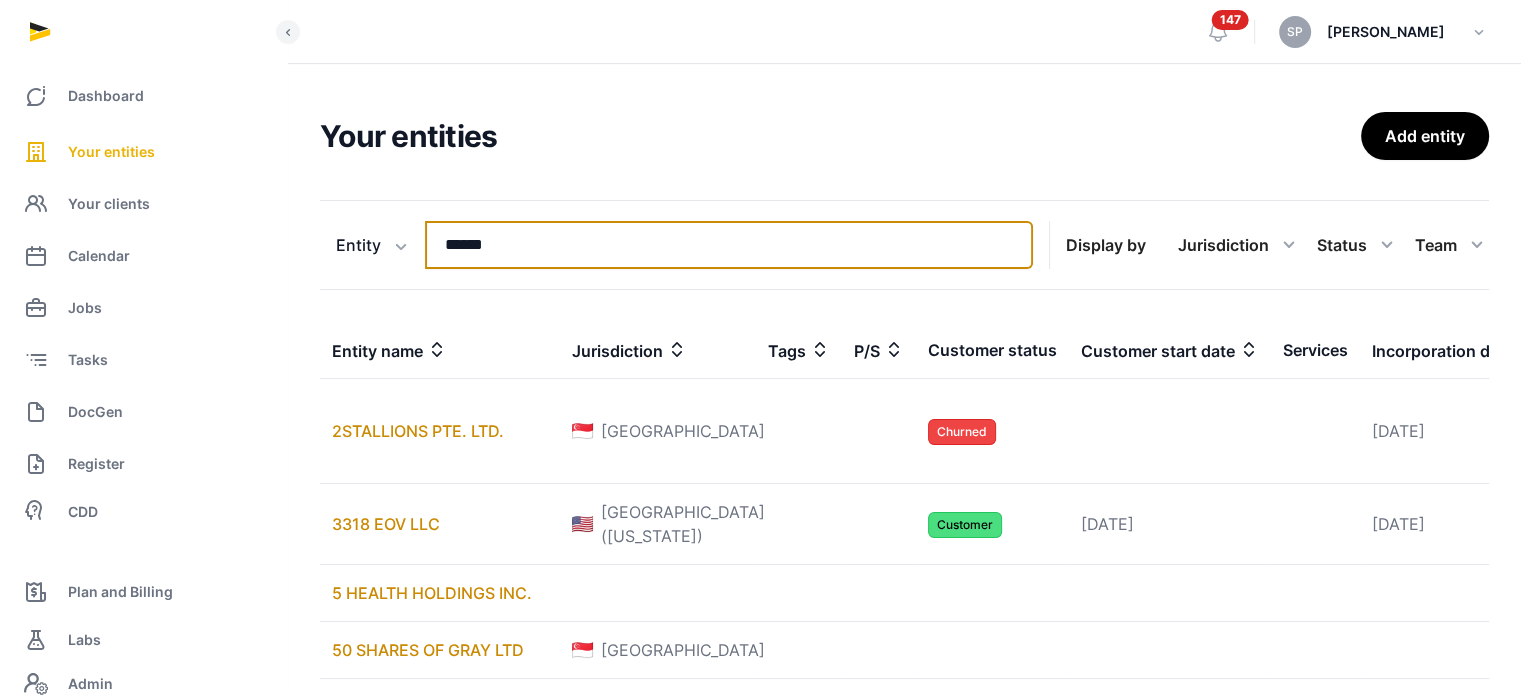 type on "******" 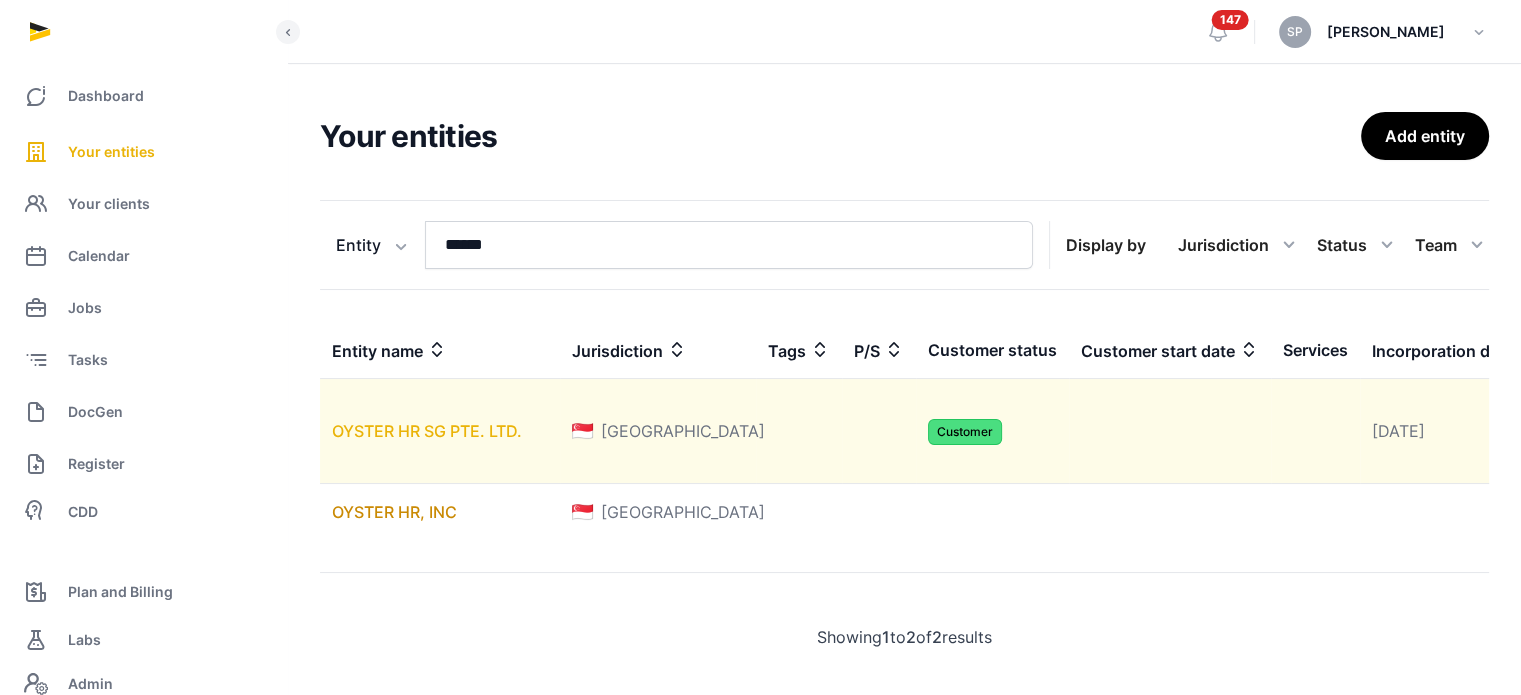 click on "OYSTER HR SG PTE. LTD." at bounding box center (427, 431) 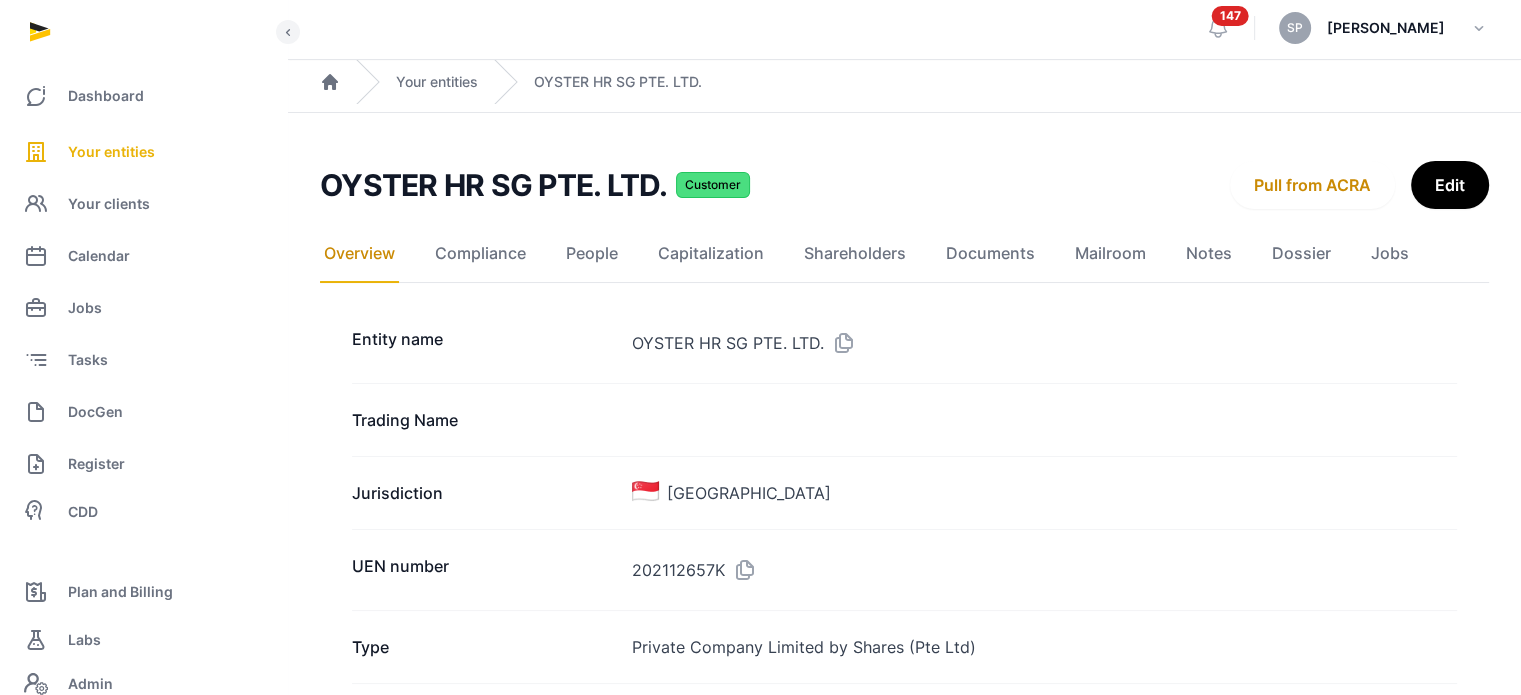 scroll, scrollTop: 0, scrollLeft: 0, axis: both 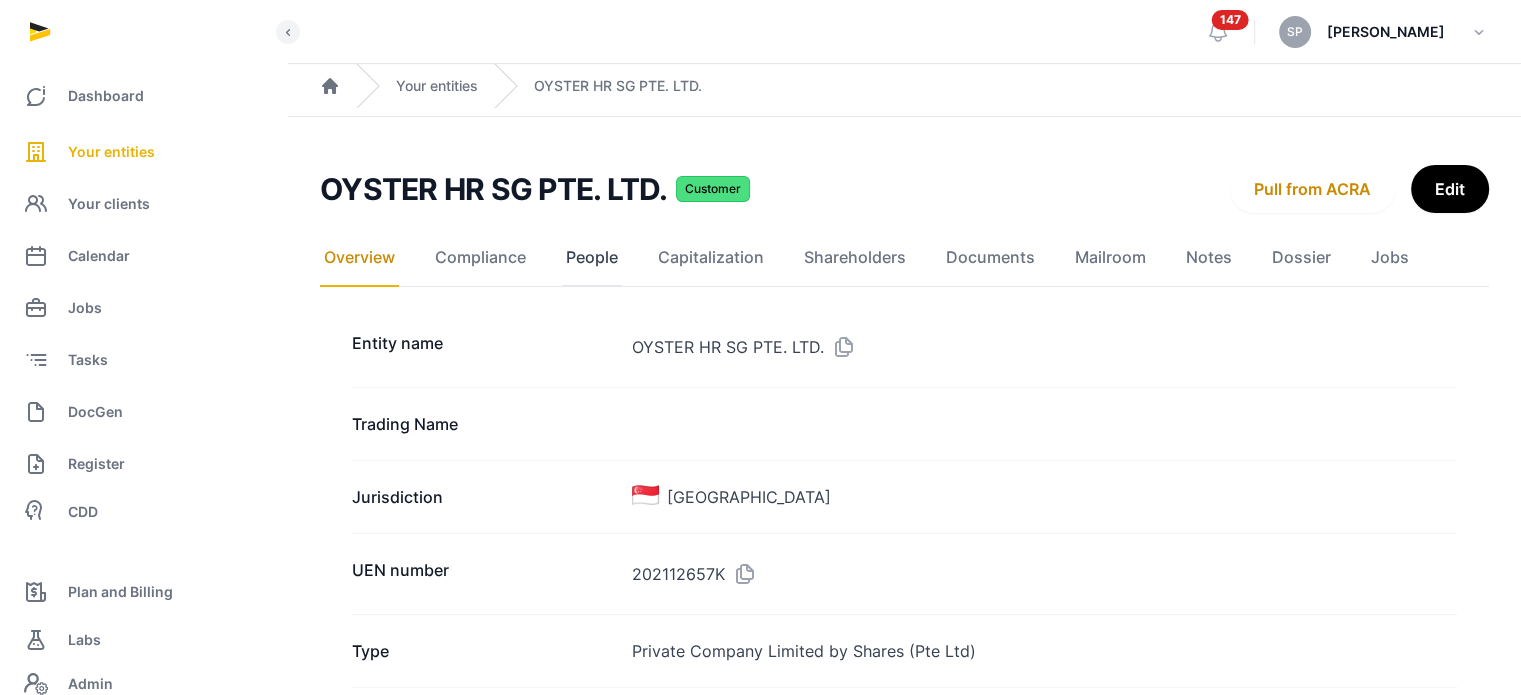 click on "People" 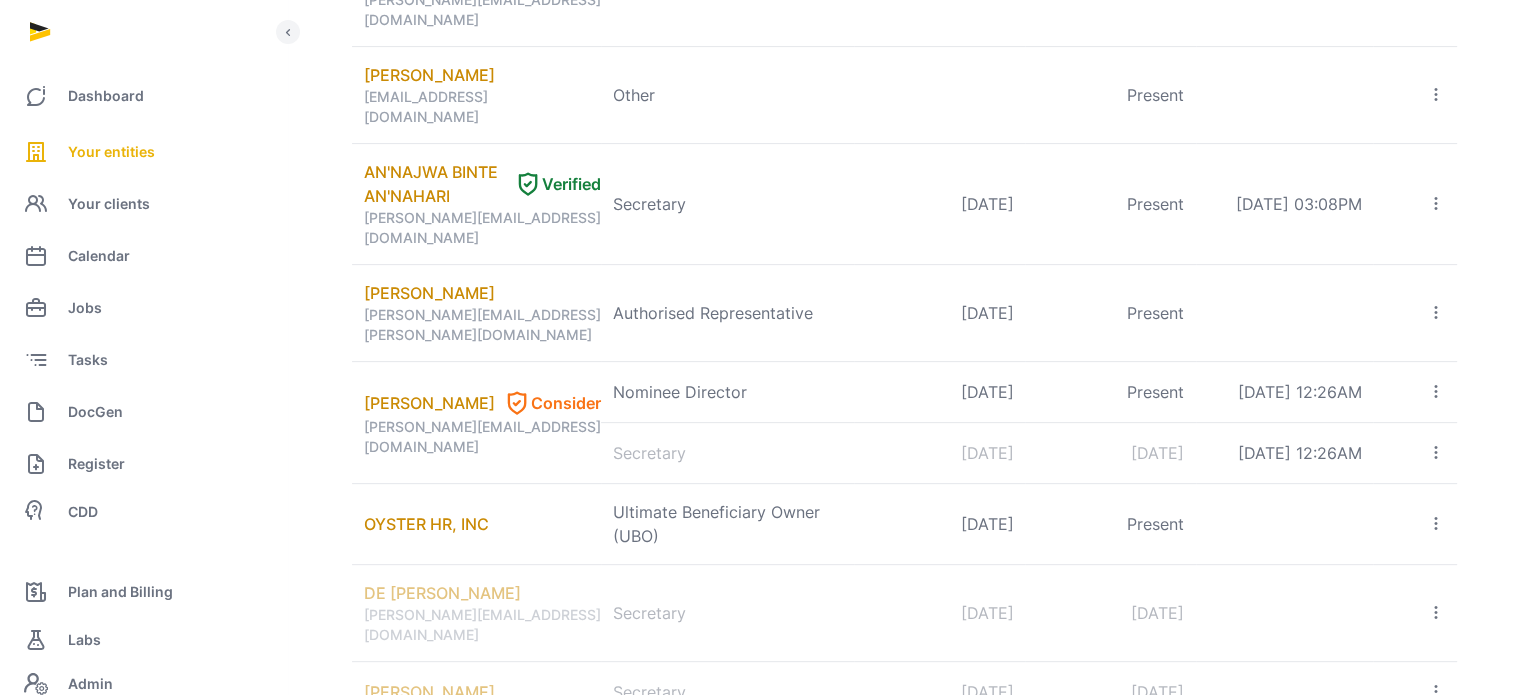 scroll, scrollTop: 244, scrollLeft: 0, axis: vertical 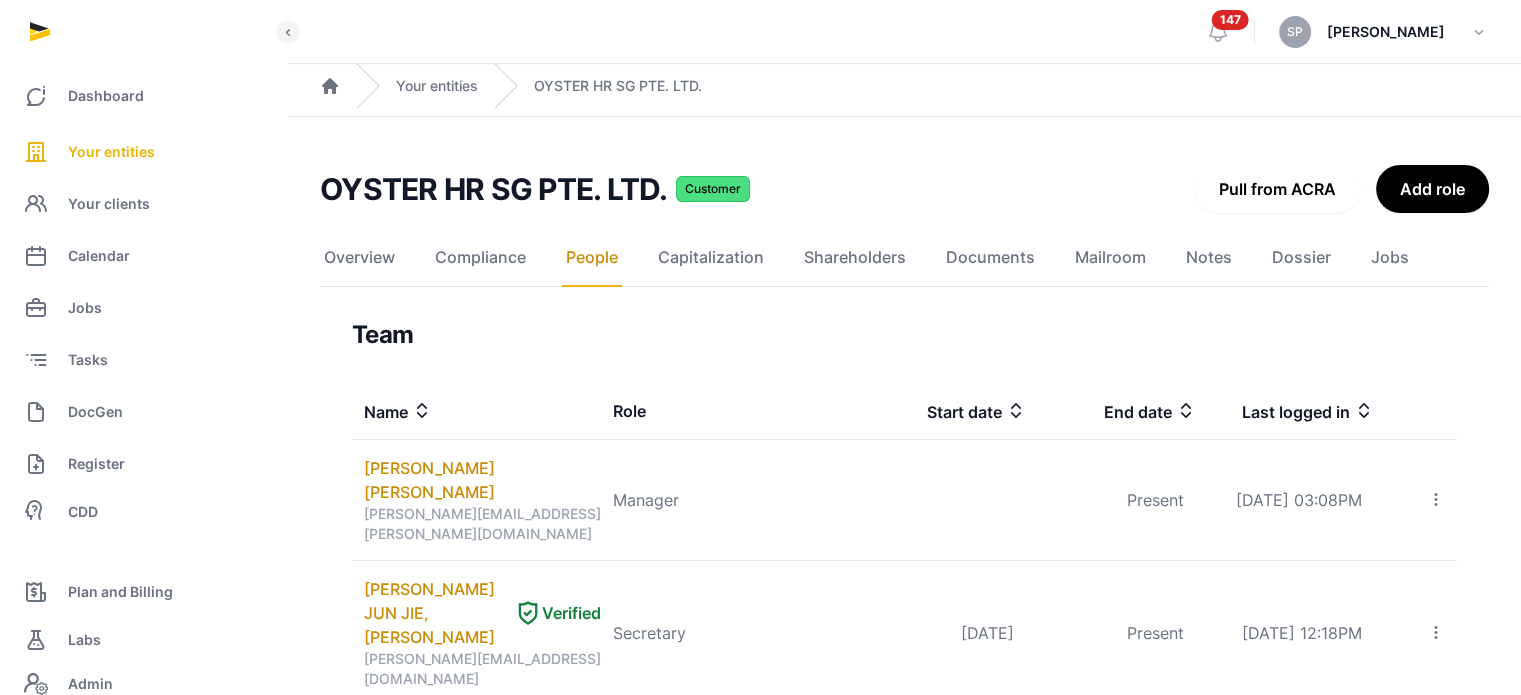 click on "Pull from ACRA" at bounding box center [1277, 189] 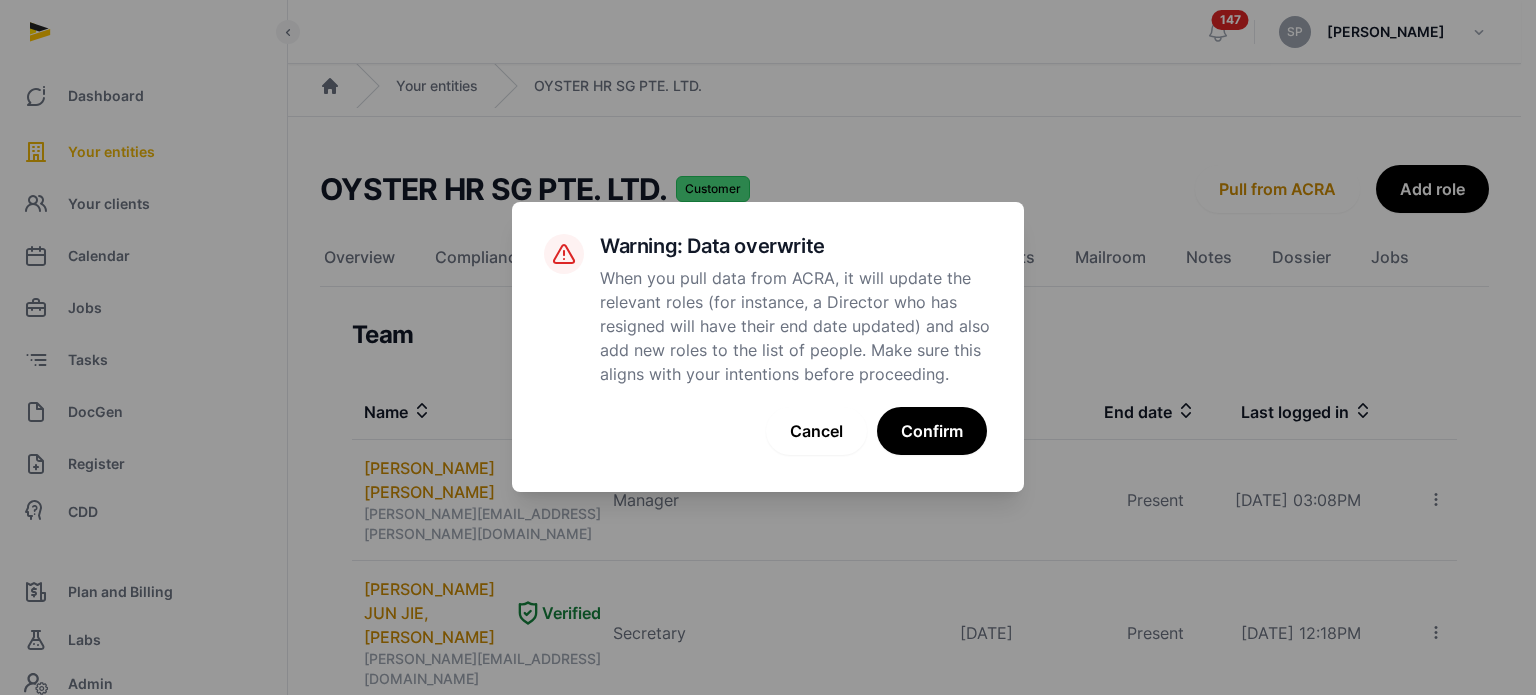 click on "×
Warning: Data overwrite
When you pull data from ACRA, it will update the relevant roles (for instance, a Director who has resigned will have their end date updated) and also add new roles to the list of people. Make sure this aligns with your intentions before proceeding.
Cancel No Confirm" at bounding box center [768, 347] 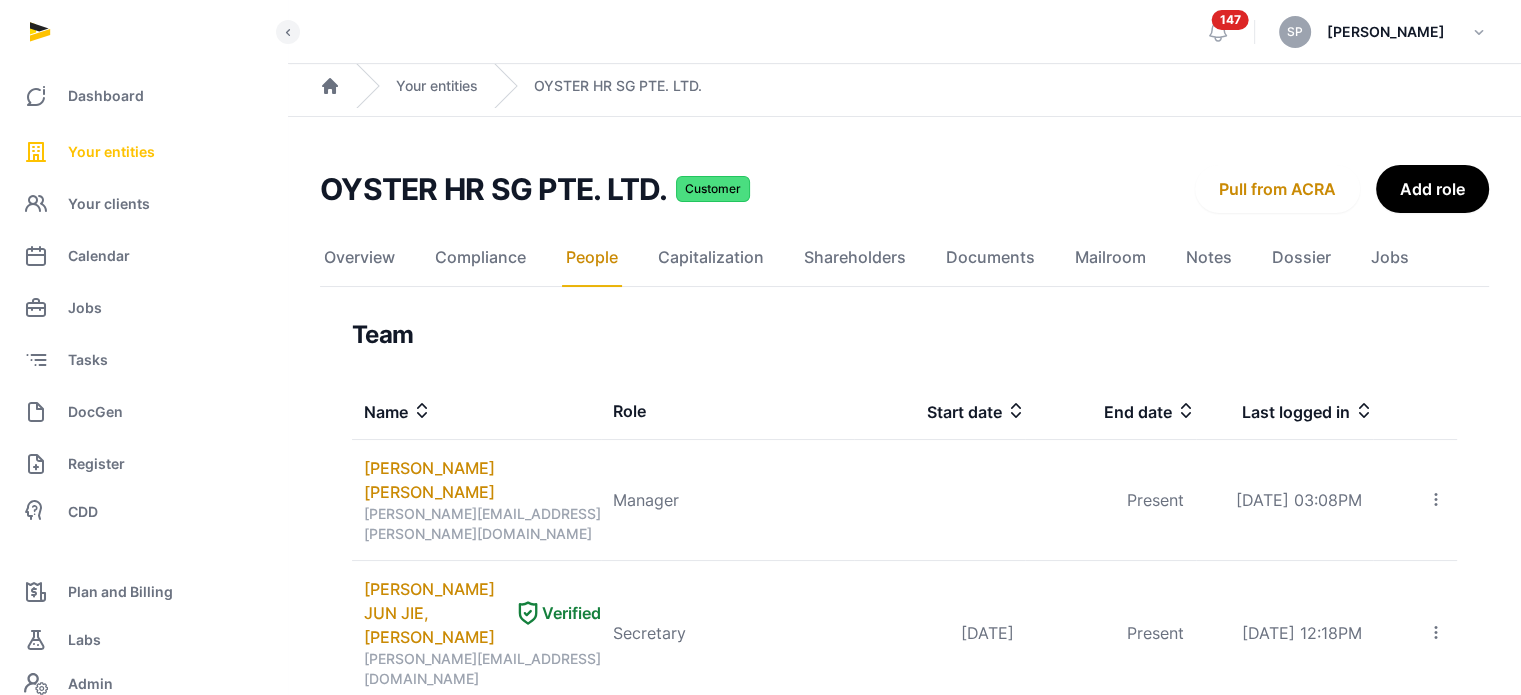 click on "Your entities" at bounding box center [143, 152] 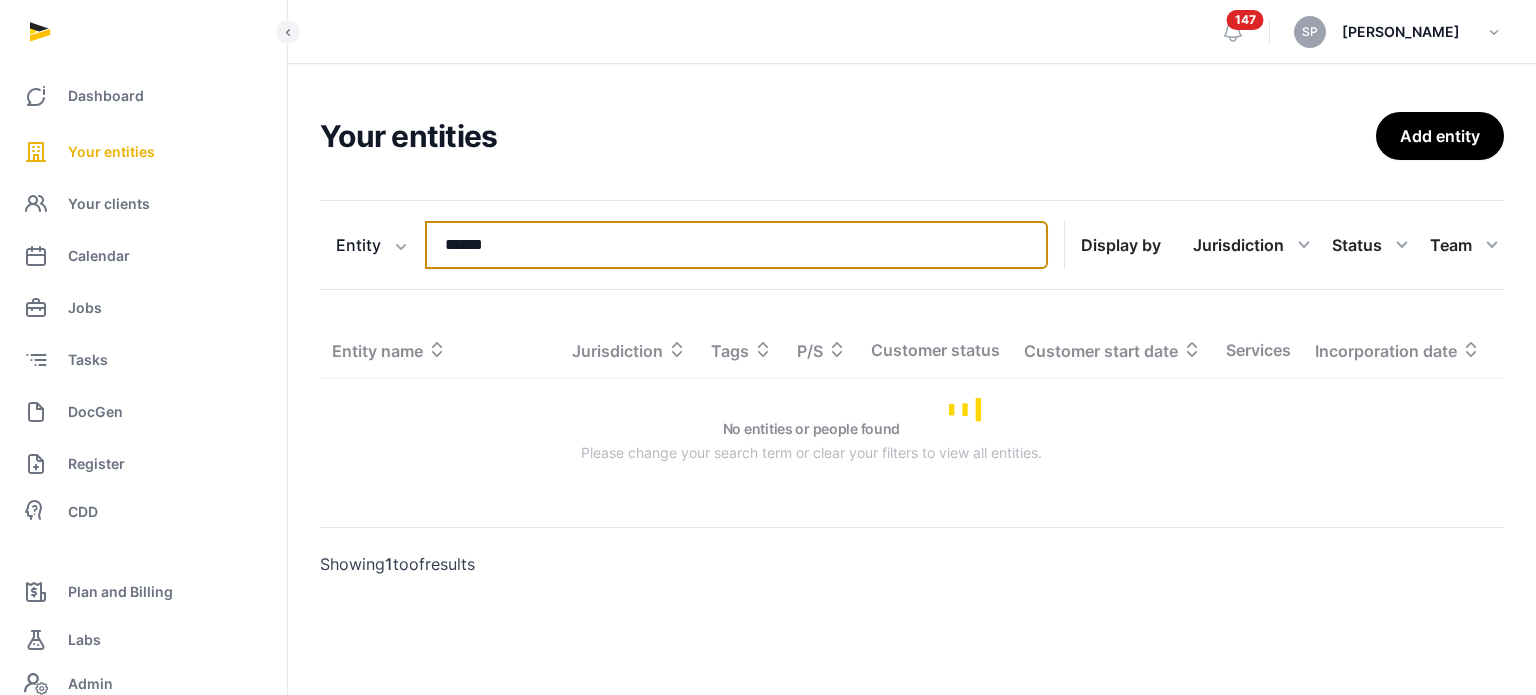 click on "******" at bounding box center (736, 245) 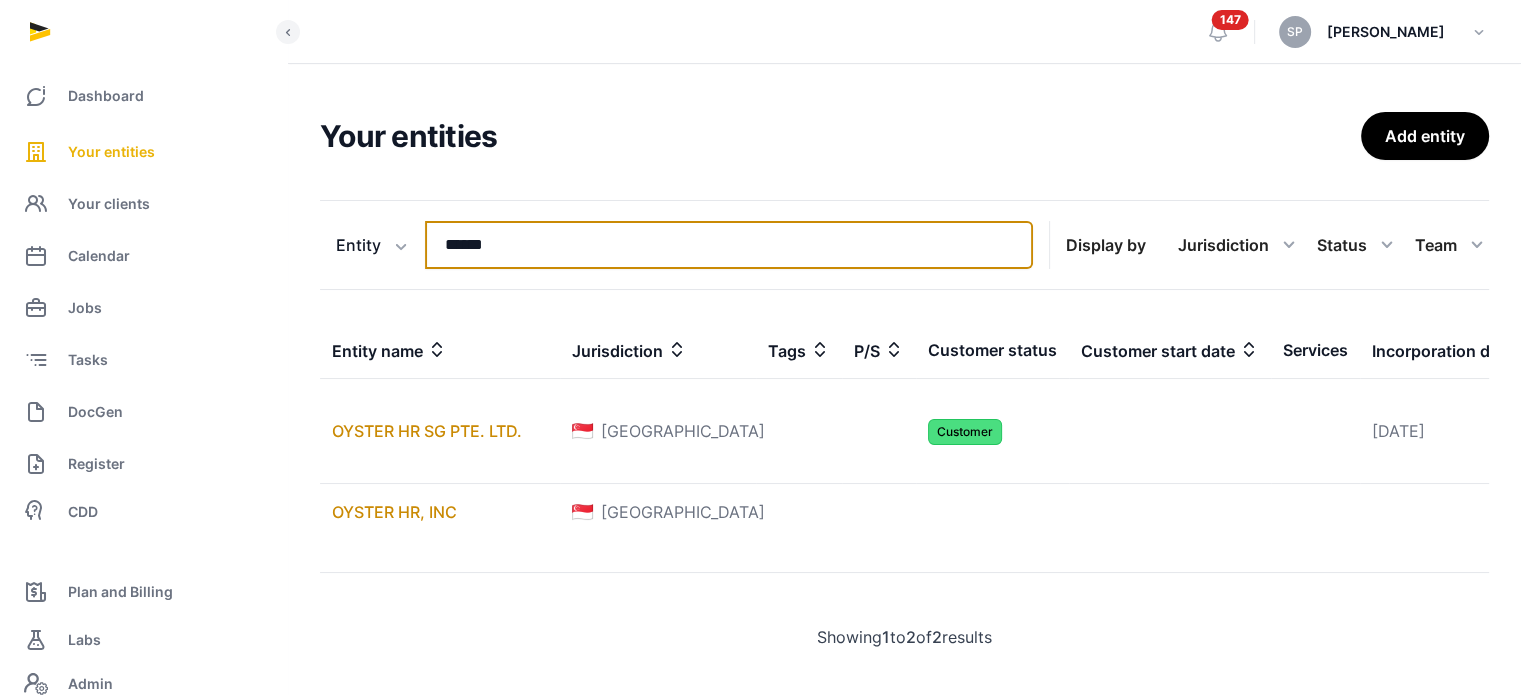 click on "******" at bounding box center (729, 245) 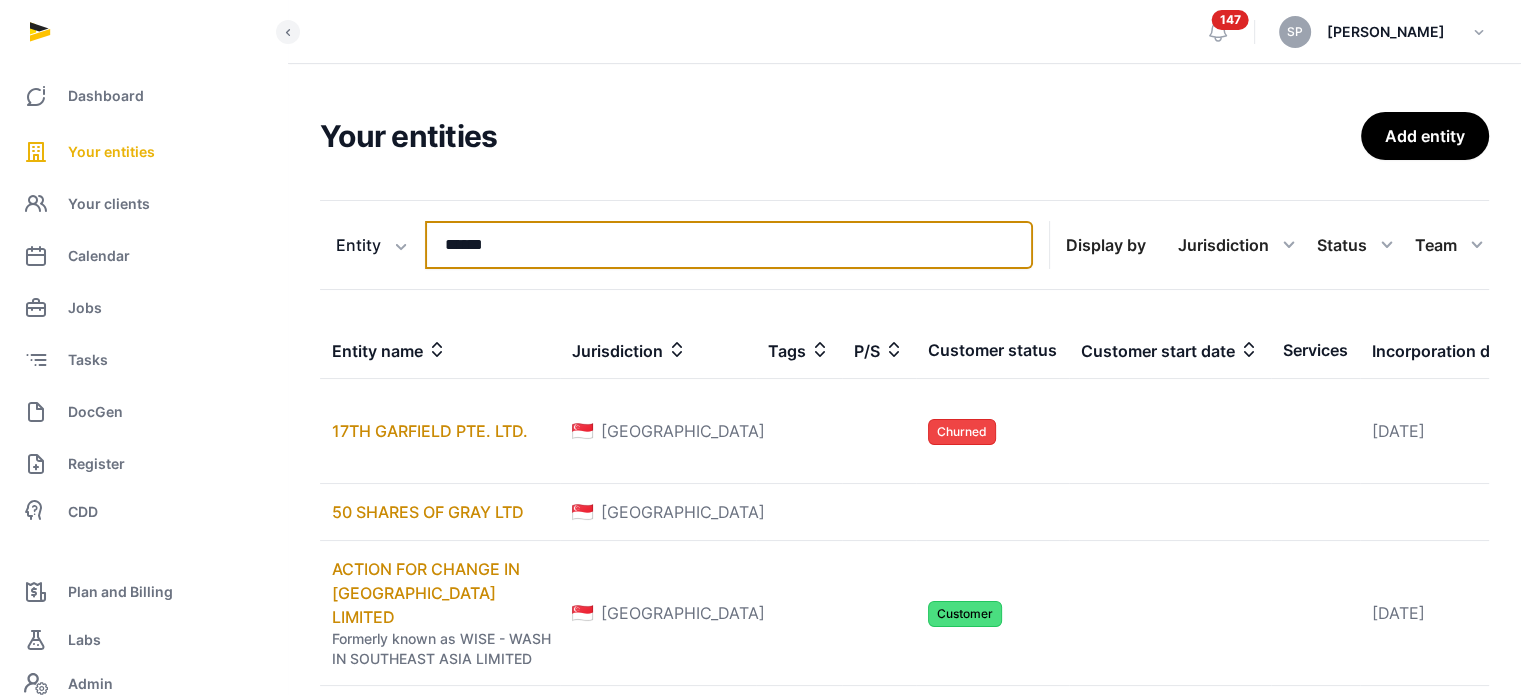type on "******" 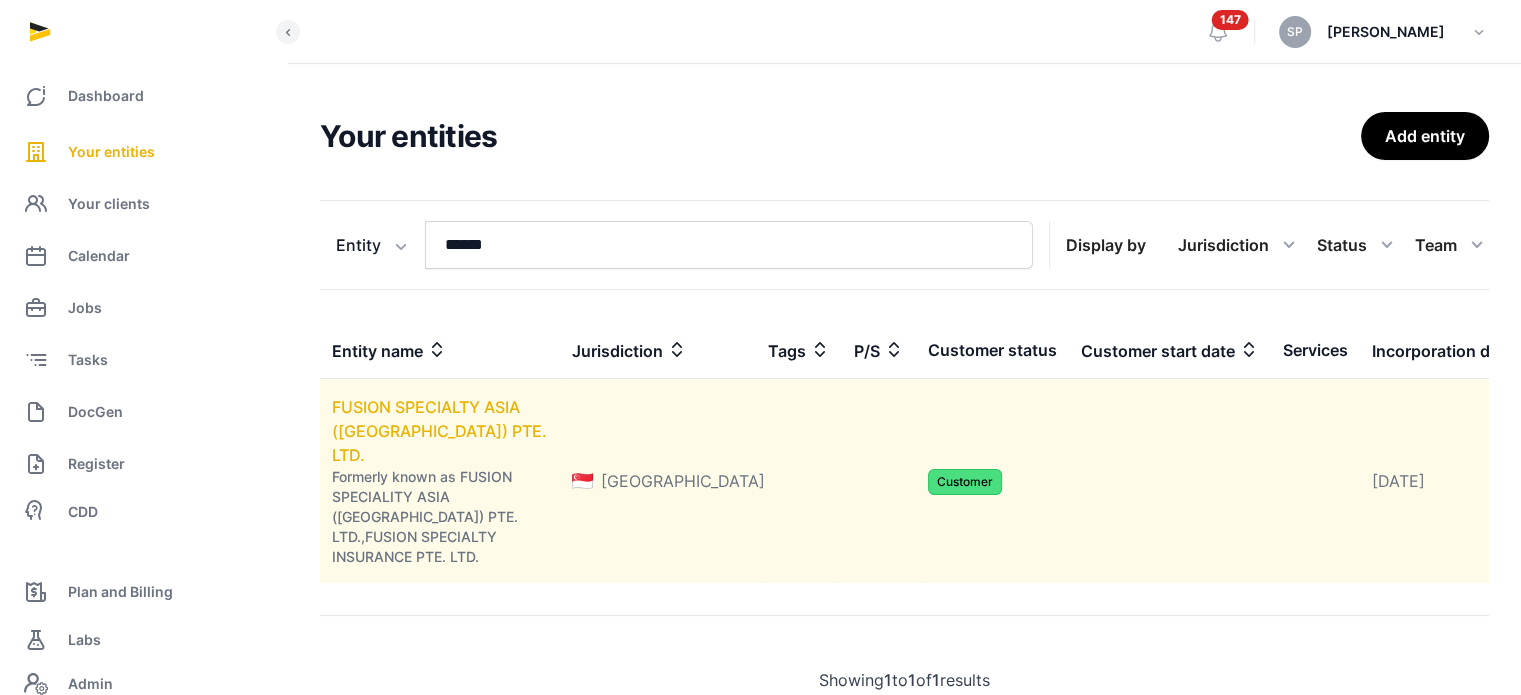 click on "FUSION SPECIALTY ASIA ([GEOGRAPHIC_DATA]) PTE. LTD." at bounding box center [439, 431] 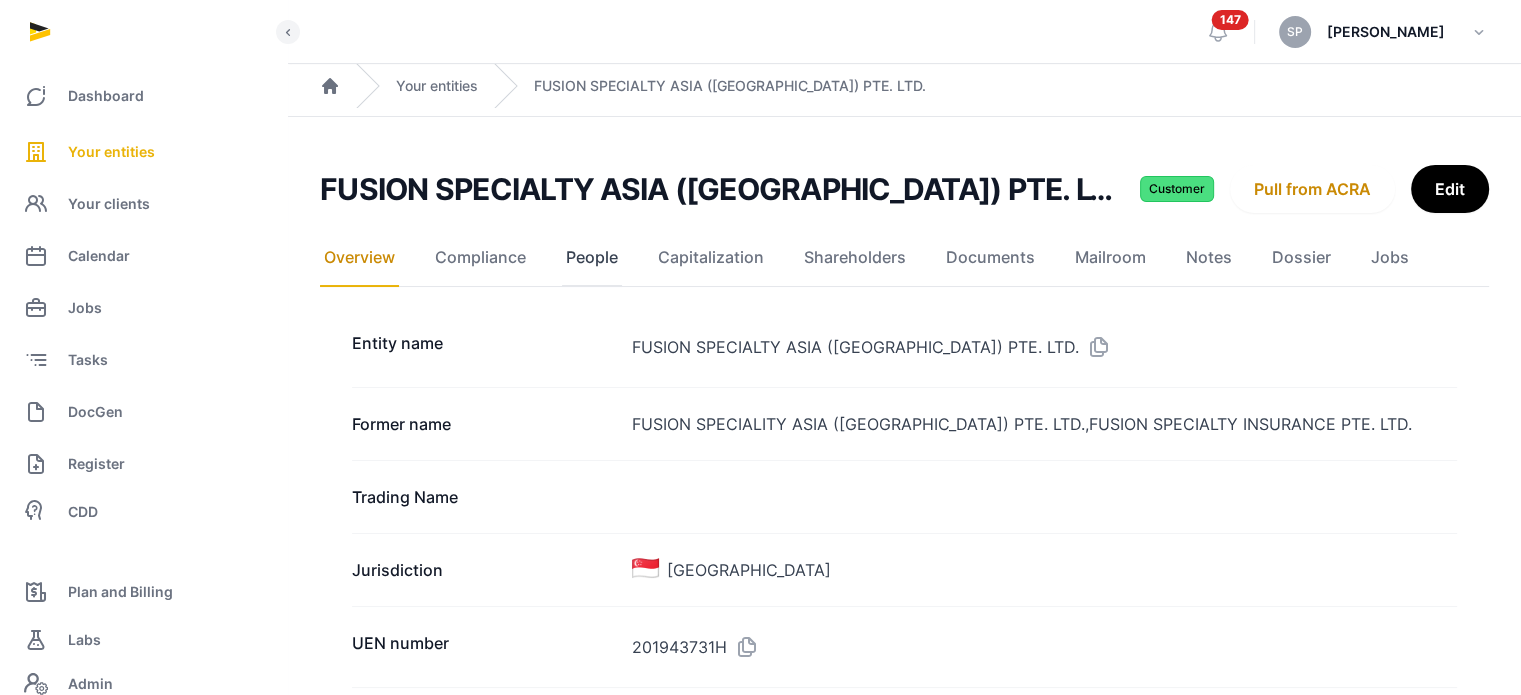 click on "People" 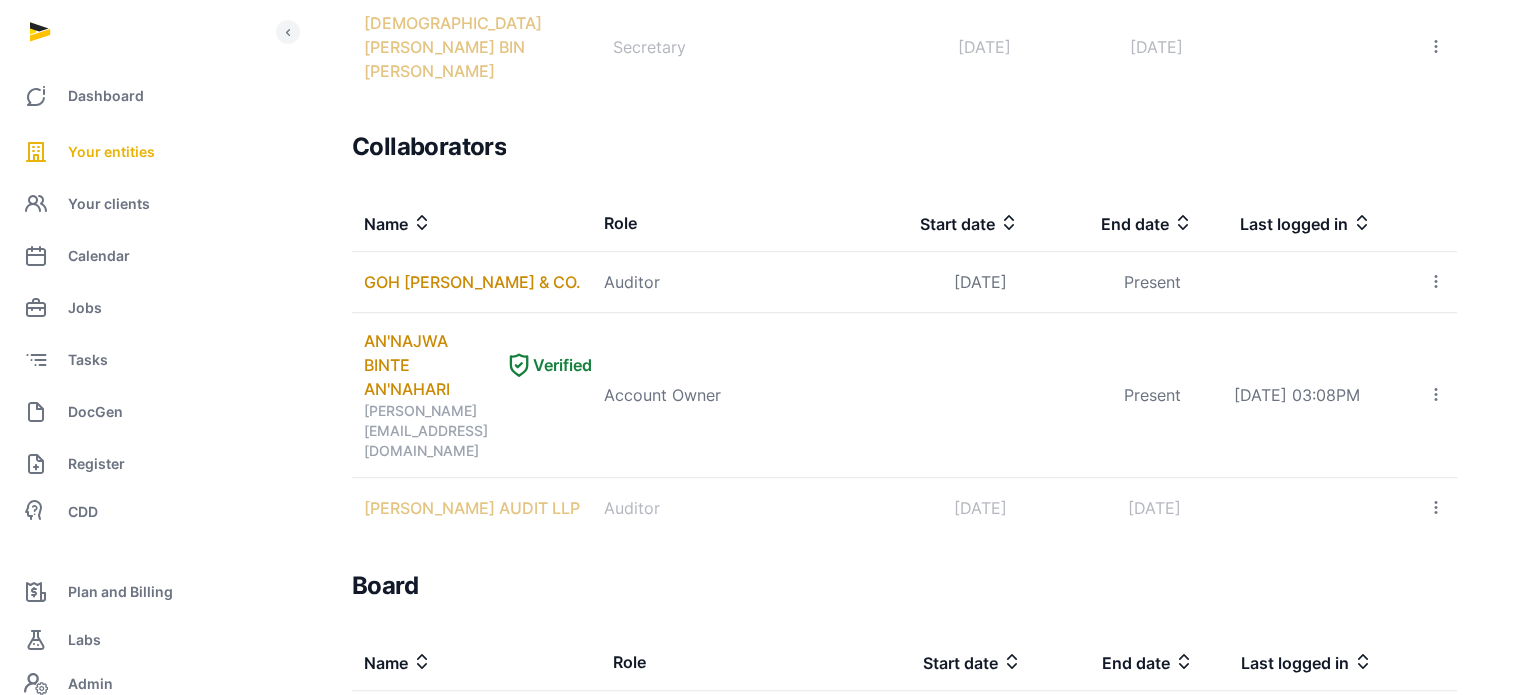 scroll, scrollTop: 77, scrollLeft: 0, axis: vertical 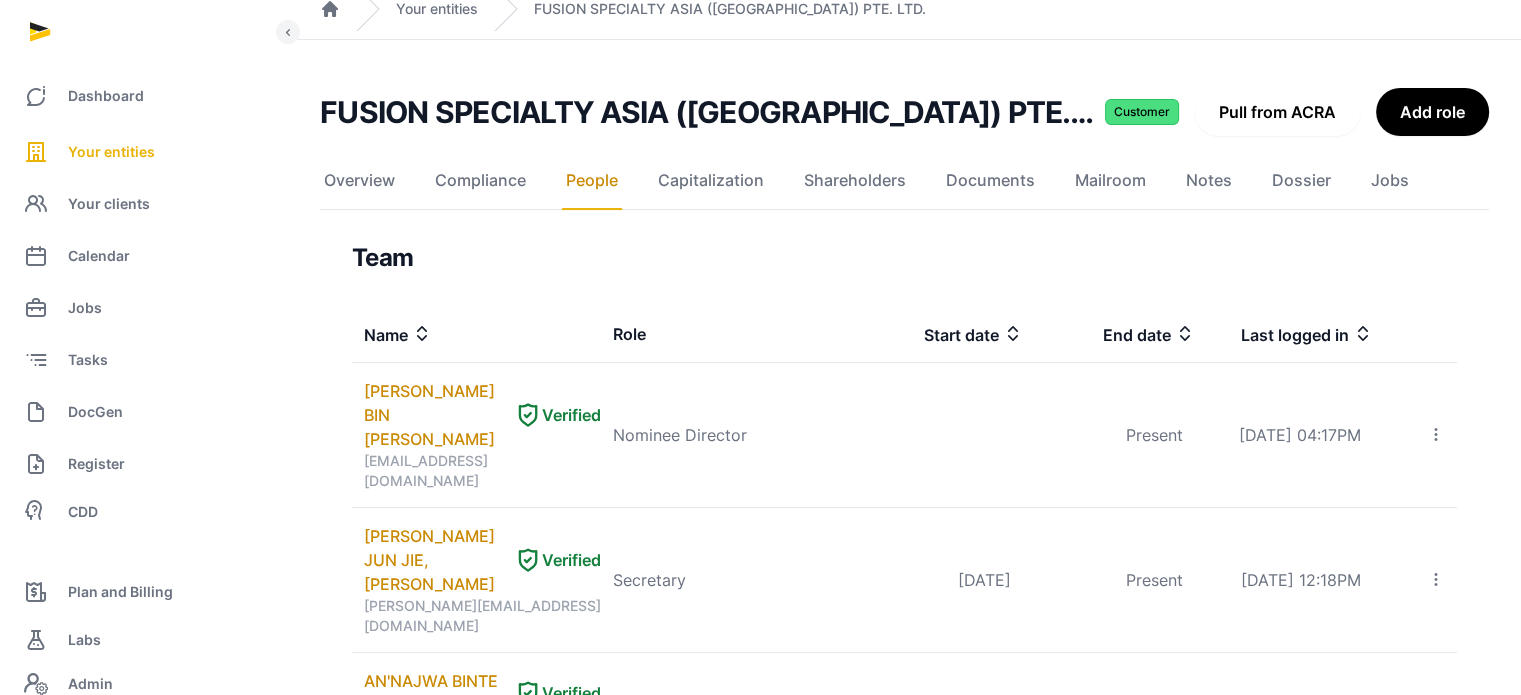 click on "Pull from ACRA" at bounding box center [1277, 112] 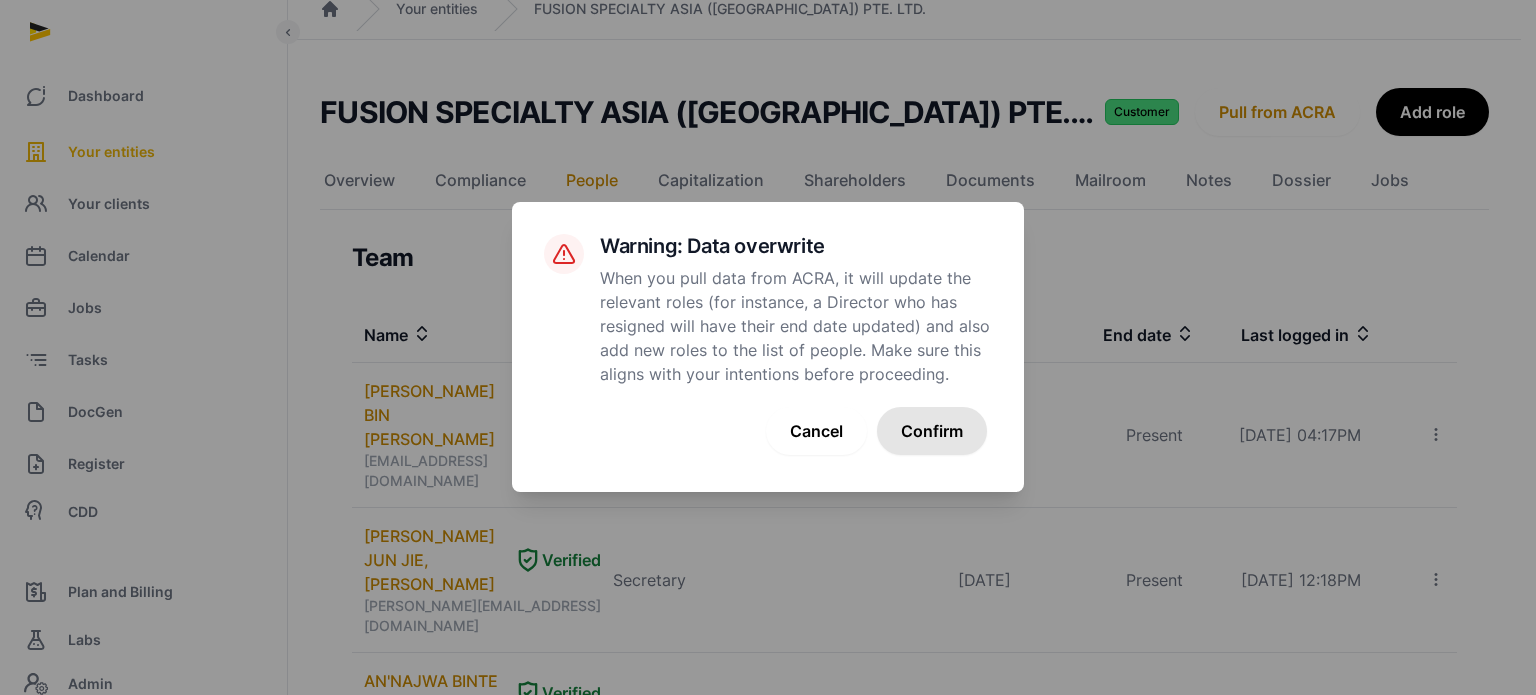 click on "Confirm" at bounding box center (932, 431) 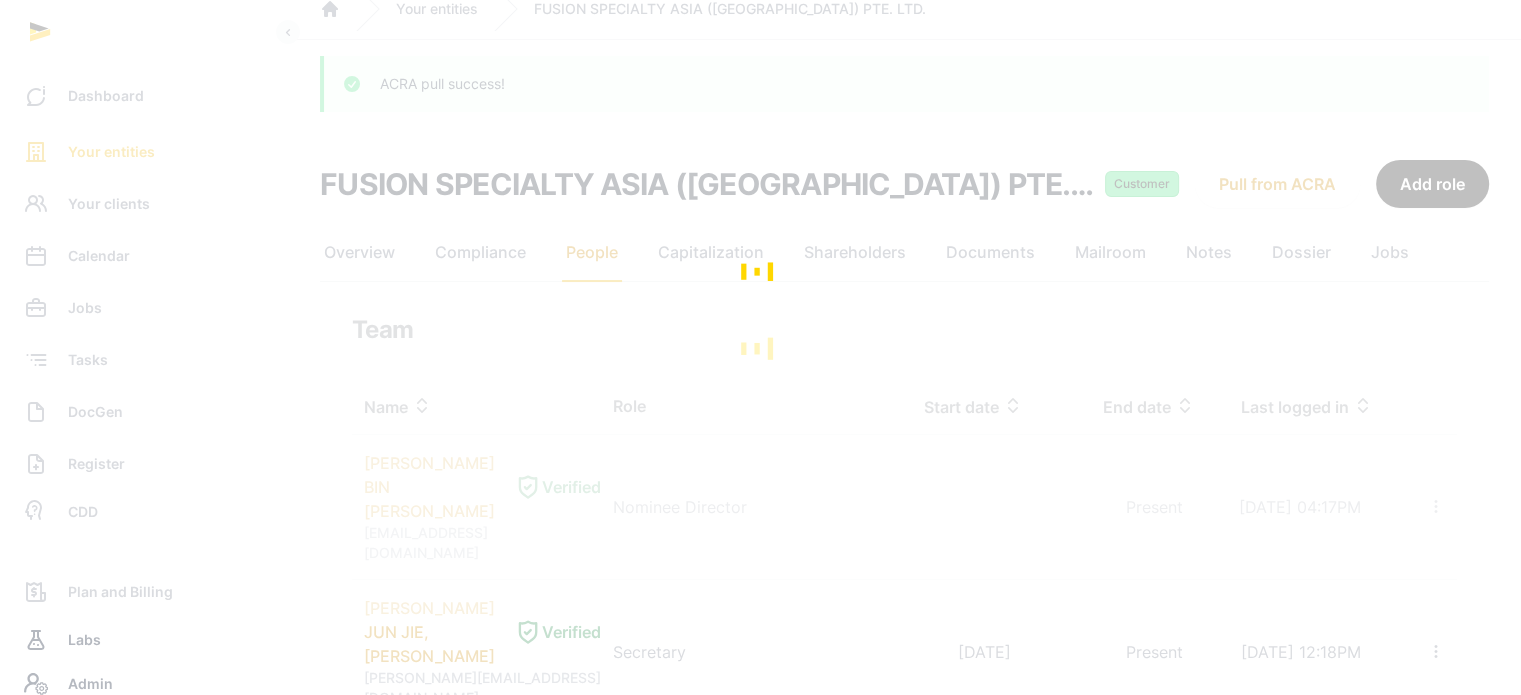 scroll, scrollTop: 0, scrollLeft: 0, axis: both 